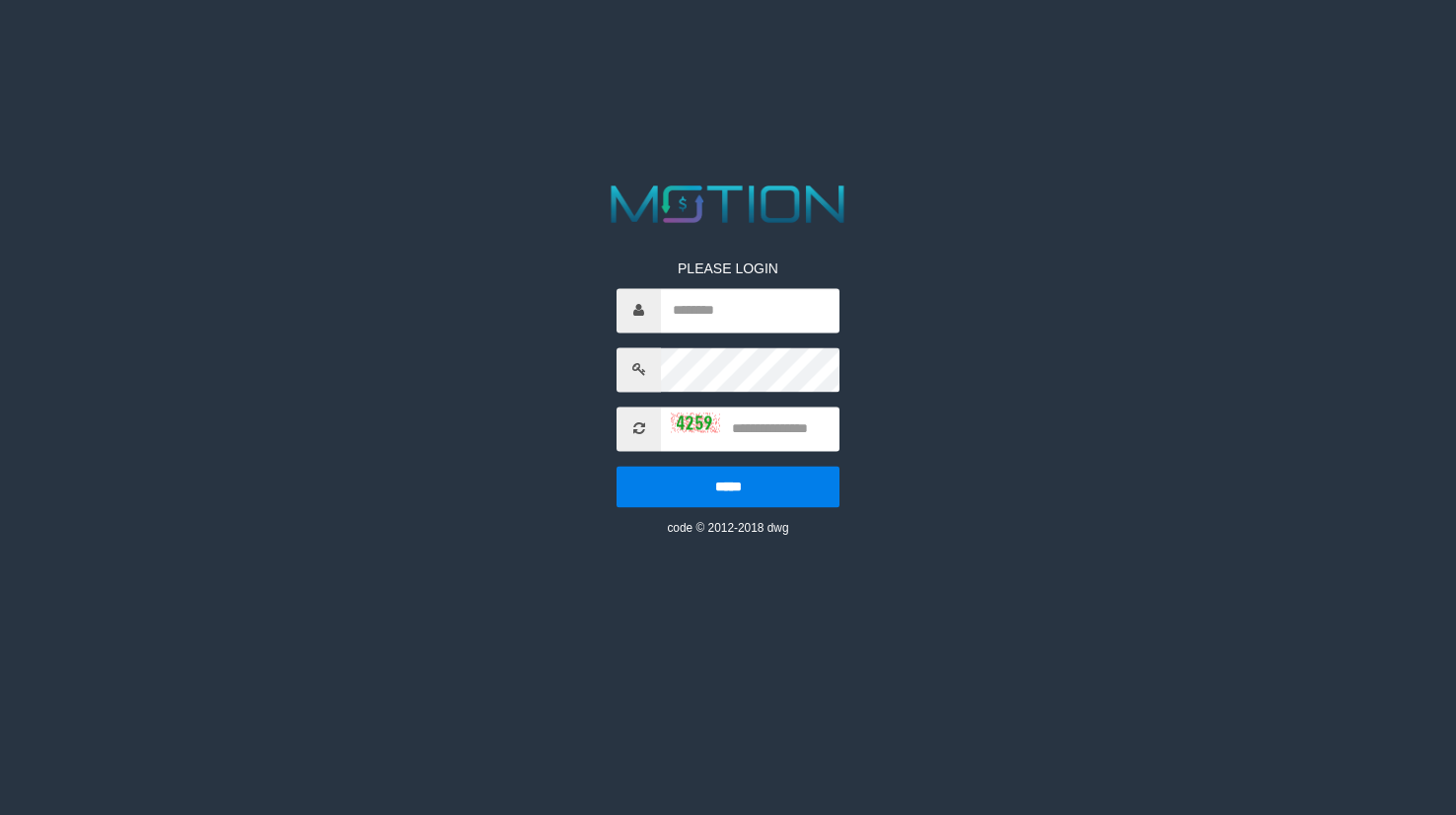 scroll, scrollTop: 0, scrollLeft: 0, axis: both 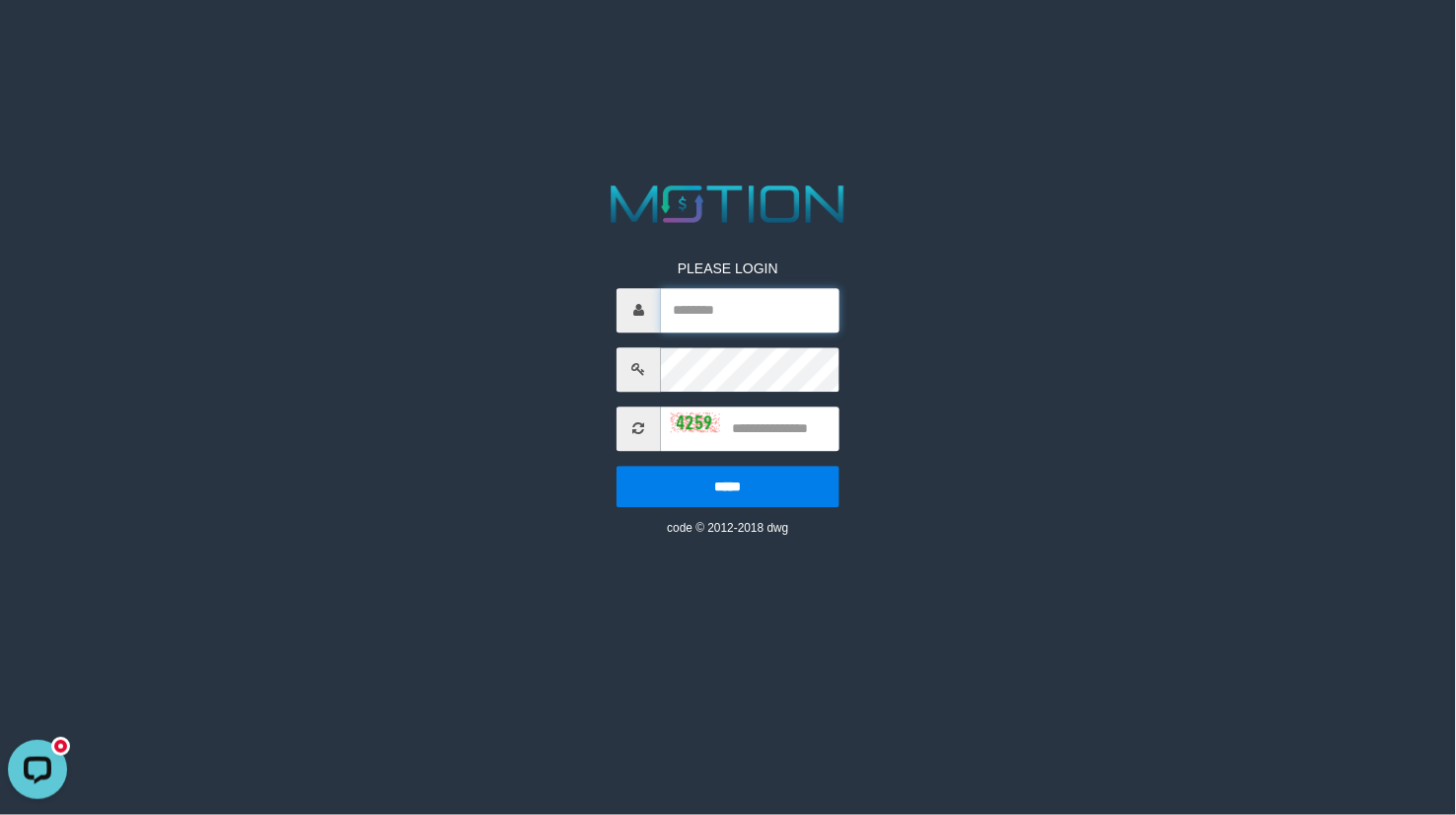type on "*********" 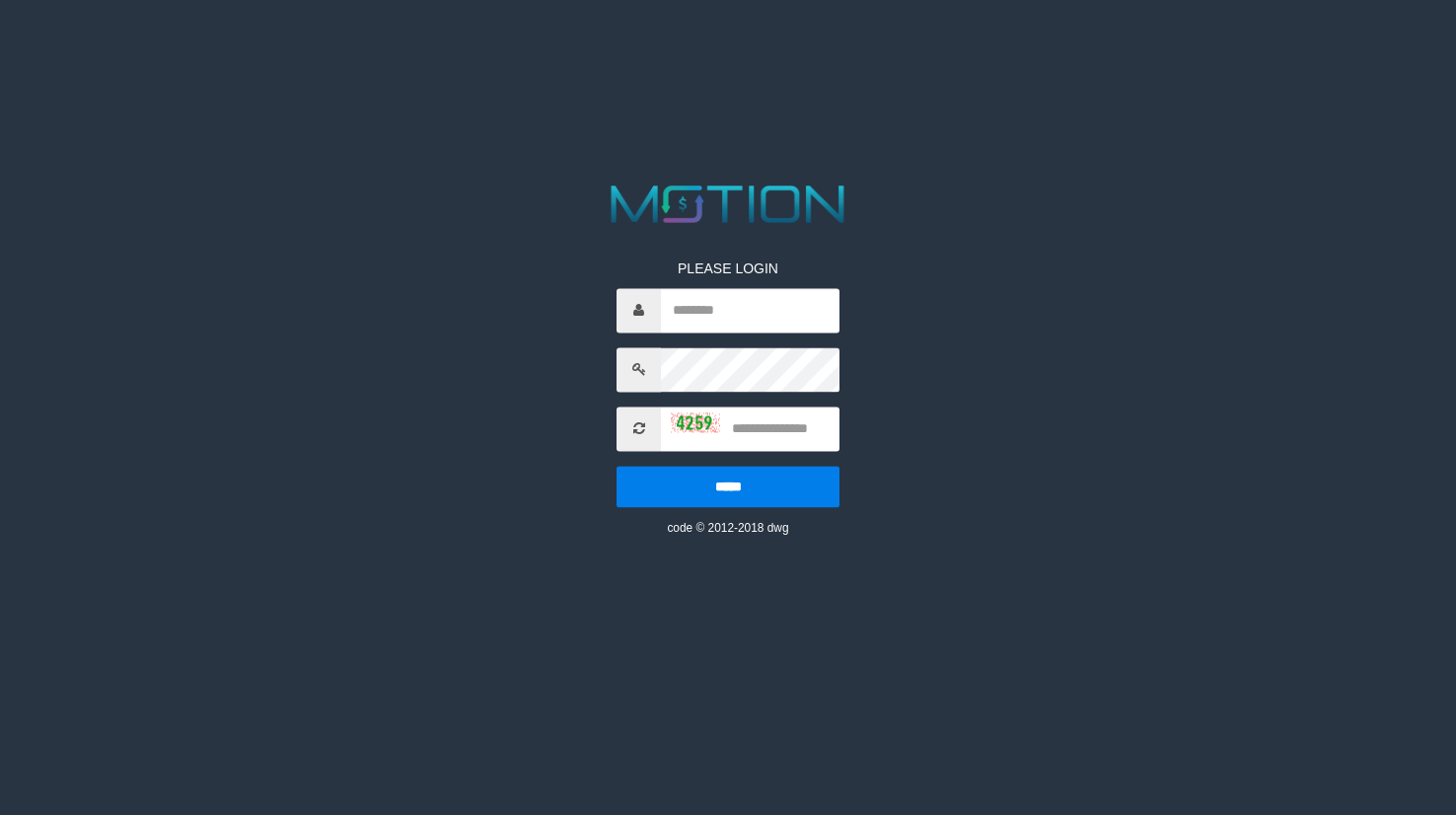 scroll, scrollTop: 0, scrollLeft: 0, axis: both 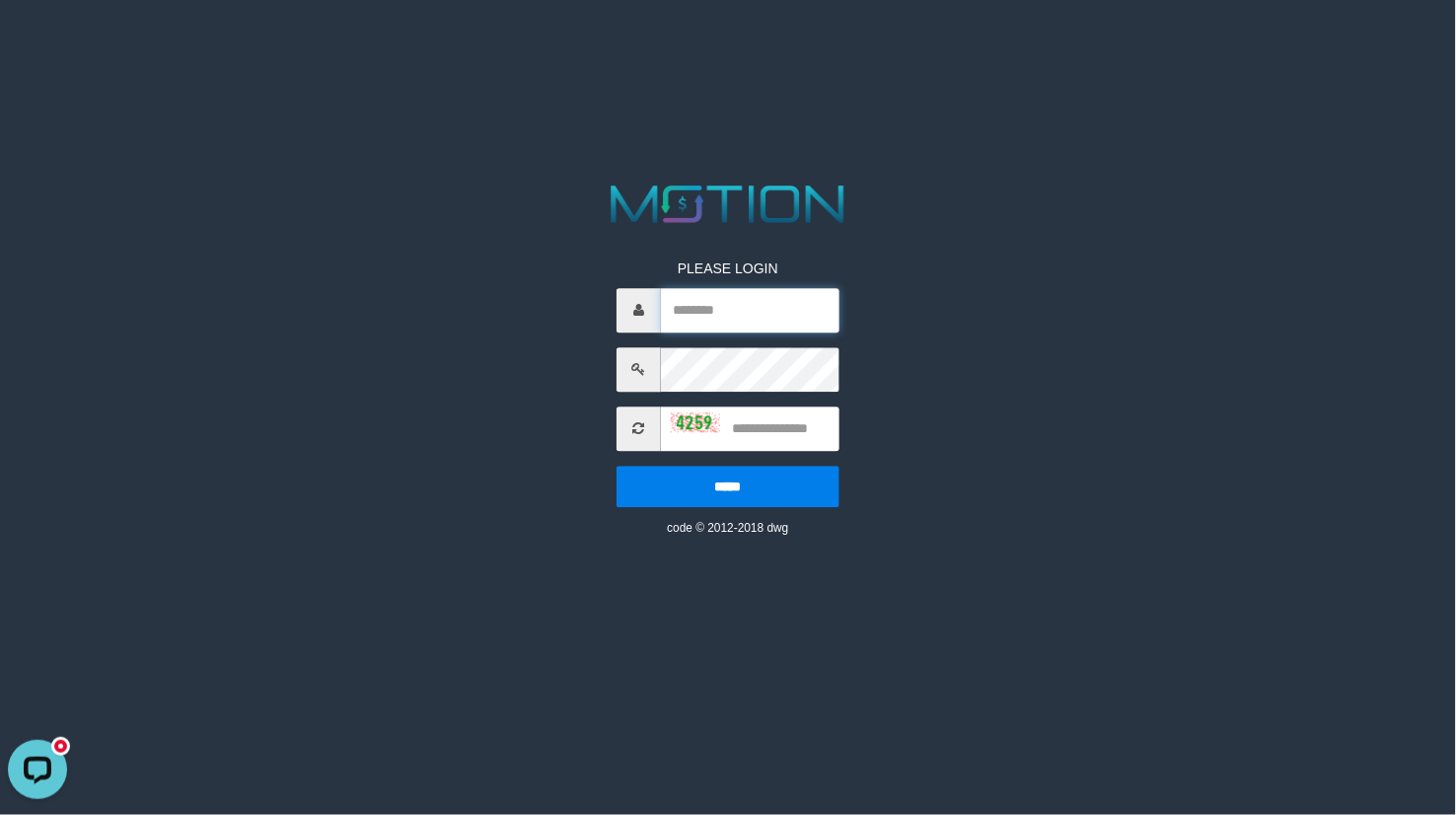 type on "*********" 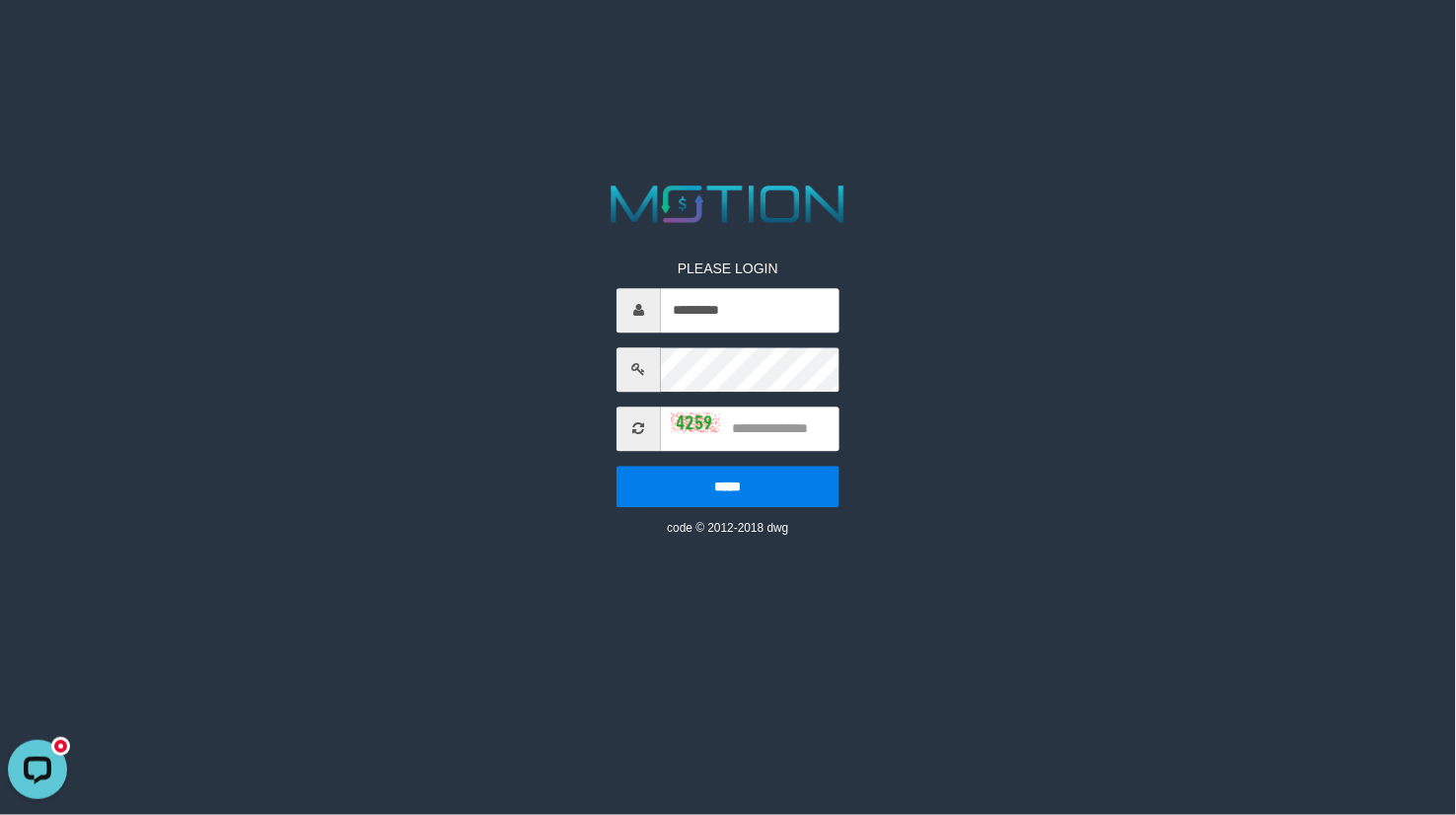 drag, startPoint x: 827, startPoint y: 218, endPoint x: 832, endPoint y: 185, distance: 33.37664 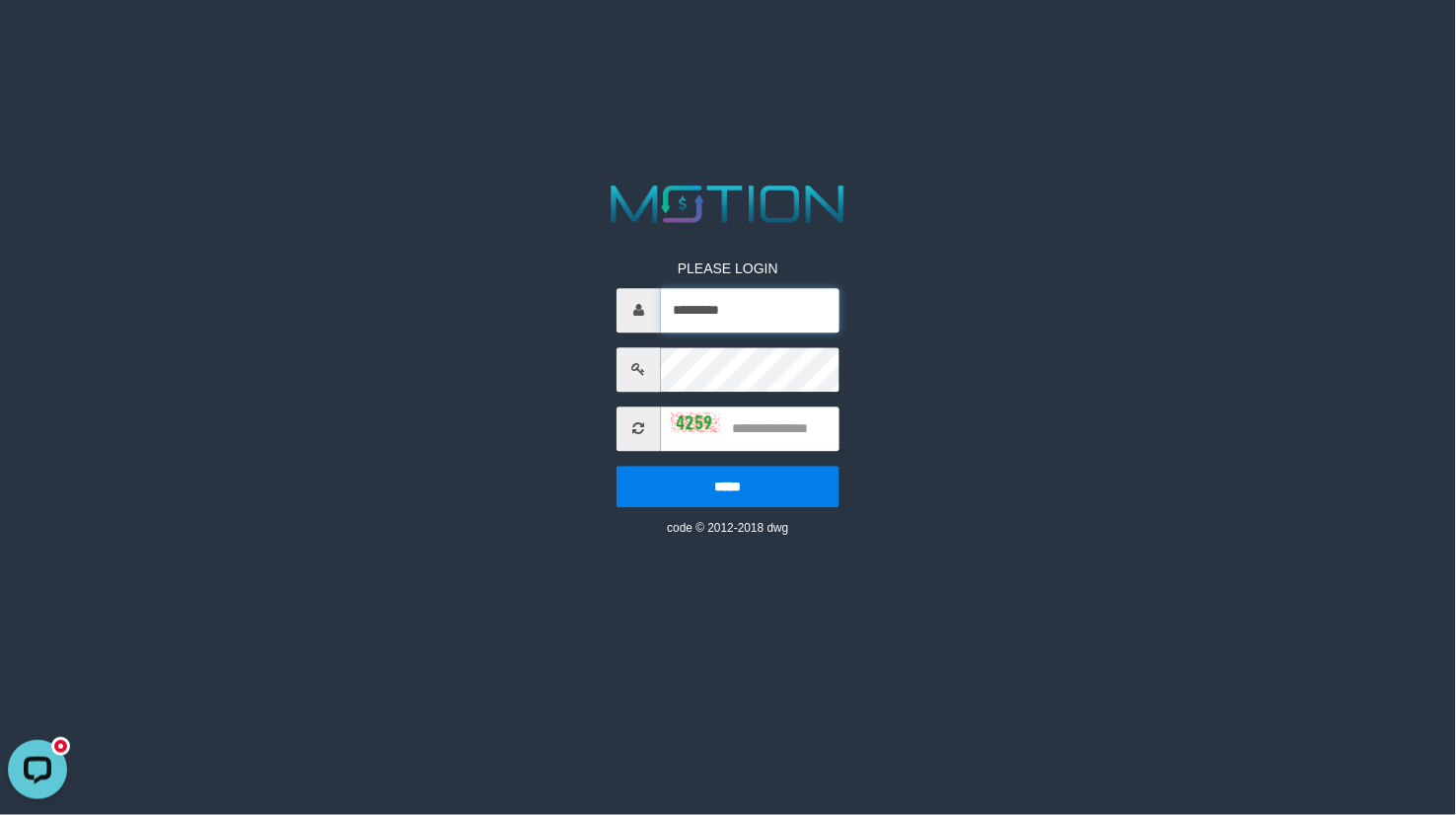 click on "*********" at bounding box center (750, 310) 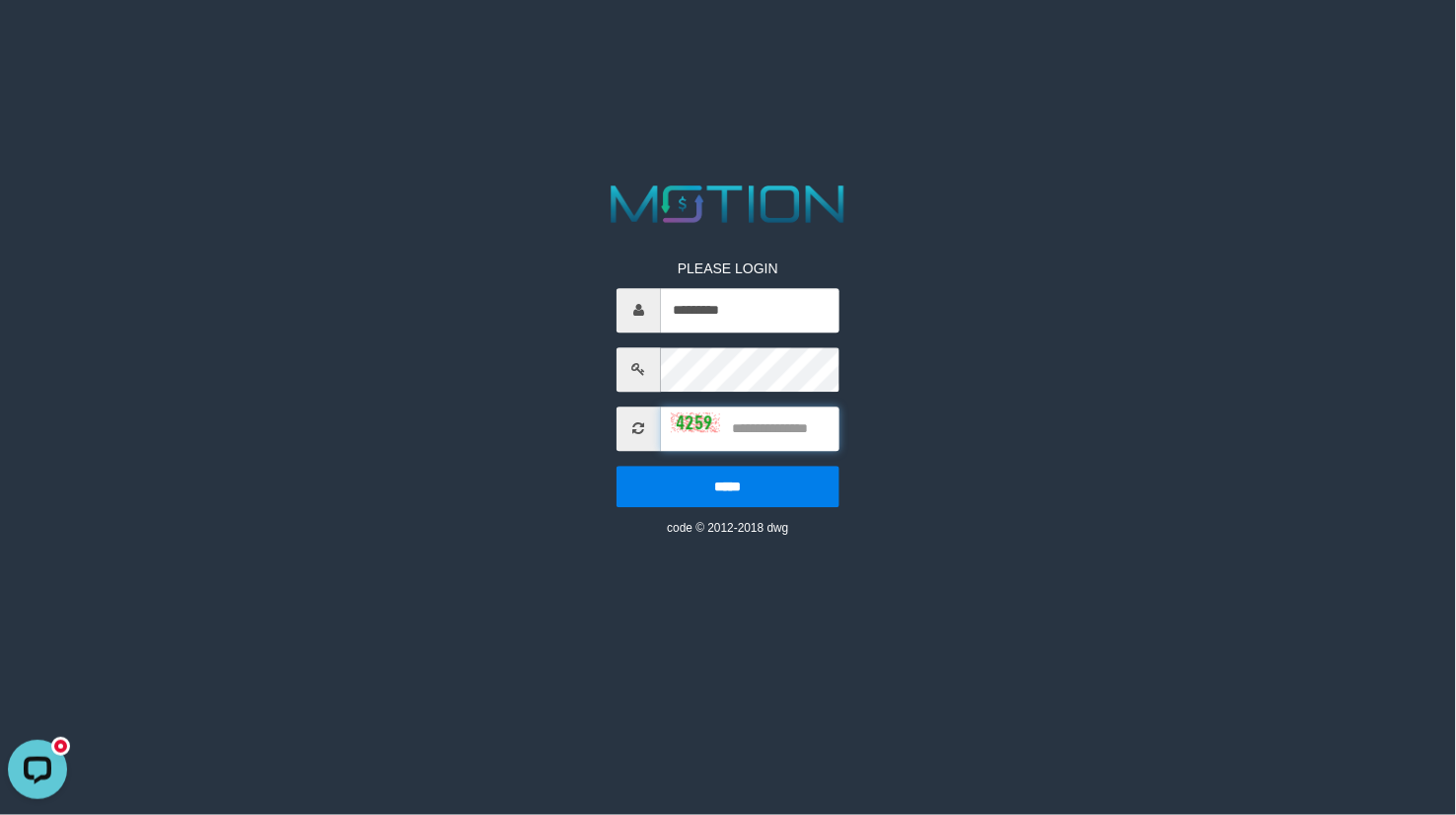 click at bounding box center (750, 428) 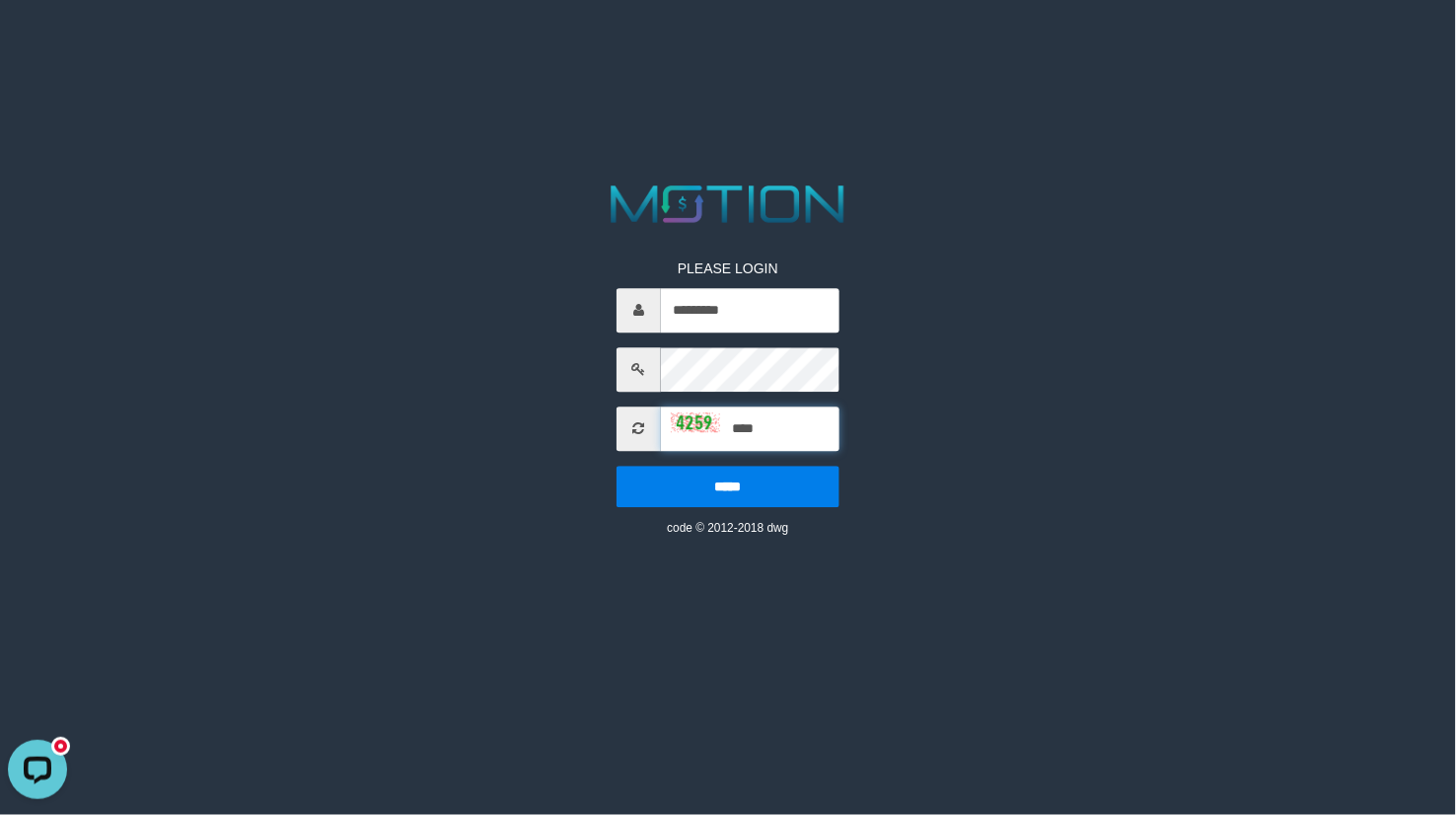 type on "****" 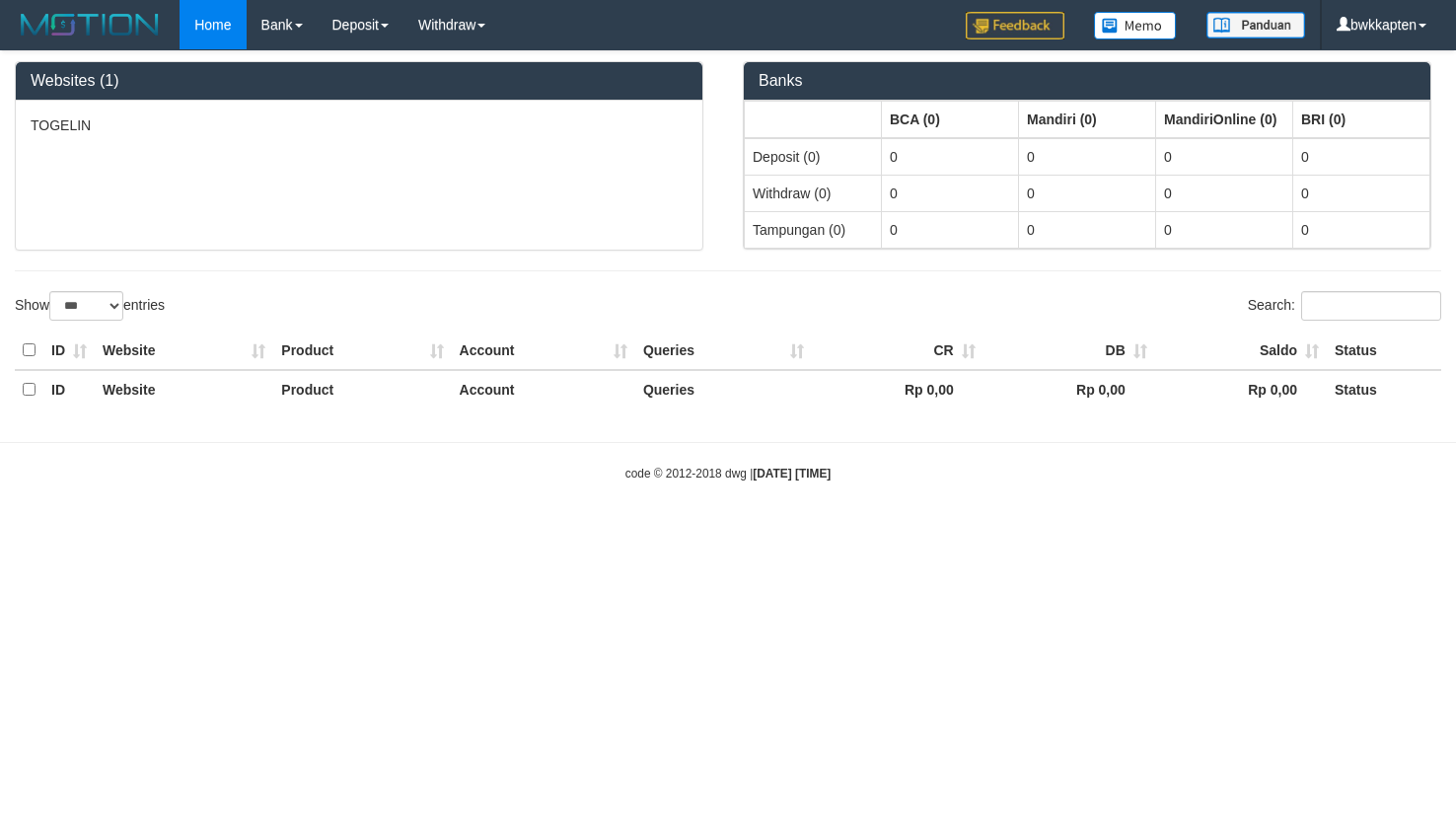 select on "***" 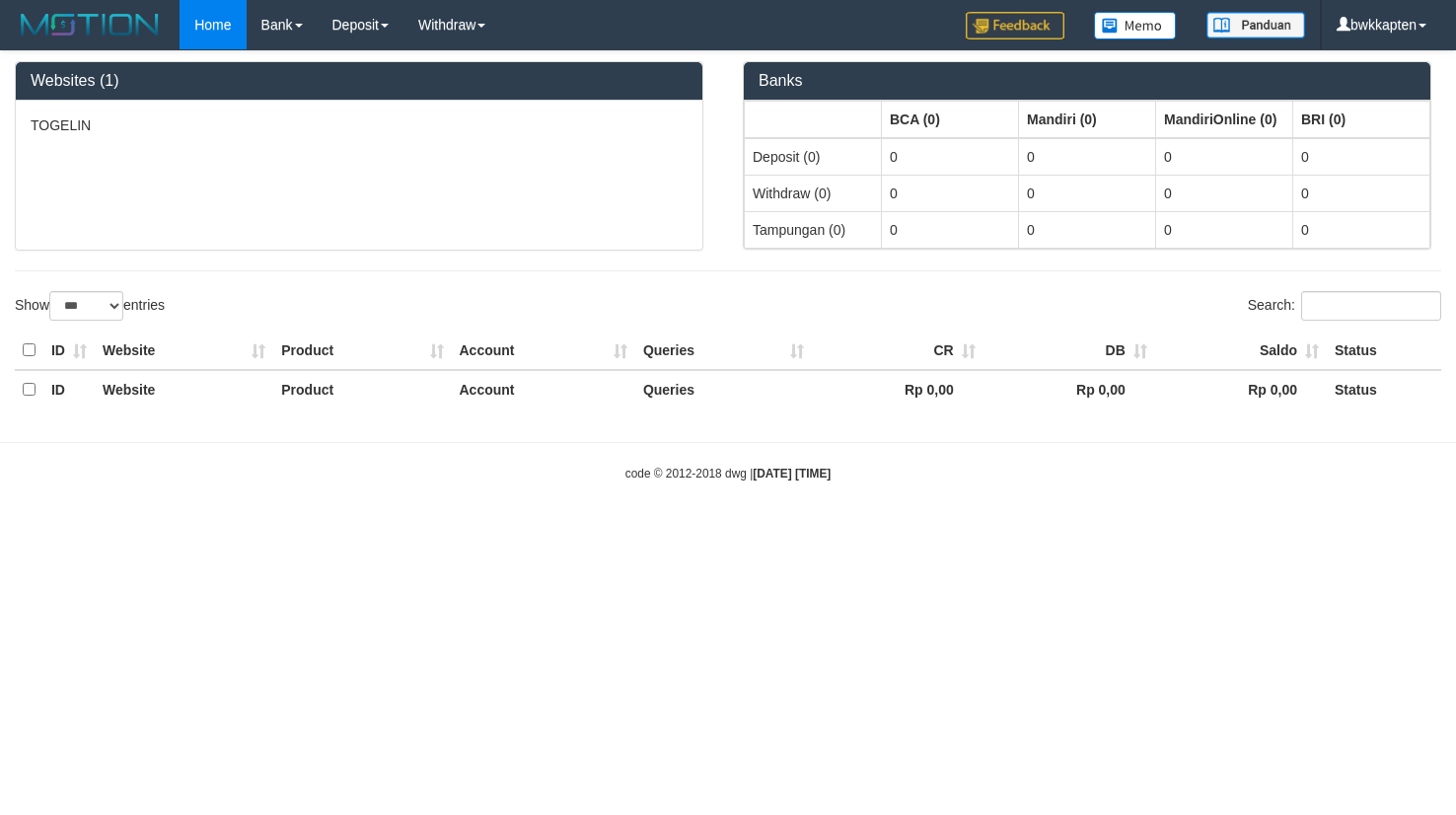 scroll, scrollTop: 0, scrollLeft: 0, axis: both 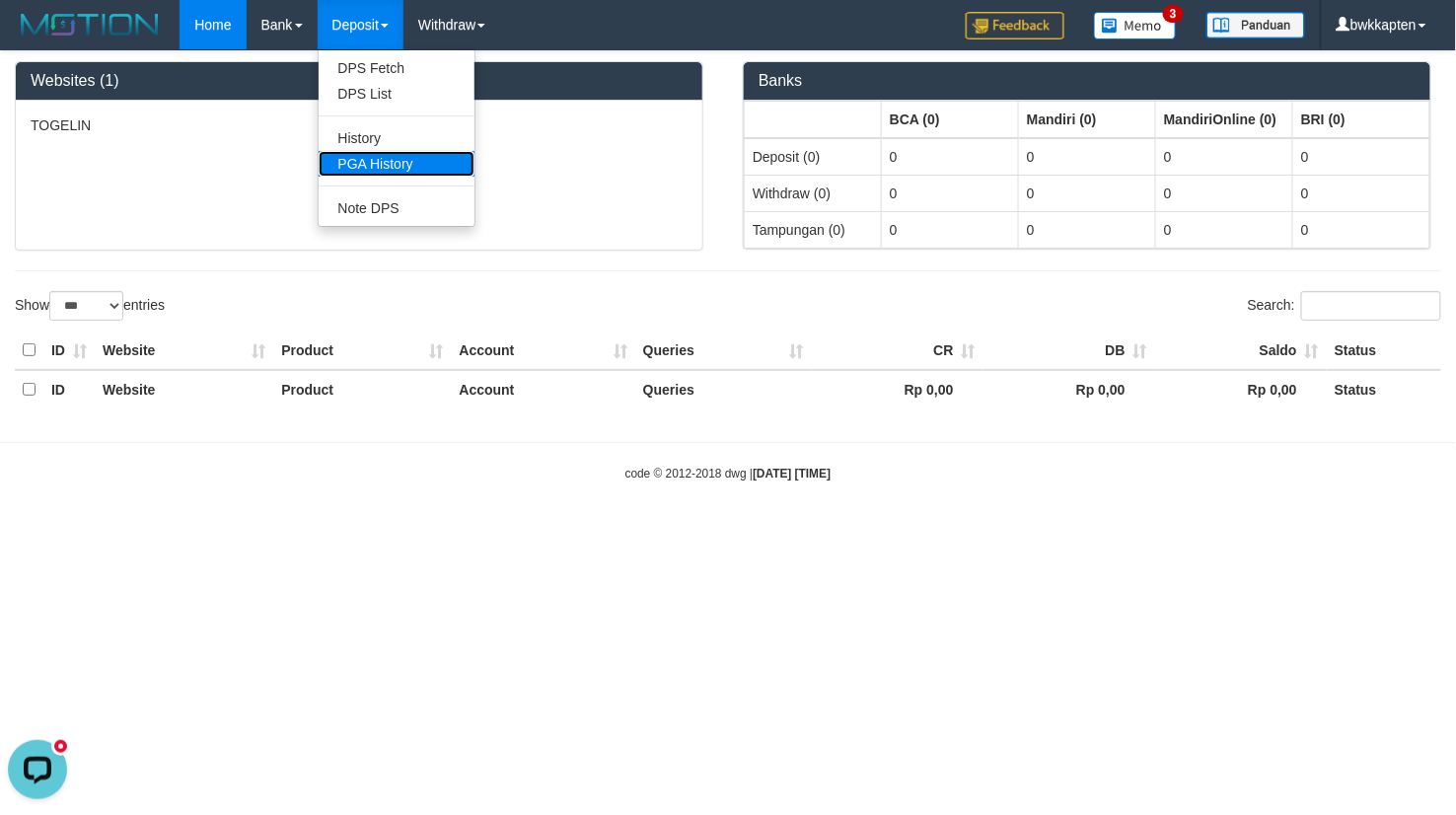 click on "PGA History" at bounding box center [397, 164] 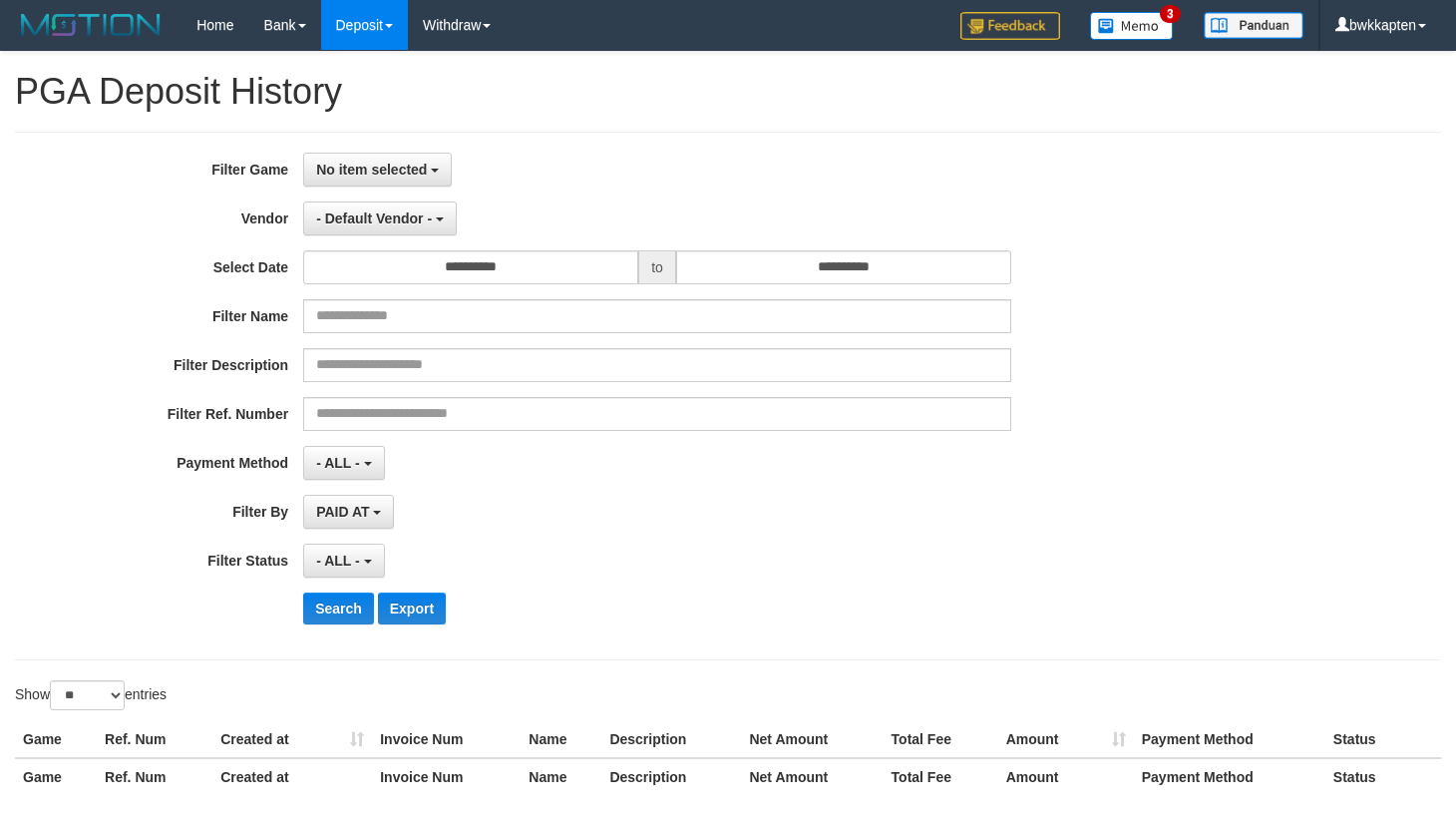 select 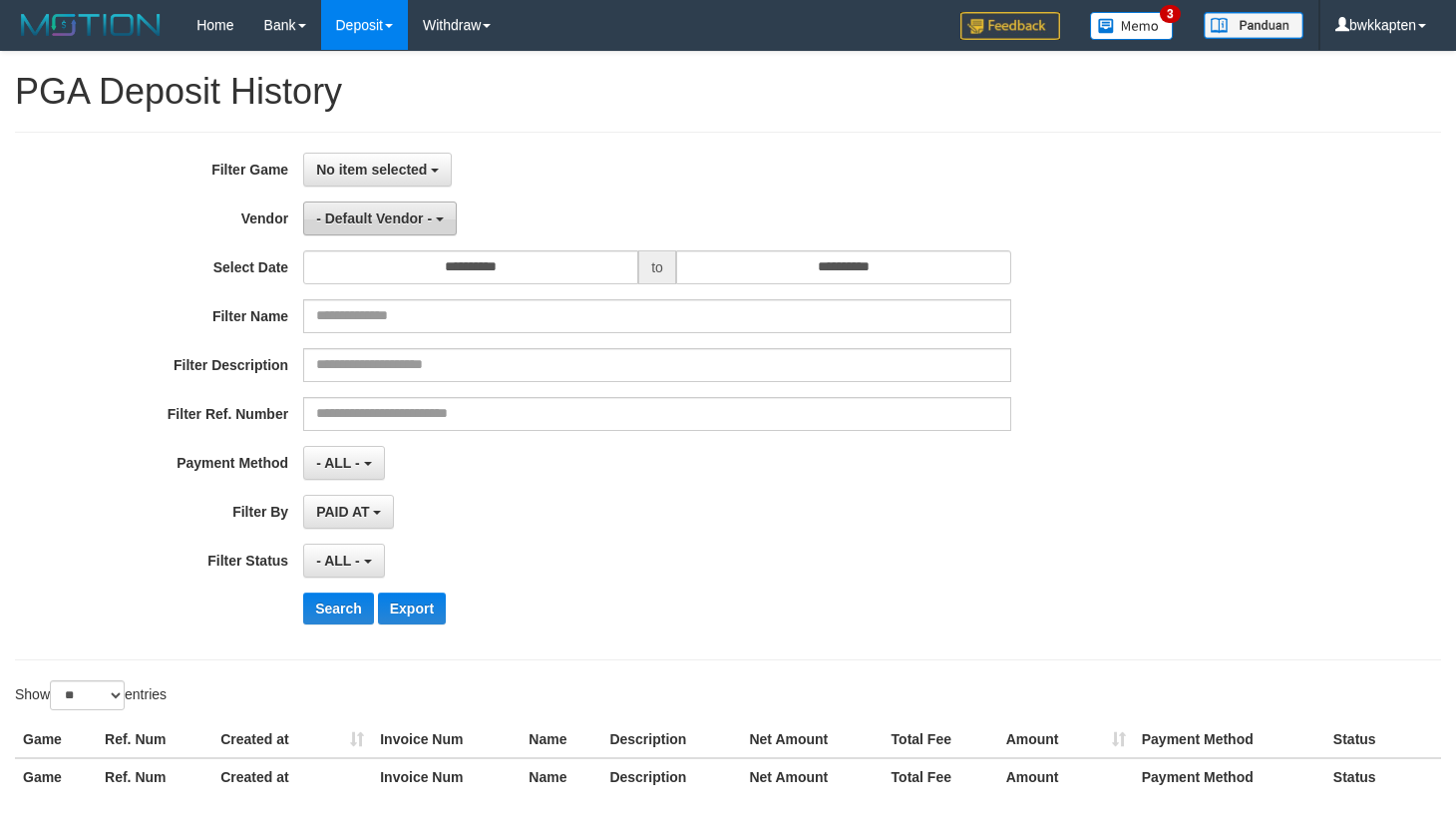 scroll, scrollTop: 0, scrollLeft: 0, axis: both 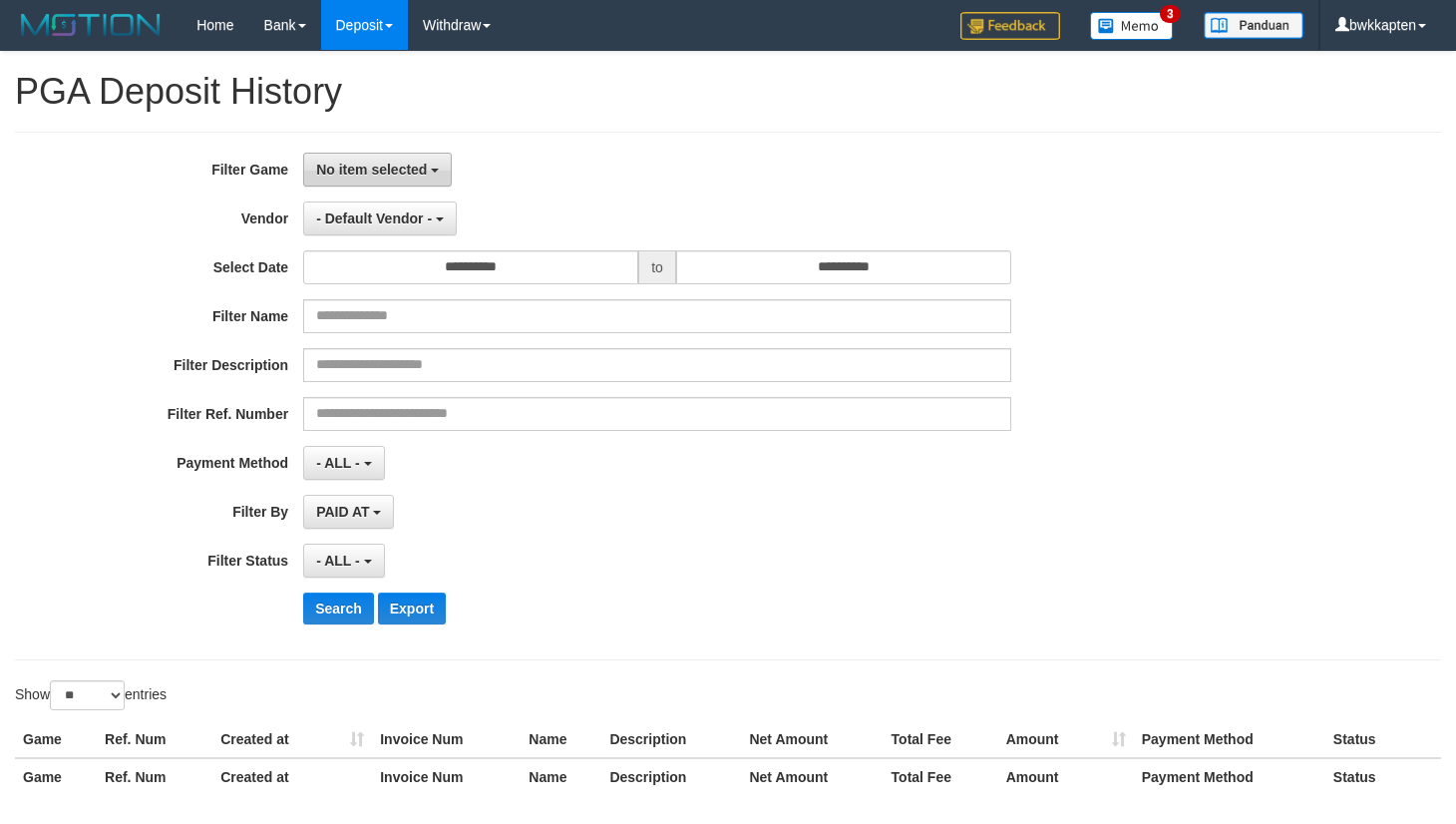 click on "No item selected" at bounding box center [371, 170] 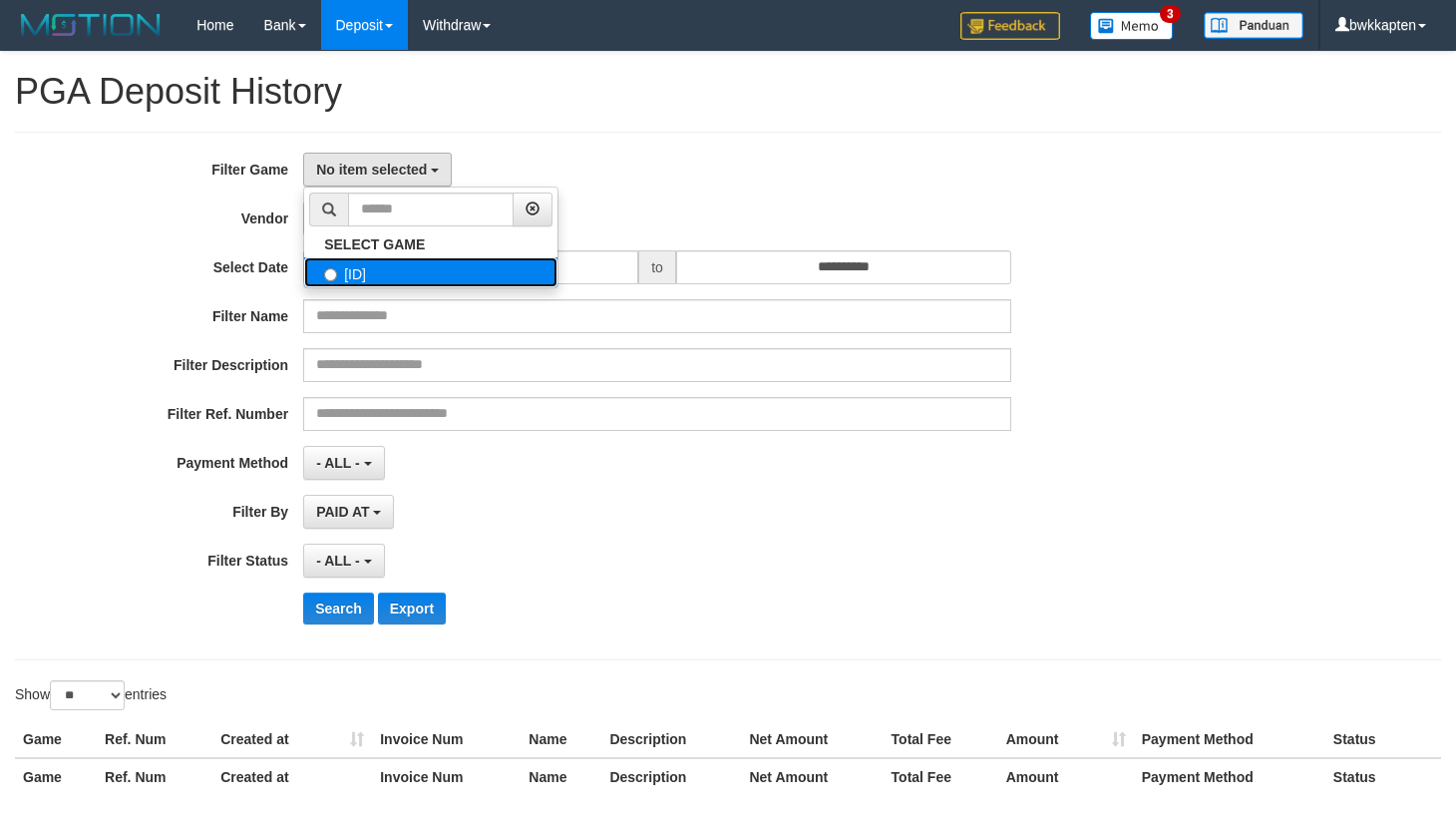 click on "[ITOTO] TOGELIN" at bounding box center (431, 272) 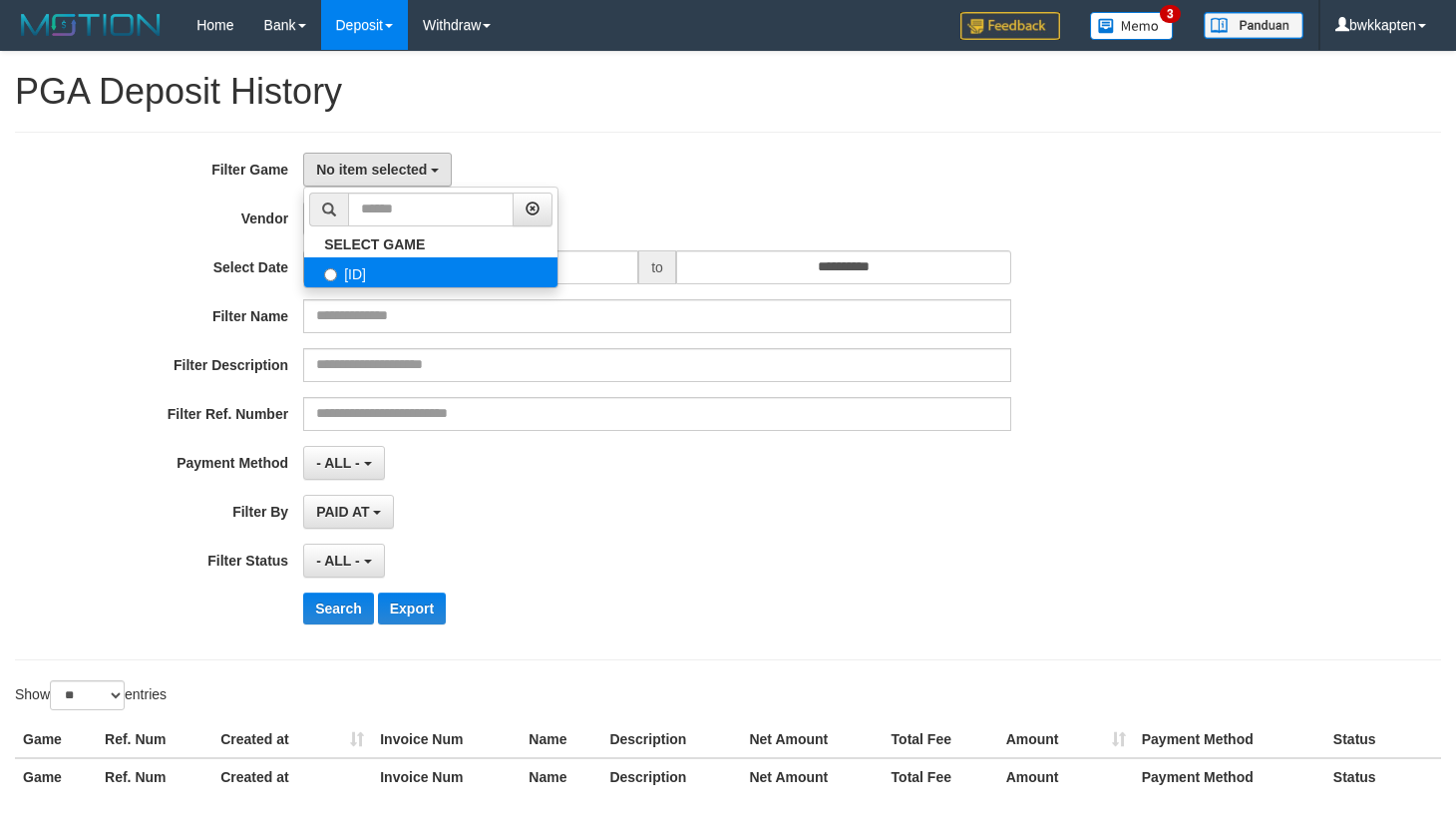 select on "****" 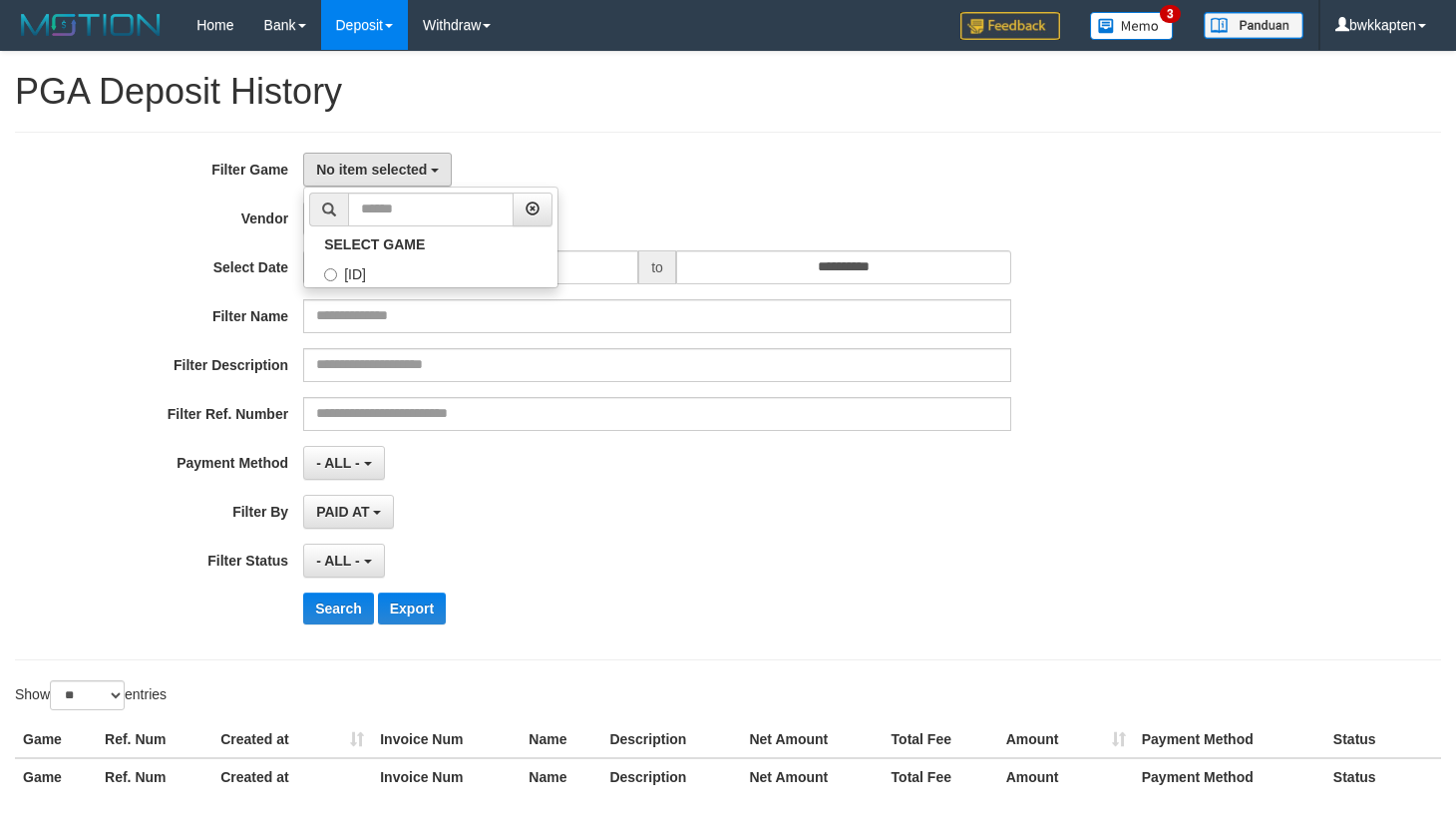 scroll, scrollTop: 17, scrollLeft: 0, axis: vertical 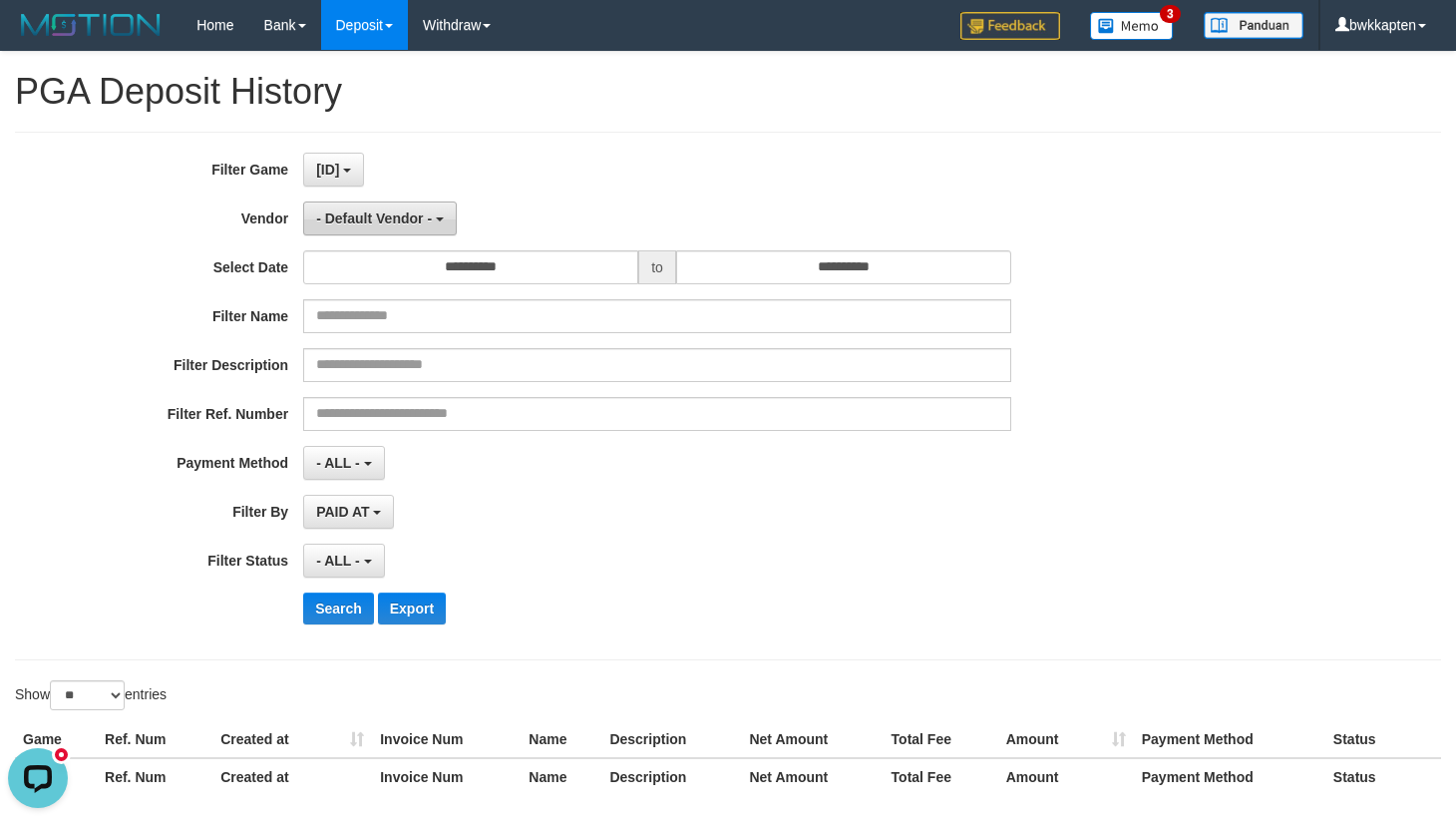 click on "- Default Vendor -" at bounding box center [374, 218] 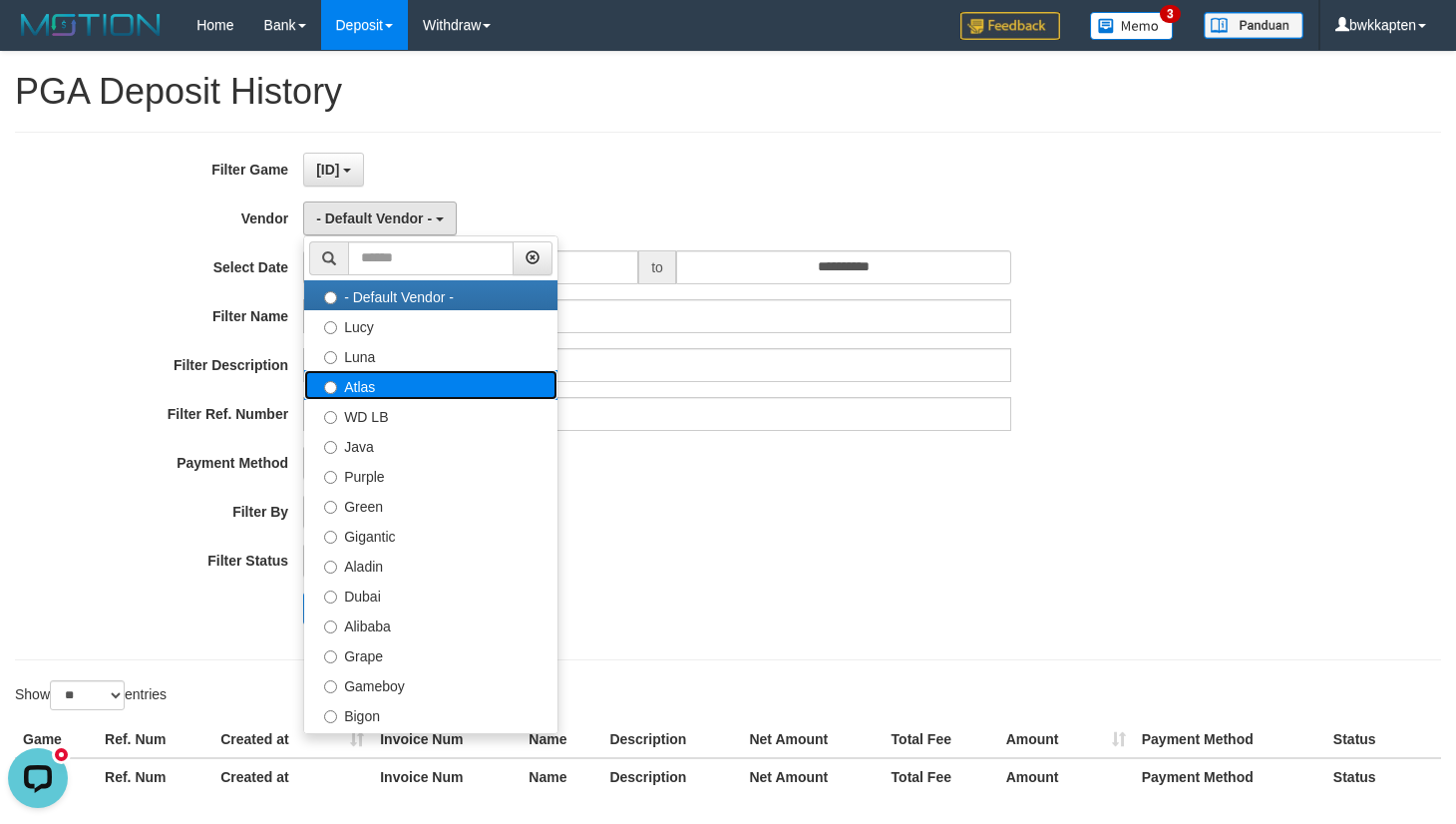 click on "Atlas" at bounding box center (431, 385) 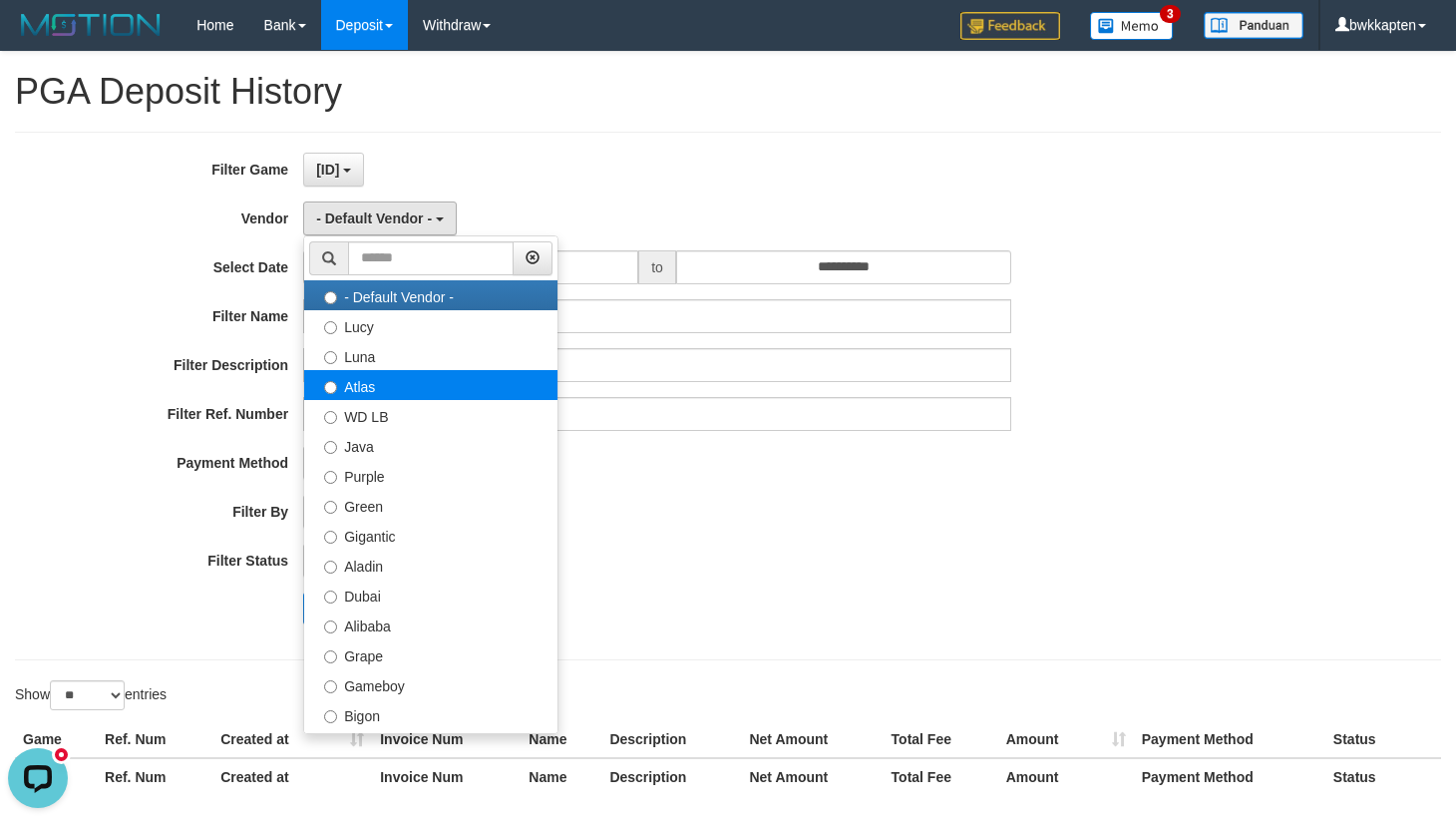 select on "**********" 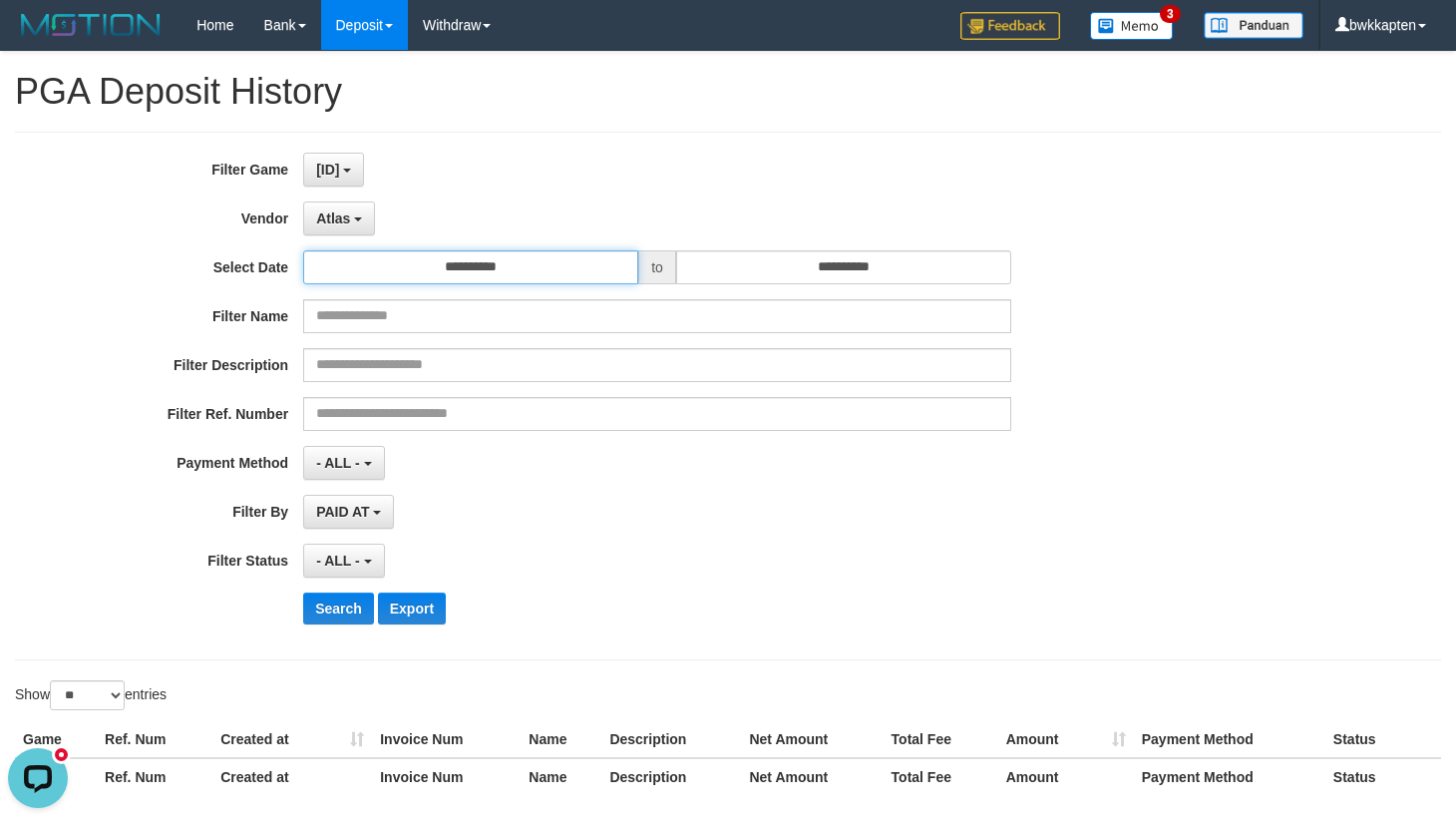 click on "**********" at bounding box center (471, 267) 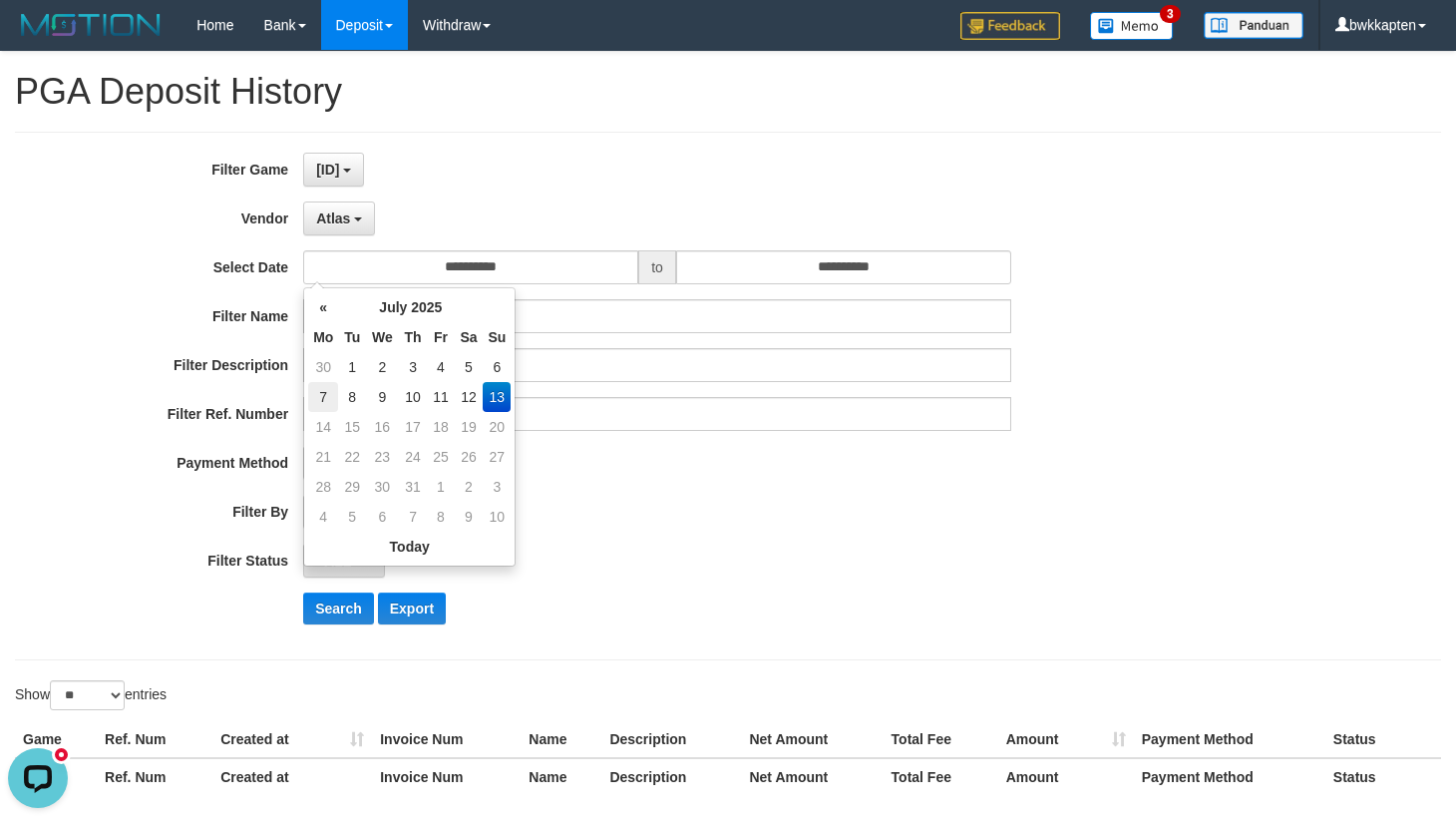 click on "7" at bounding box center [323, 397] 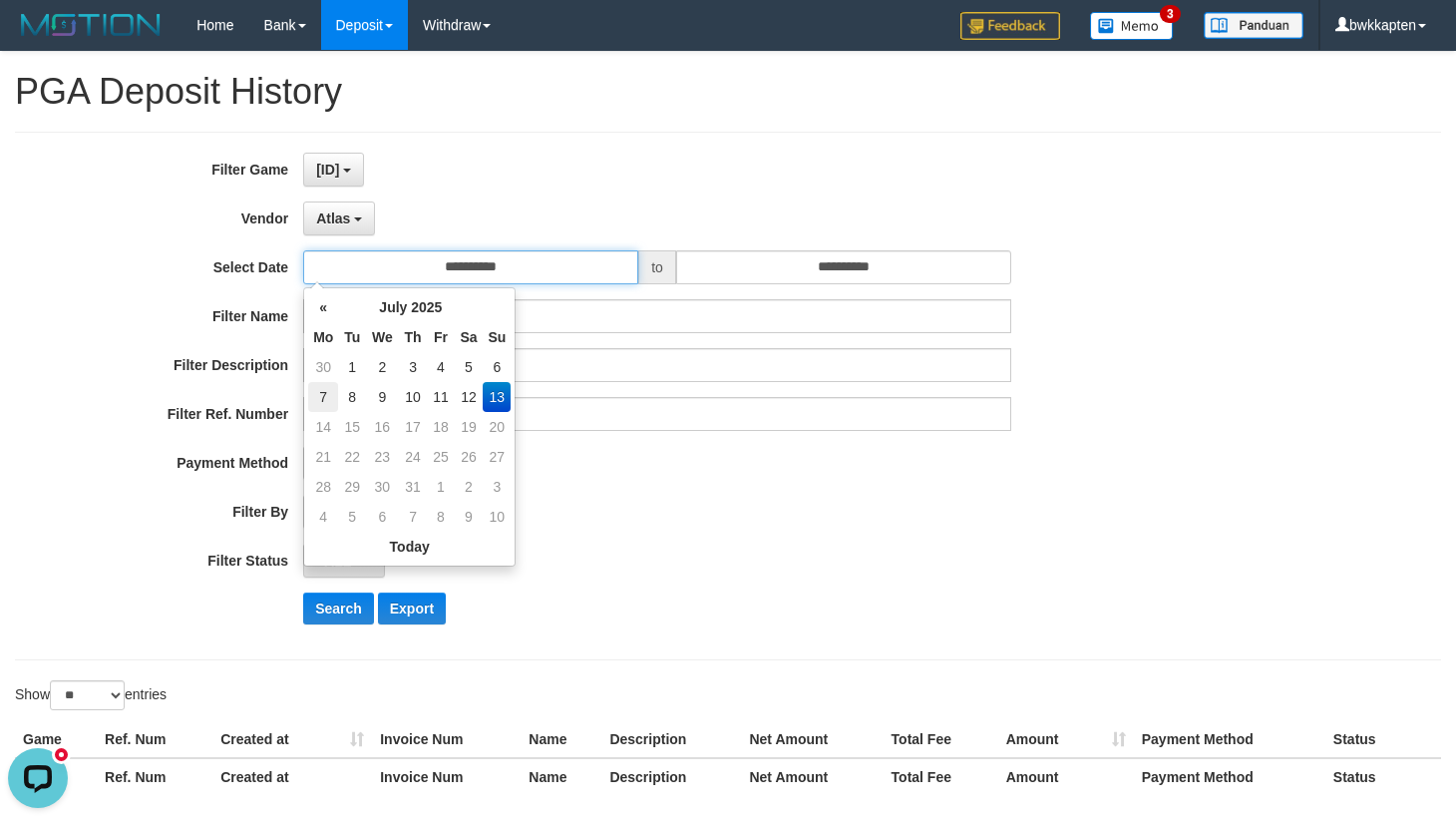 type on "**********" 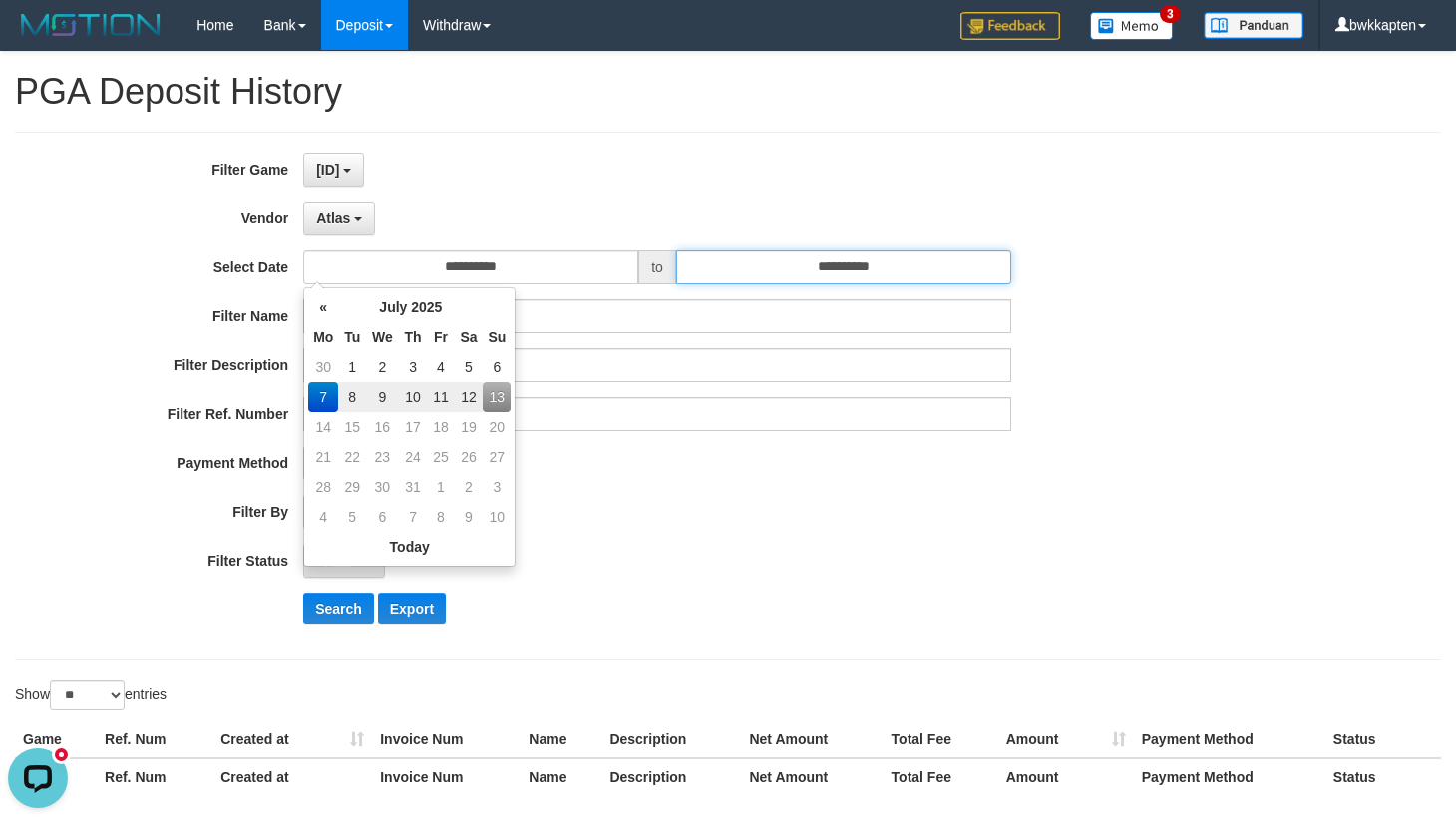 click on "**********" at bounding box center [844, 267] 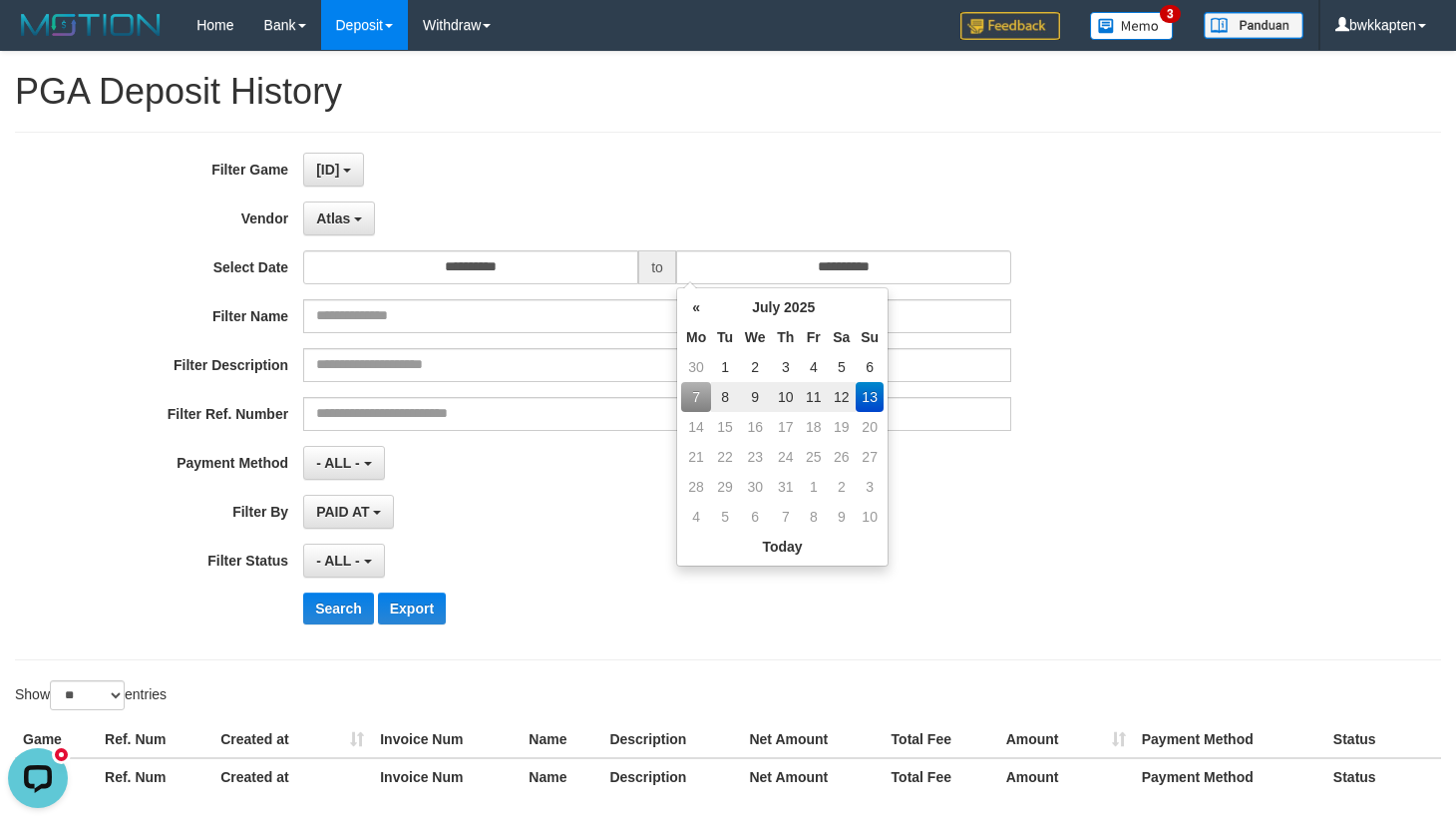 click on "12" at bounding box center [841, 397] 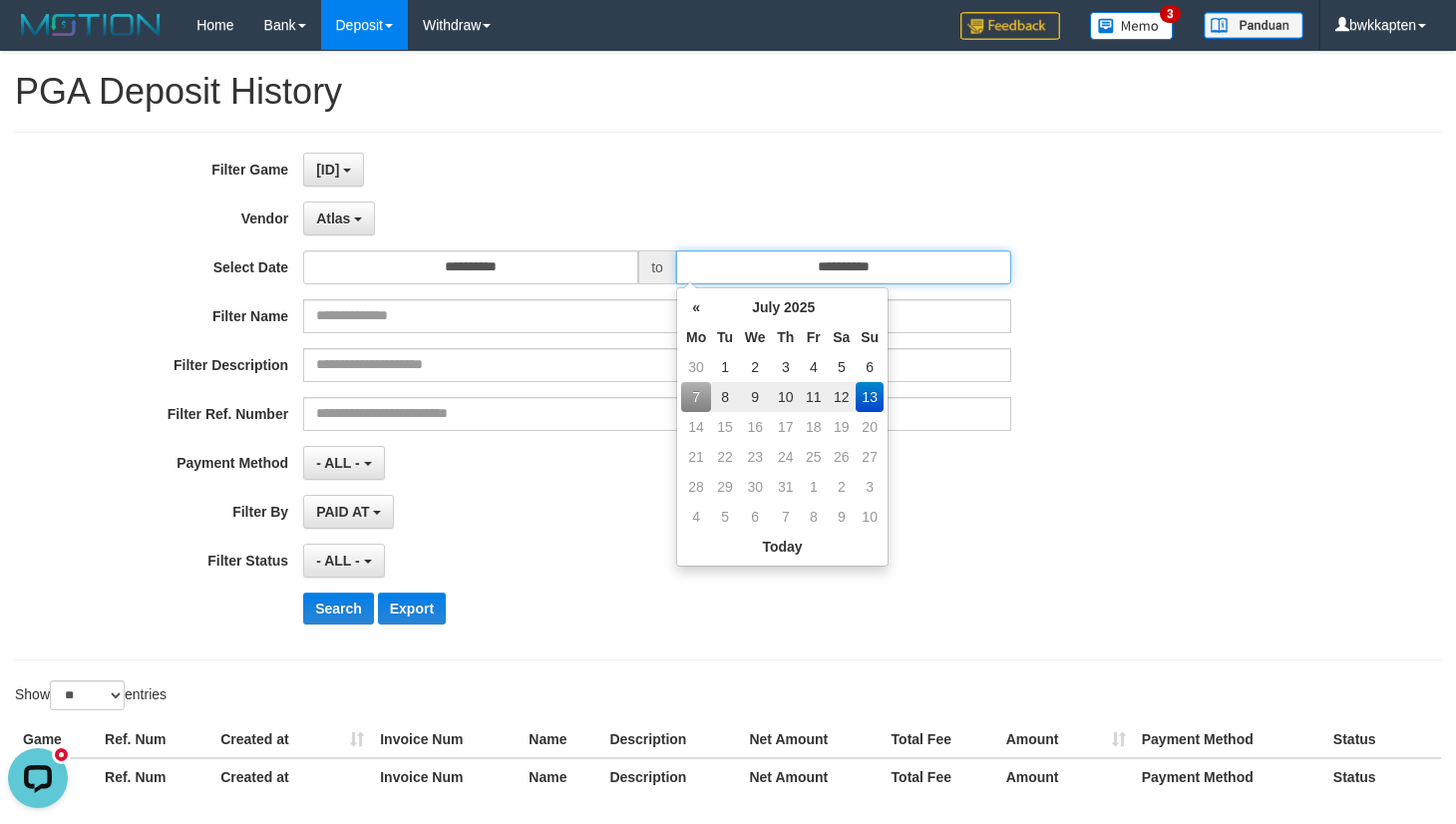 type on "**********" 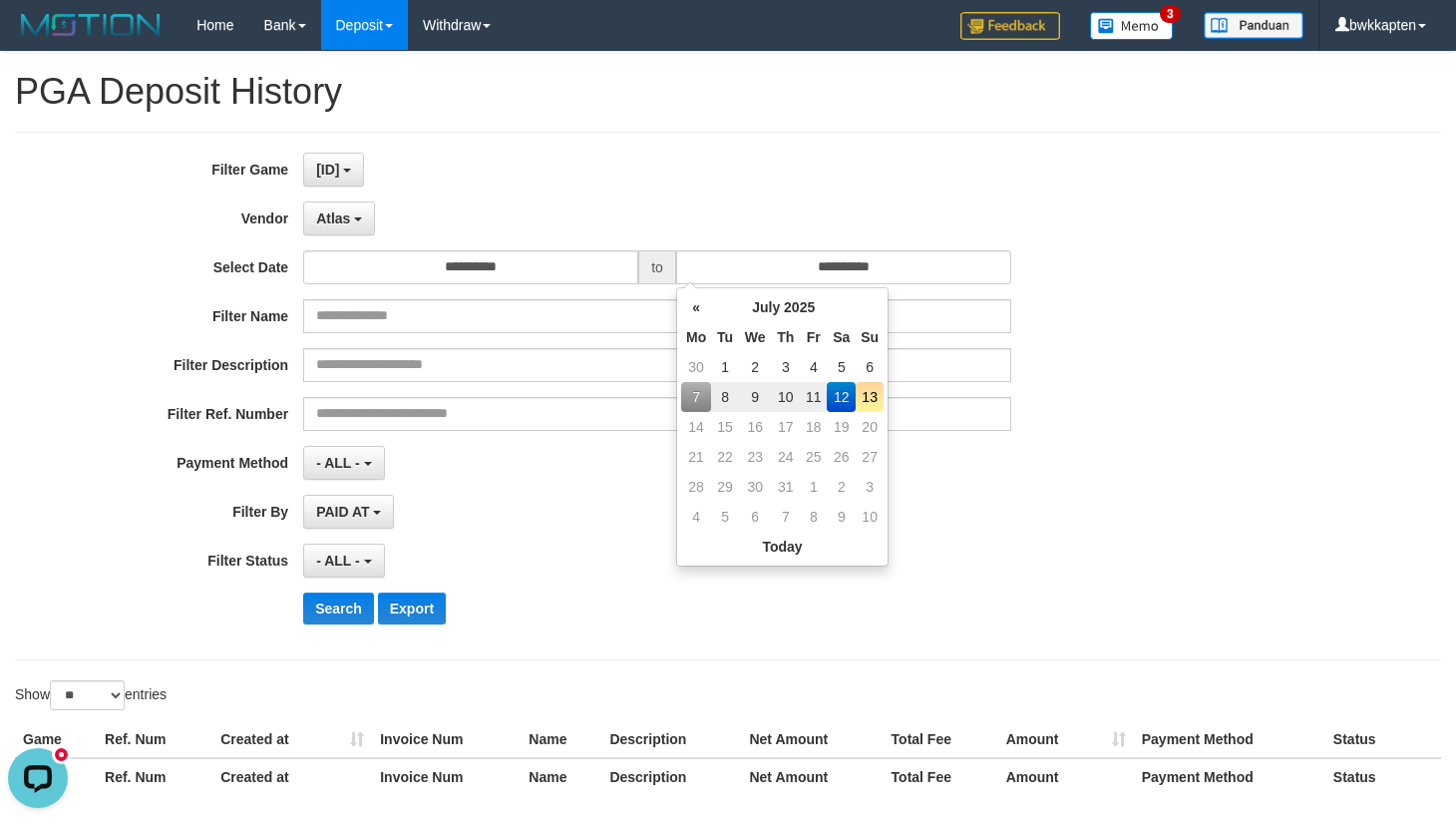 click on "**********" at bounding box center (606, 463) 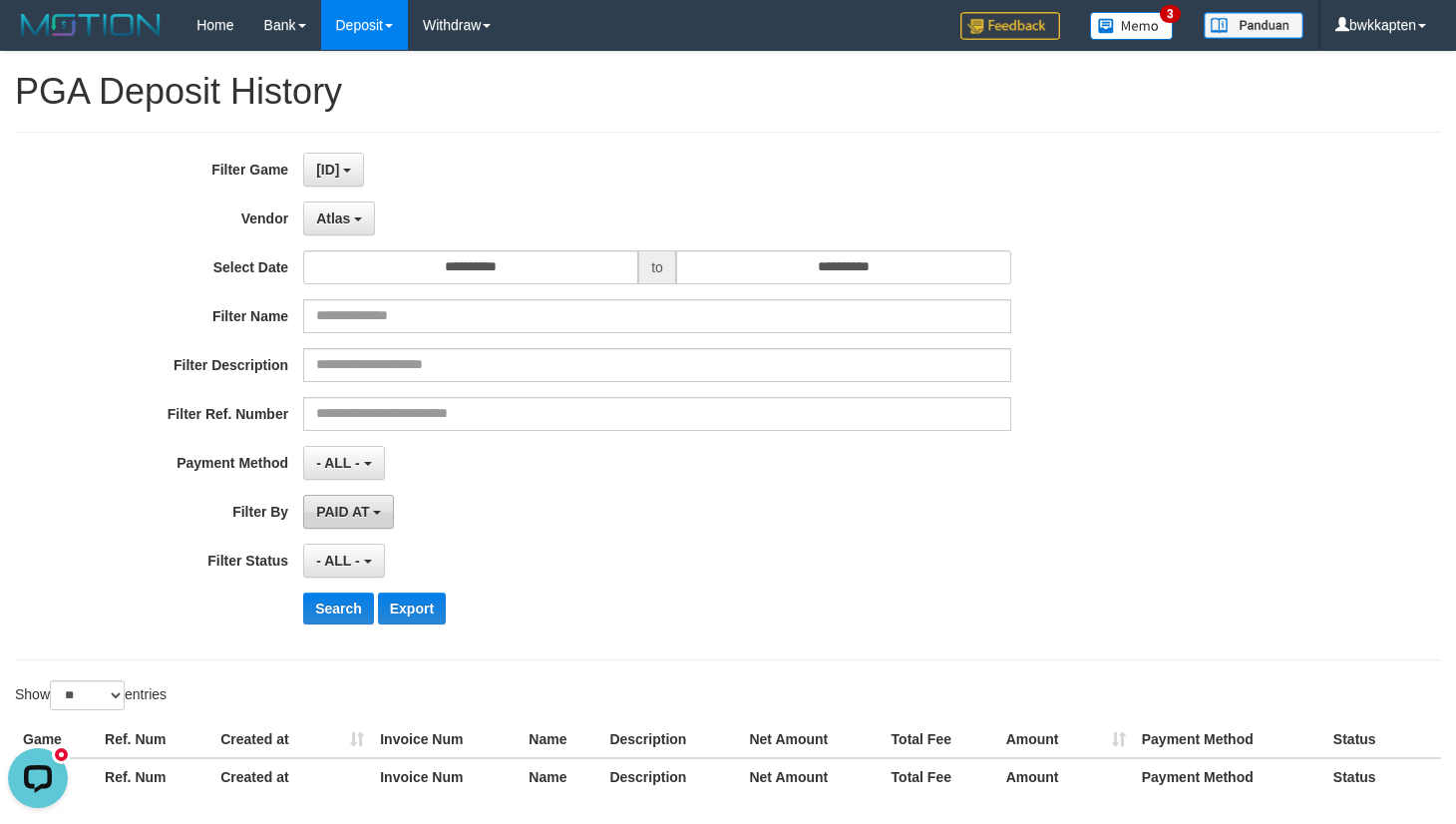 click on "PAID AT" at bounding box center [348, 512] 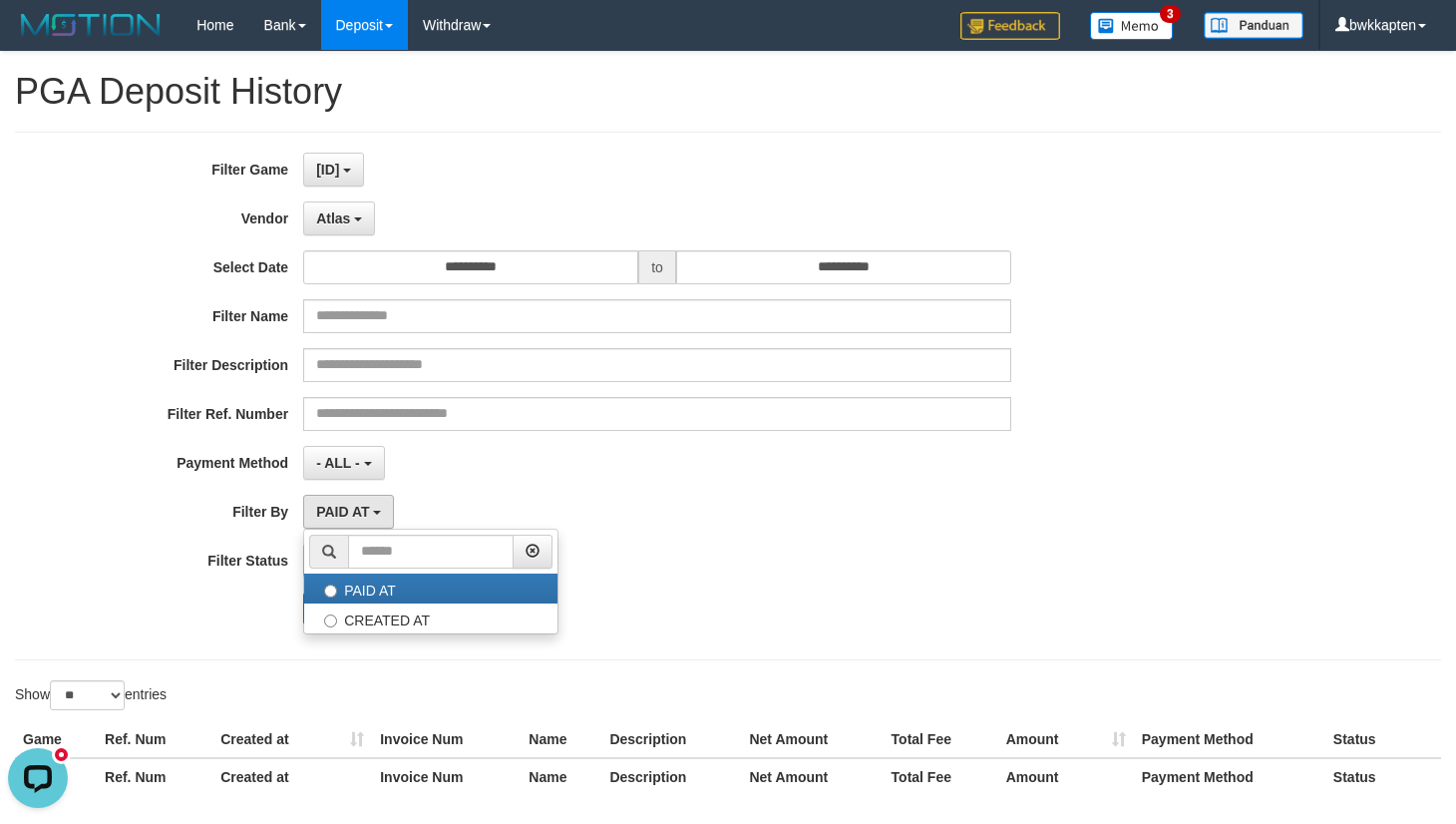 click on "PAID AT
PAID AT
CREATED AT" at bounding box center (657, 512) 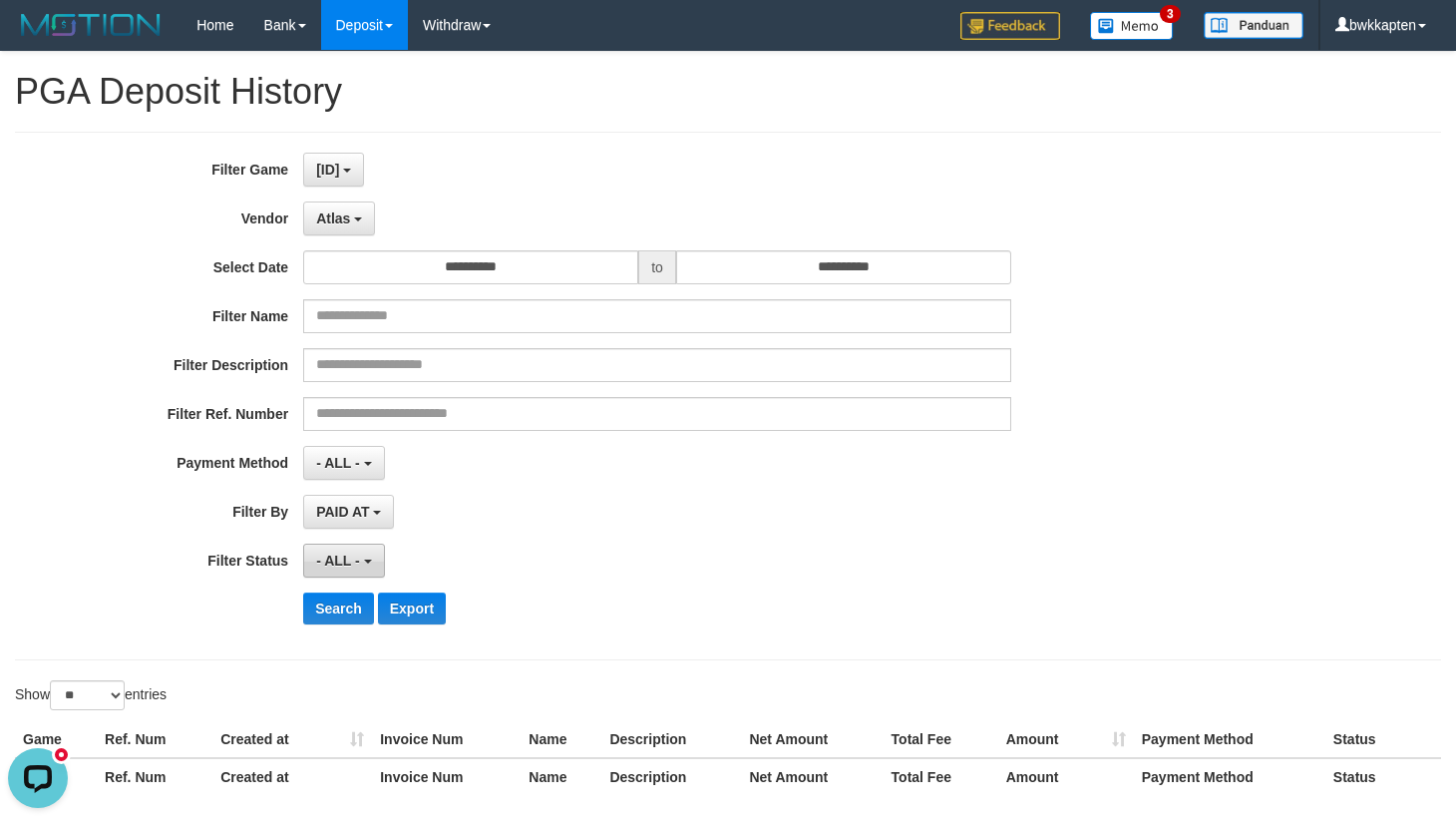 click on "- ALL -" at bounding box center [338, 561] 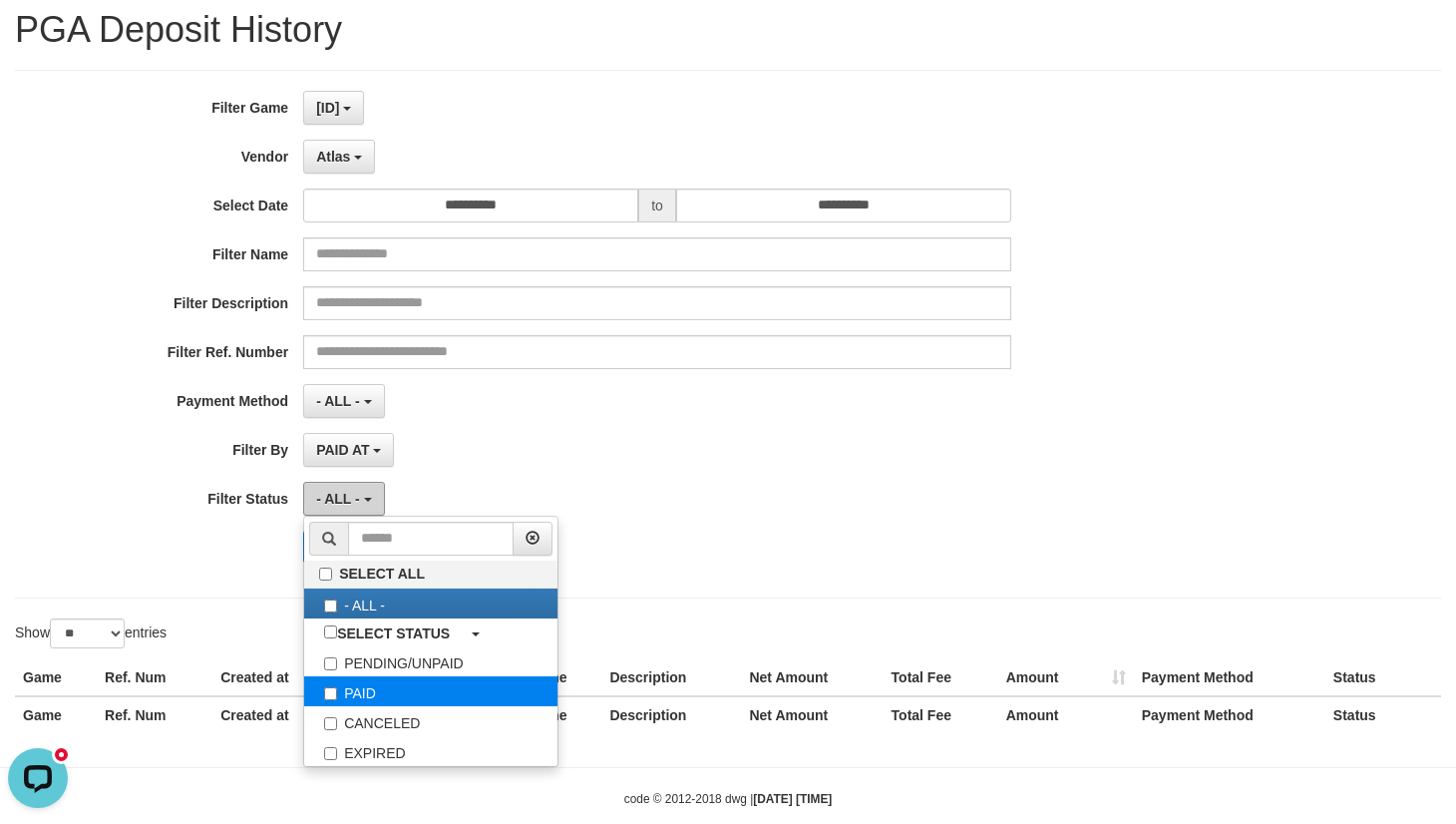 scroll, scrollTop: 95, scrollLeft: 0, axis: vertical 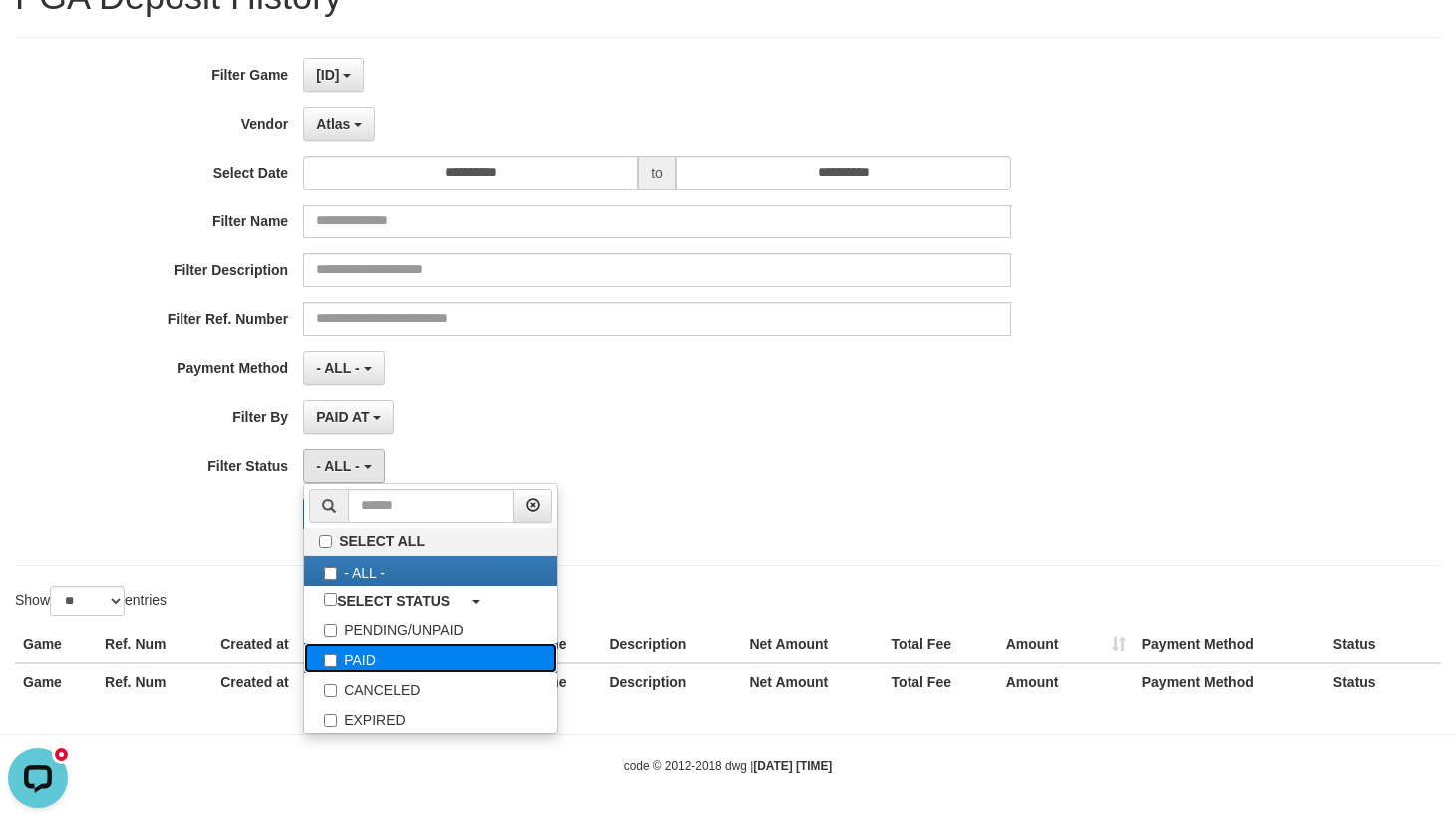click on "PAID" at bounding box center [431, 658] 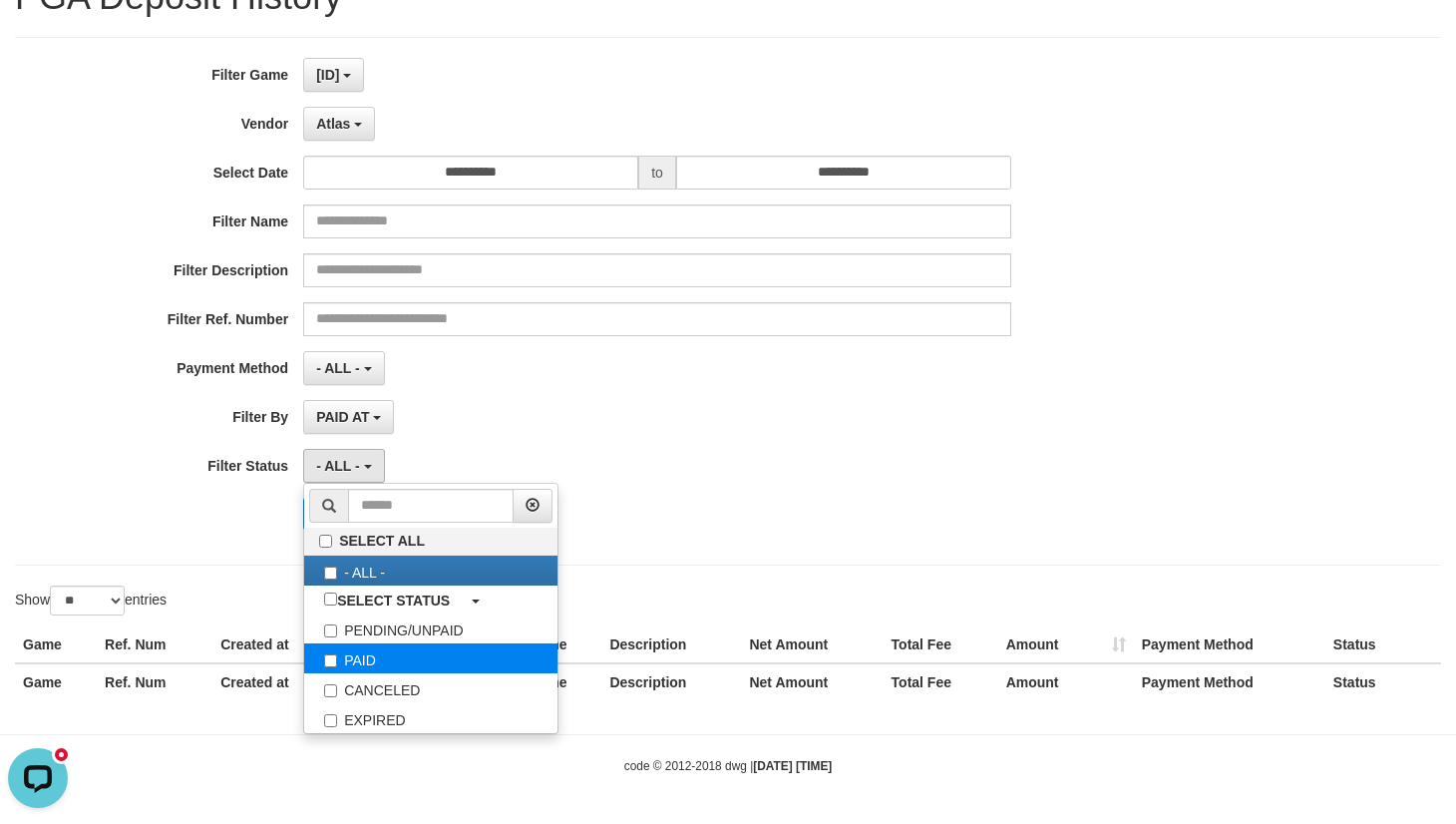 select on "*" 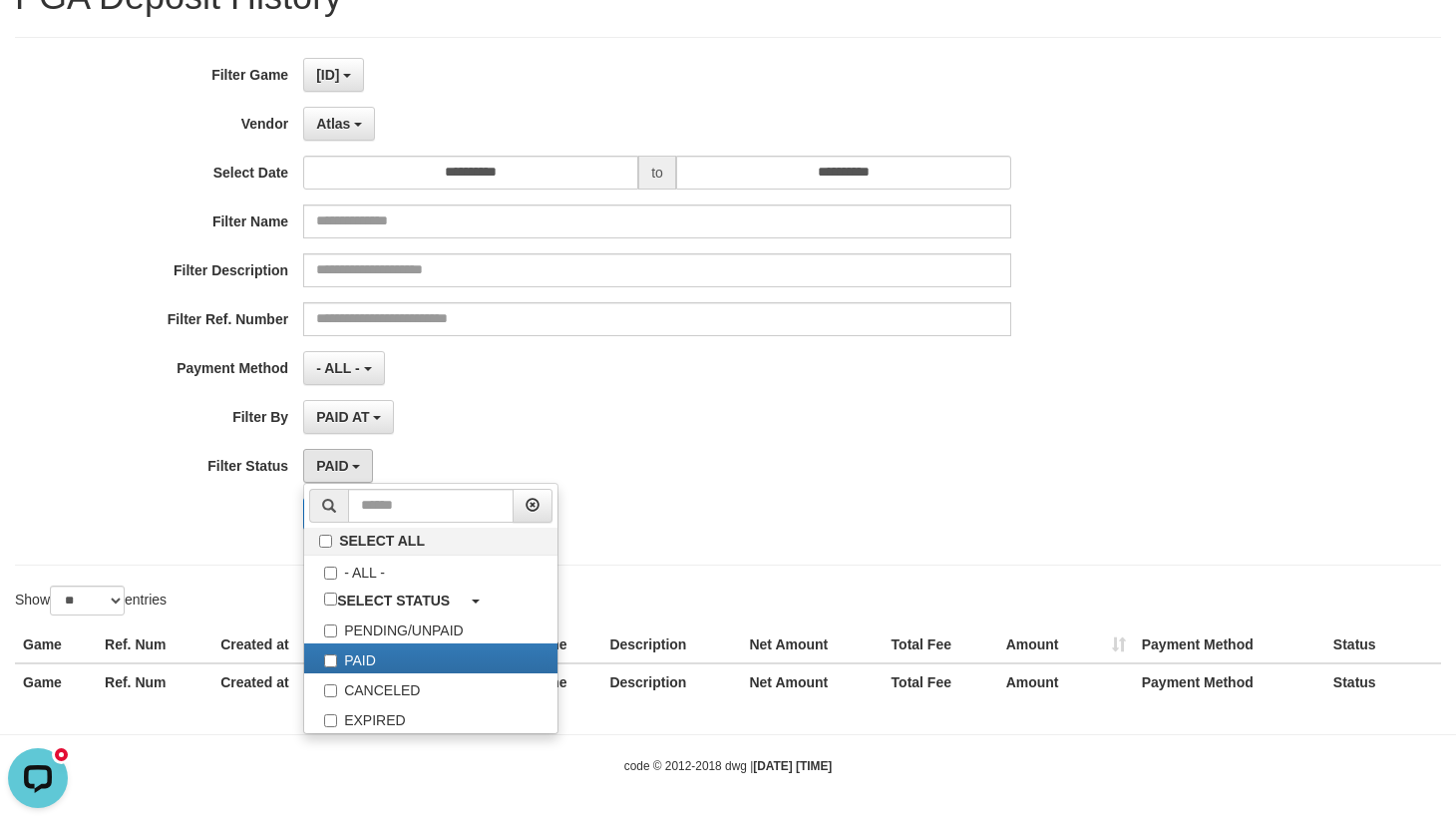 click on "**********" at bounding box center (606, 301) 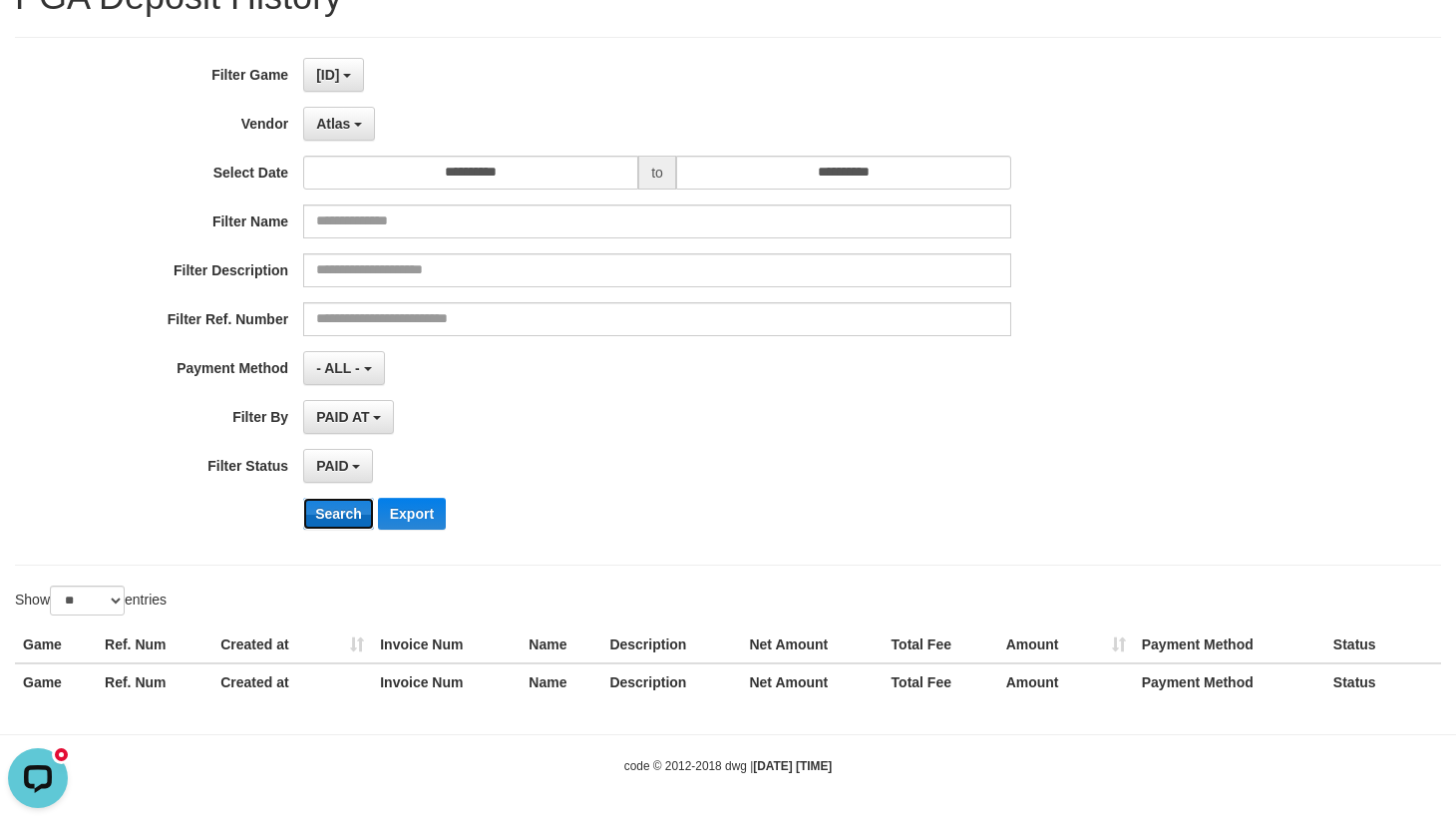 click on "Search" at bounding box center (338, 514) 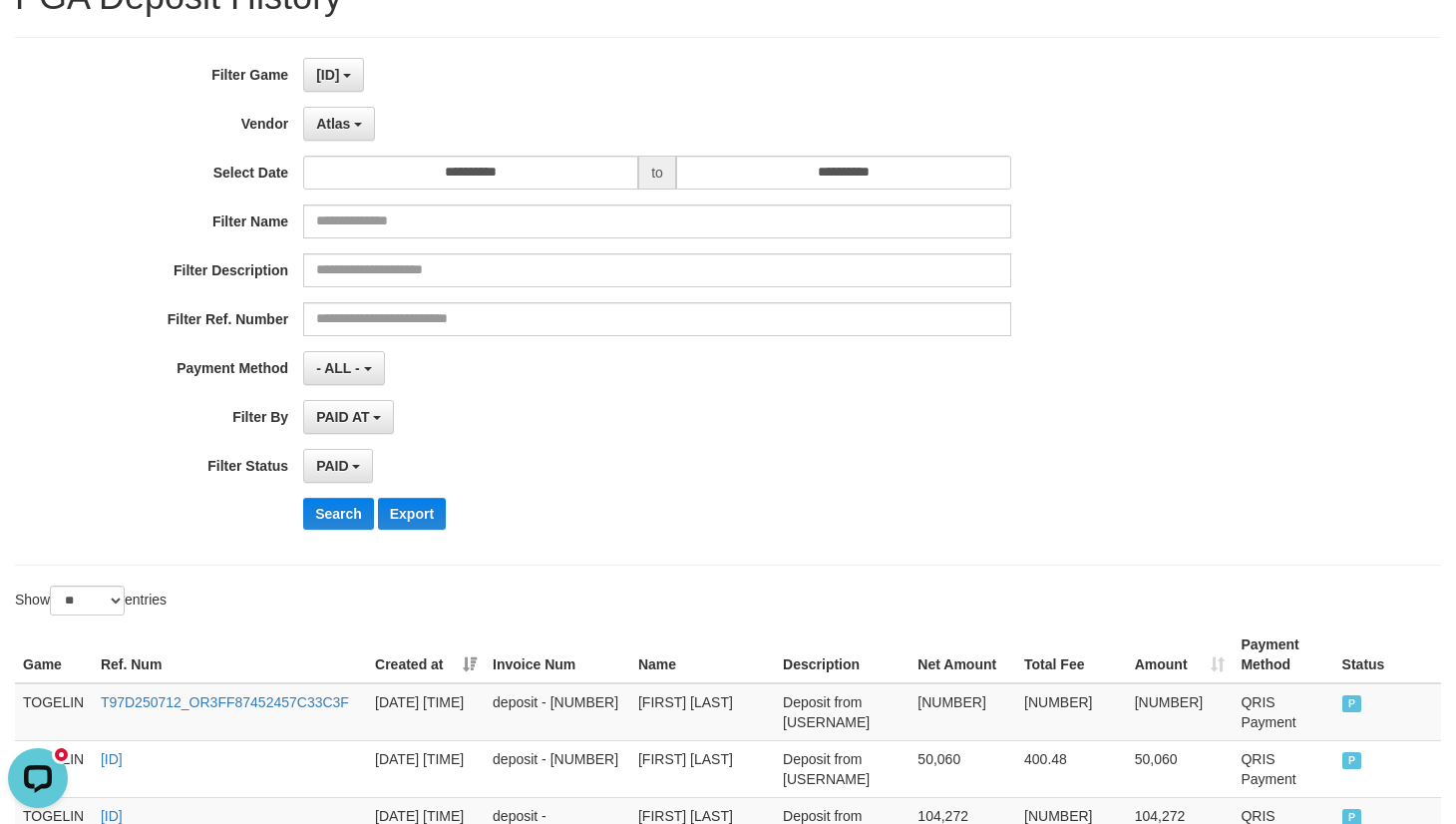 click on "PAID								    SELECT ALL  - ALL -  SELECT STATUS
PENDING/UNPAID
PAID
CANCELED
EXPIRED" at bounding box center [657, 466] 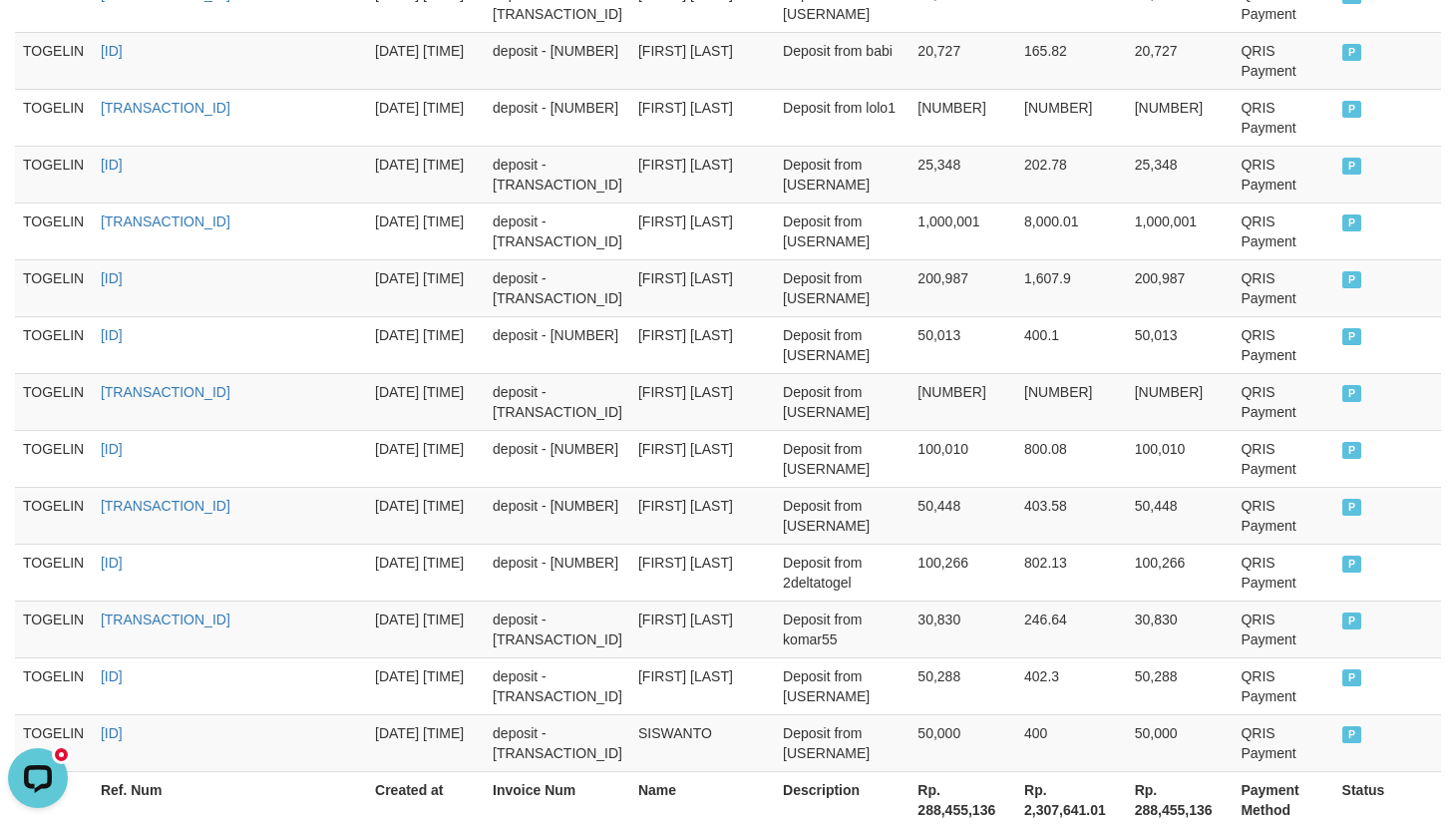 scroll, scrollTop: 1594, scrollLeft: 0, axis: vertical 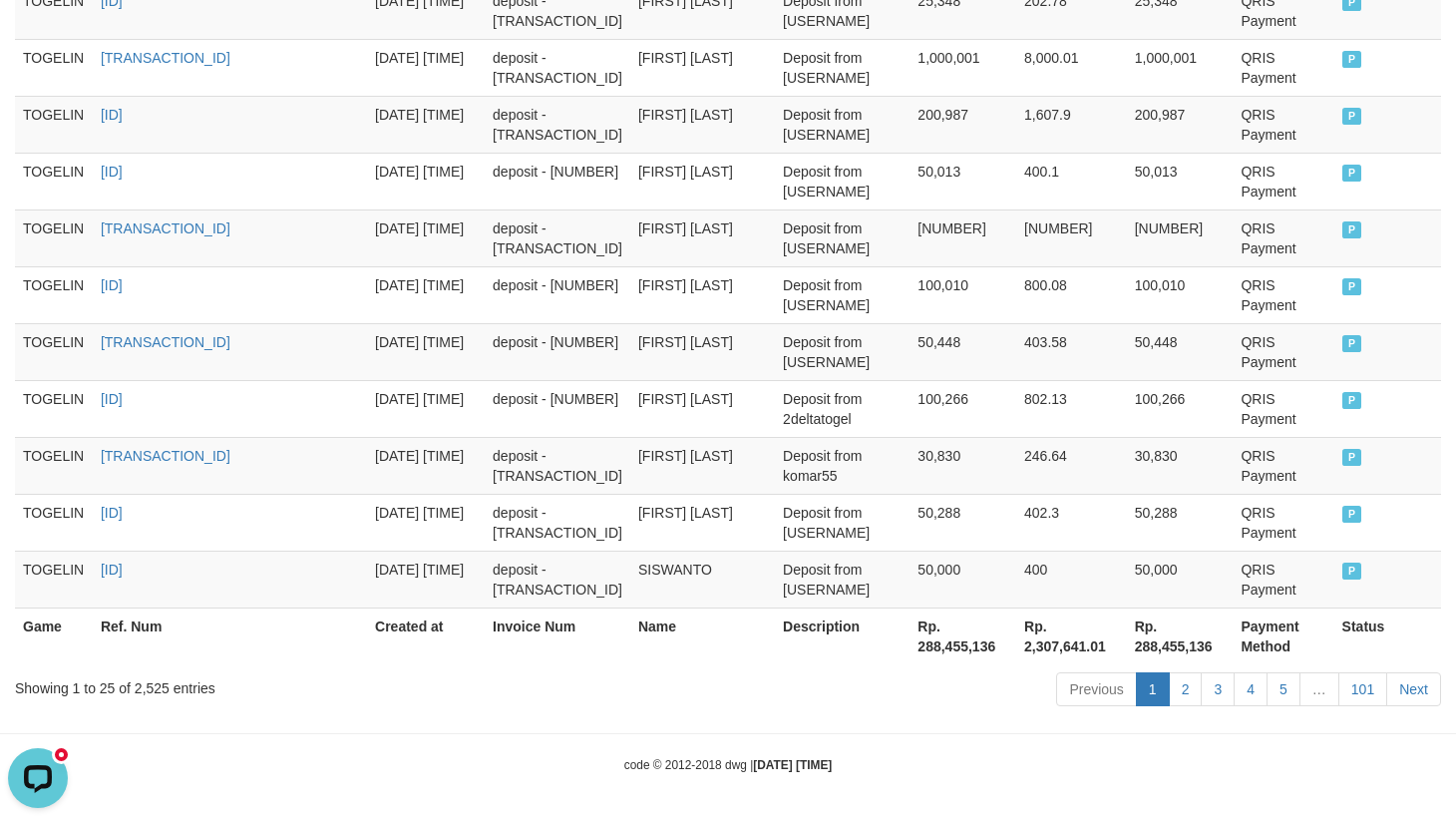 click on "Rp. 288,455,136" at bounding box center [962, 635] 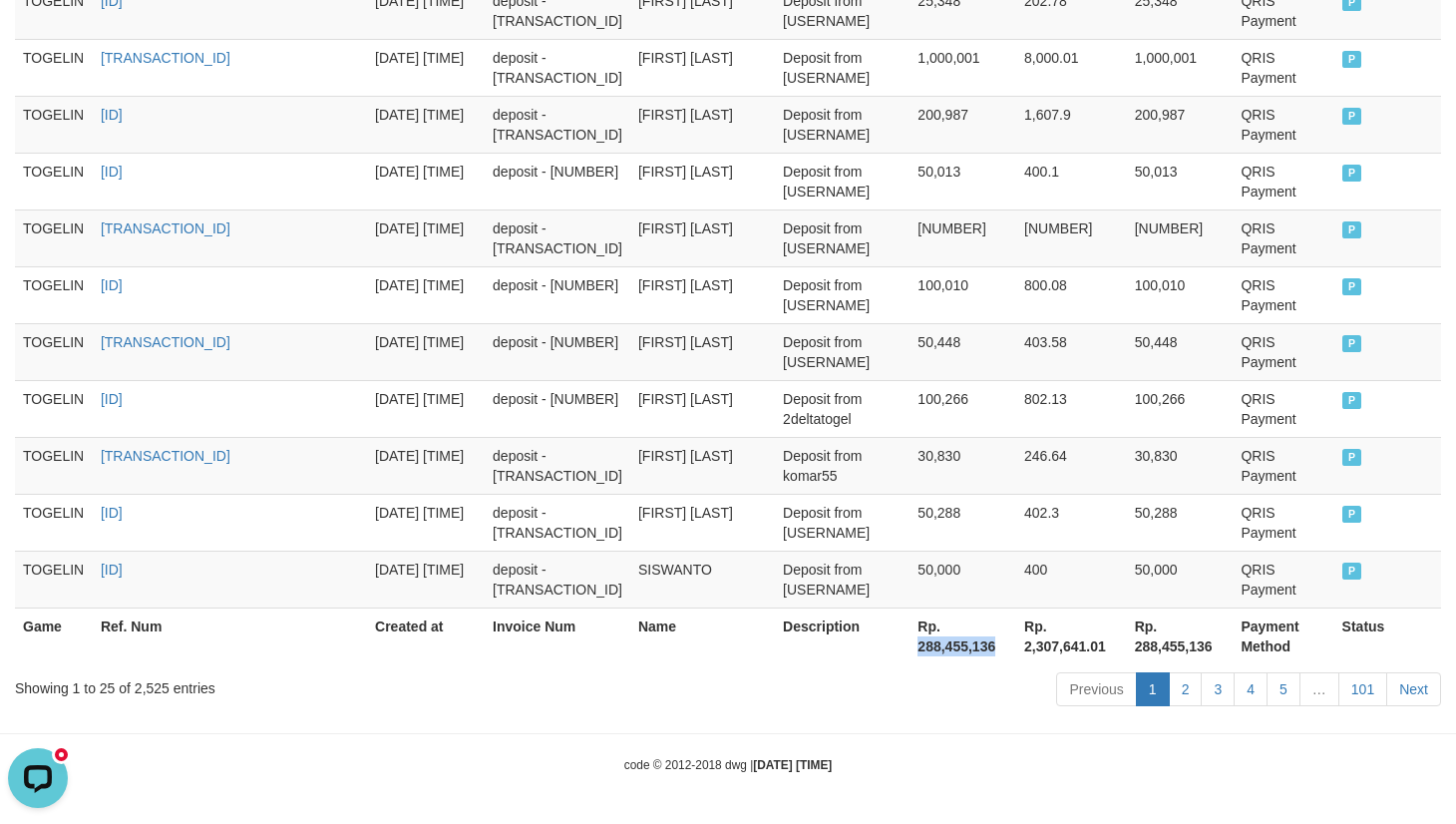 click on "Rp. 288,455,136" at bounding box center [962, 635] 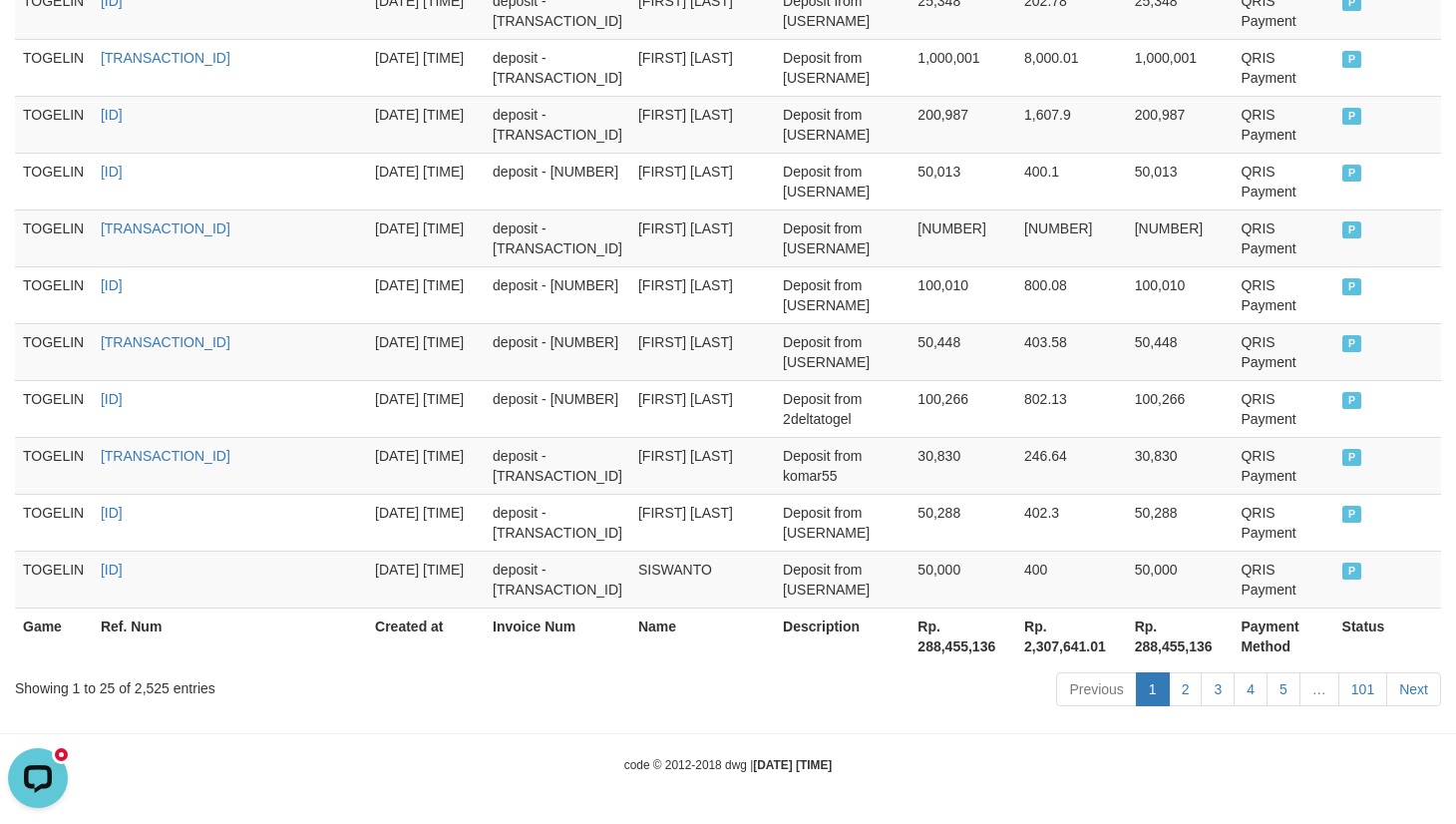 click on "Rp. 2,307,641.01" at bounding box center [1071, 635] 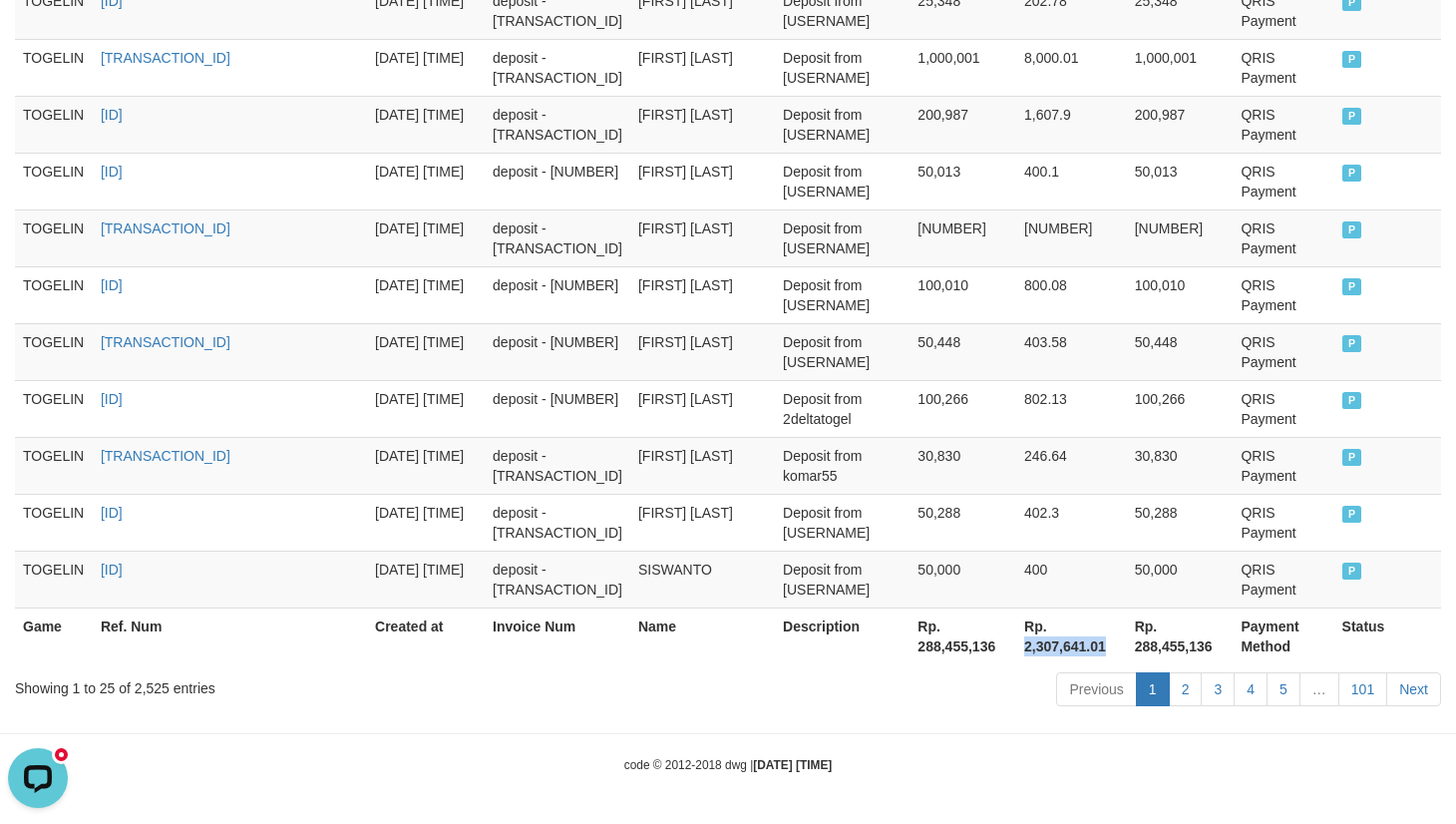 click on "Rp. 2,307,641.01" at bounding box center (1071, 635) 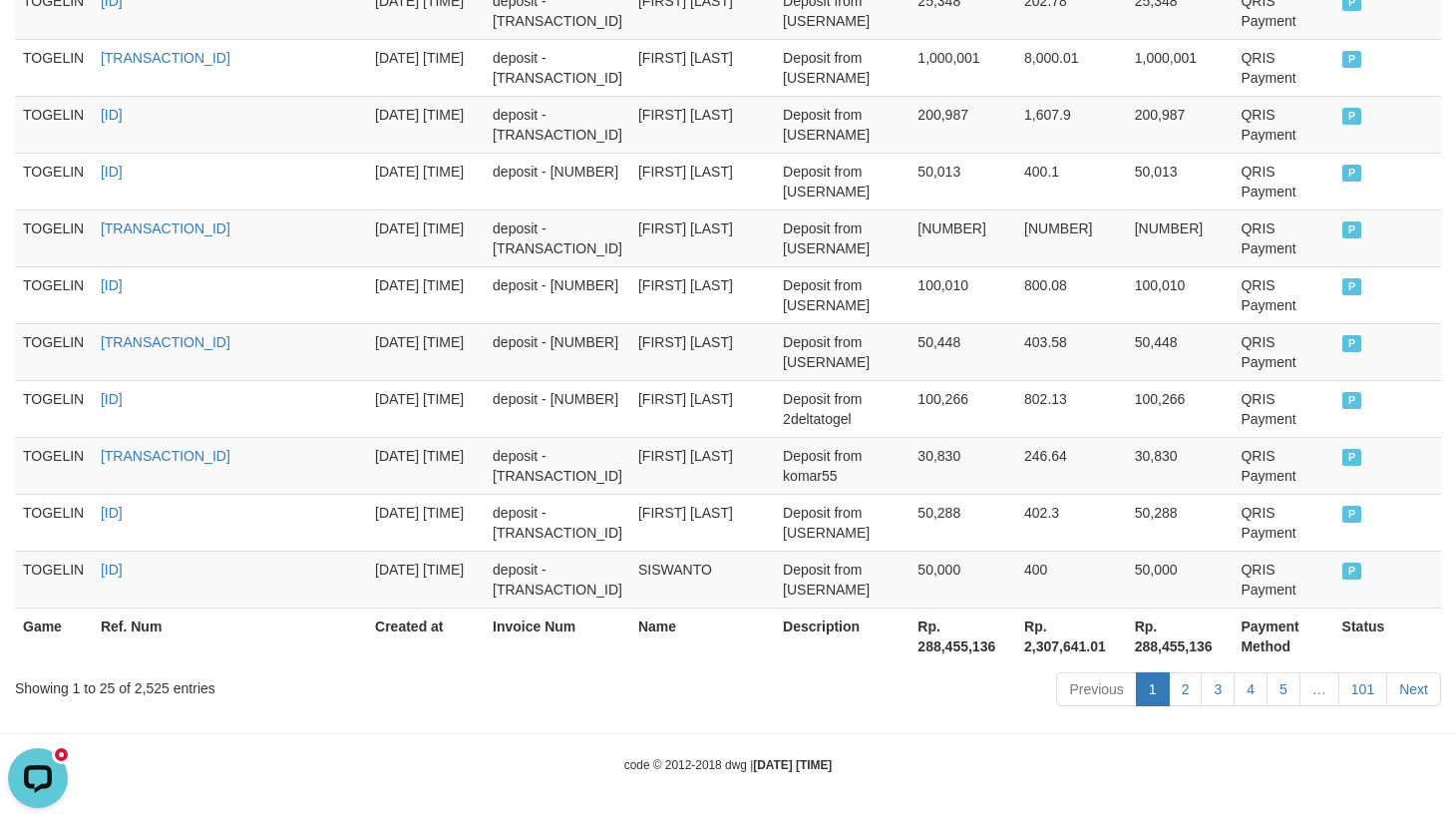 click on "Rp. 288,455,136" at bounding box center (962, 635) 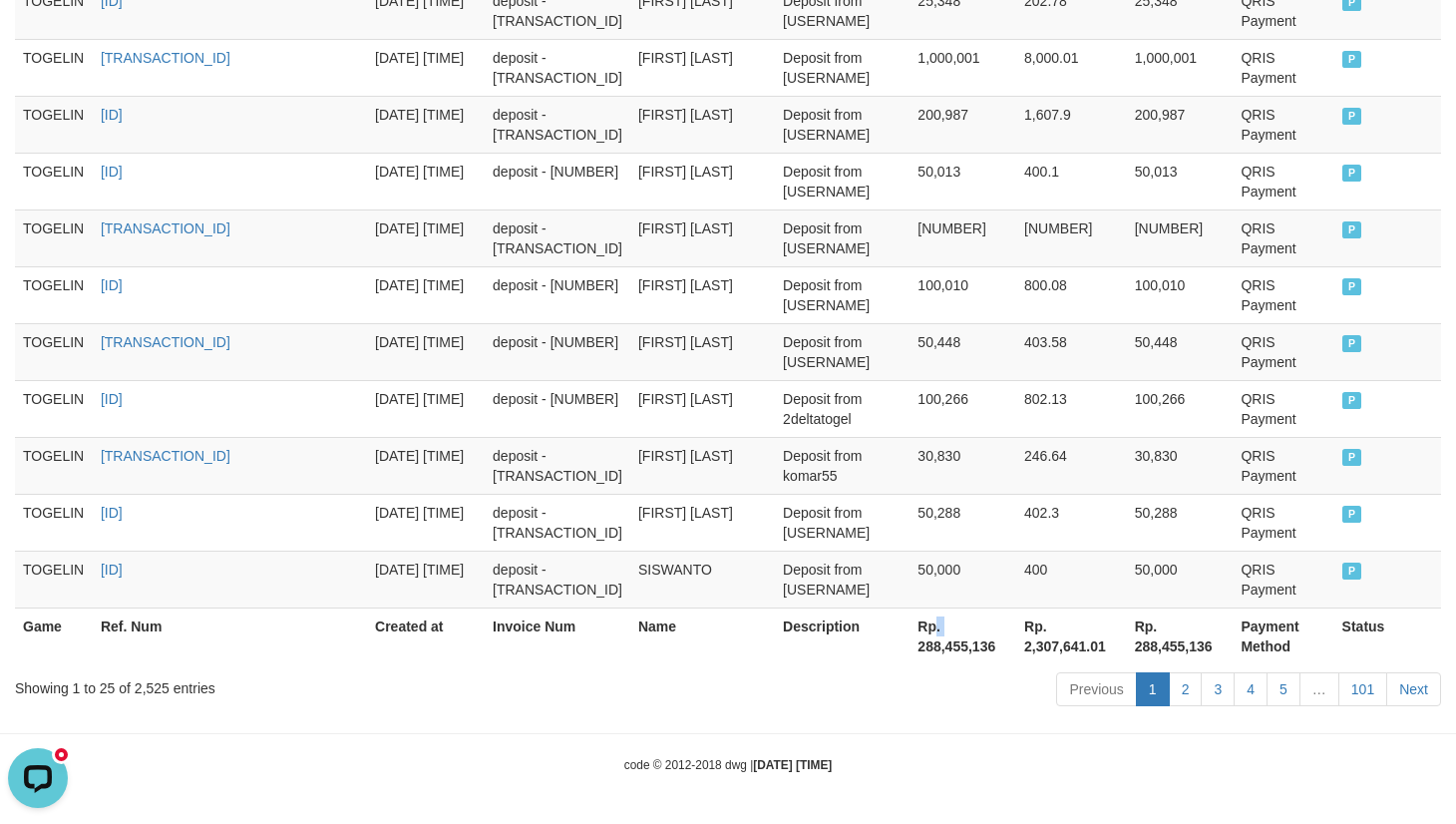 click on "Rp. 288,455,136" at bounding box center [962, 635] 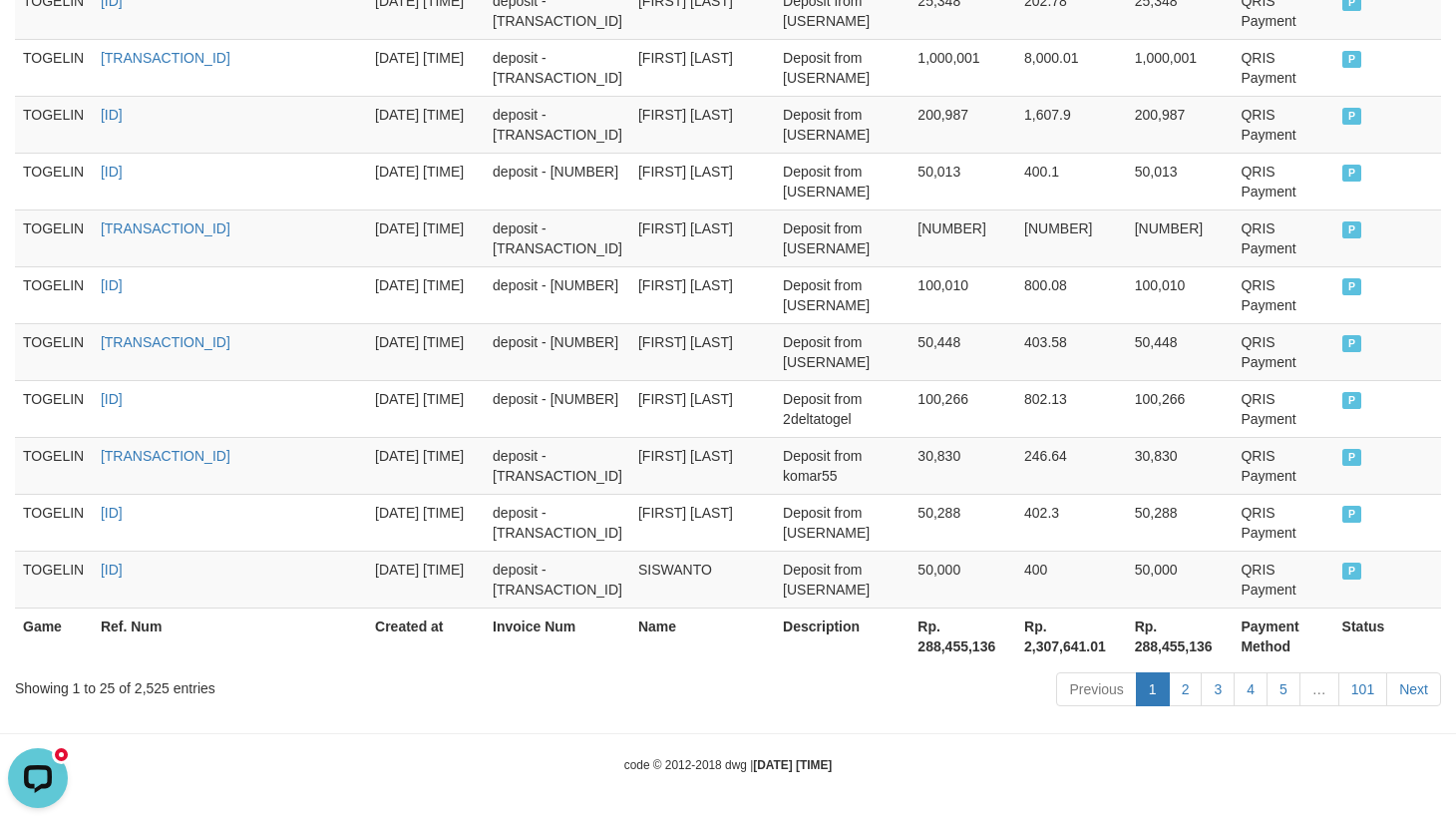 click on "Rp. 288,455,136" at bounding box center (962, 635) 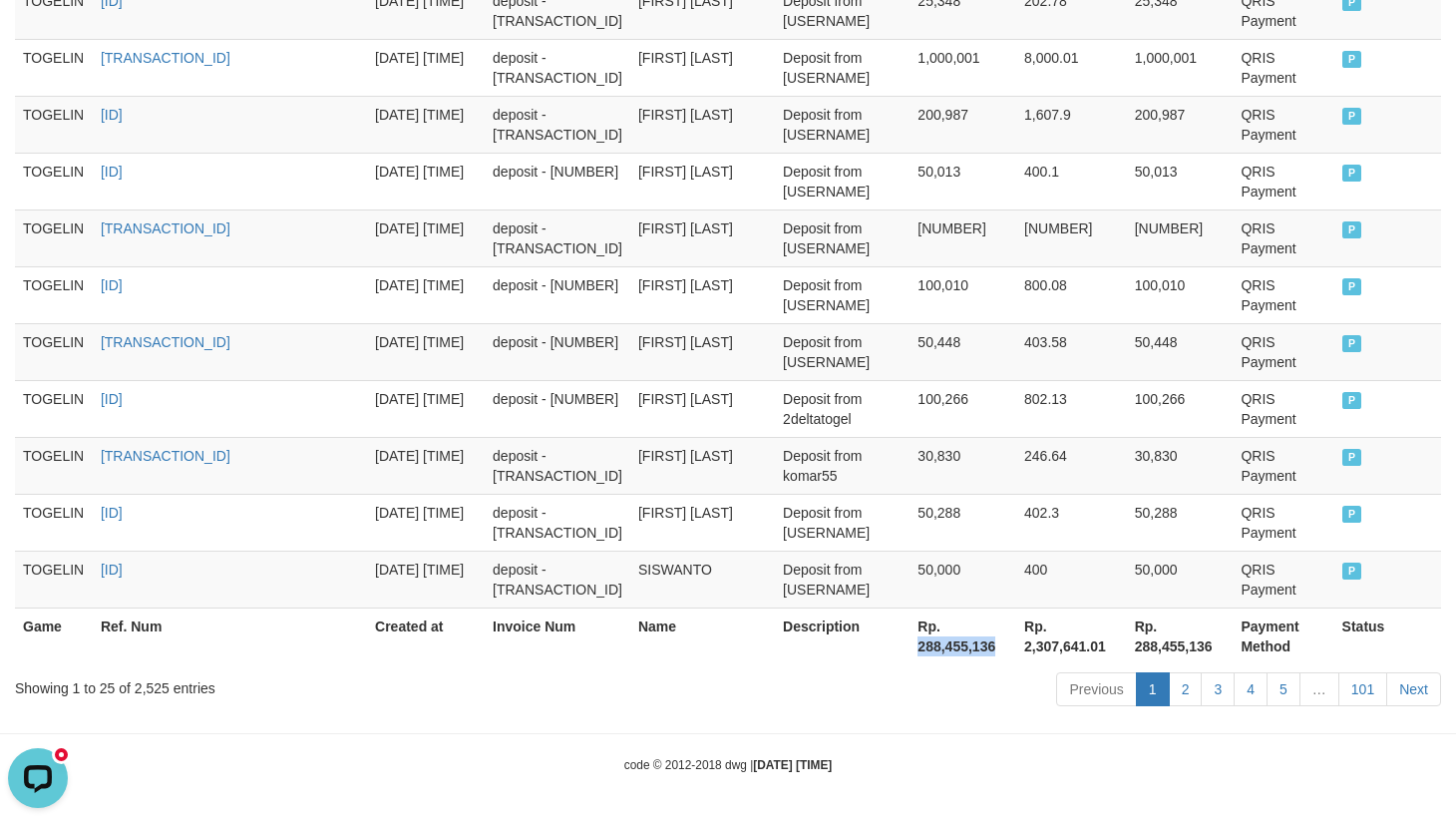 click on "Rp. 288,455,136" at bounding box center (962, 635) 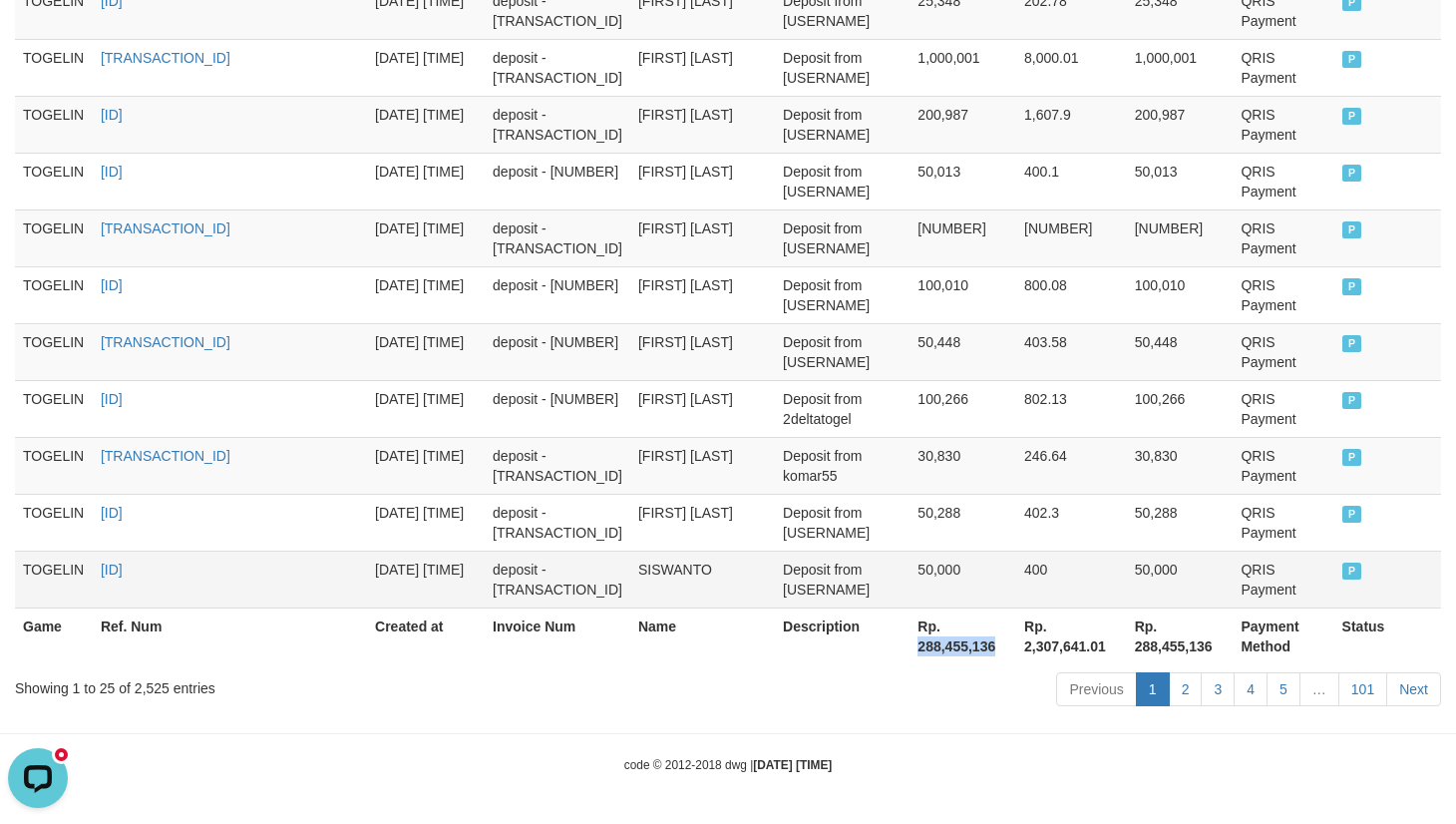 copy on "288,455,136" 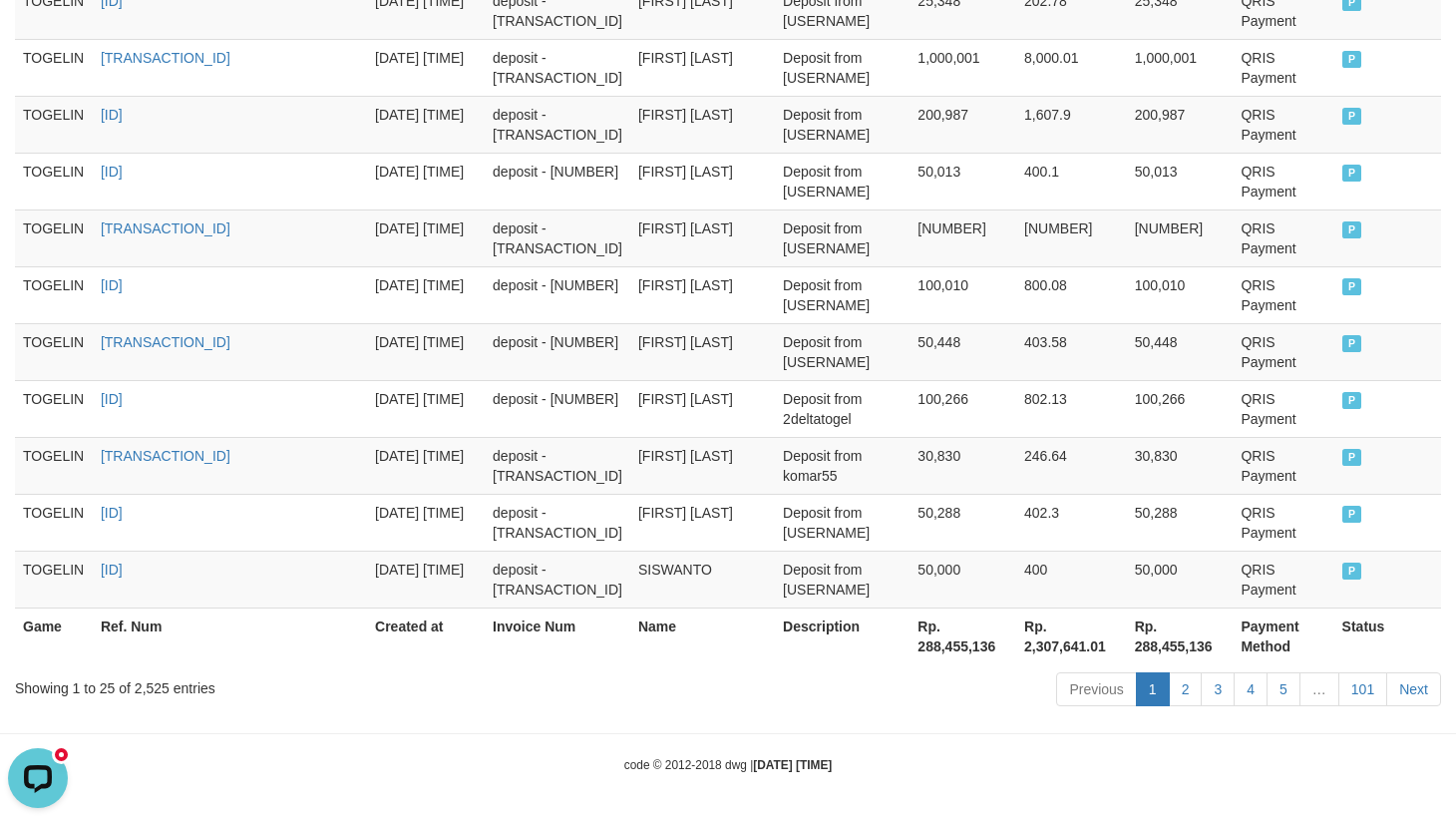 click on "Ref. Num" at bounding box center (229, 635) 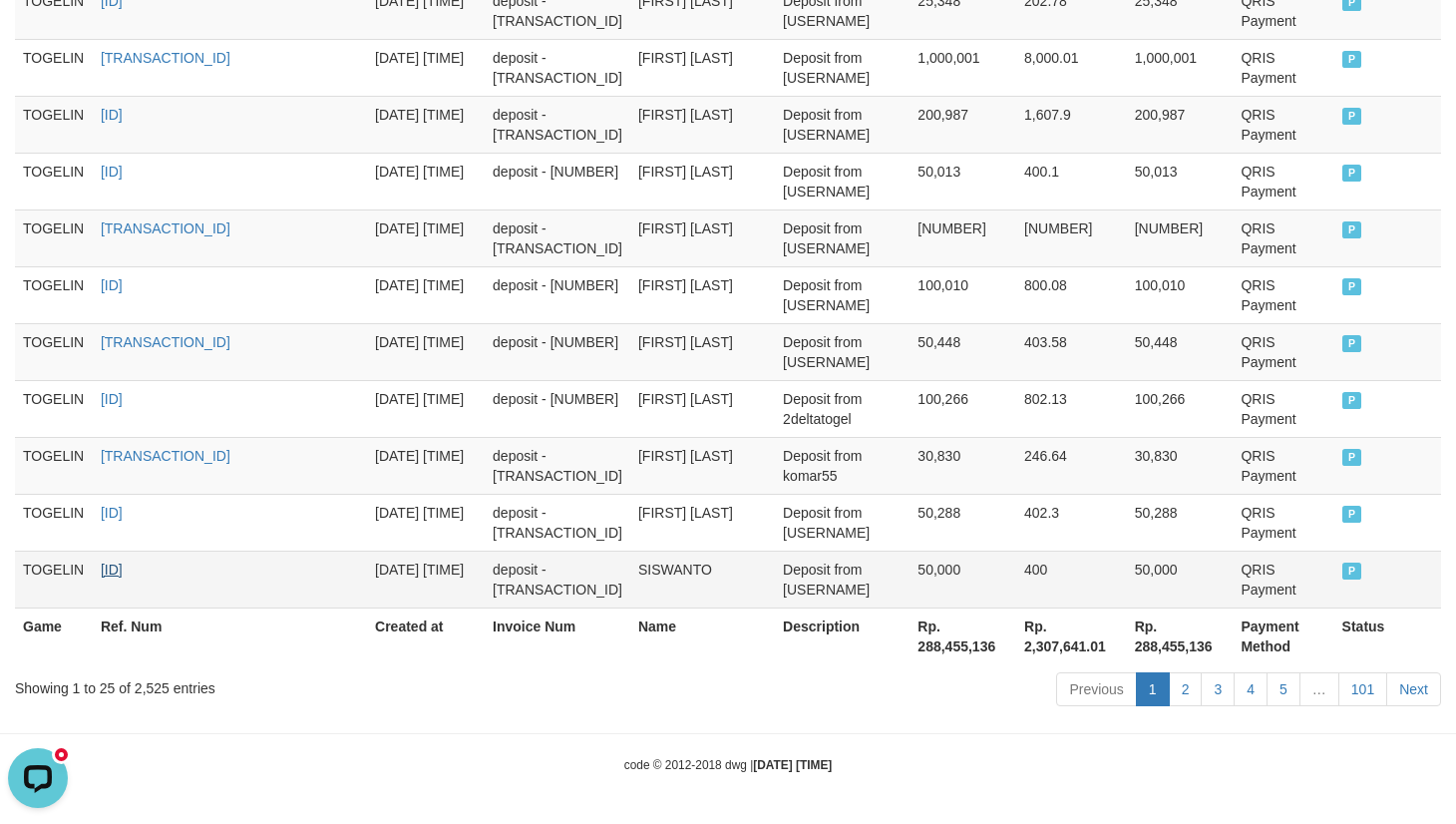 scroll, scrollTop: 0, scrollLeft: 0, axis: both 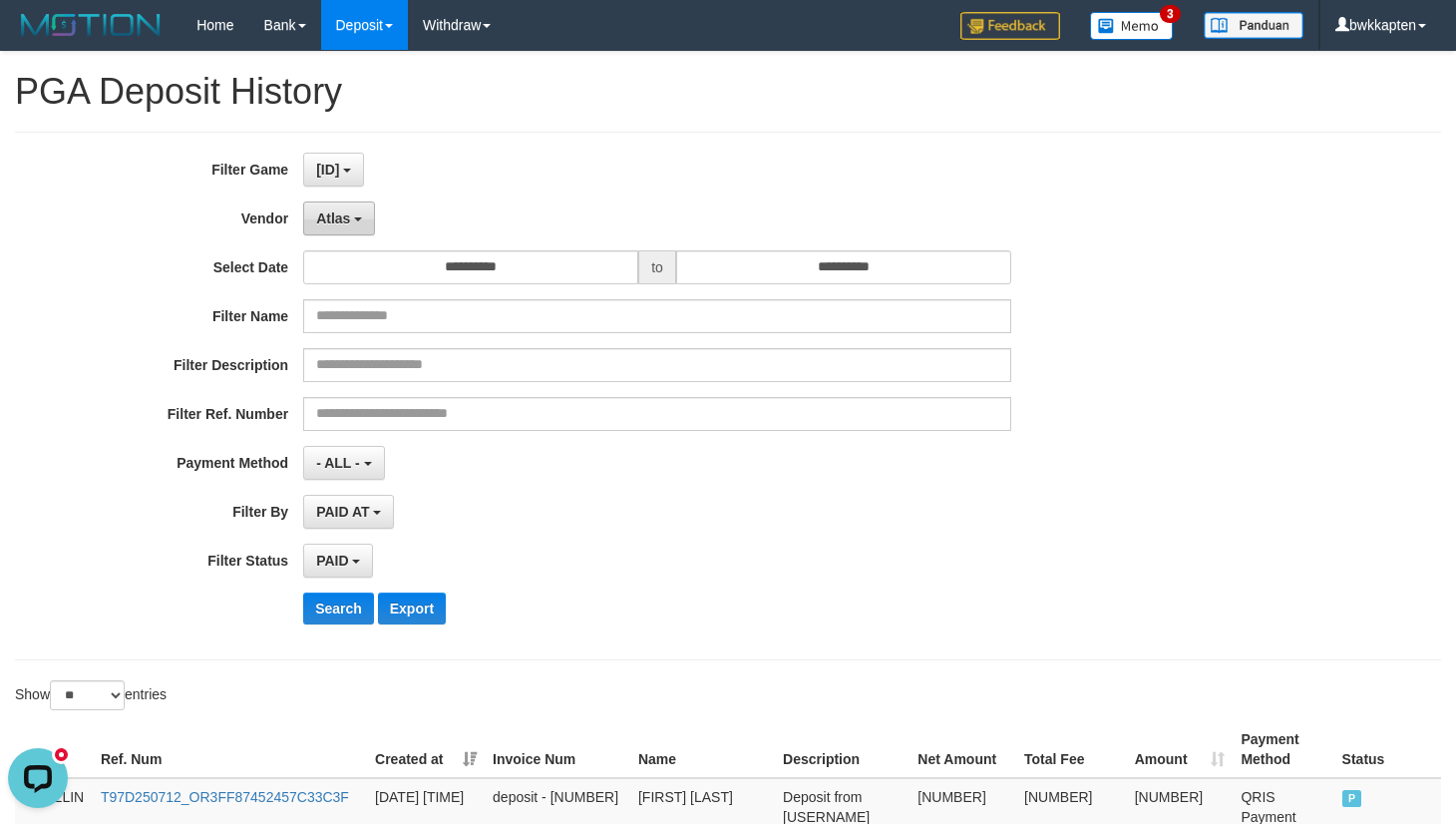 click on "Atlas" at bounding box center [339, 218] 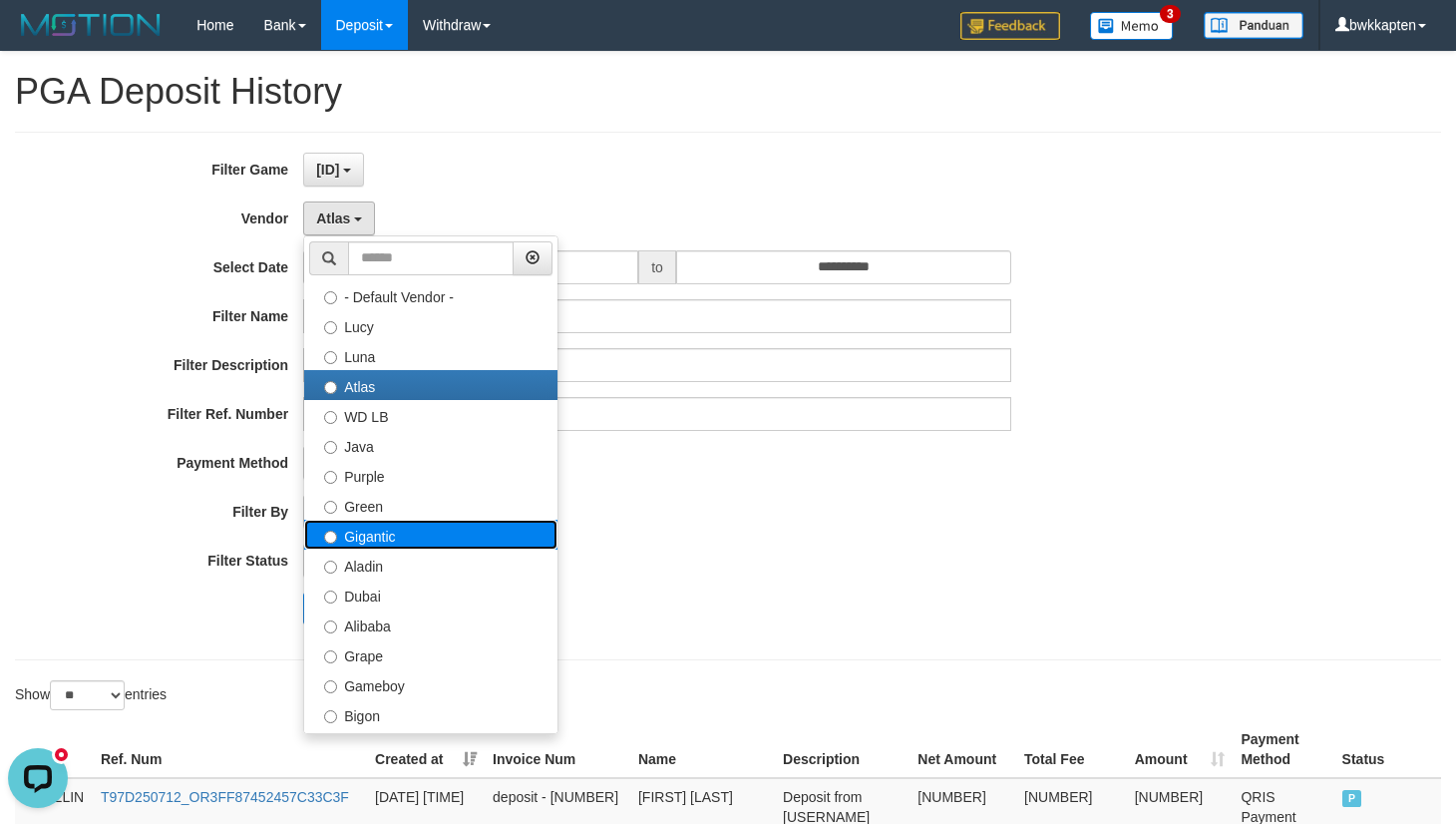 click on "Gigantic" at bounding box center (431, 535) 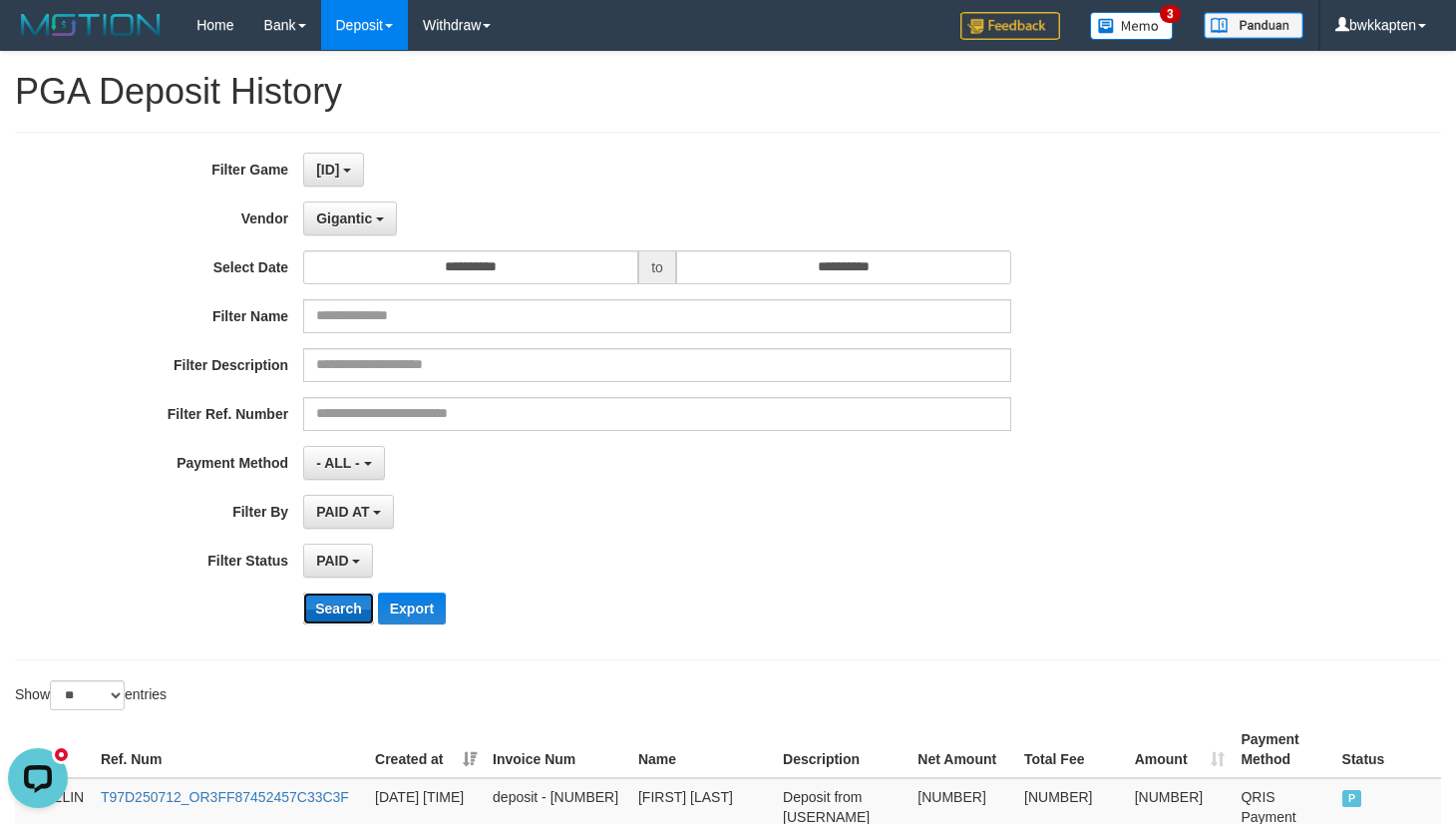 click on "Search" at bounding box center (338, 609) 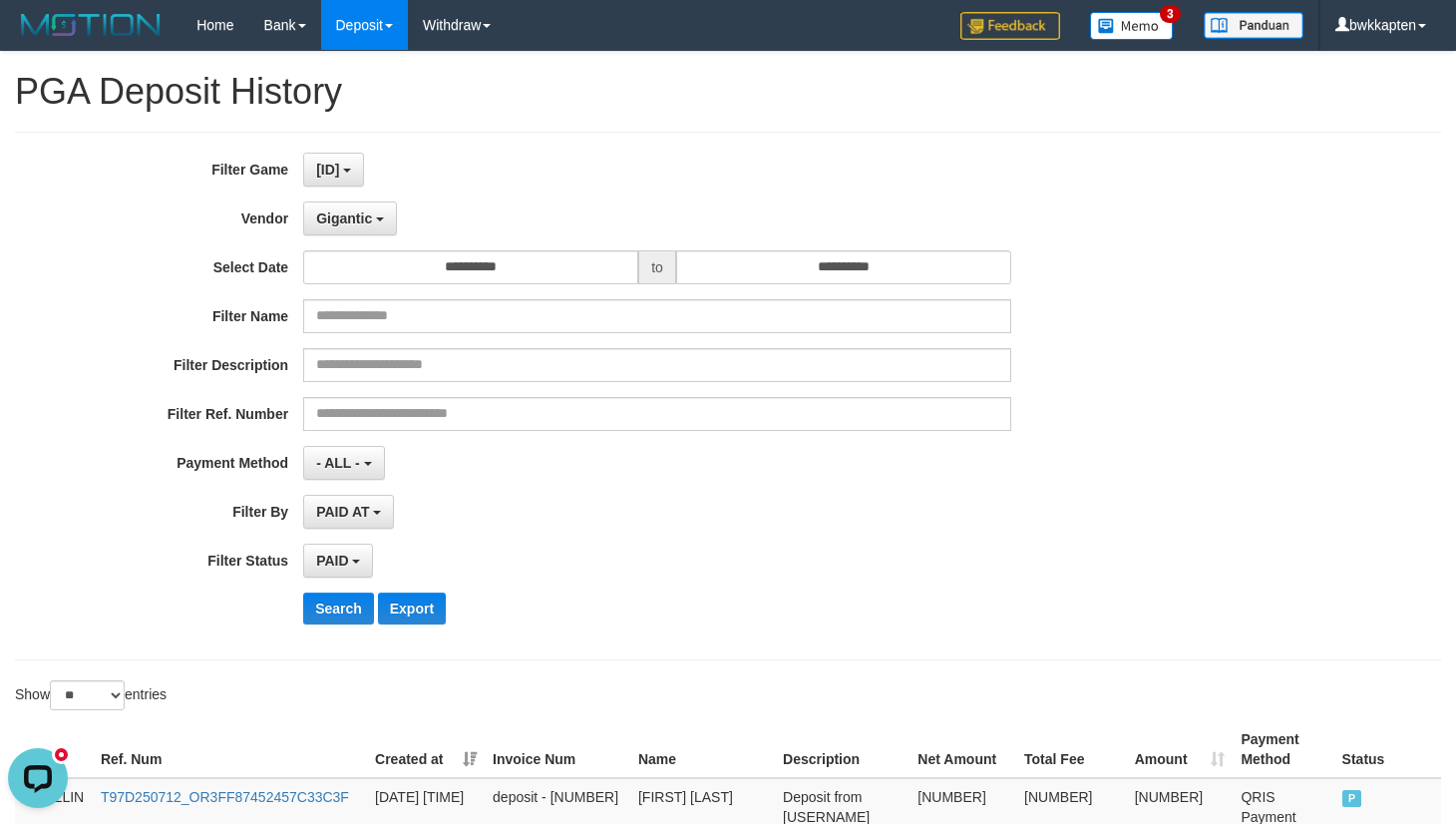 click on "**********" at bounding box center [606, 396] 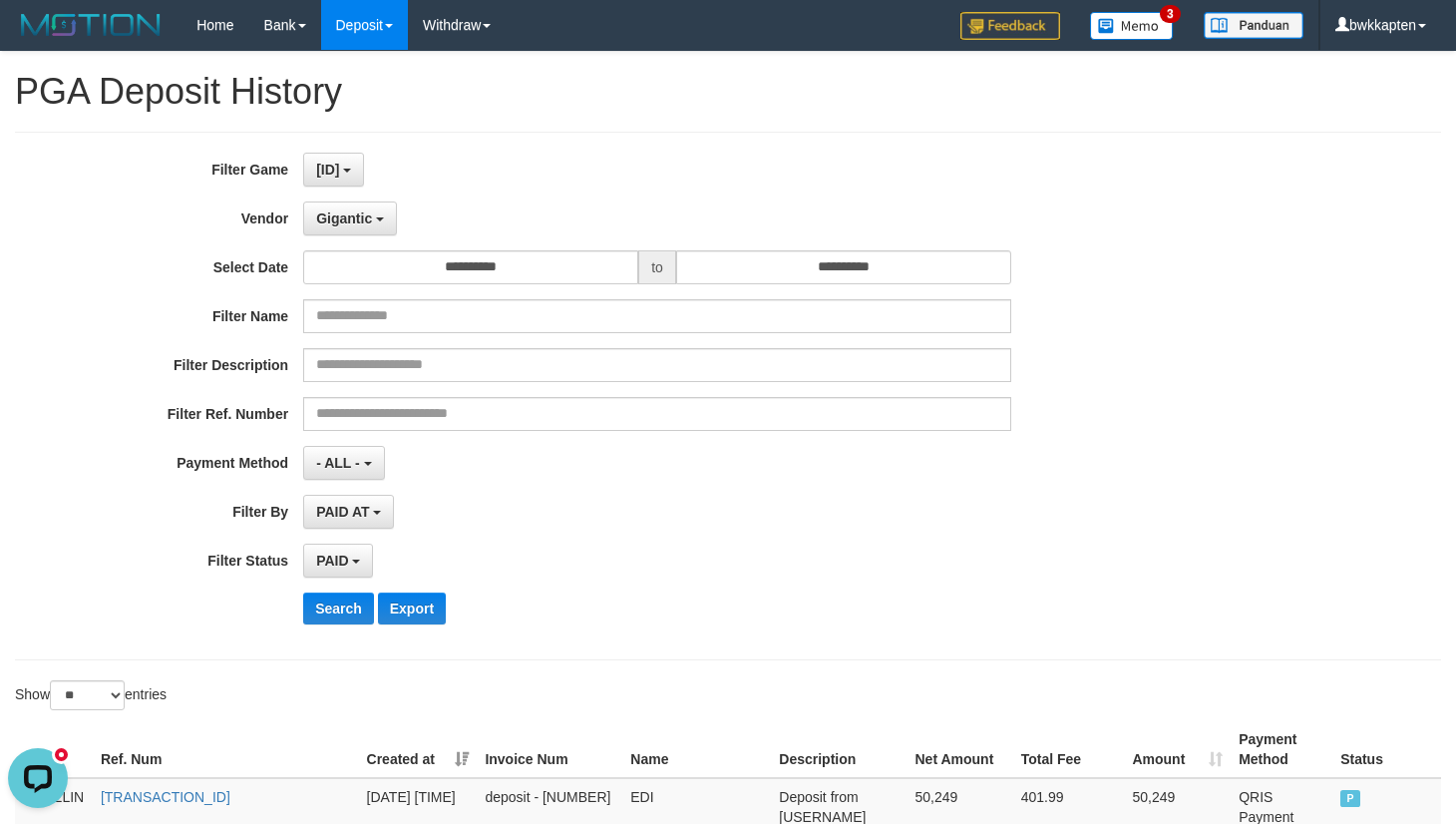 scroll, scrollTop: 111, scrollLeft: 0, axis: vertical 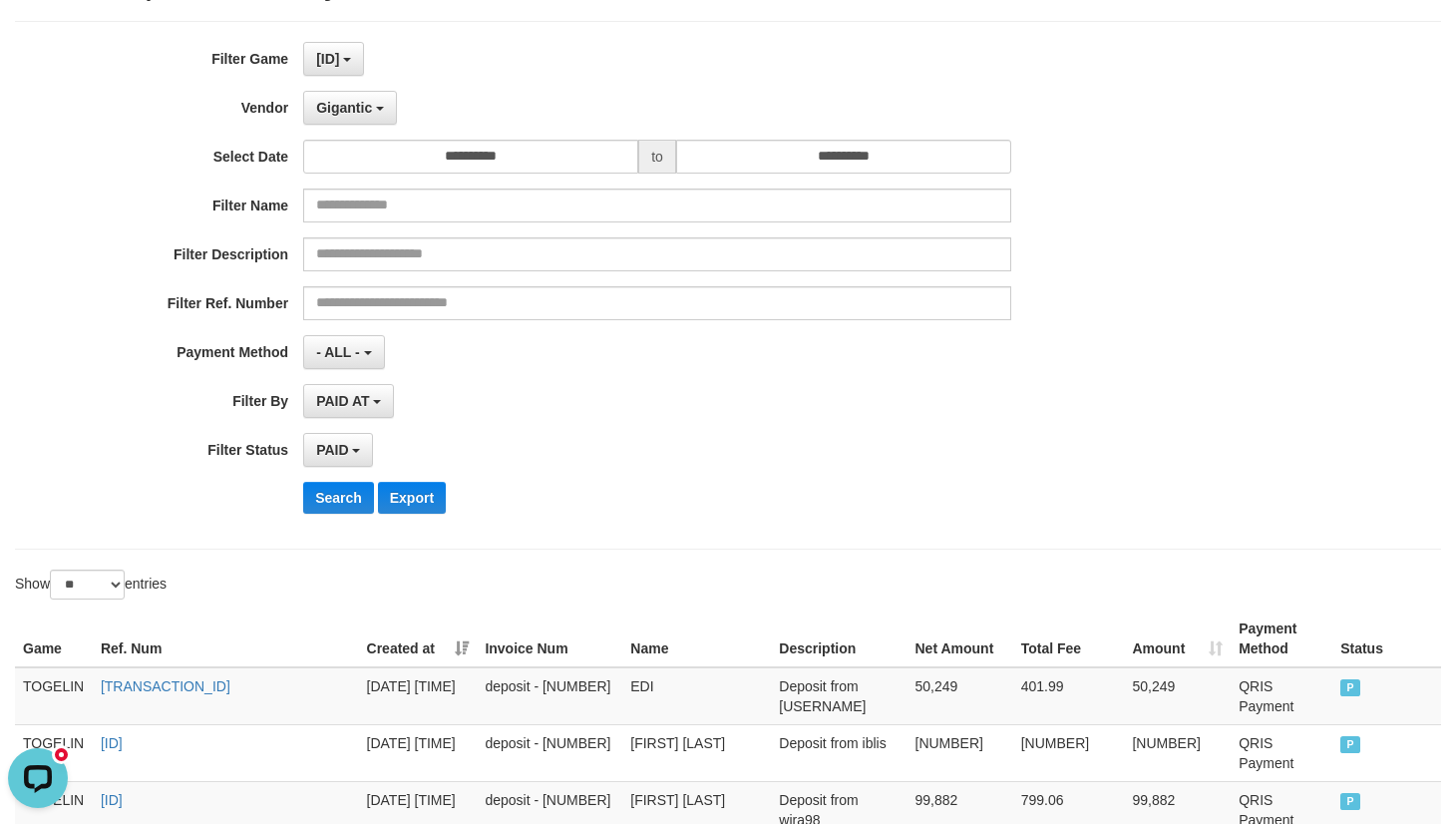 click on "Search
Export" at bounding box center [758, 498] 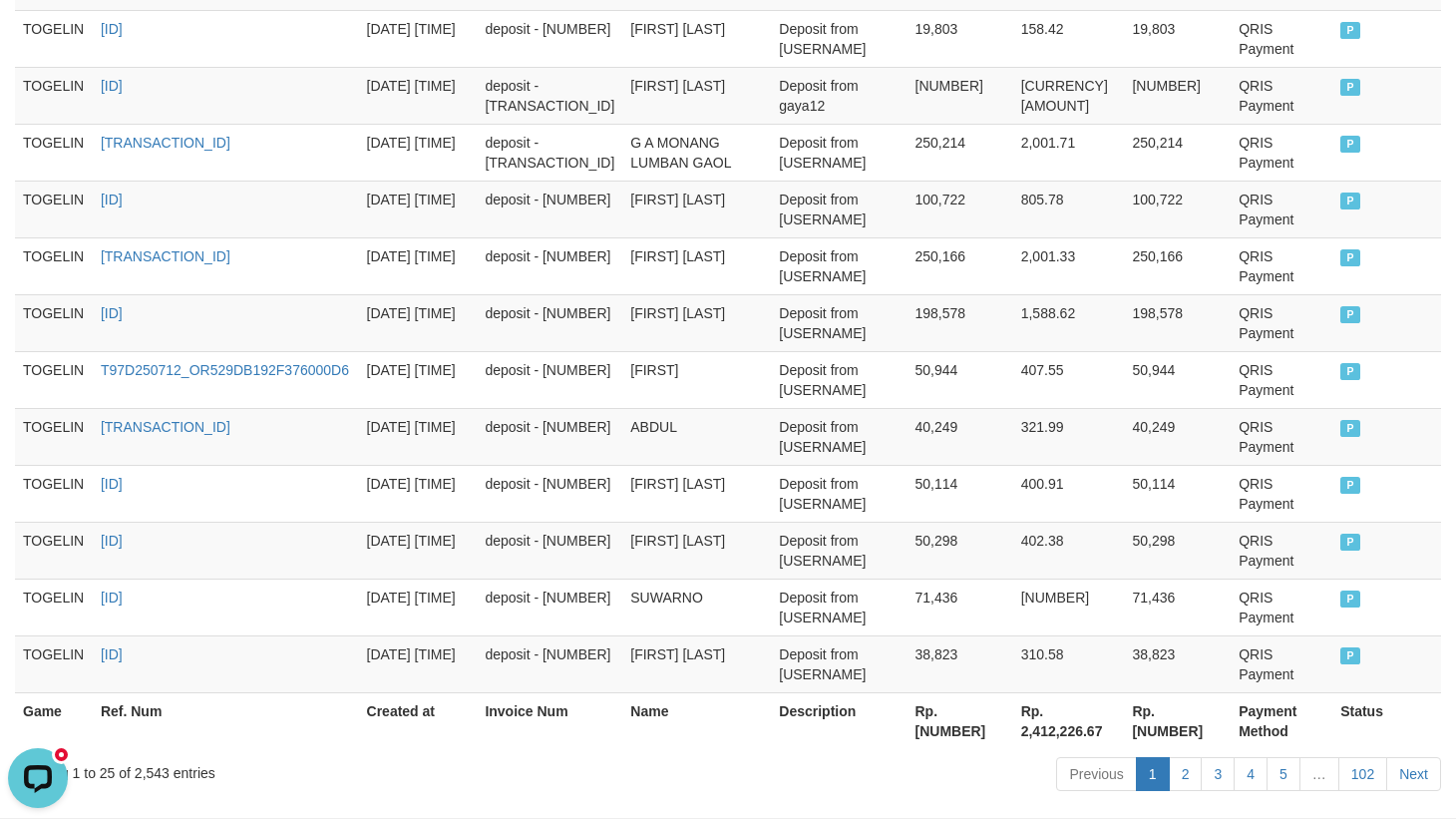 scroll, scrollTop: 1594, scrollLeft: 0, axis: vertical 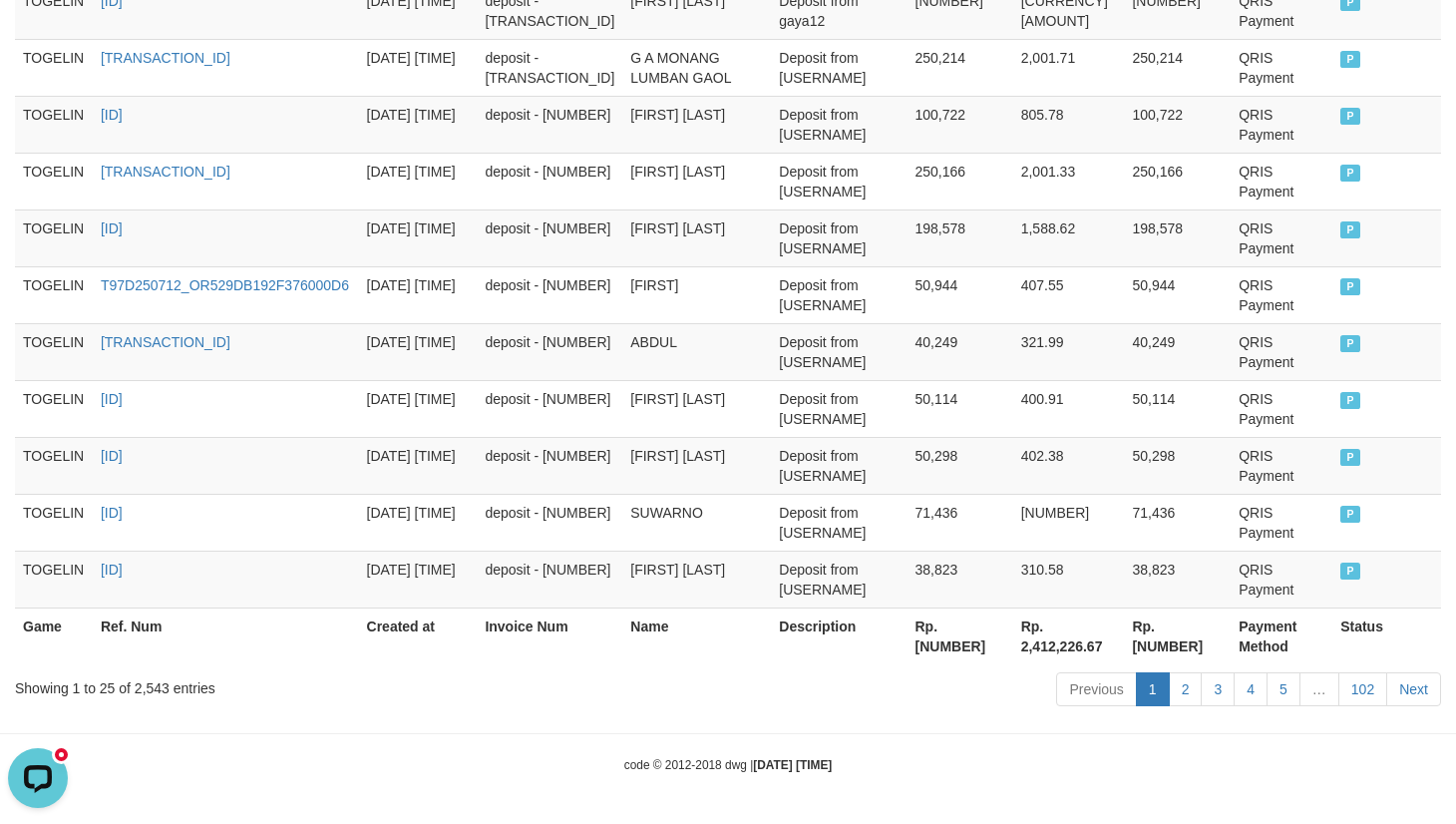 click on "Rp. 301,528,337" at bounding box center (960, 635) 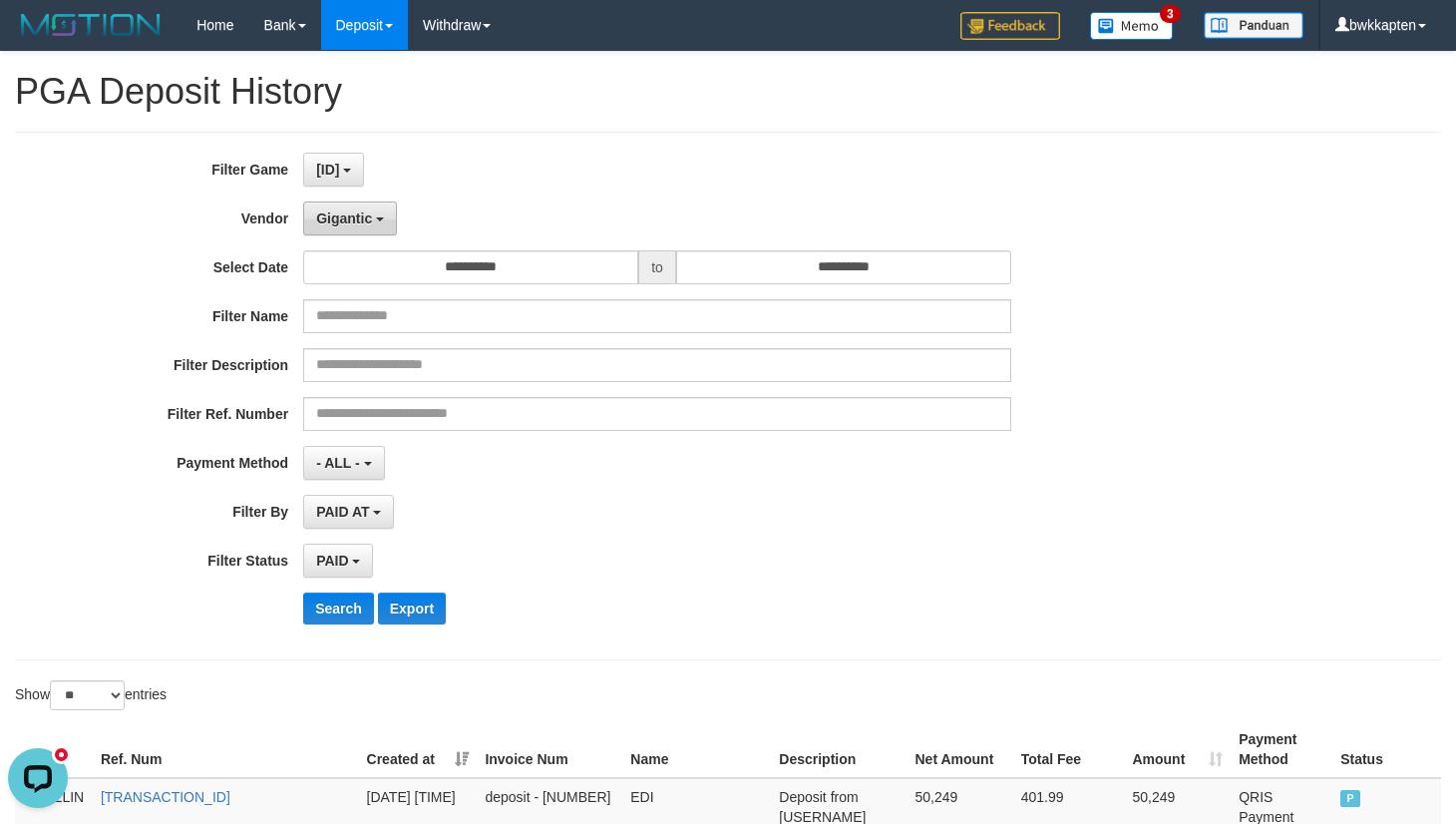 click on "Gigantic" at bounding box center [350, 218] 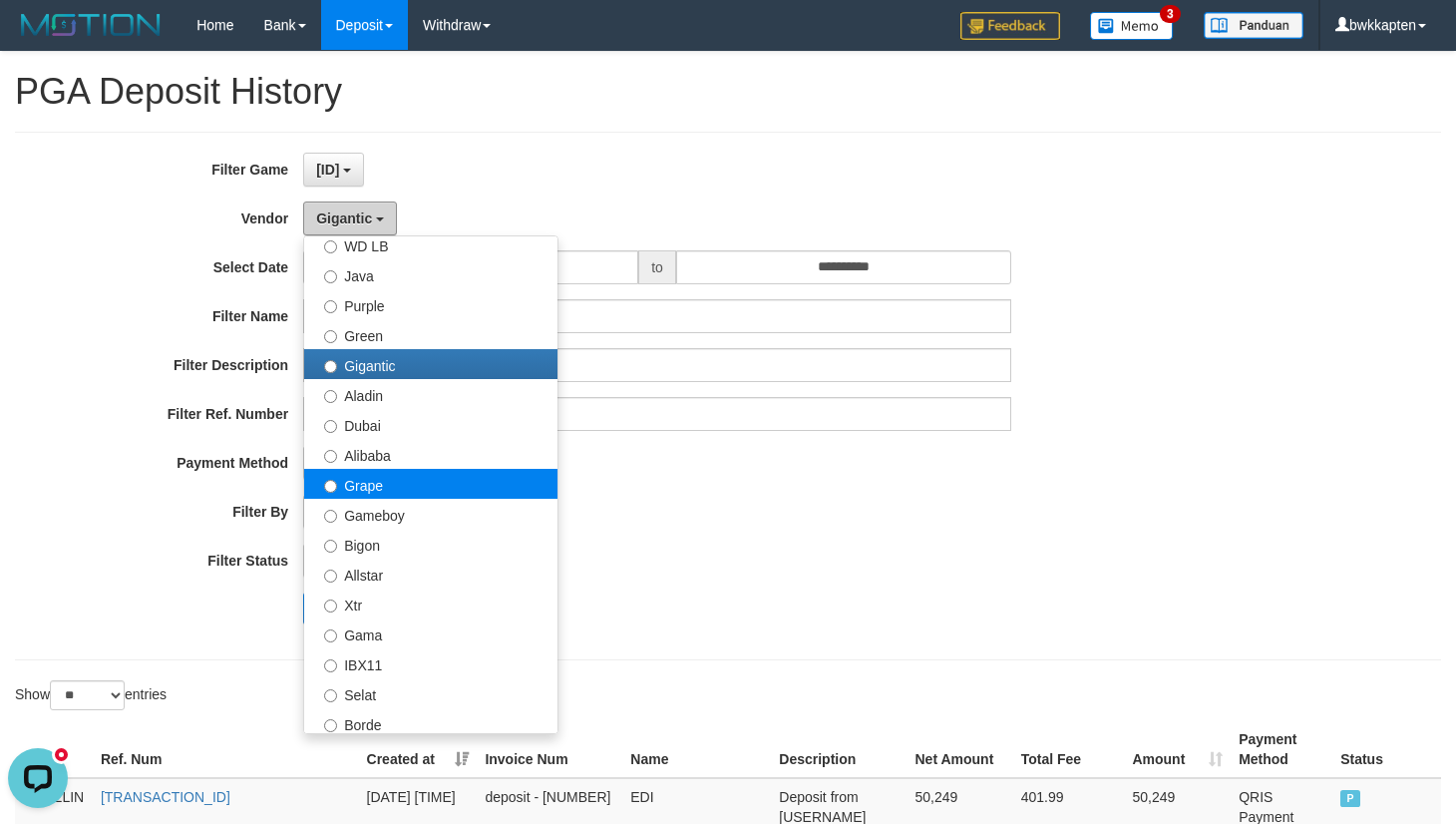 scroll, scrollTop: 221, scrollLeft: 0, axis: vertical 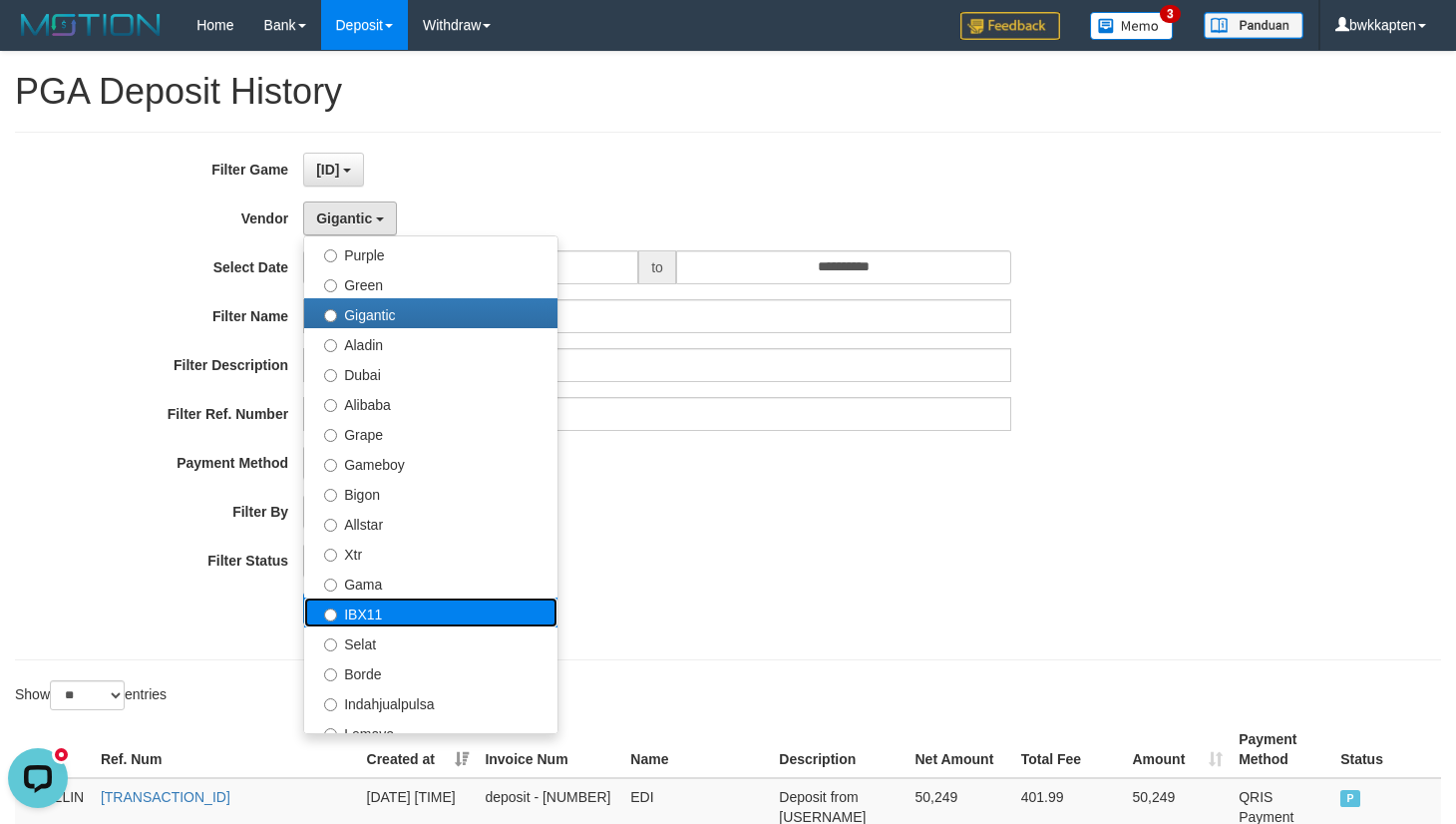 click on "IBX11" at bounding box center (431, 613) 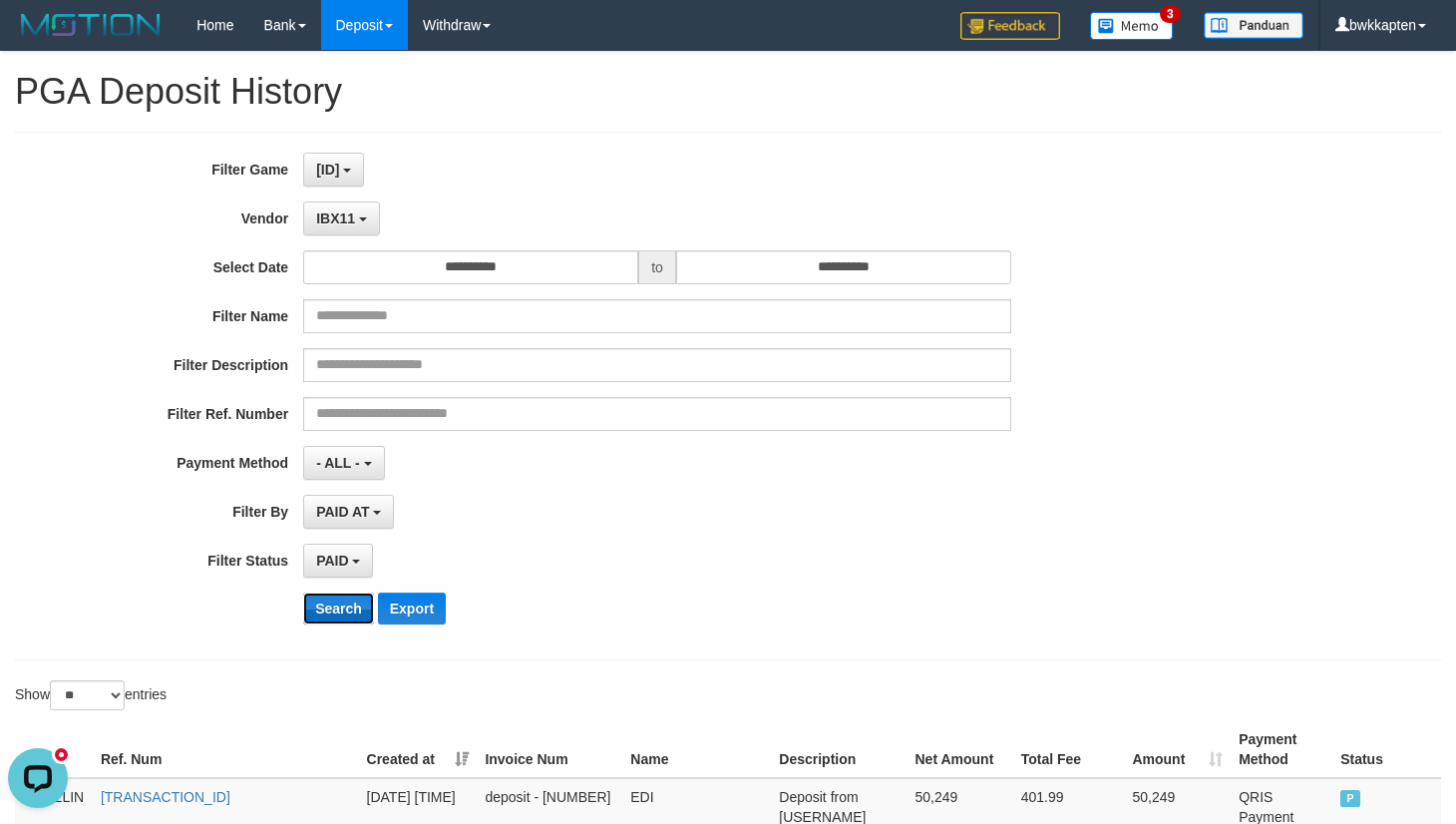 click on "Search" at bounding box center (338, 609) 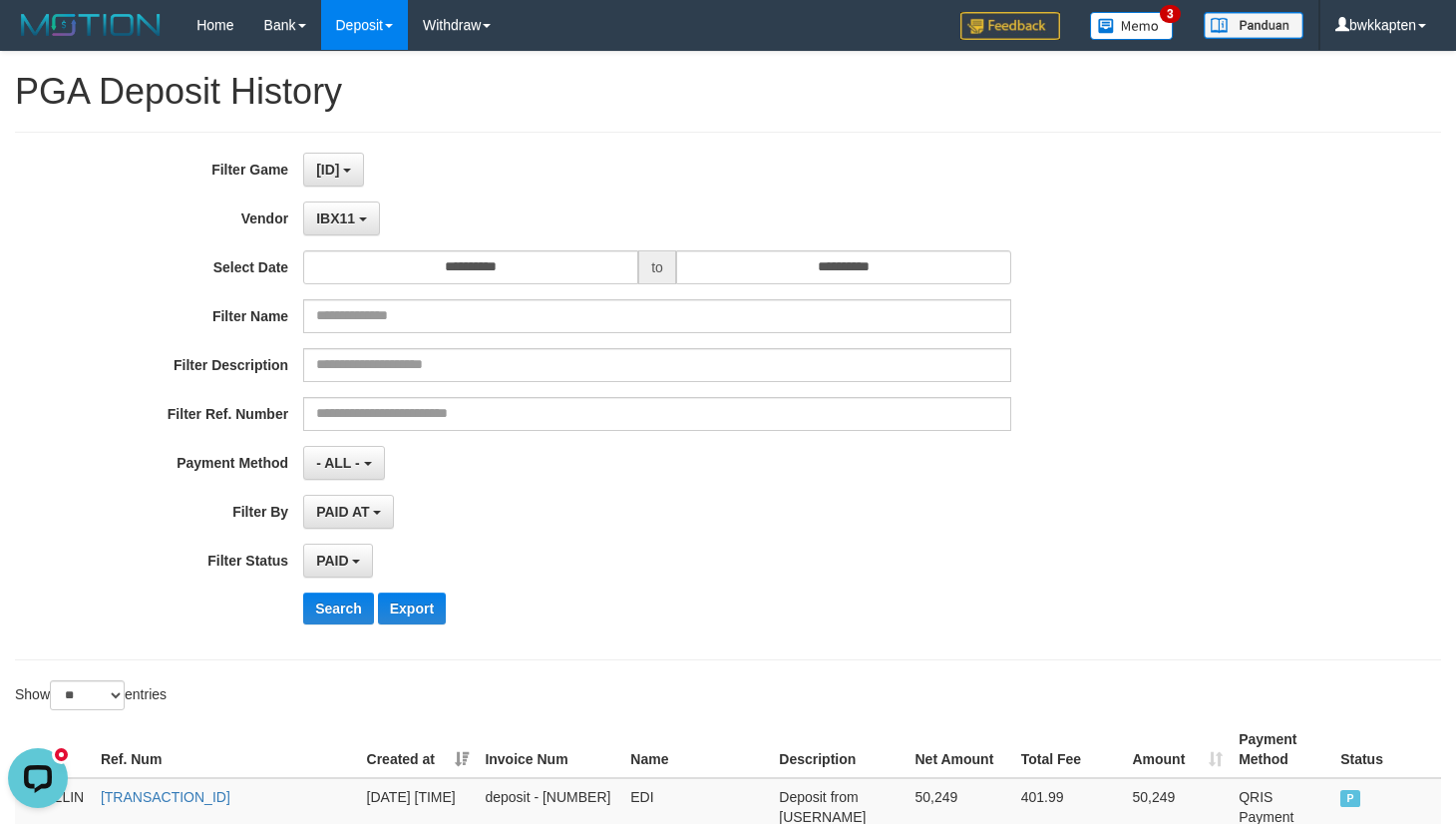 click on "PAID								    SELECT ALL  - ALL -  SELECT STATUS
PENDING/UNPAID
PAID
CANCELED
EXPIRED" at bounding box center (657, 561) 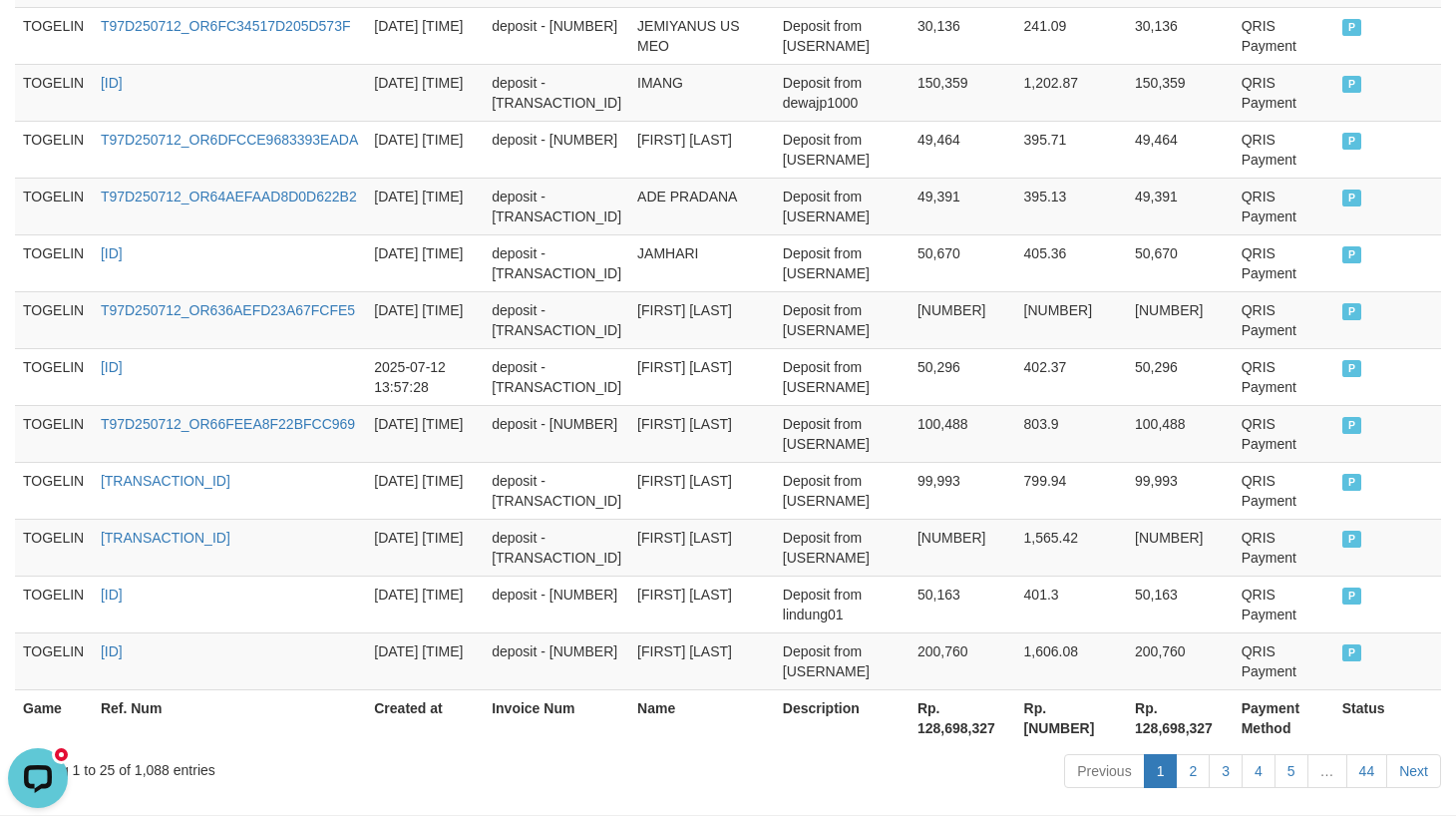 scroll, scrollTop: 1594, scrollLeft: 0, axis: vertical 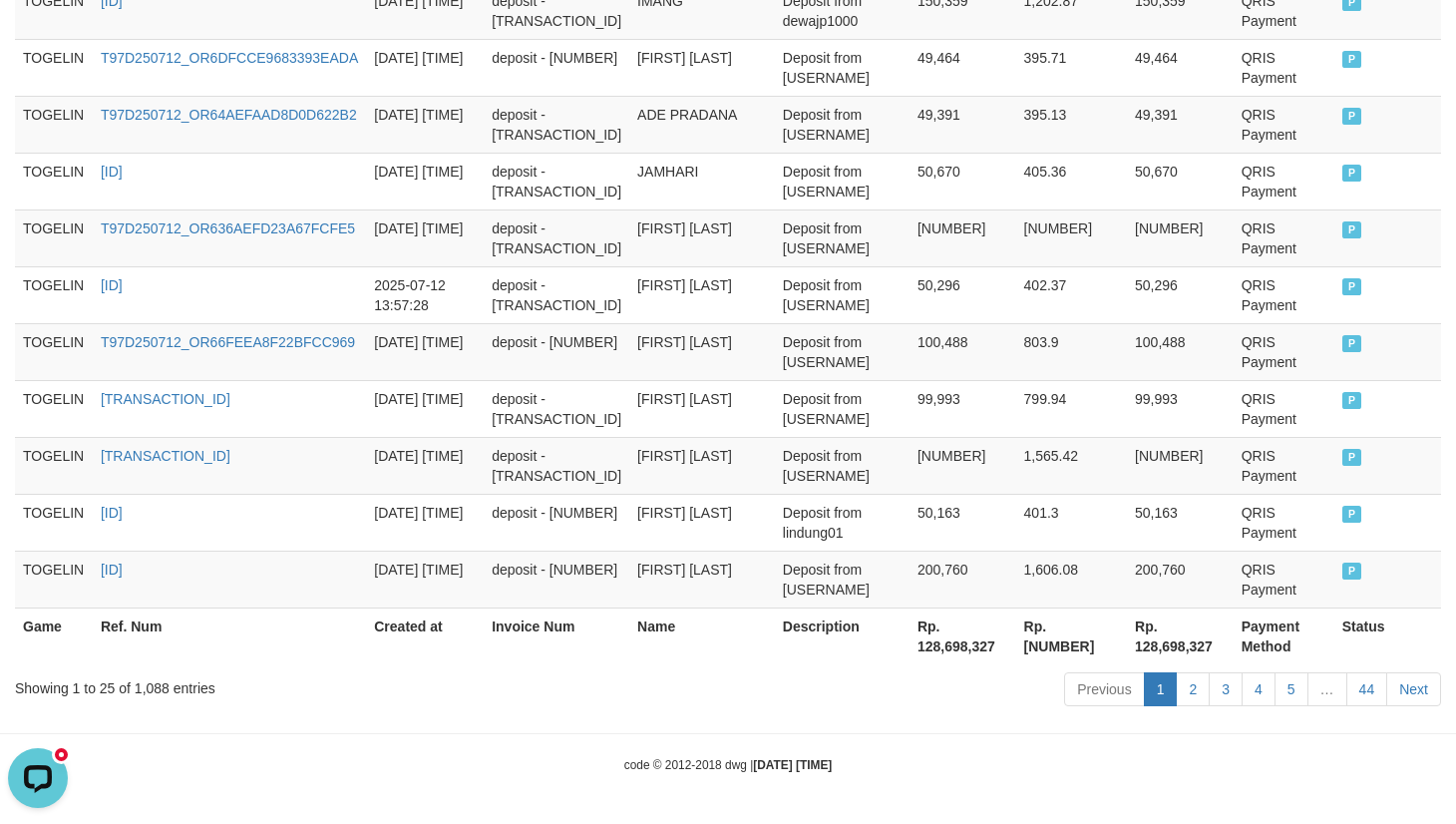click on "Rp. 128,698,327" at bounding box center [962, 635] 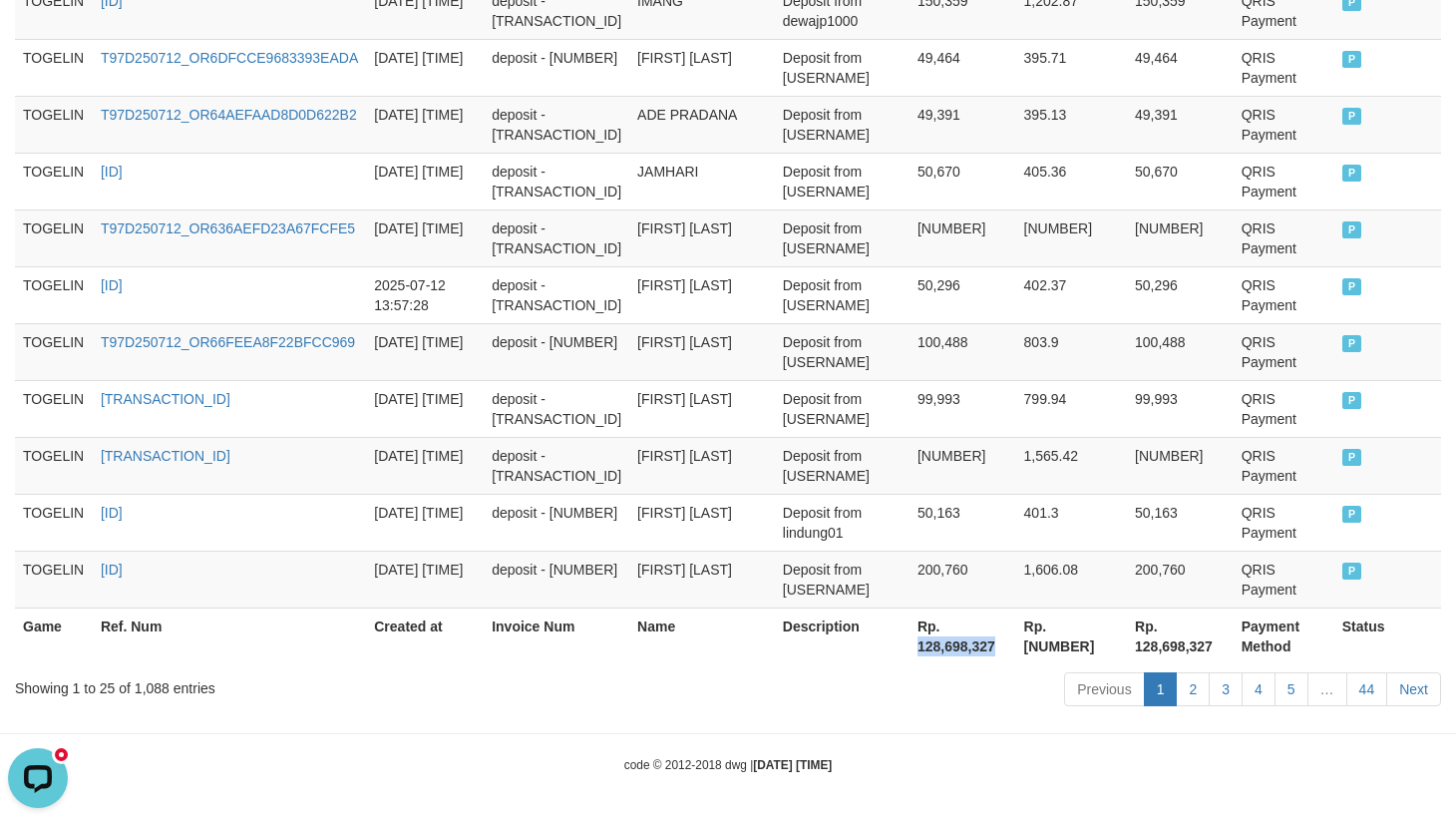 click on "Rp. 128,698,327" at bounding box center (962, 635) 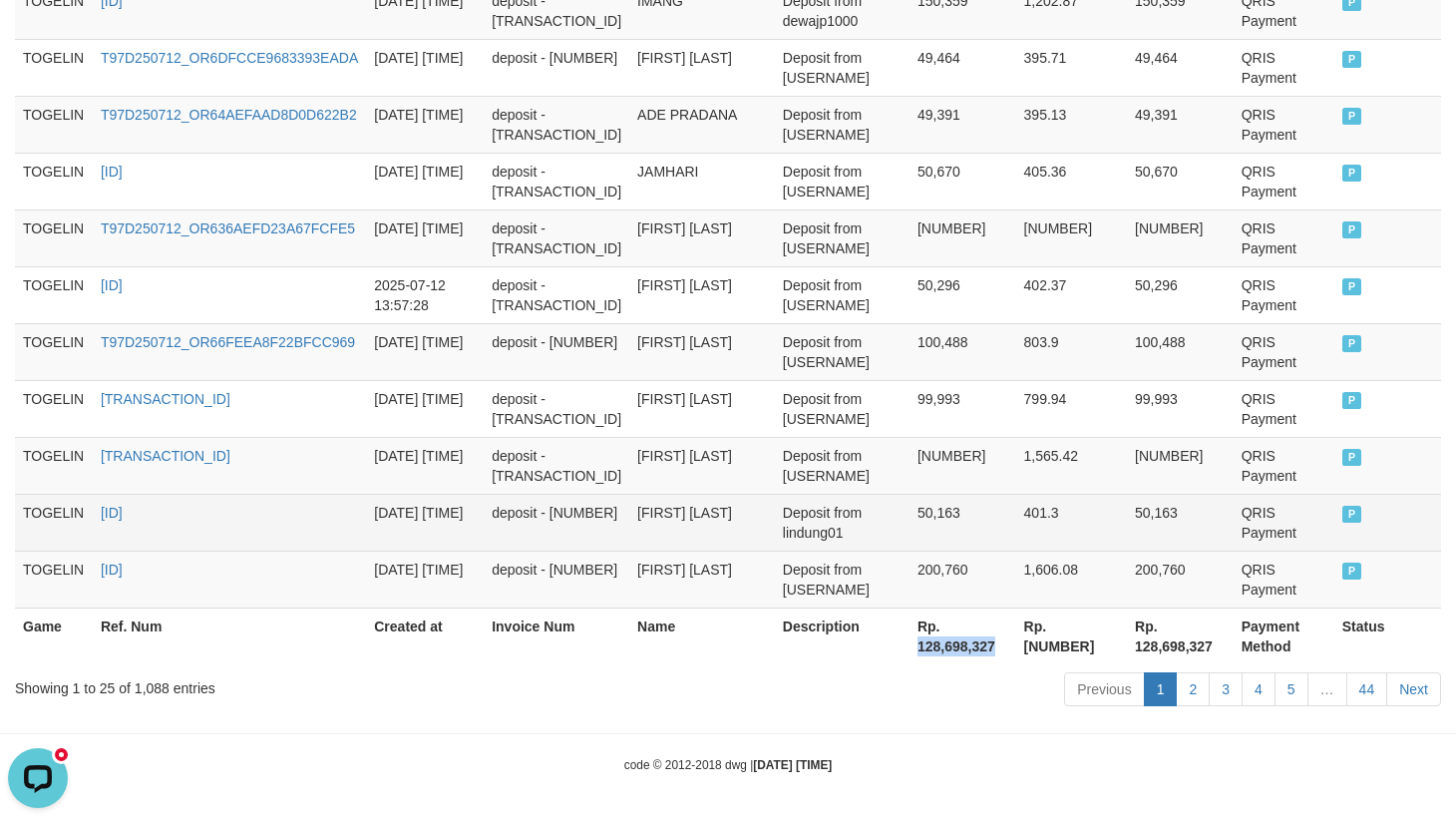 copy on "128,698,327" 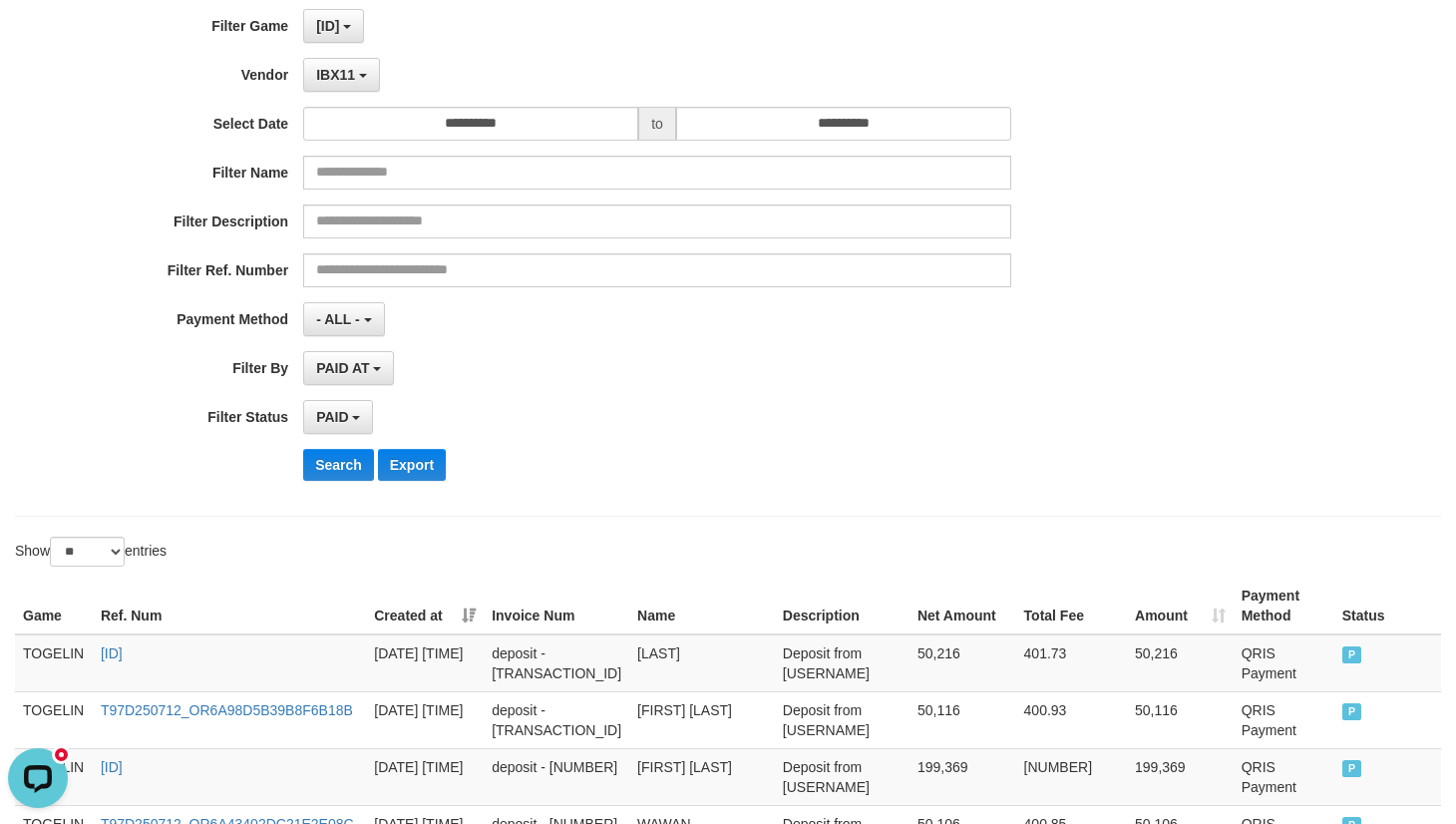 scroll, scrollTop: 0, scrollLeft: 0, axis: both 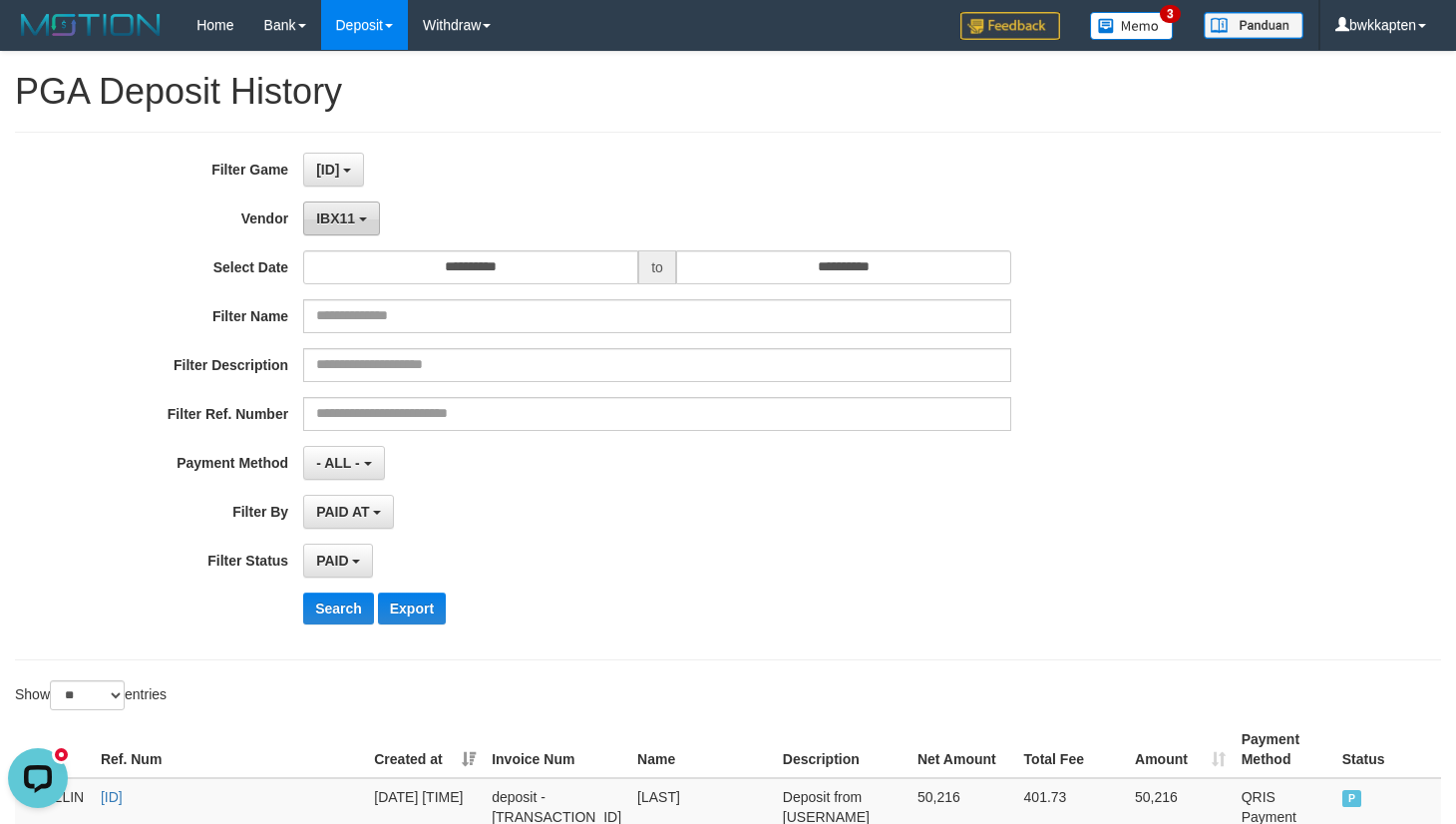 click on "IBX11" at bounding box center (341, 218) 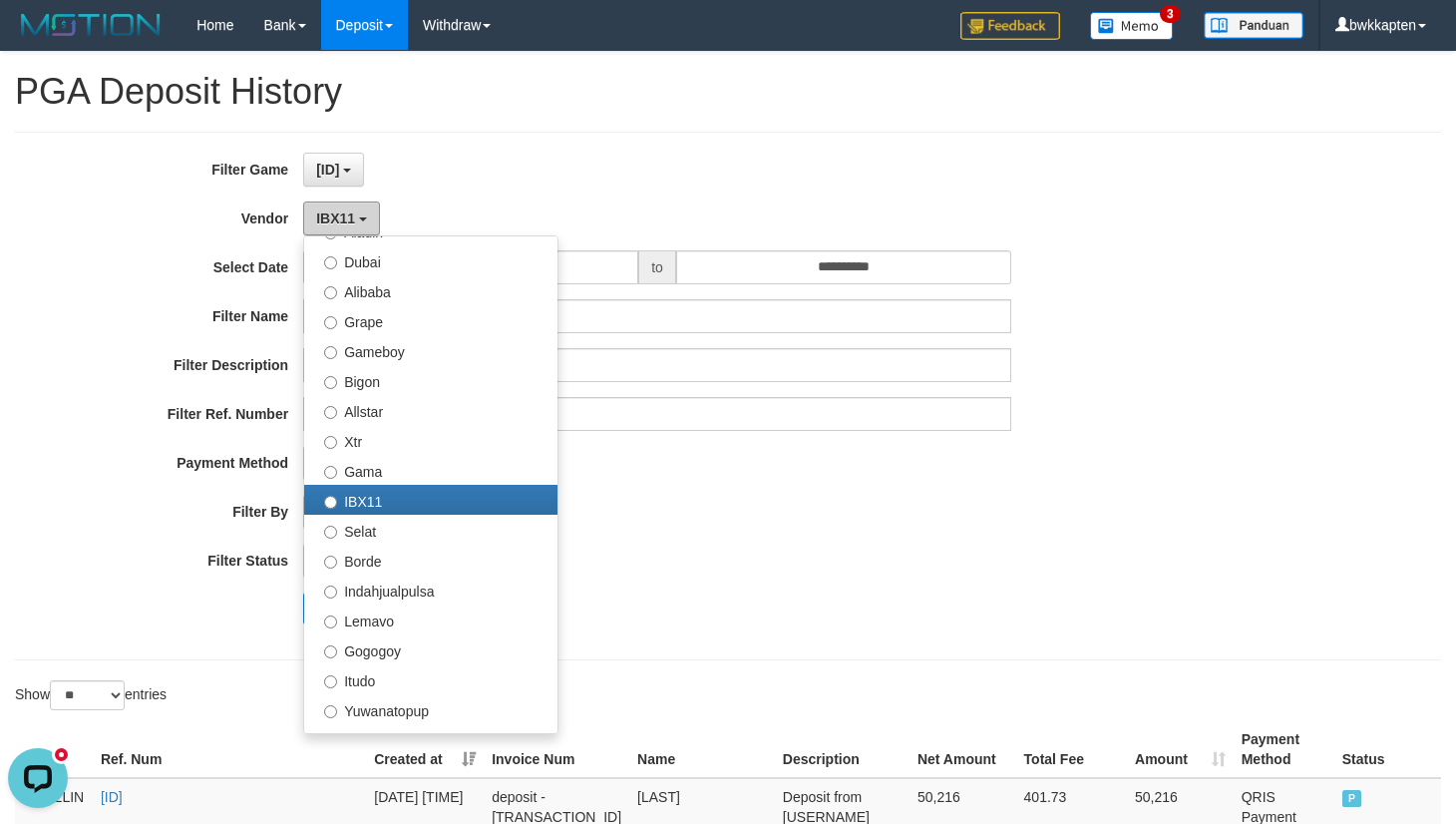 scroll, scrollTop: 682, scrollLeft: 0, axis: vertical 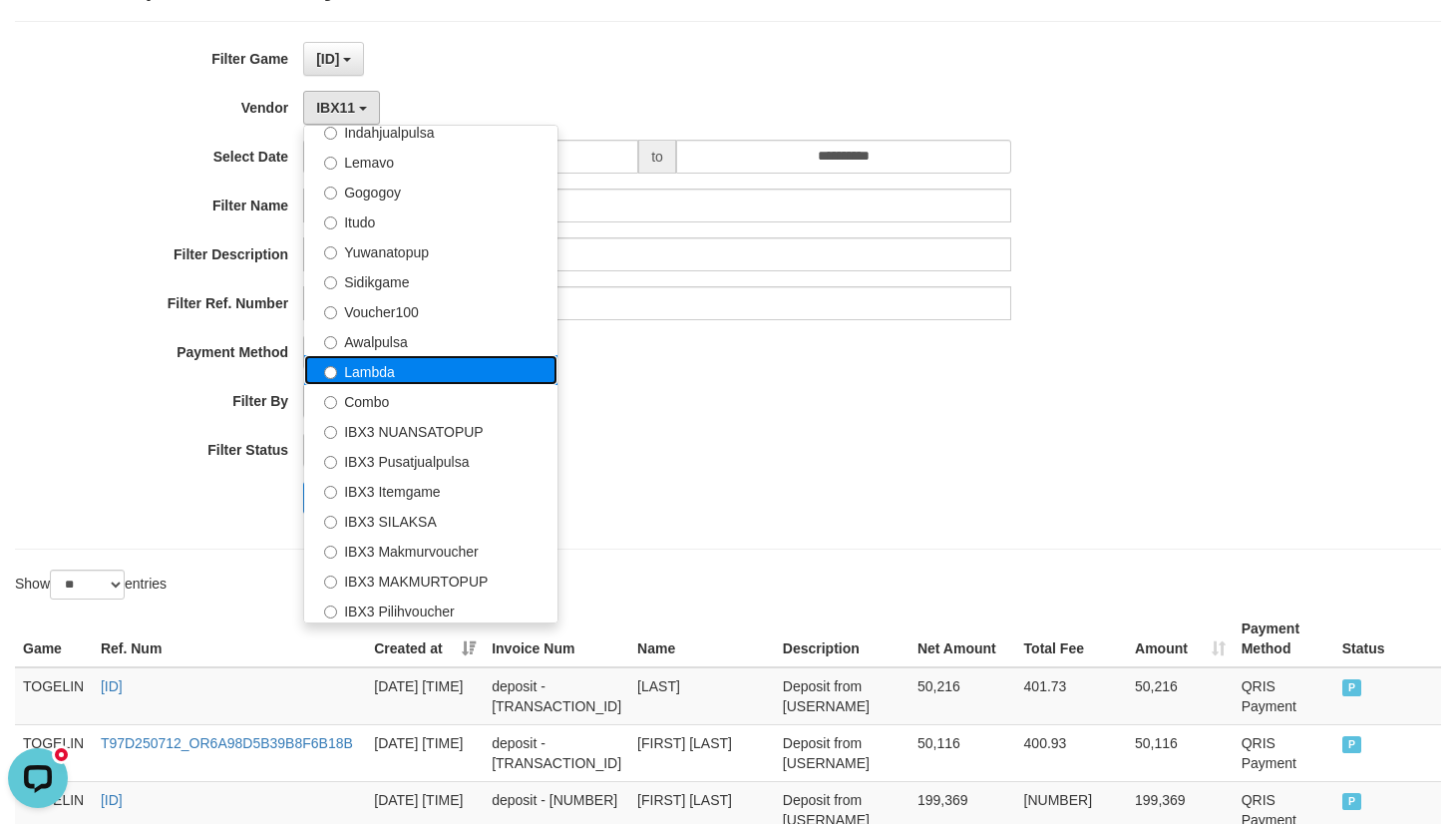 click on "Lambda" at bounding box center (431, 370) 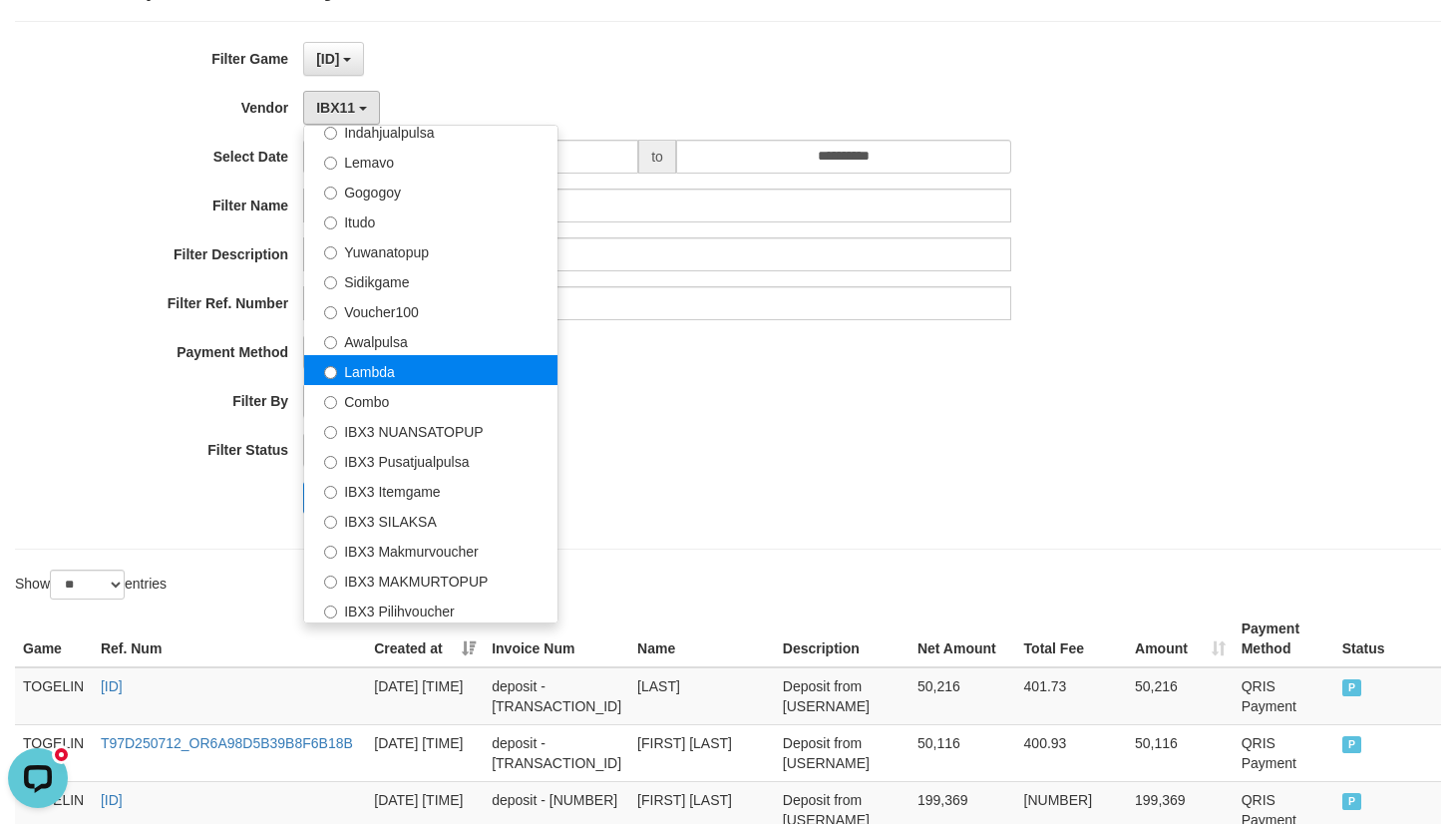 select on "**********" 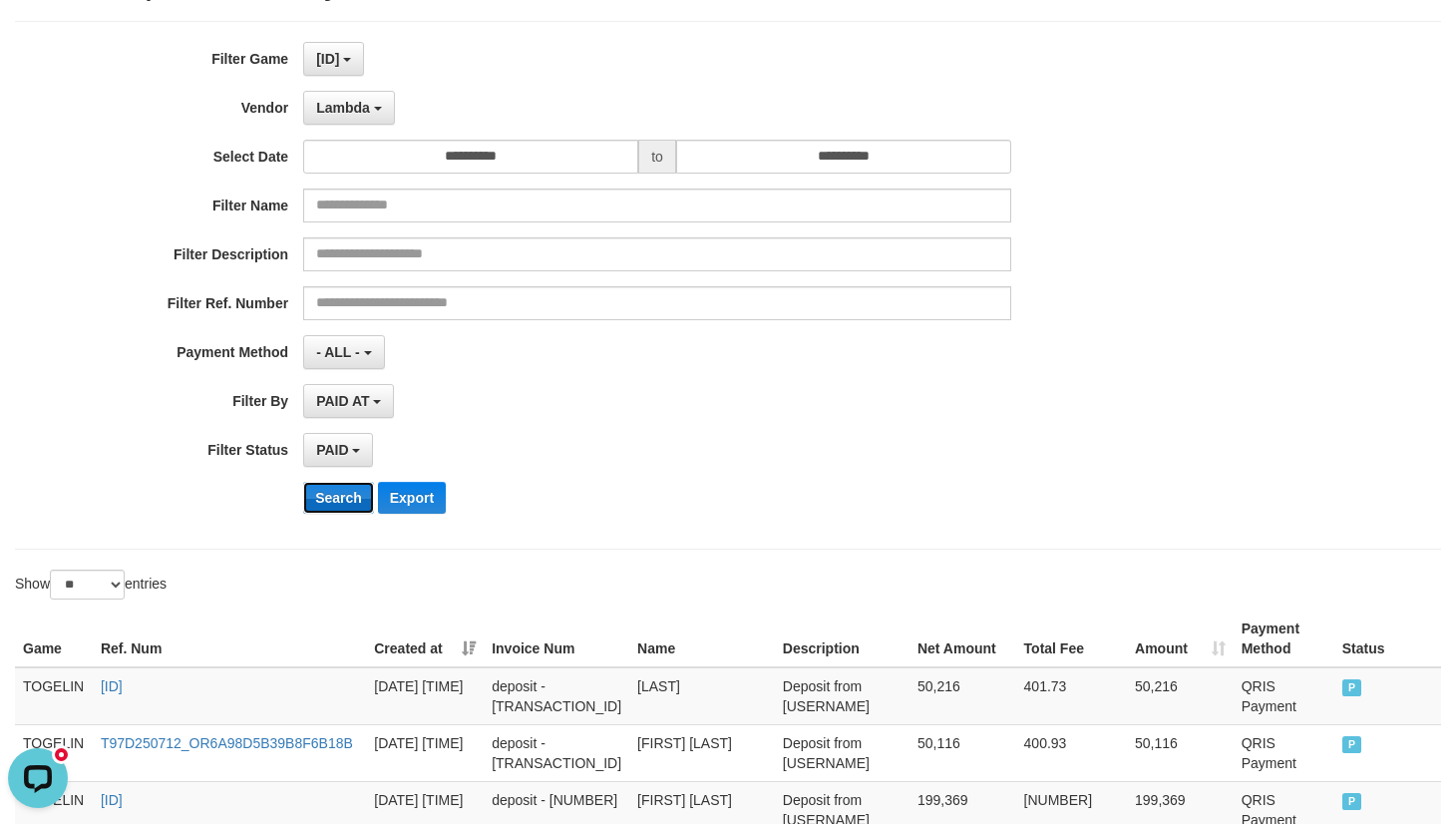click on "Search" at bounding box center [338, 498] 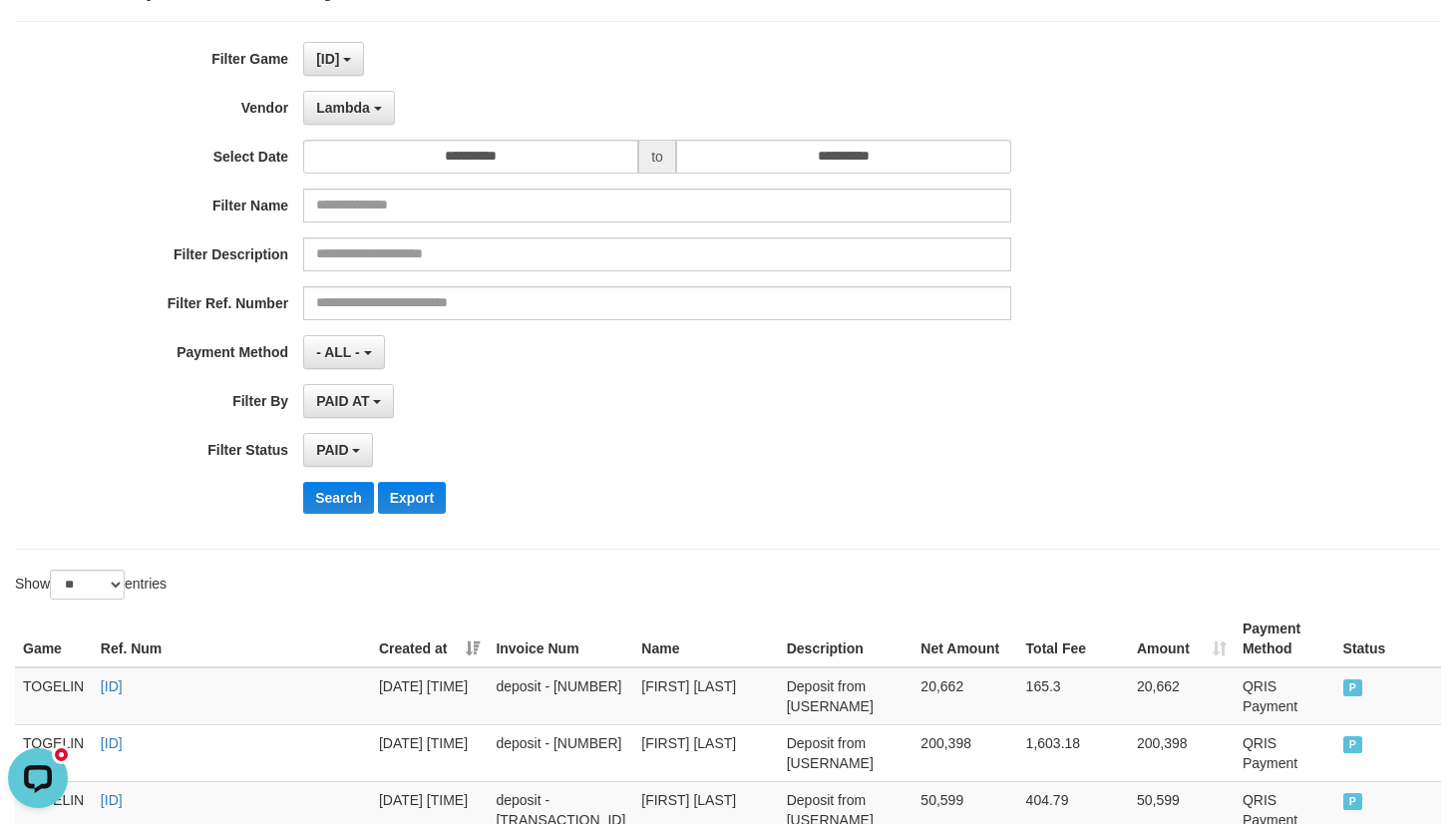 click on "**********" at bounding box center (606, 285) 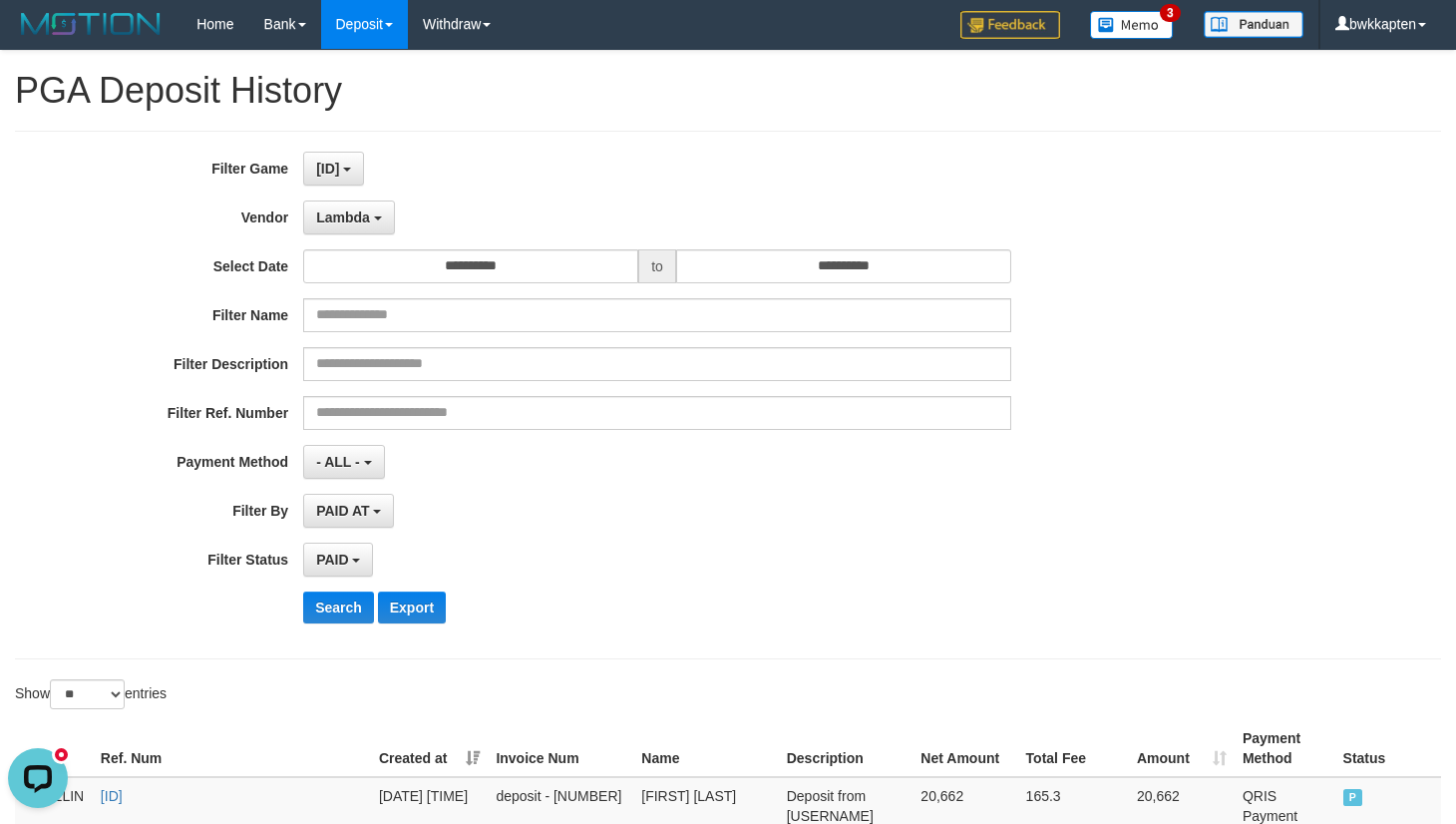scroll, scrollTop: 0, scrollLeft: 0, axis: both 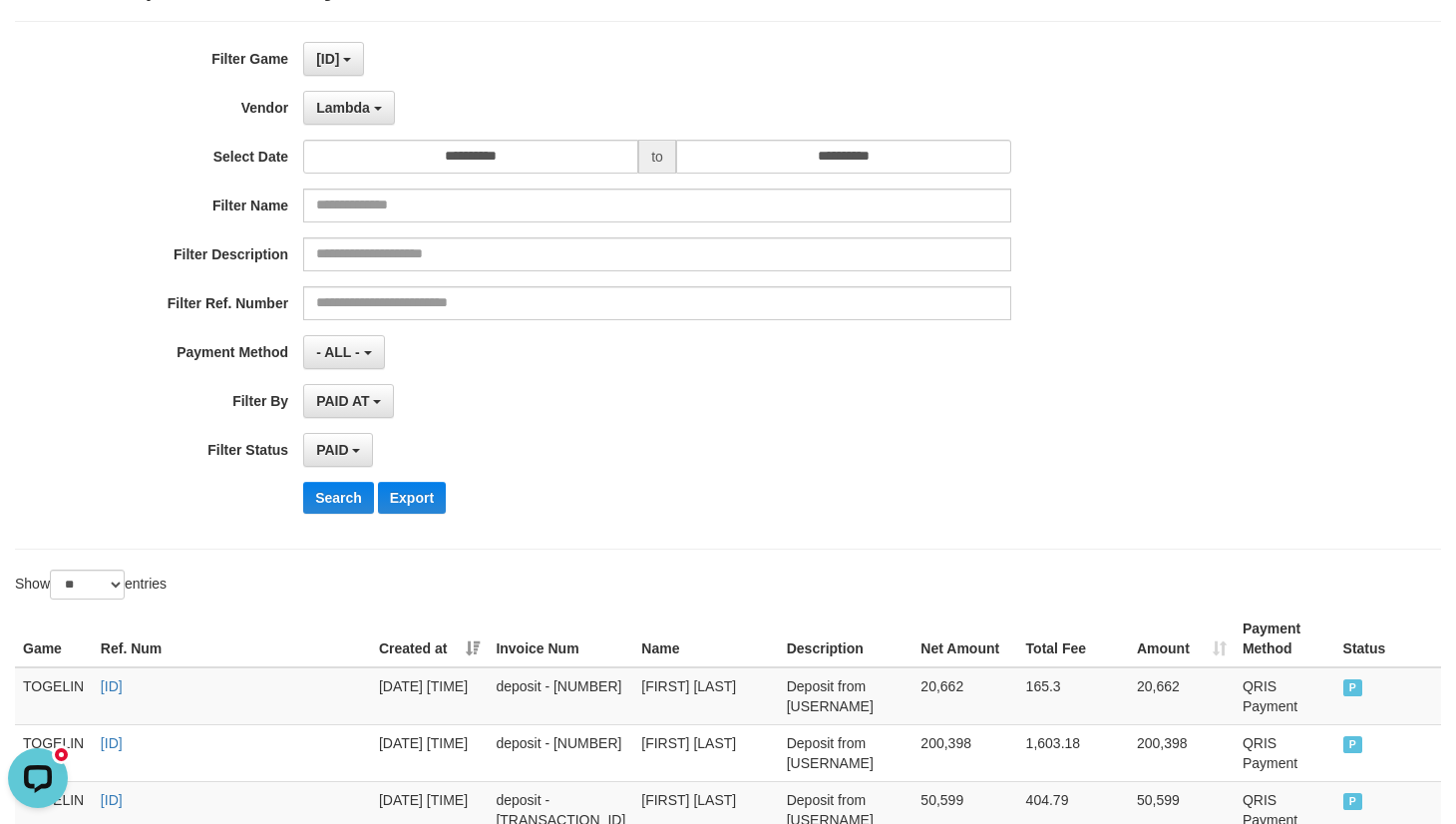 click on "PAID								    SELECT ALL  - ALL -  SELECT STATUS
PENDING/UNPAID
PAID
CANCELED
EXPIRED" at bounding box center [657, 450] 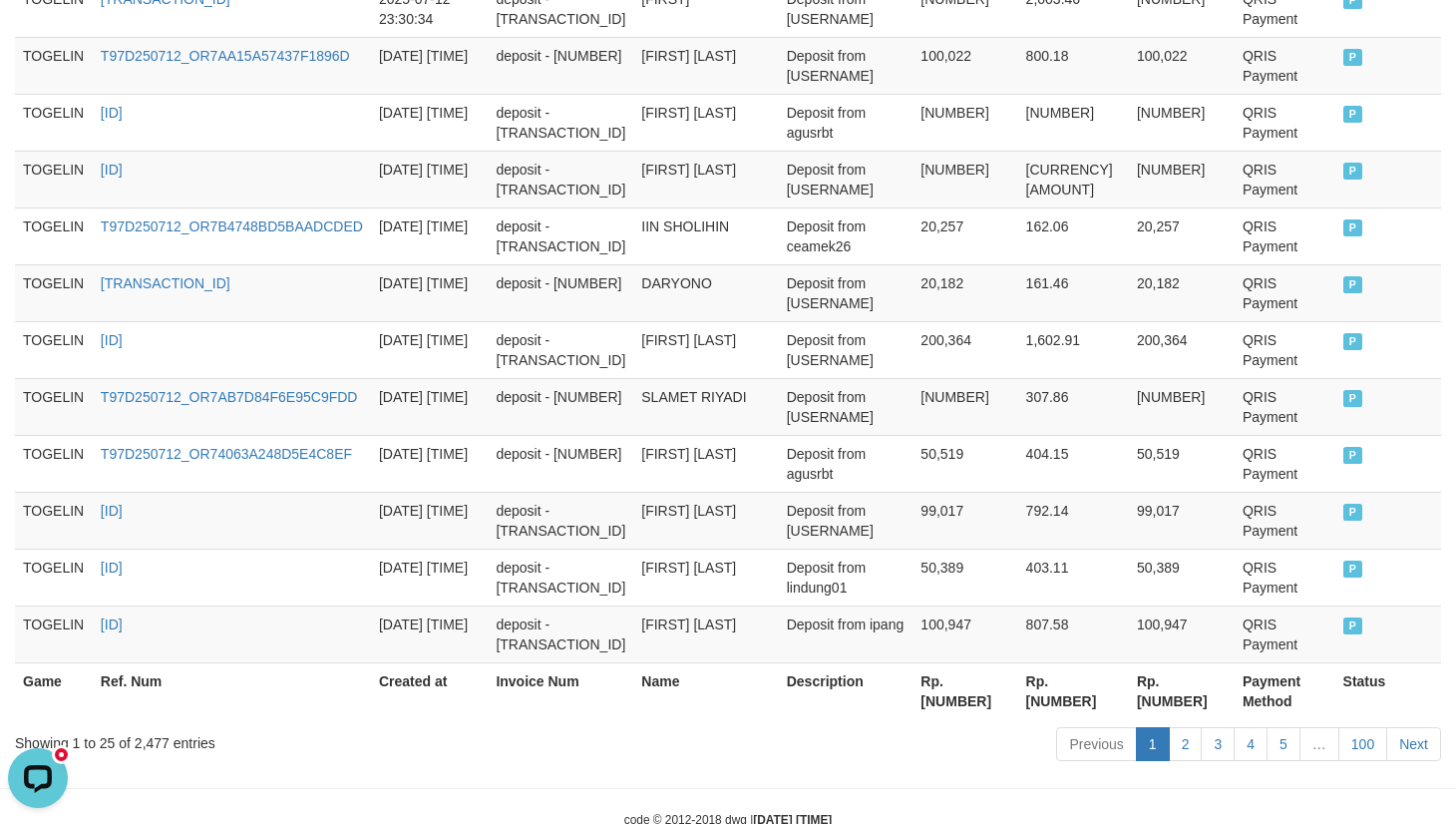 scroll, scrollTop: 1594, scrollLeft: 0, axis: vertical 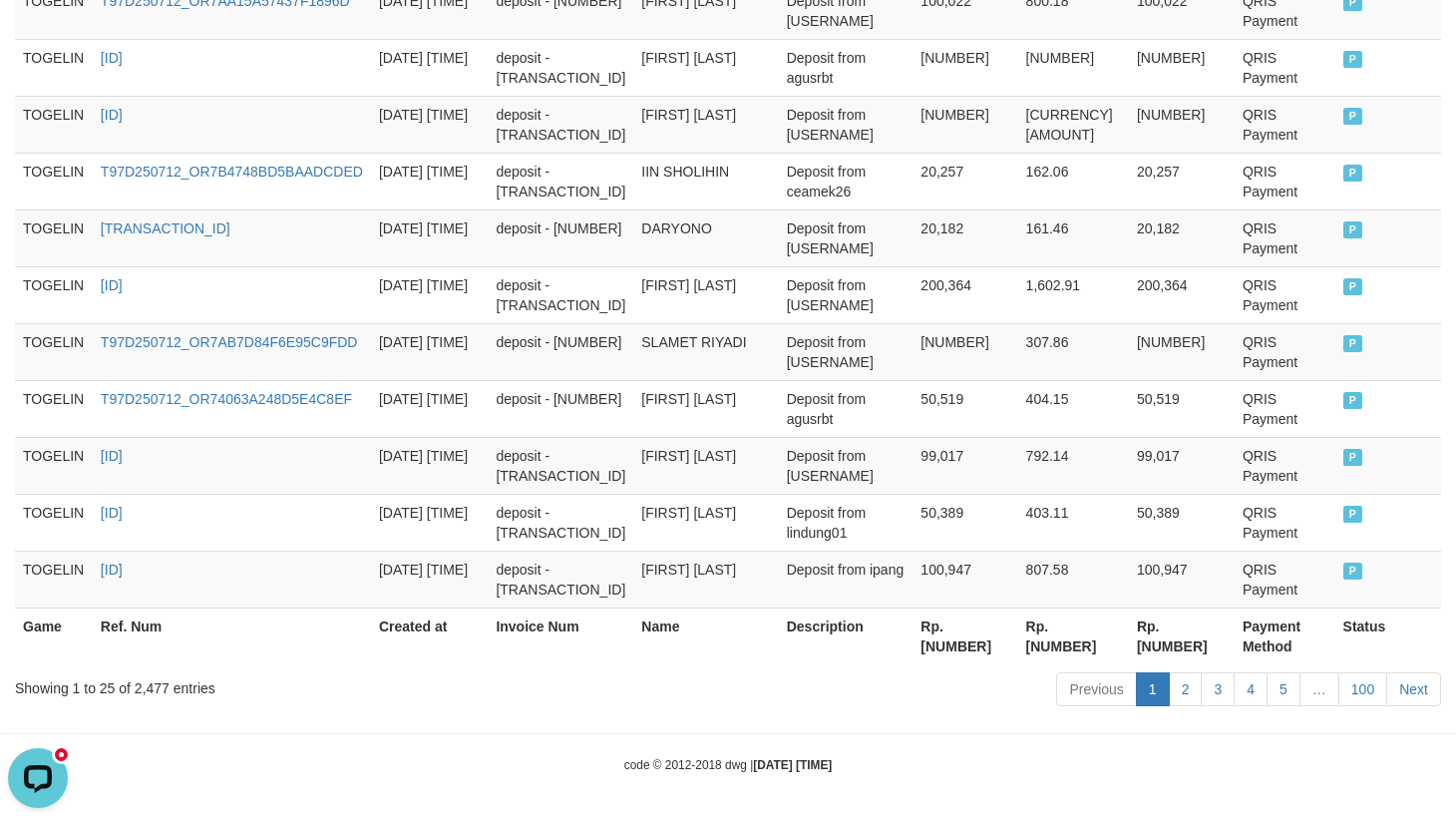 click on "Rp. 252,680,903" at bounding box center (964, 635) 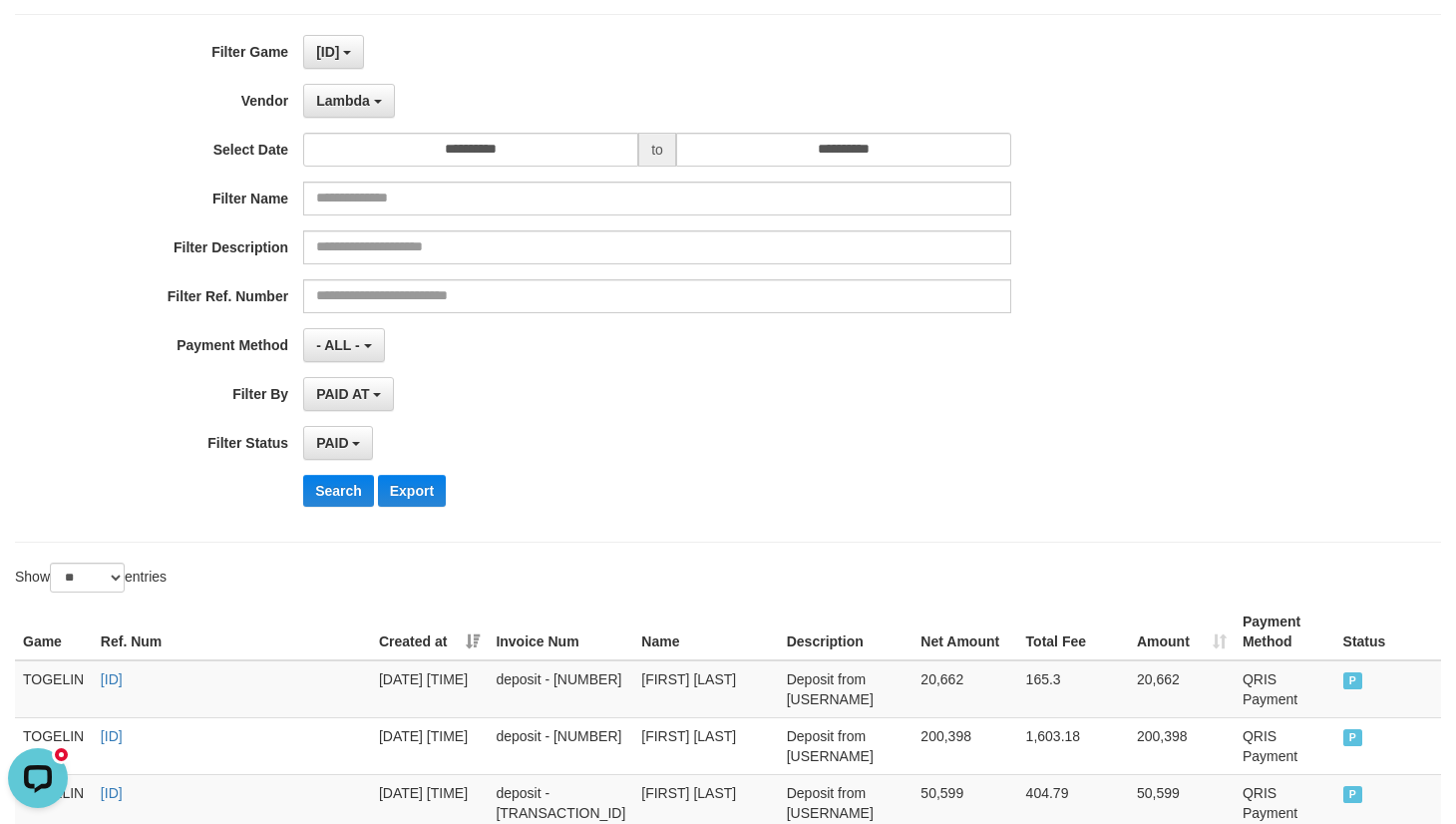 scroll, scrollTop: 0, scrollLeft: 0, axis: both 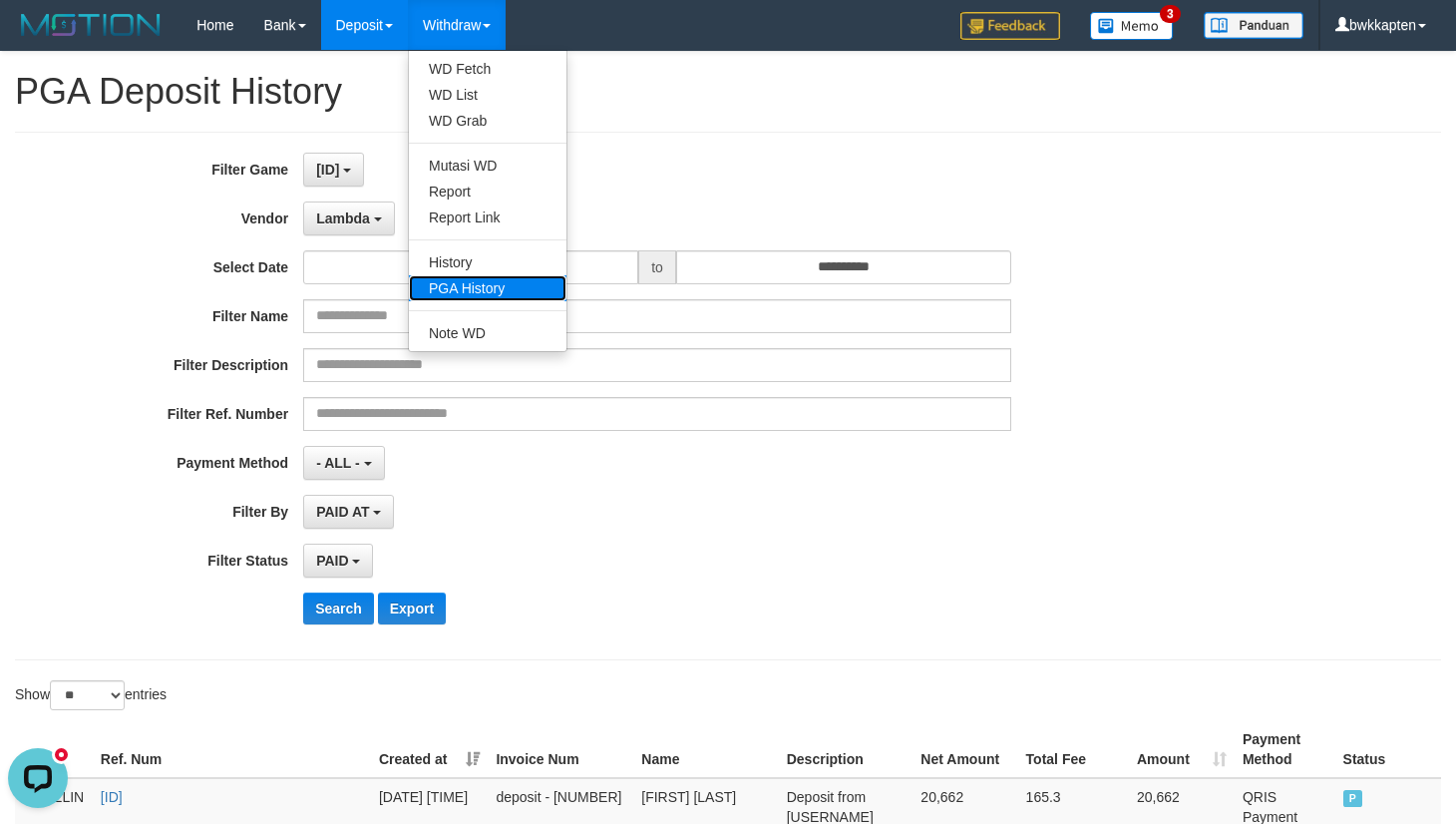 click on "PGA History" at bounding box center (488, 288) 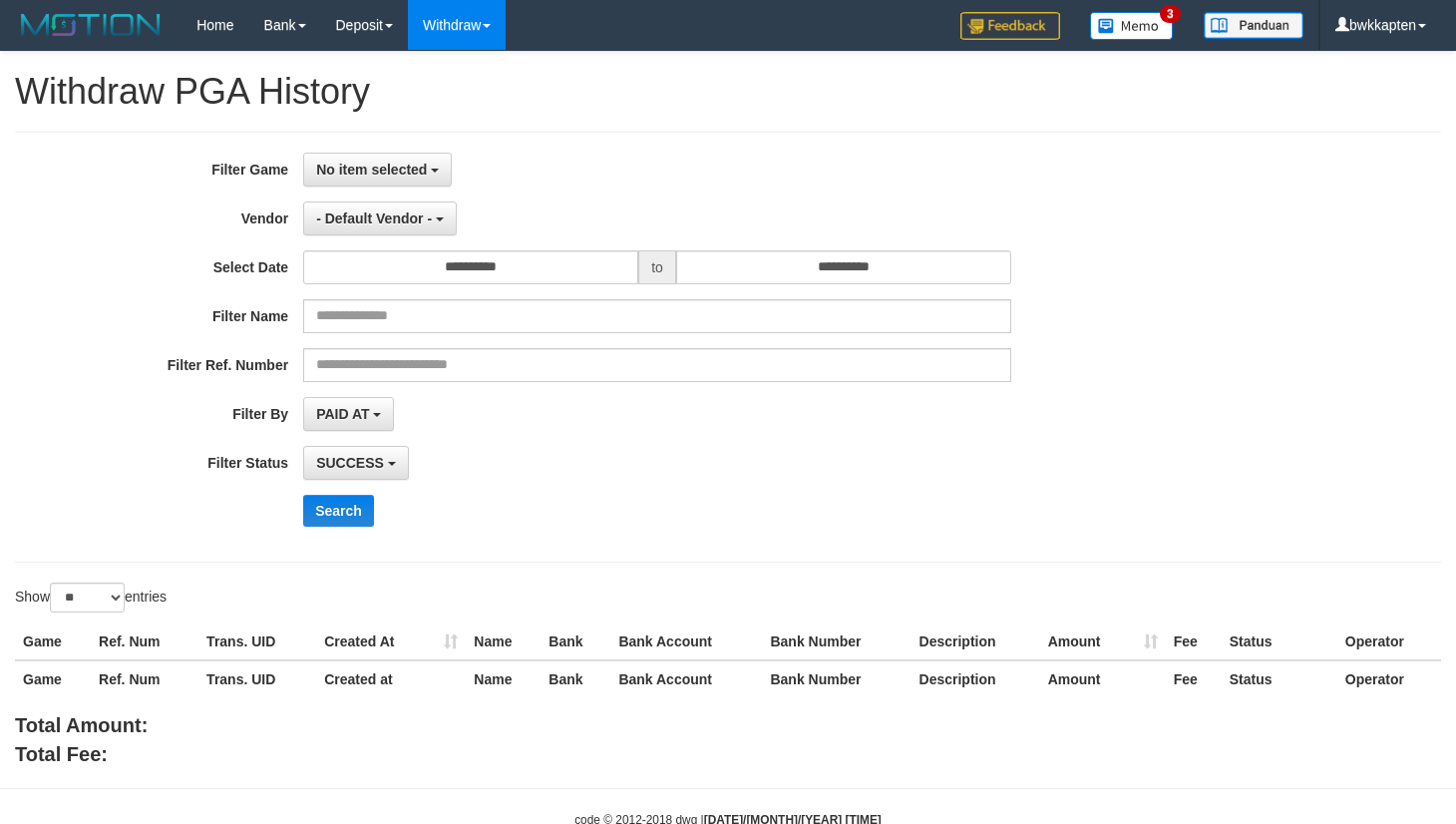 select 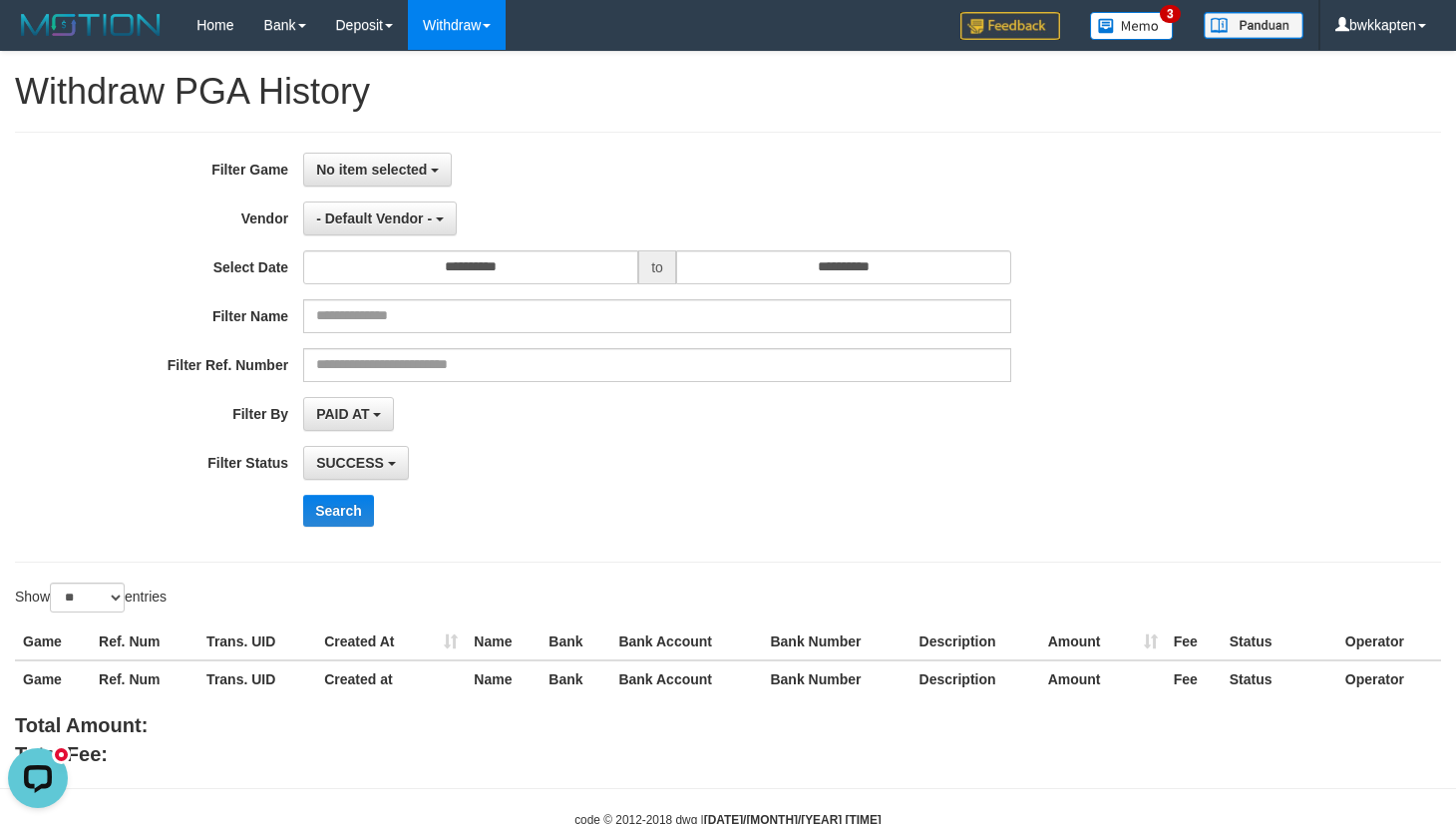 scroll, scrollTop: 0, scrollLeft: 0, axis: both 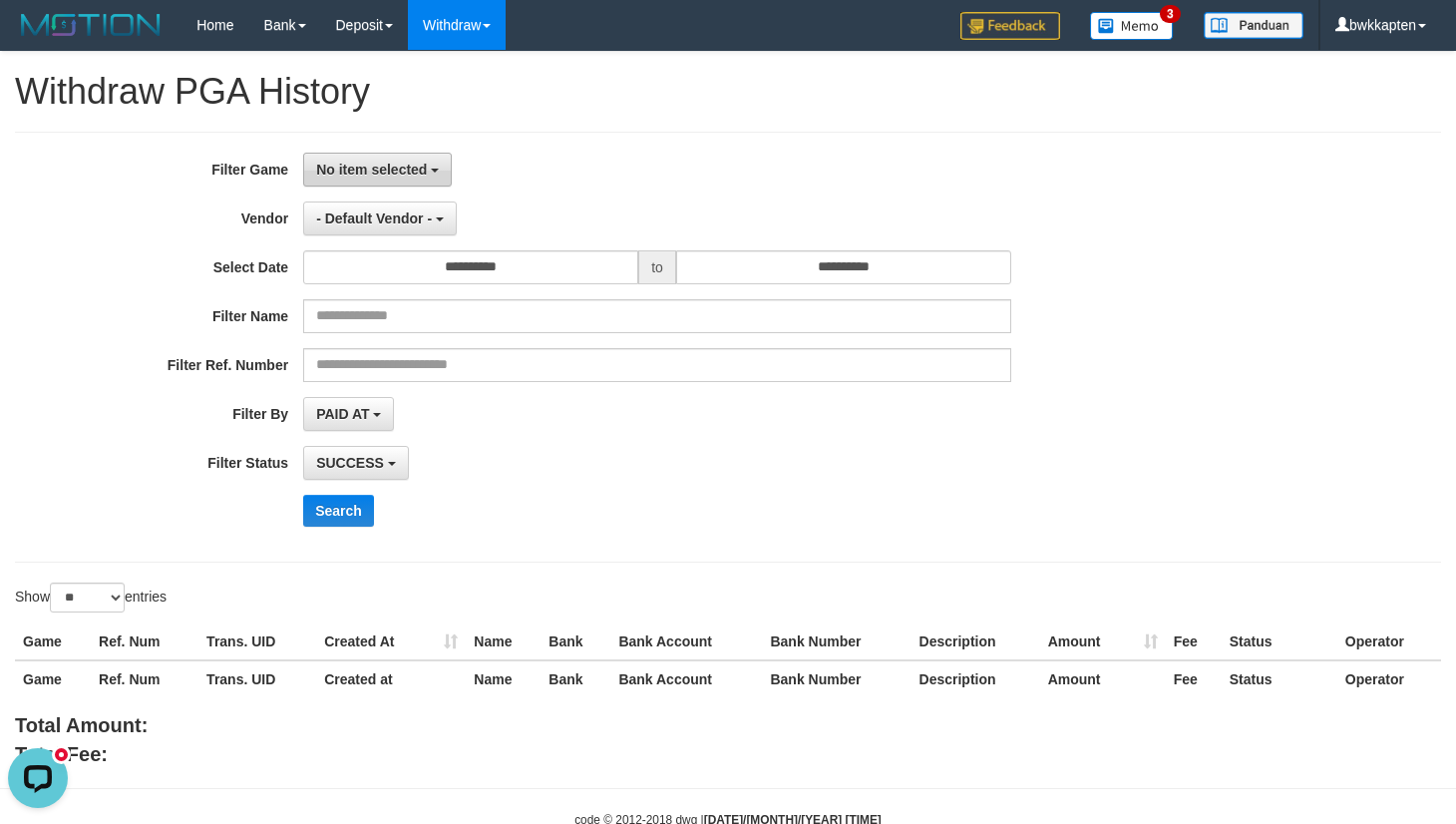 click on "No item selected" at bounding box center [371, 170] 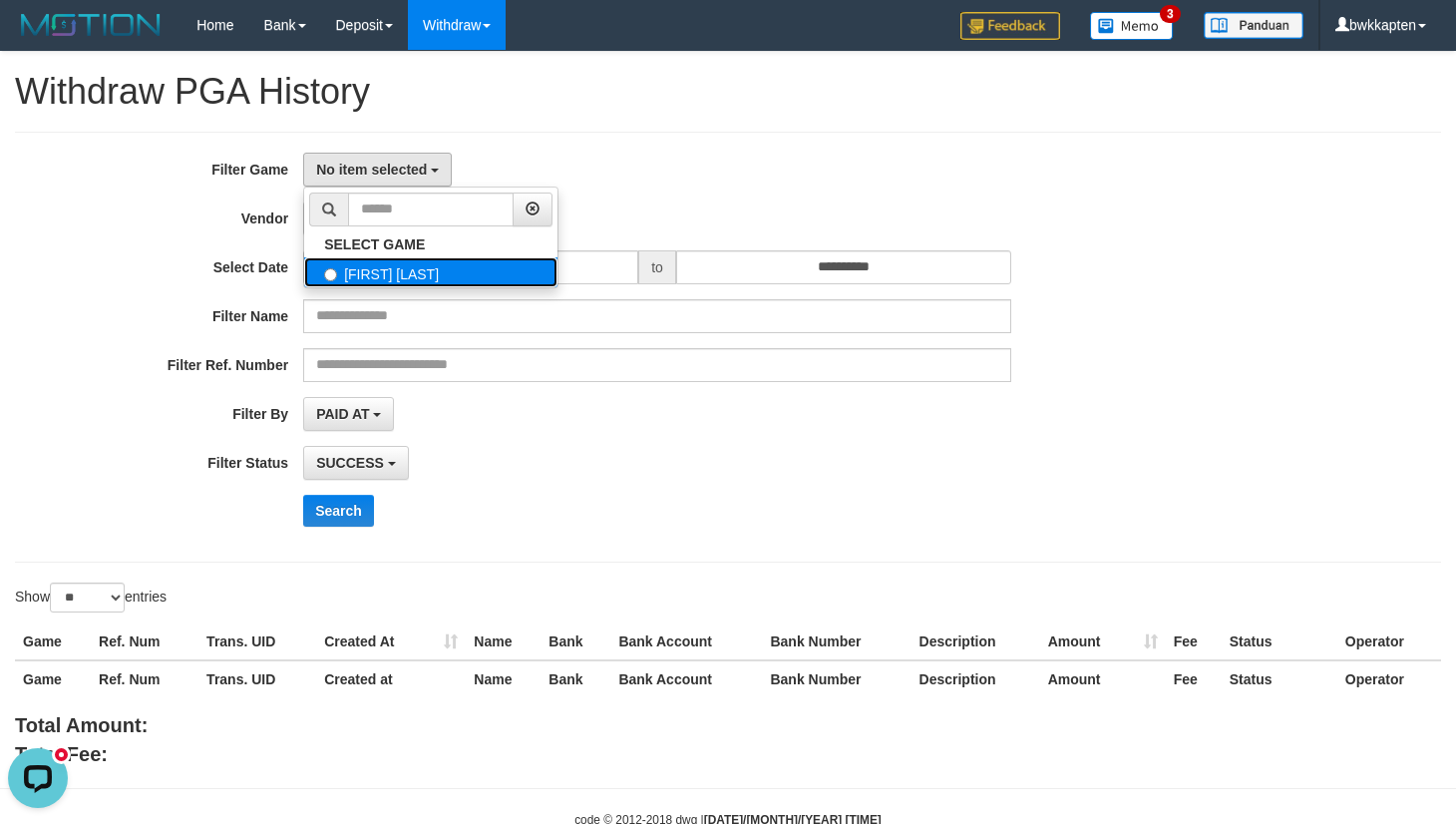 click on "[FIRST] [LAST]" at bounding box center (431, 272) 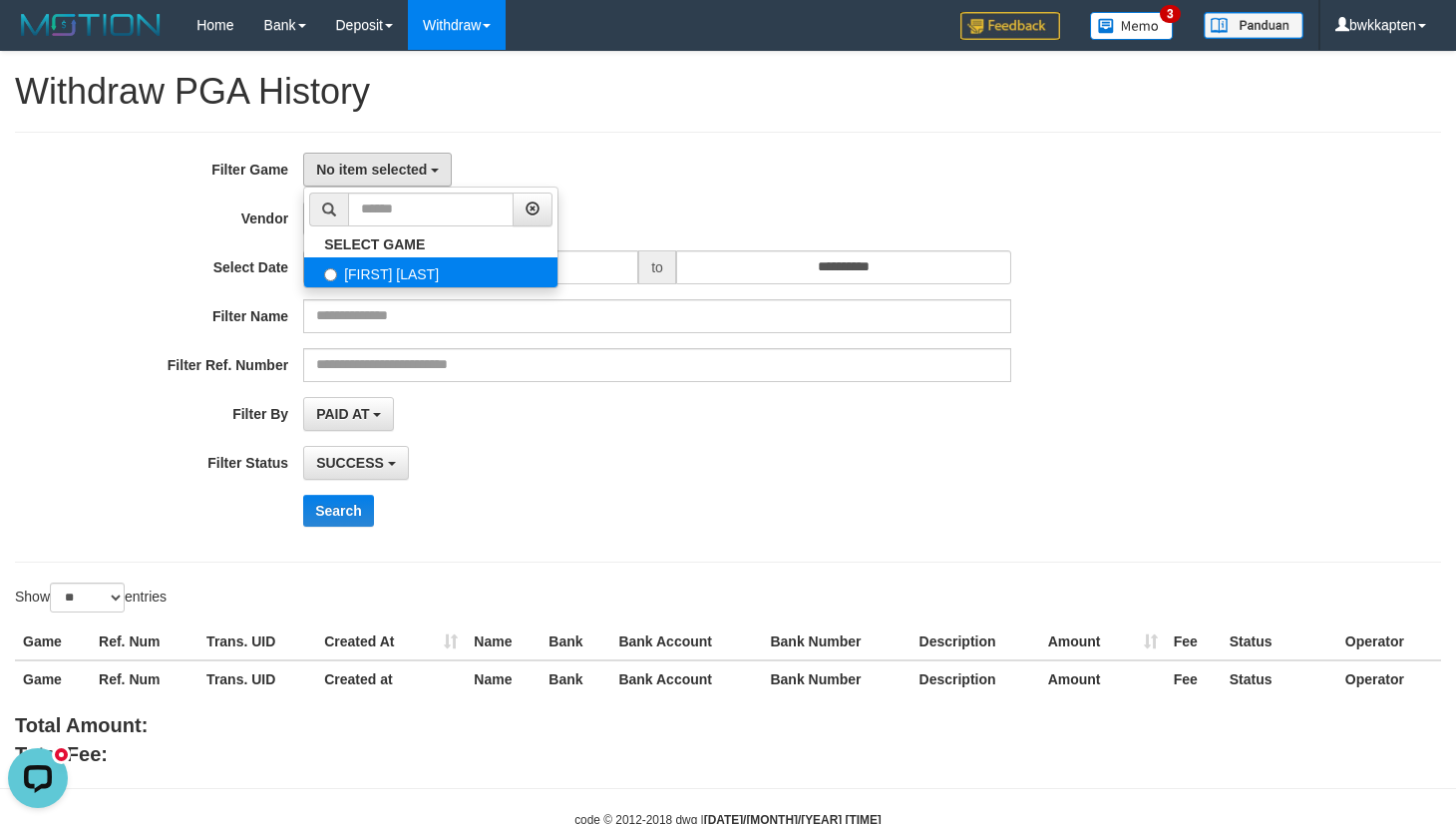 select on "****" 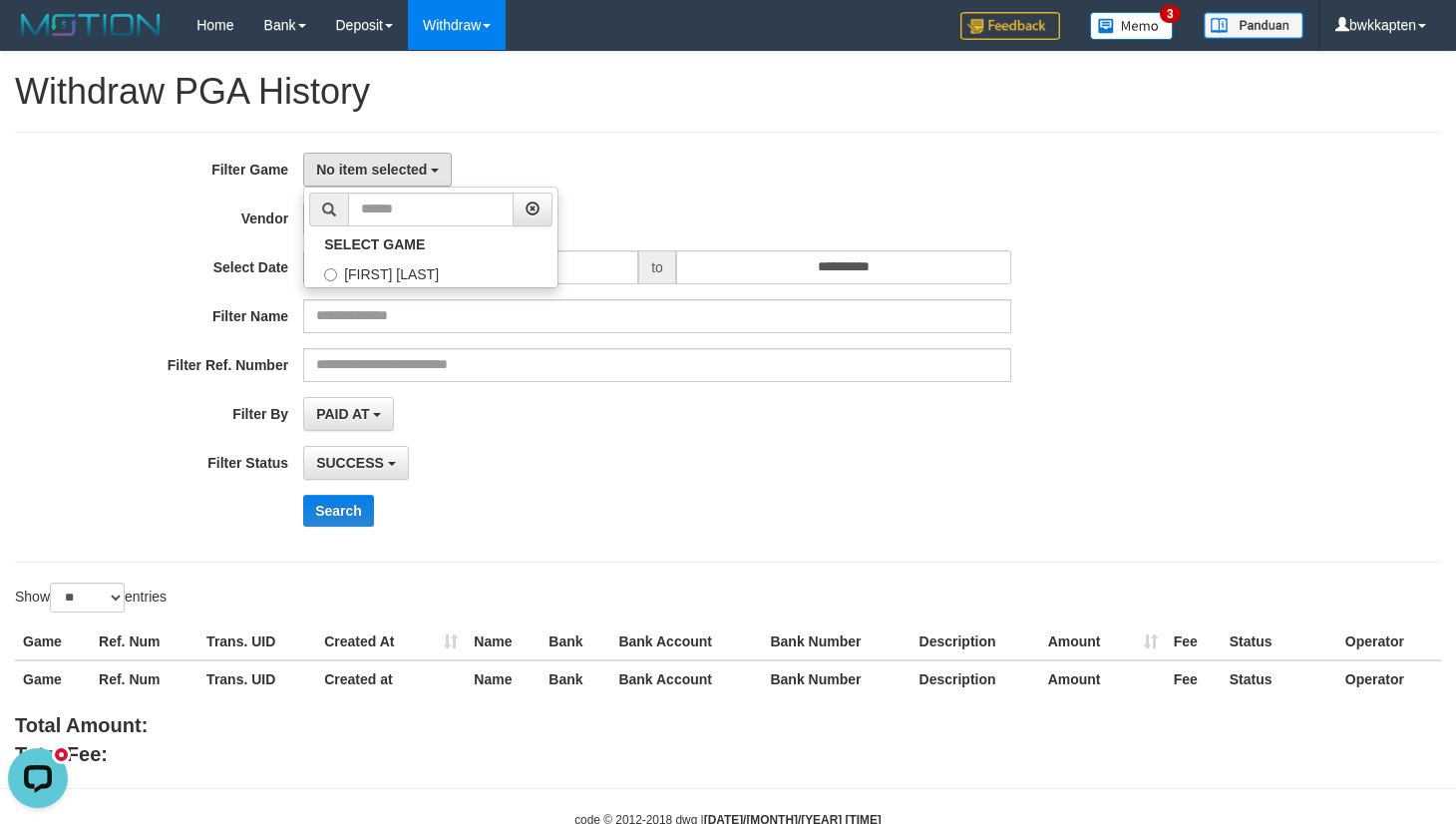 scroll, scrollTop: 17, scrollLeft: 0, axis: vertical 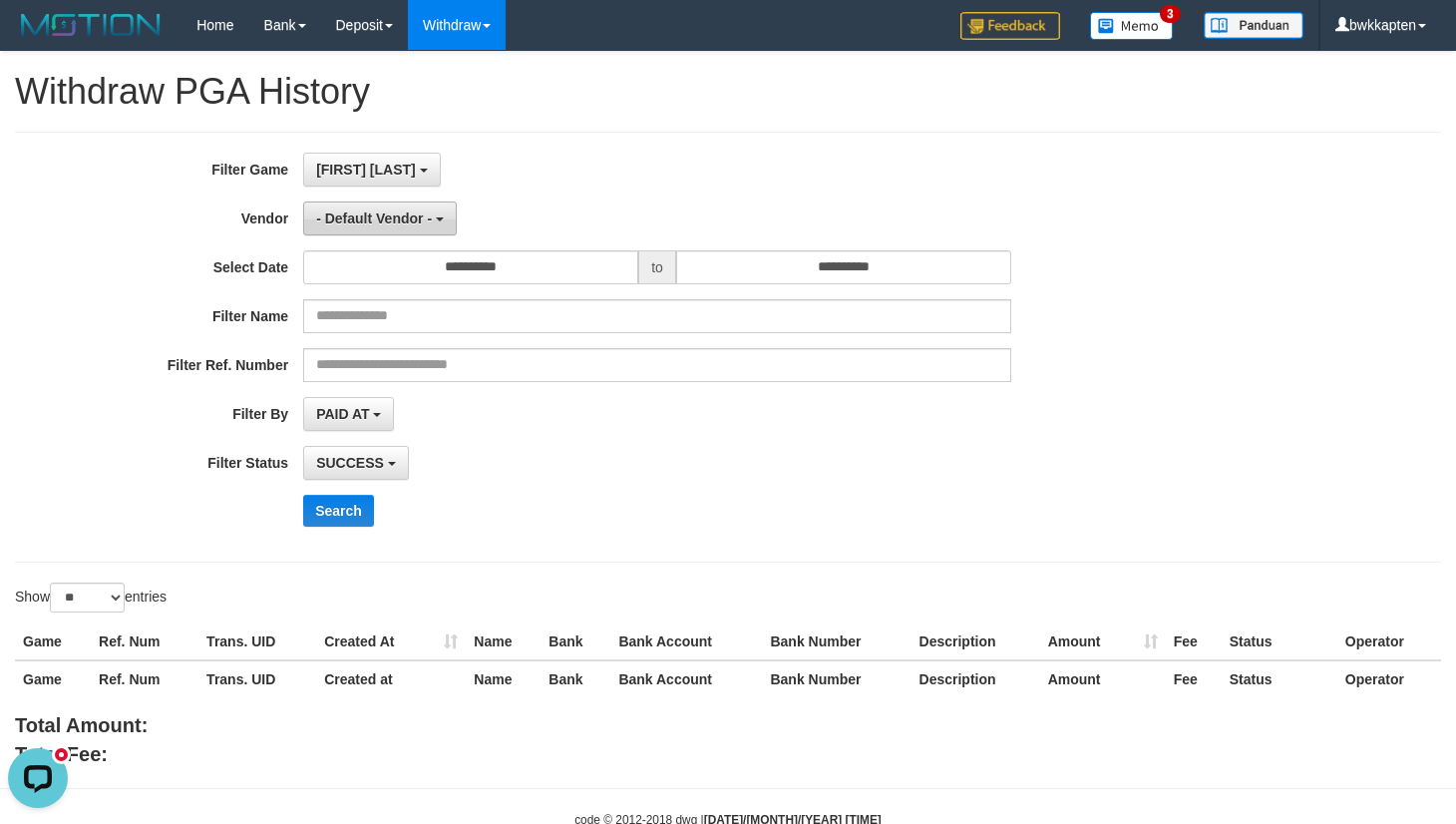 click on "- Default Vendor -" at bounding box center [380, 218] 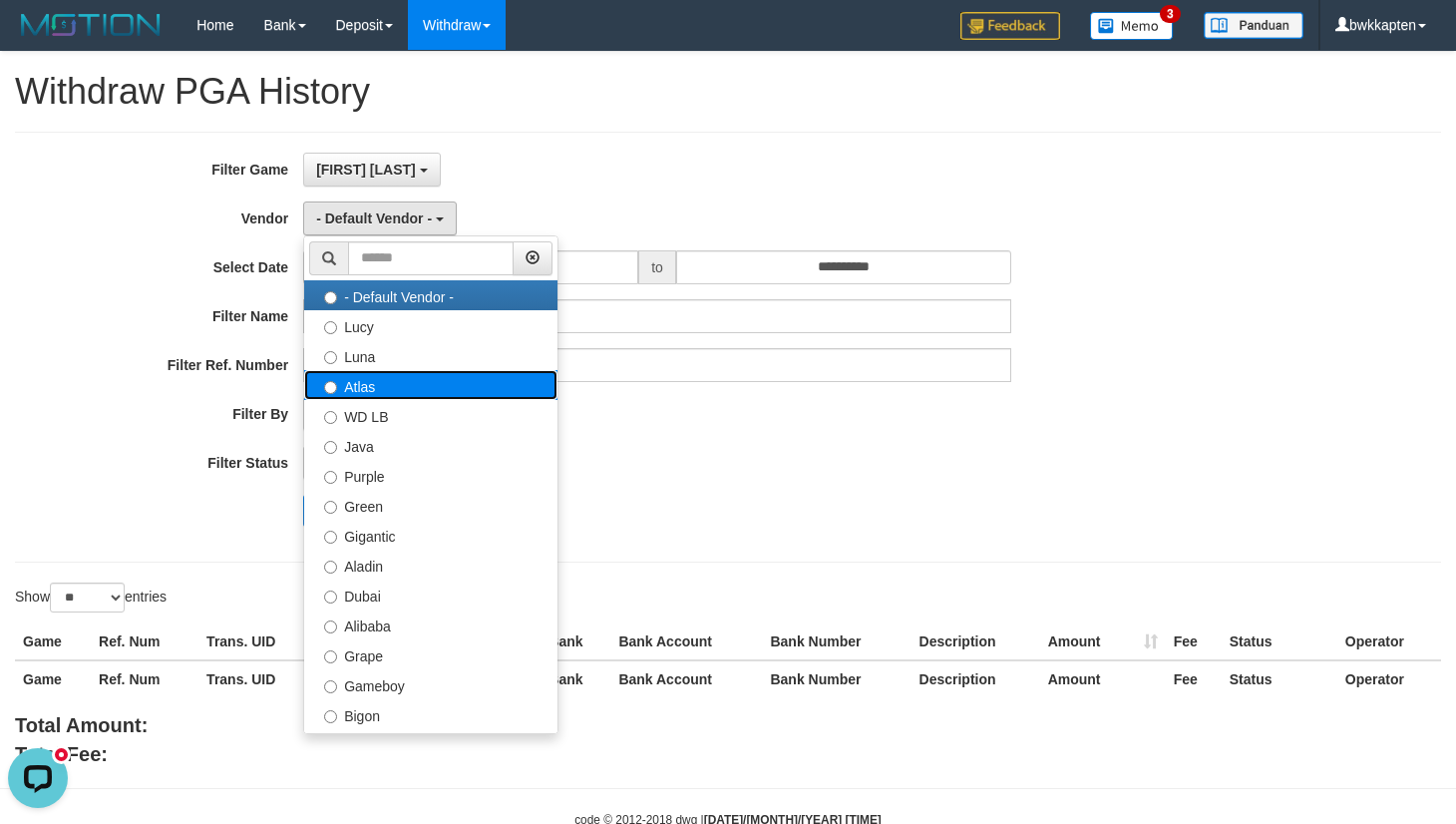 click on "Atlas" at bounding box center (431, 385) 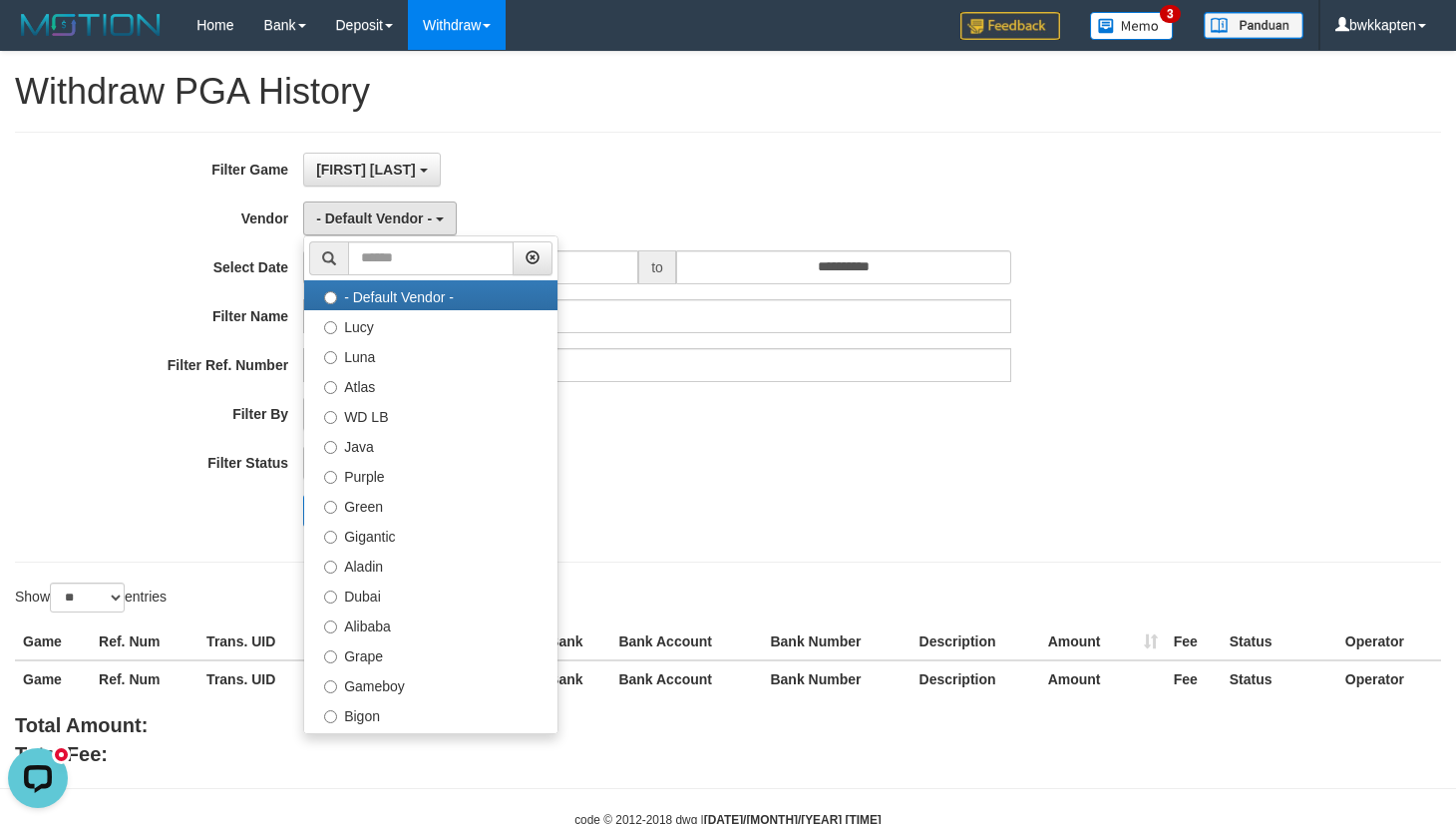 select on "**********" 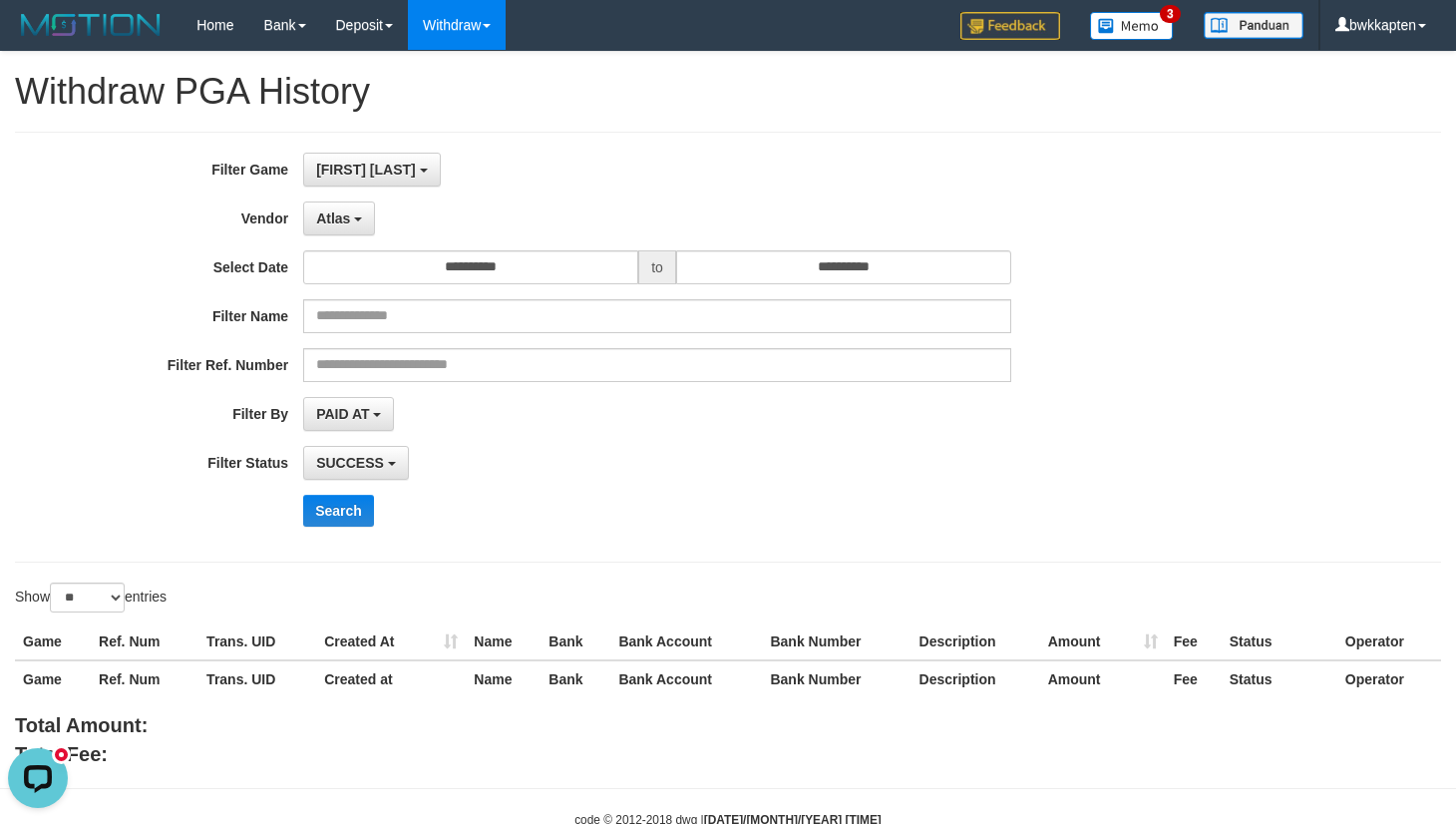 click on "**********" at bounding box center (606, 347) 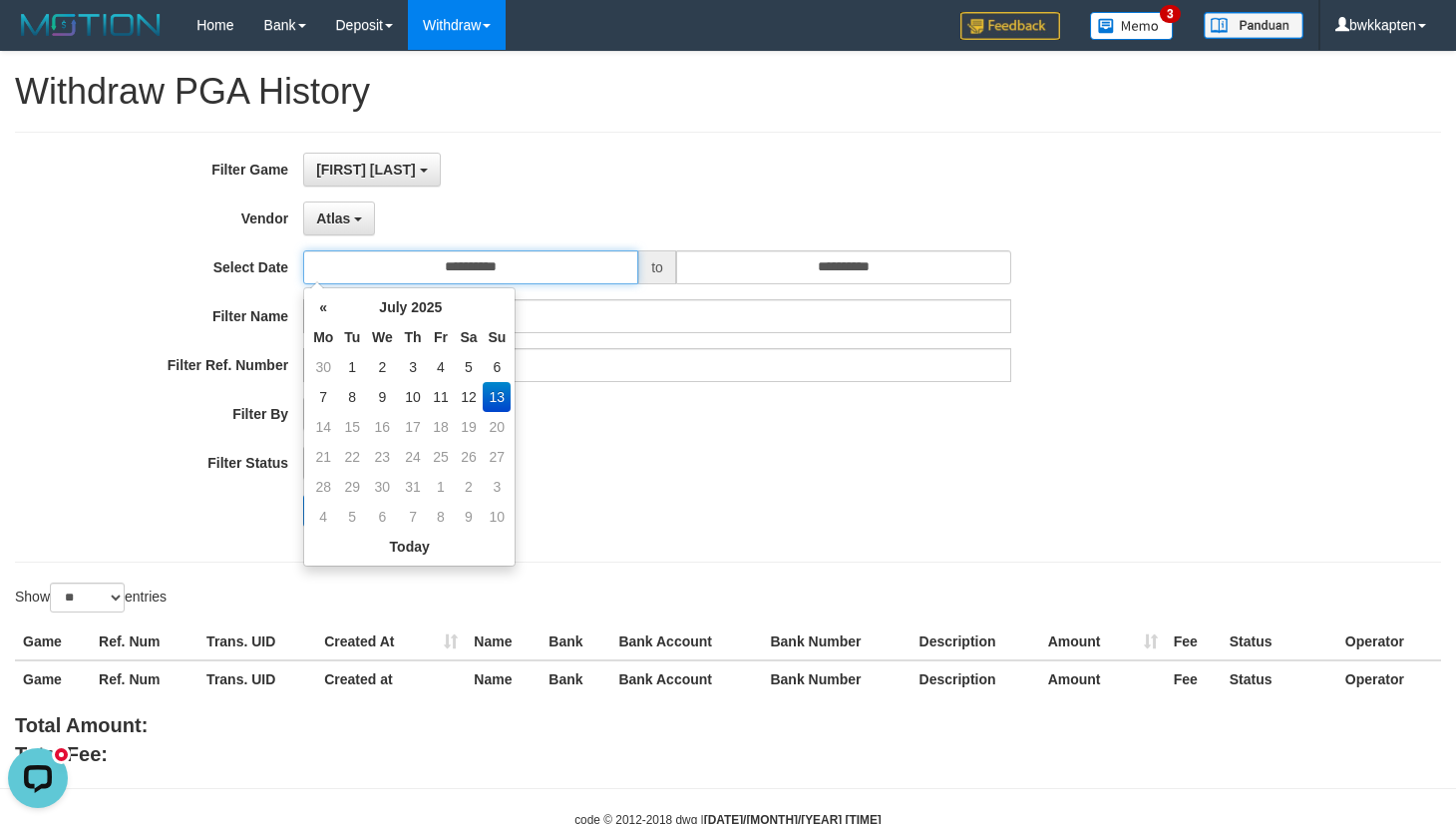 click on "**********" at bounding box center (471, 267) 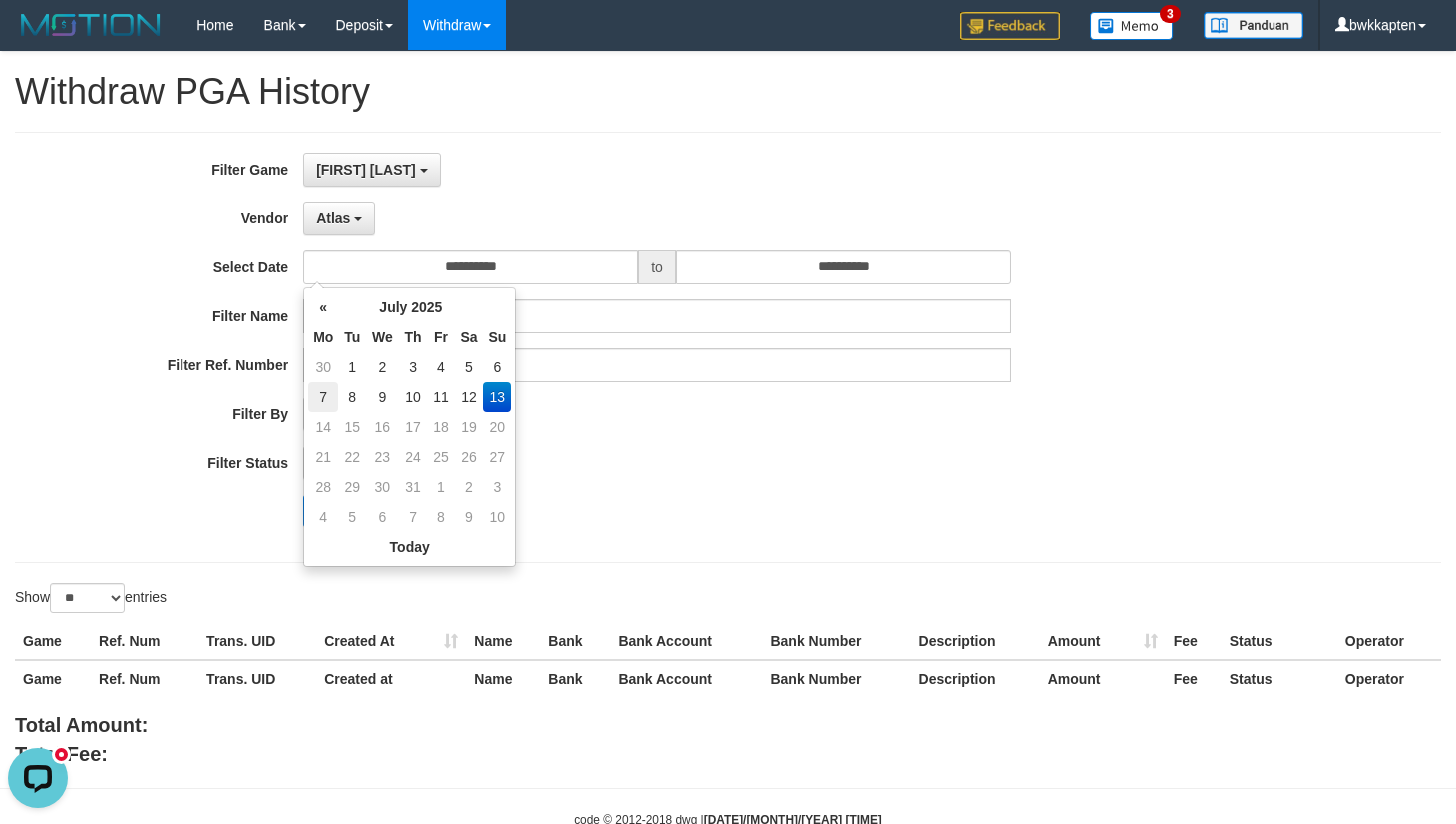 click on "7" at bounding box center [323, 397] 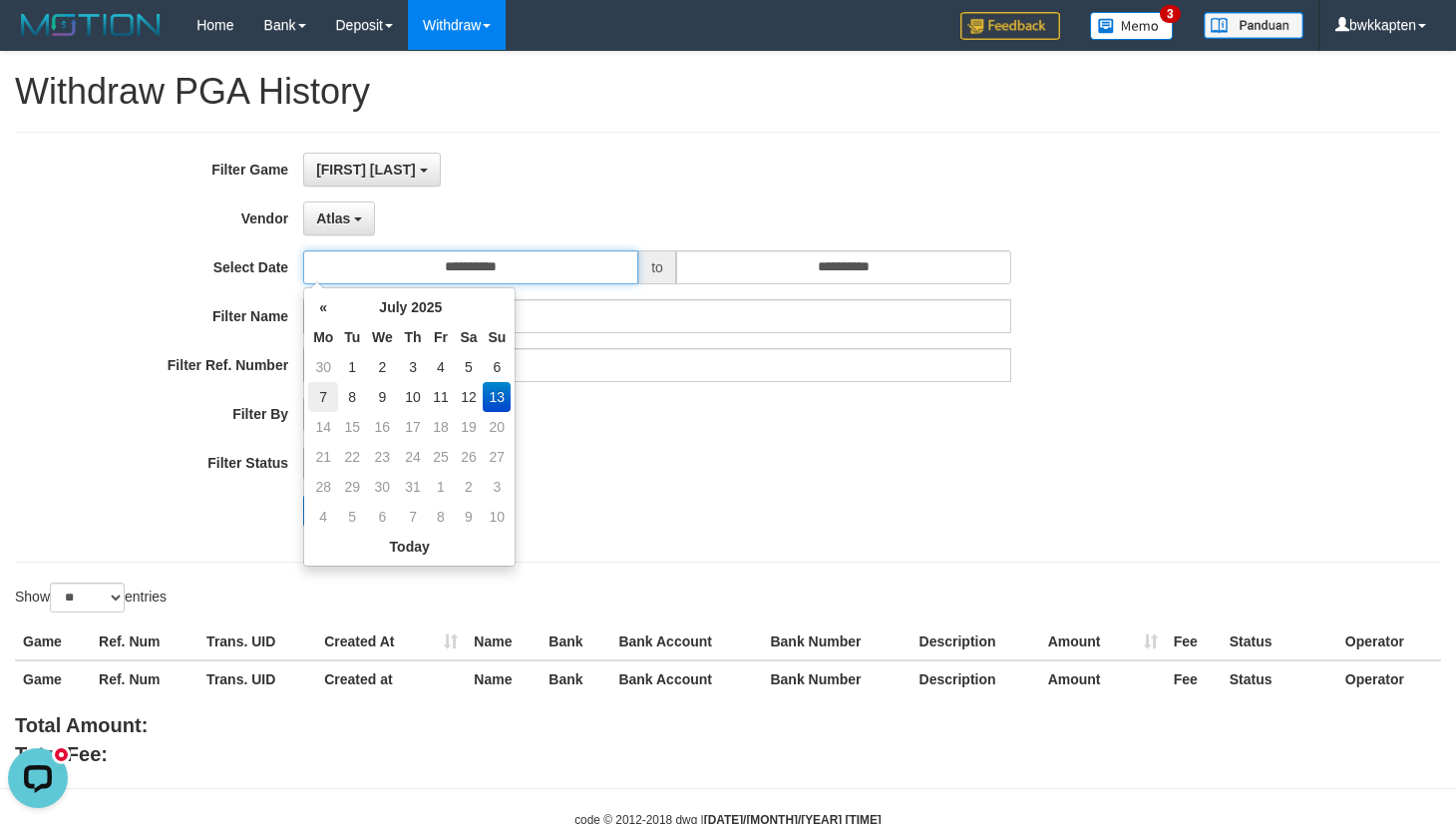 type on "**********" 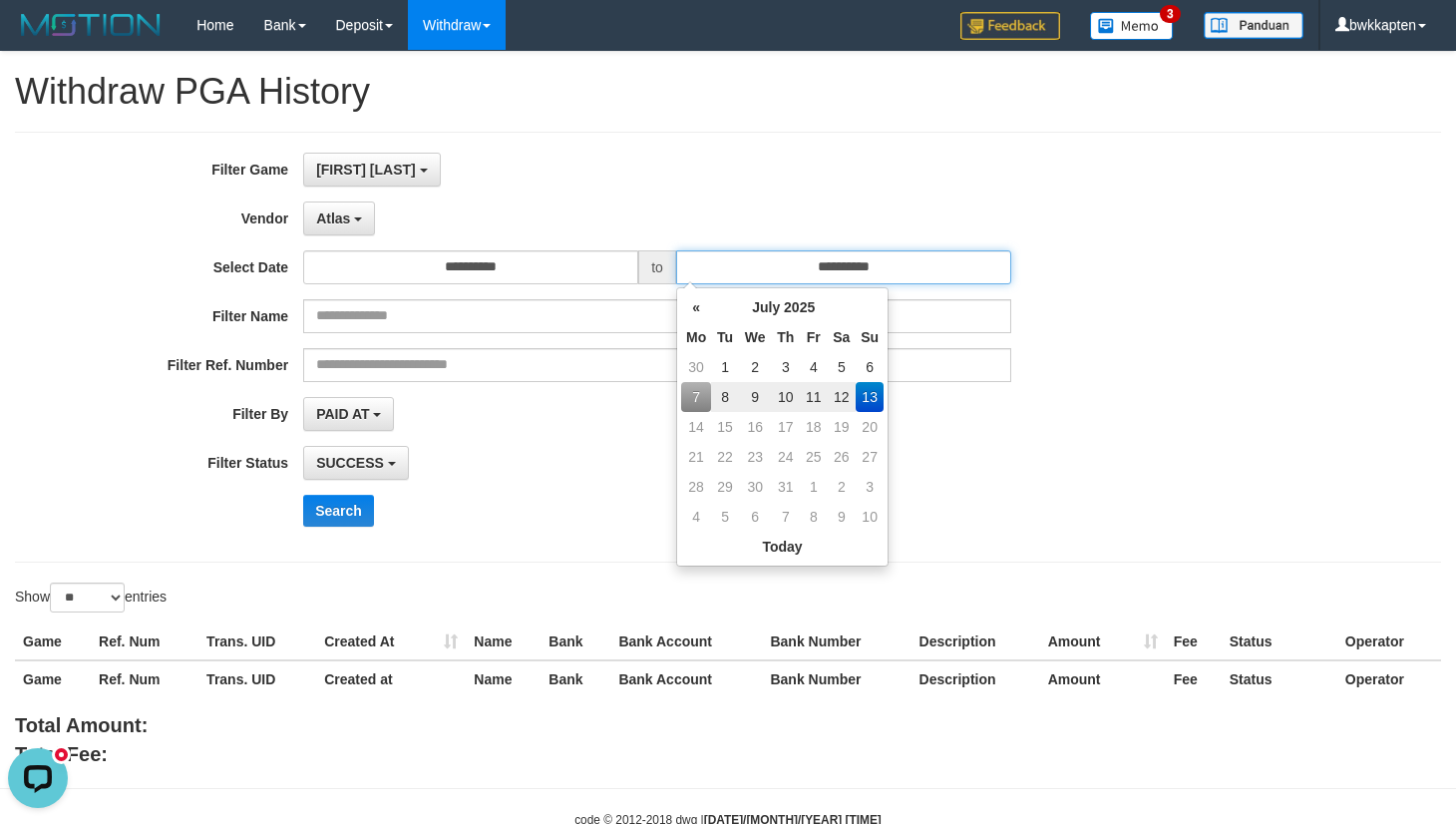 drag, startPoint x: 810, startPoint y: 275, endPoint x: 856, endPoint y: 302, distance: 53.338541 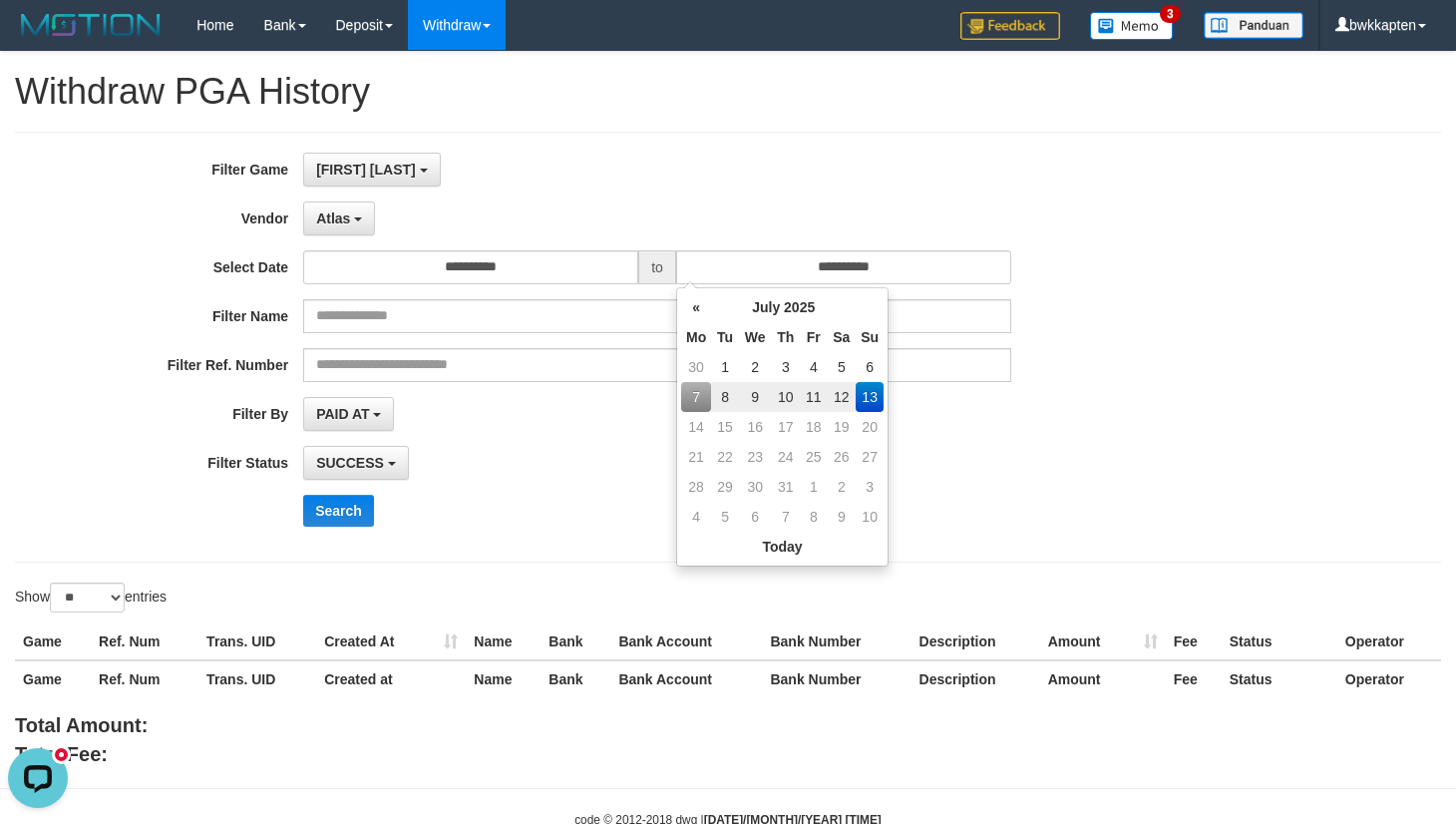 click on "12" at bounding box center [841, 397] 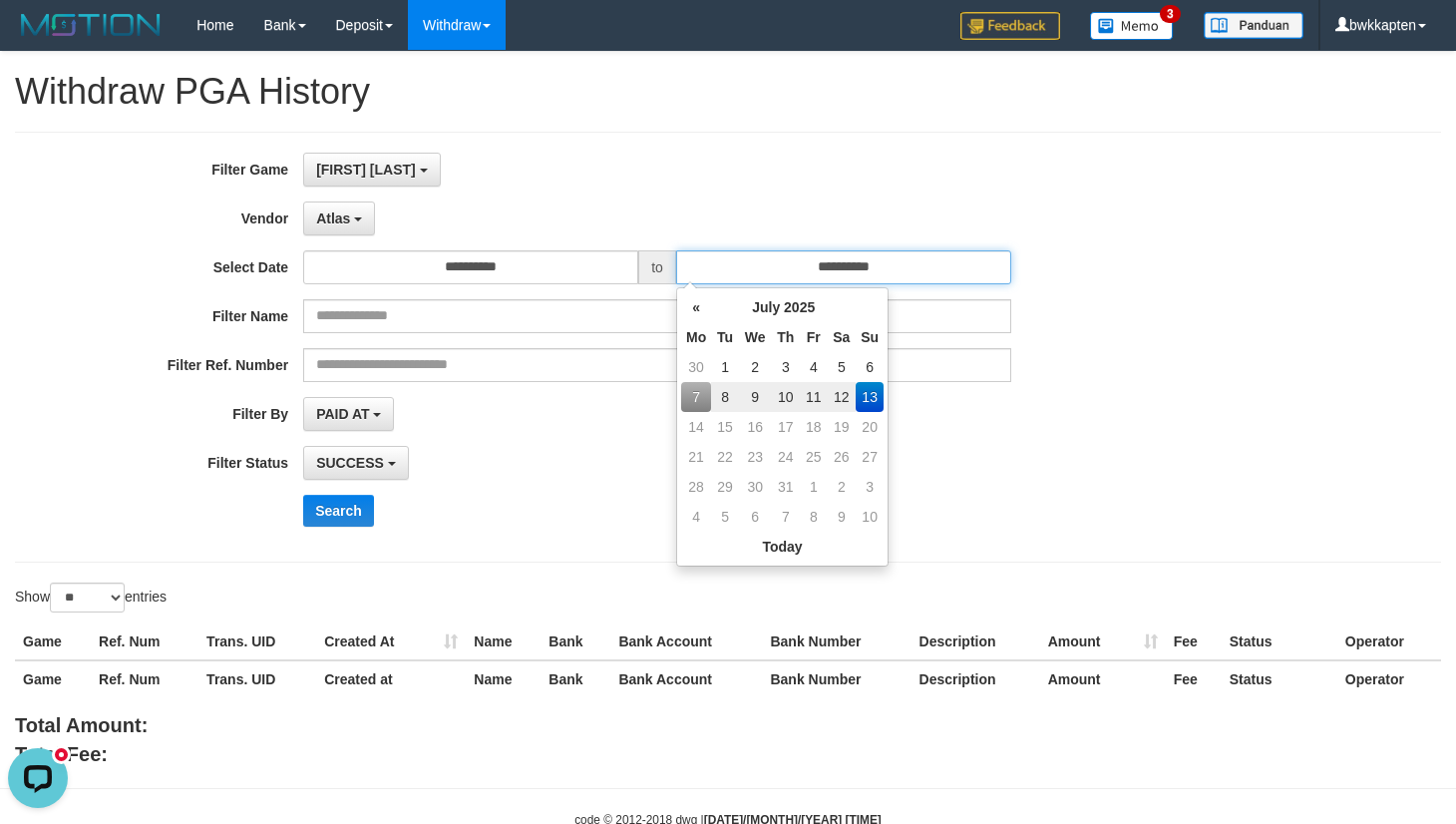 type on "**********" 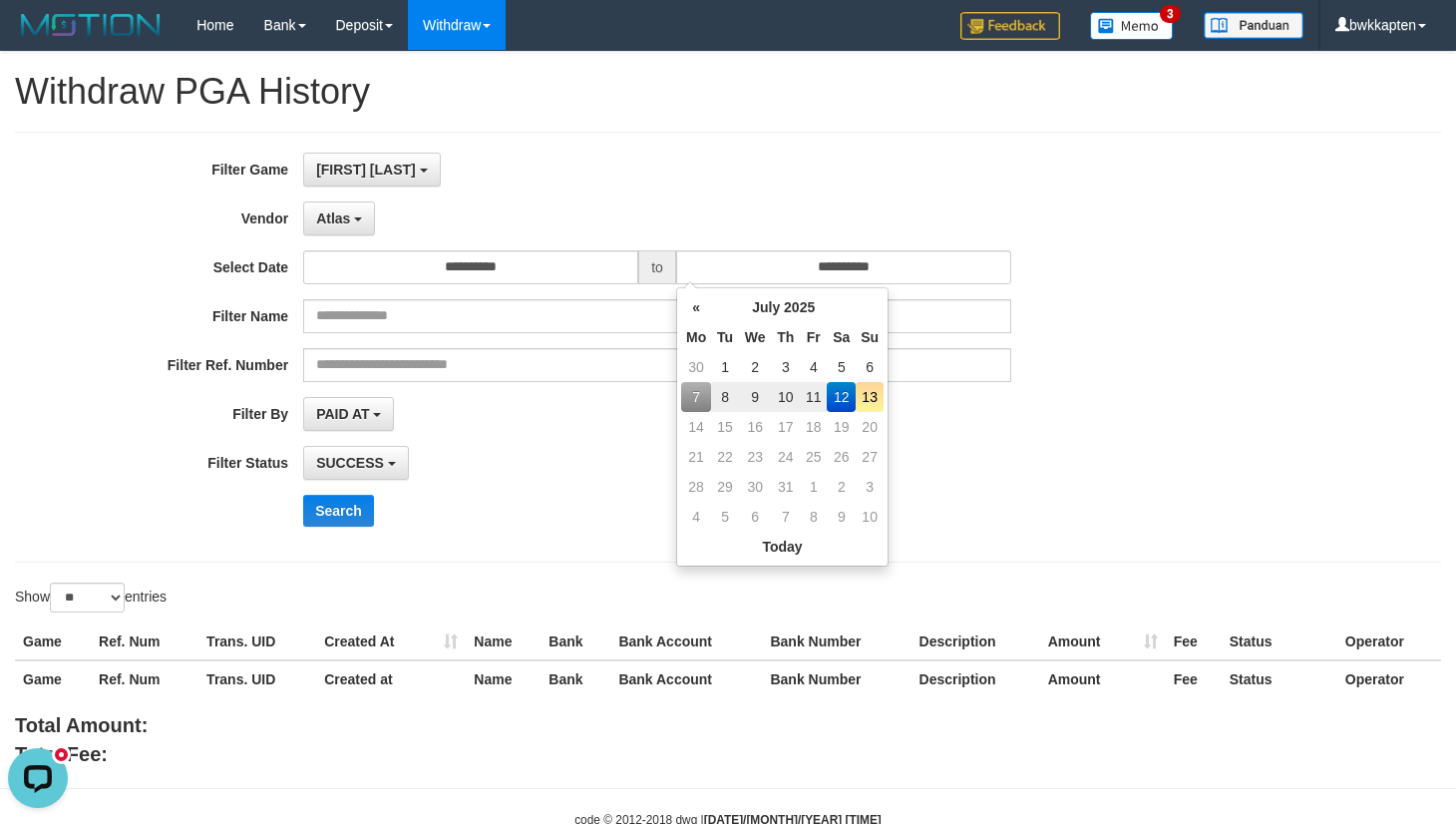 click on "**********" at bounding box center (606, 414) 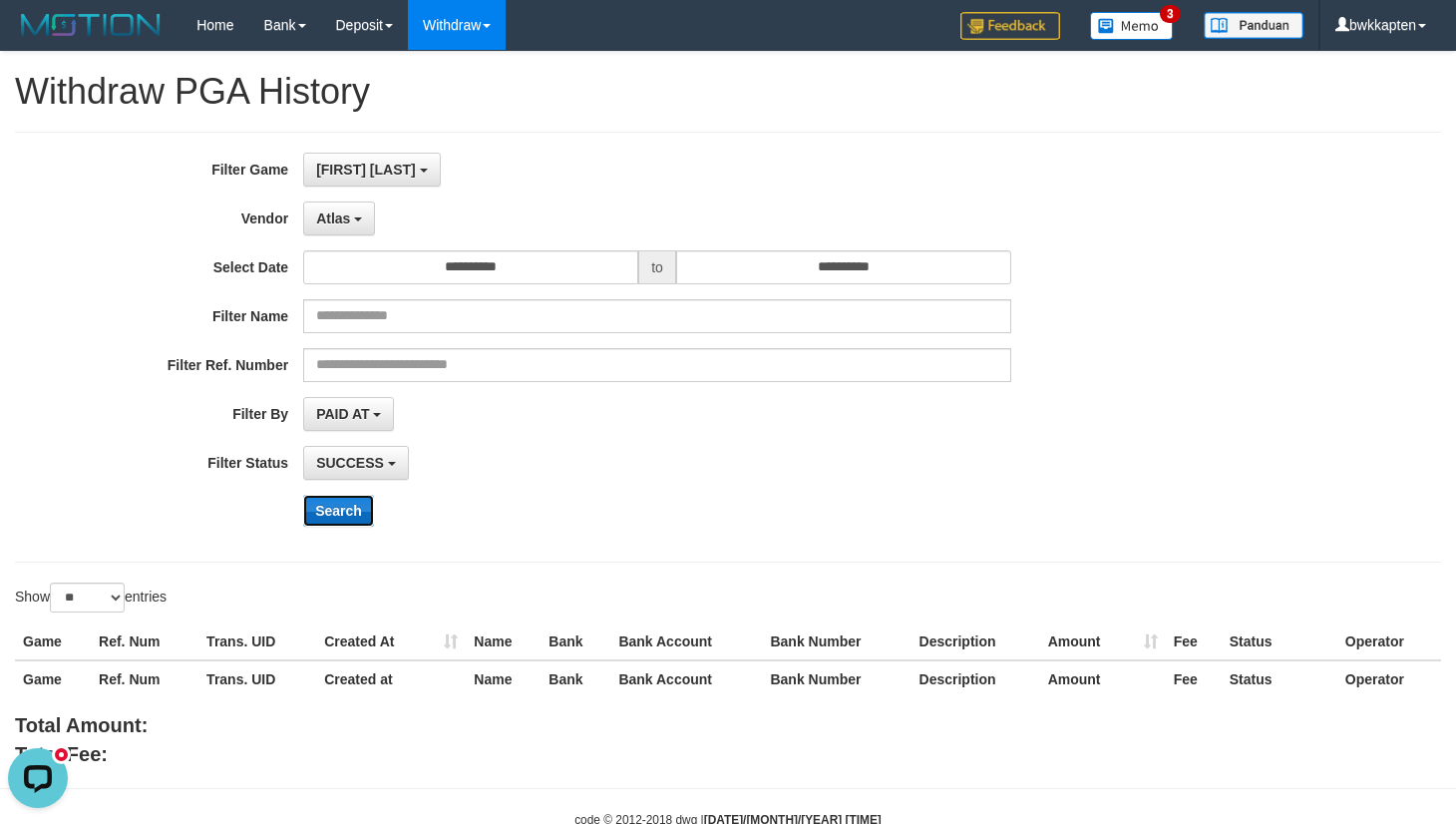 click on "Search" at bounding box center [338, 511] 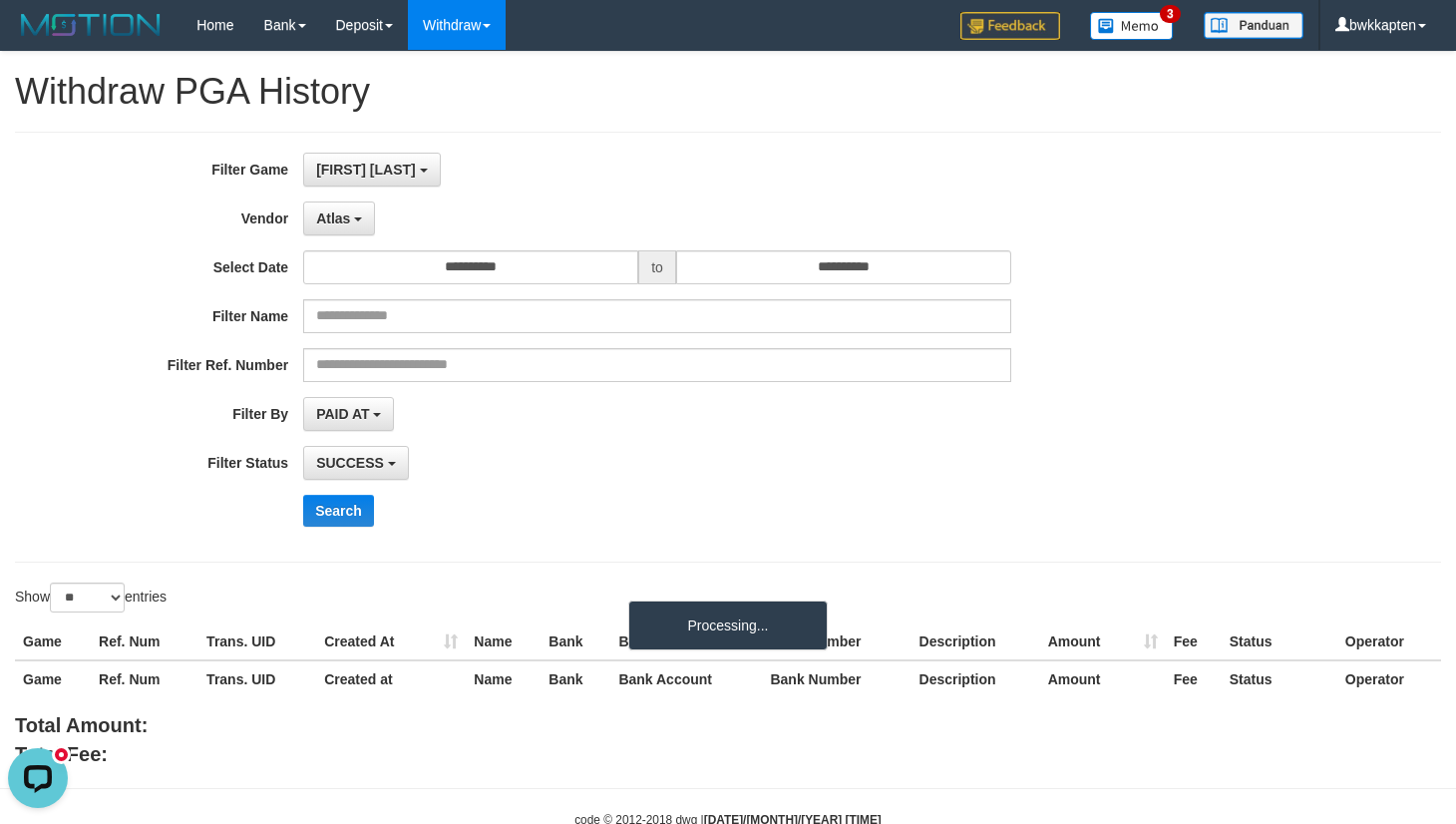 click on "SUCCESS
SUCCESS
ON PROCESS
FAILED" at bounding box center (657, 463) 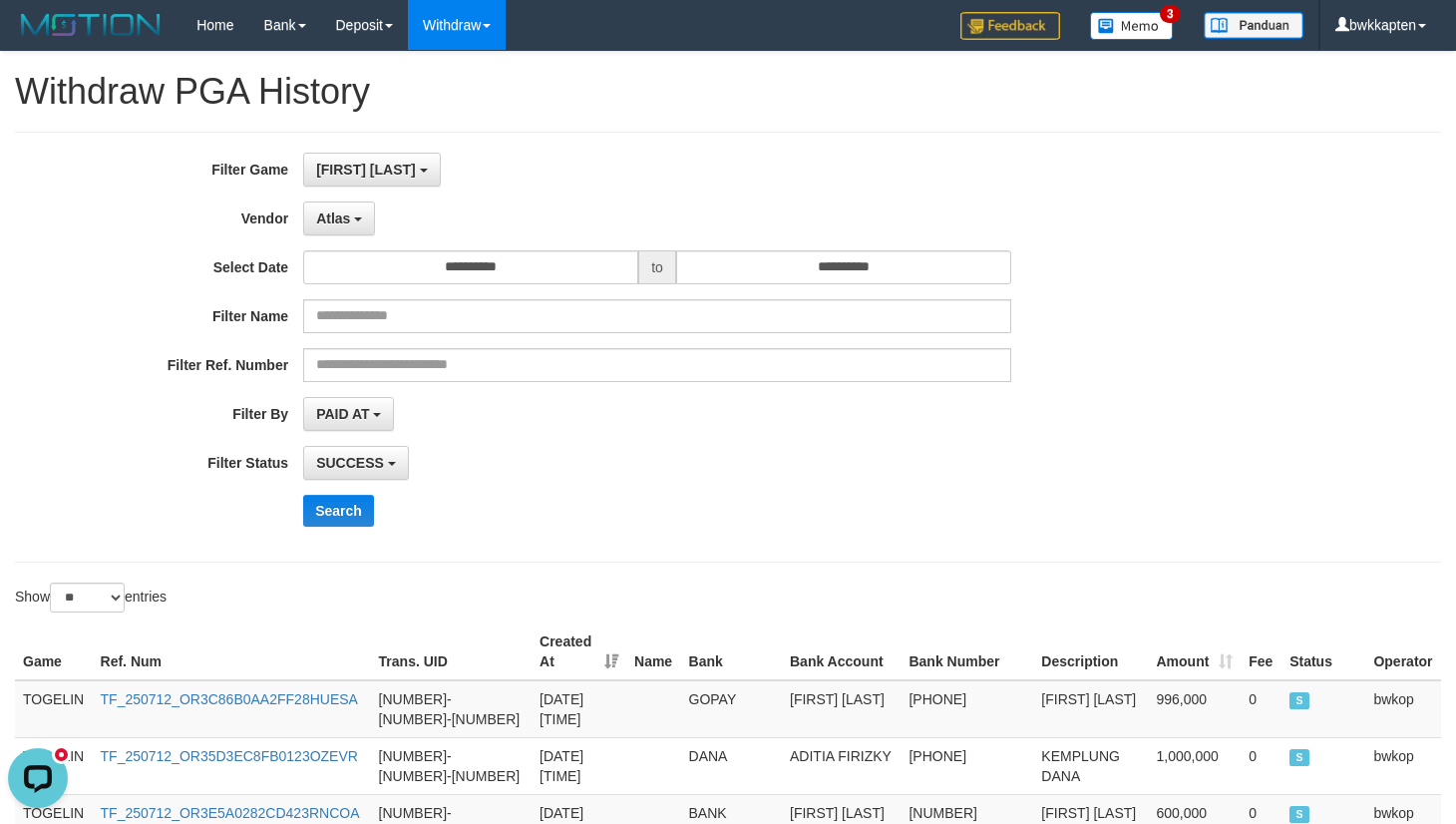 click on "PAID AT
PAID AT
CREATED AT" at bounding box center [657, 414] 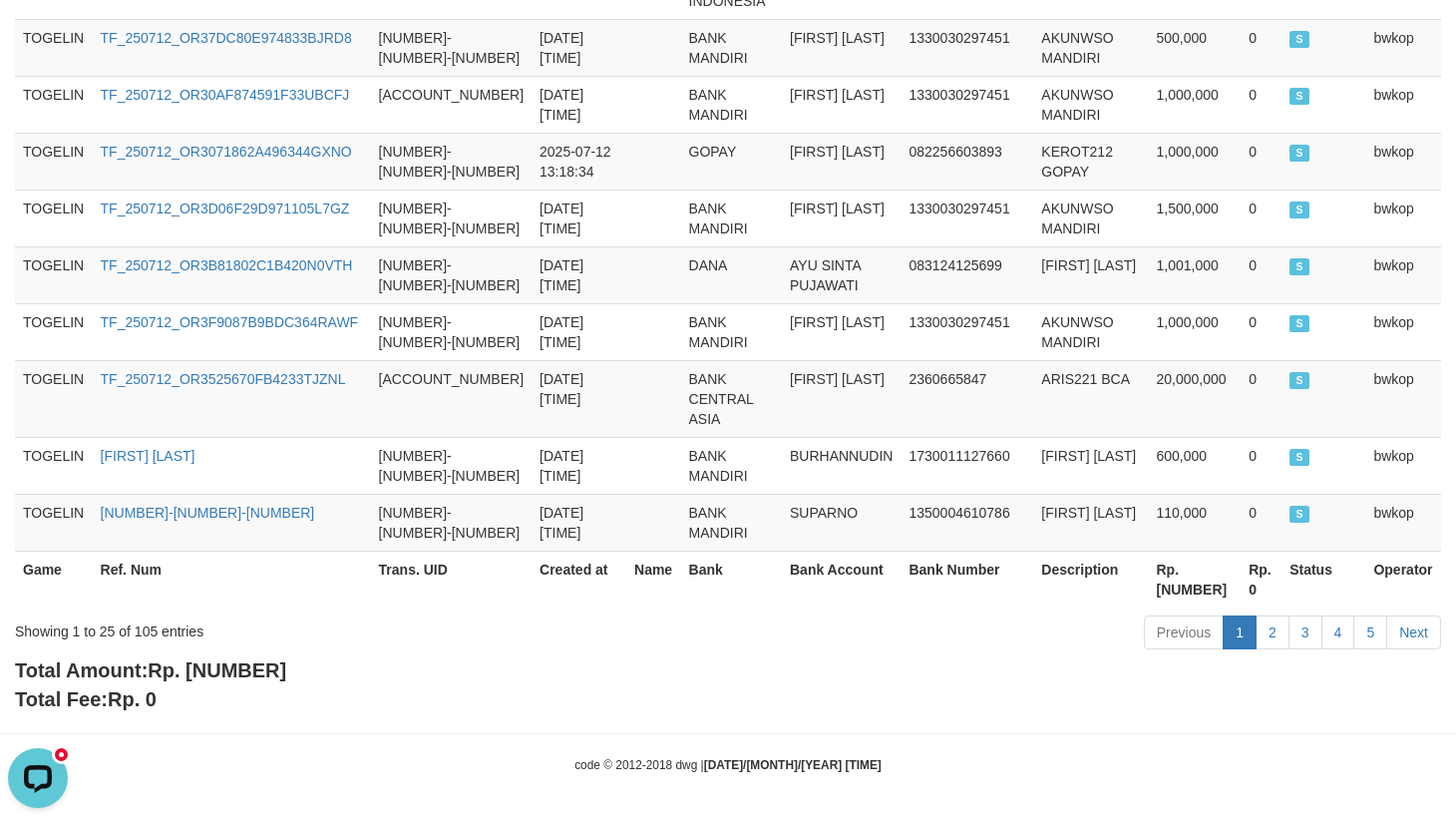 click on "Rp. 169,513,000" at bounding box center (216, 670) 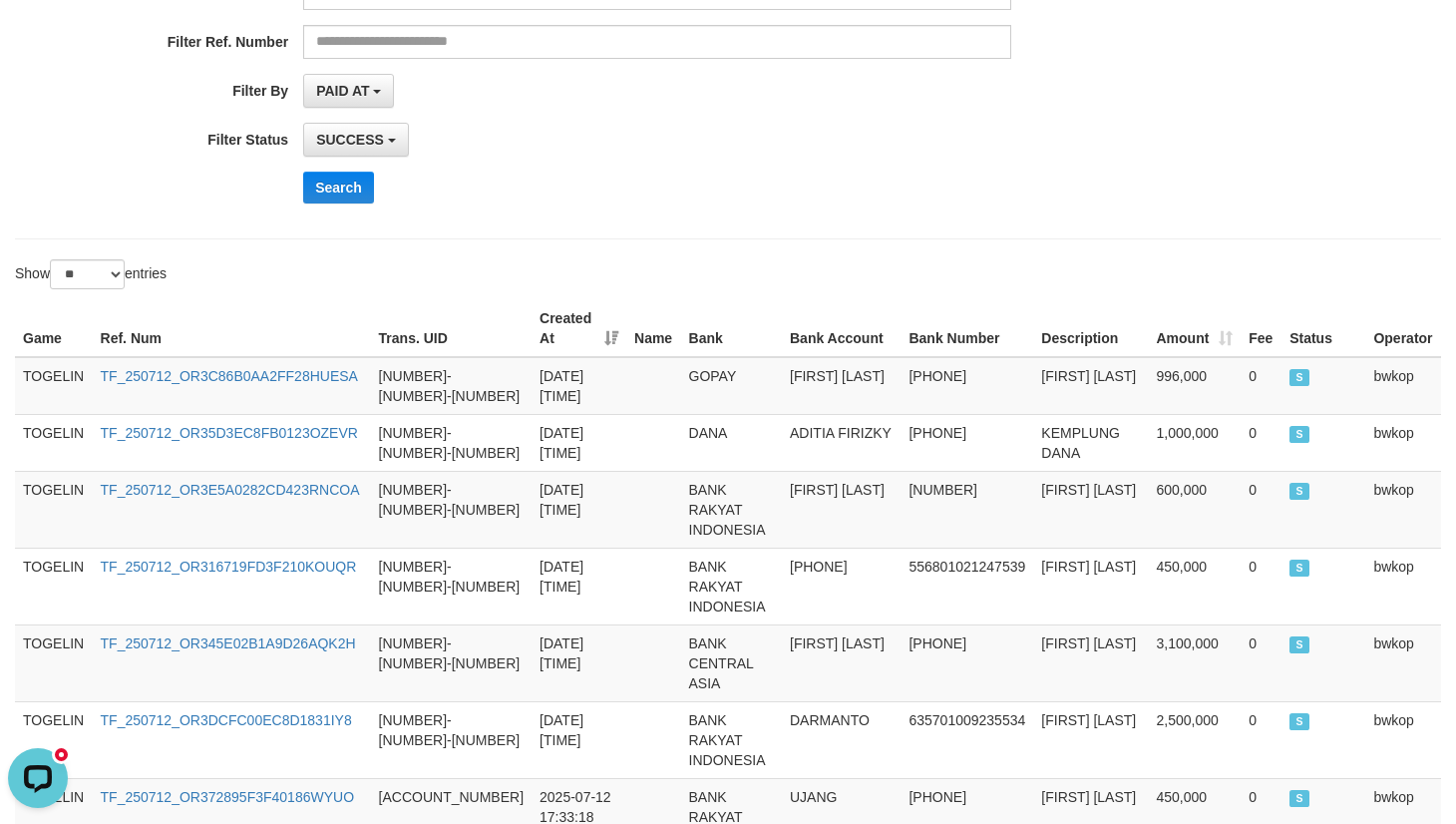 scroll, scrollTop: 0, scrollLeft: 0, axis: both 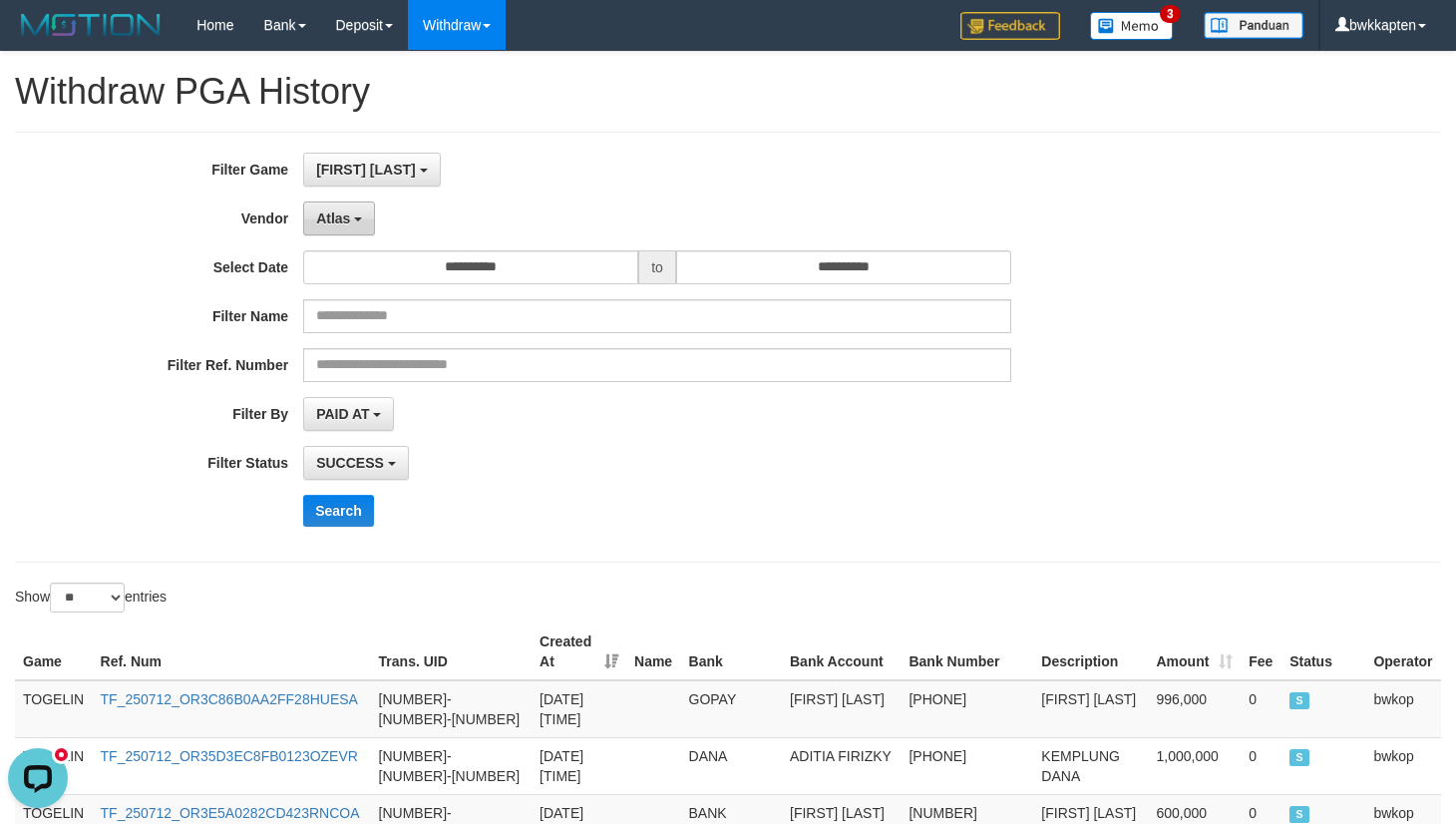 click on "Atlas" at bounding box center [333, 218] 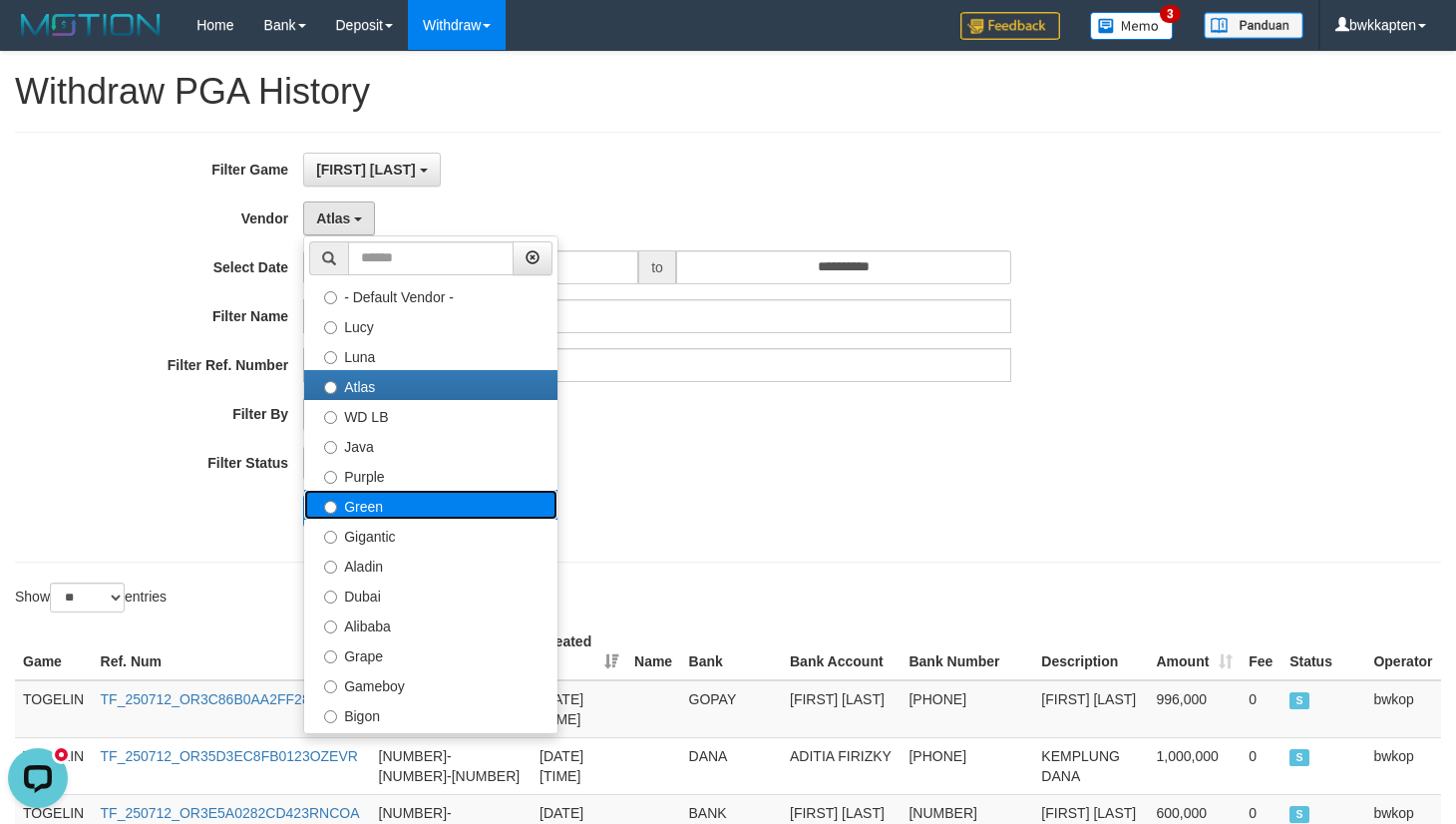 click on "Green" at bounding box center [431, 505] 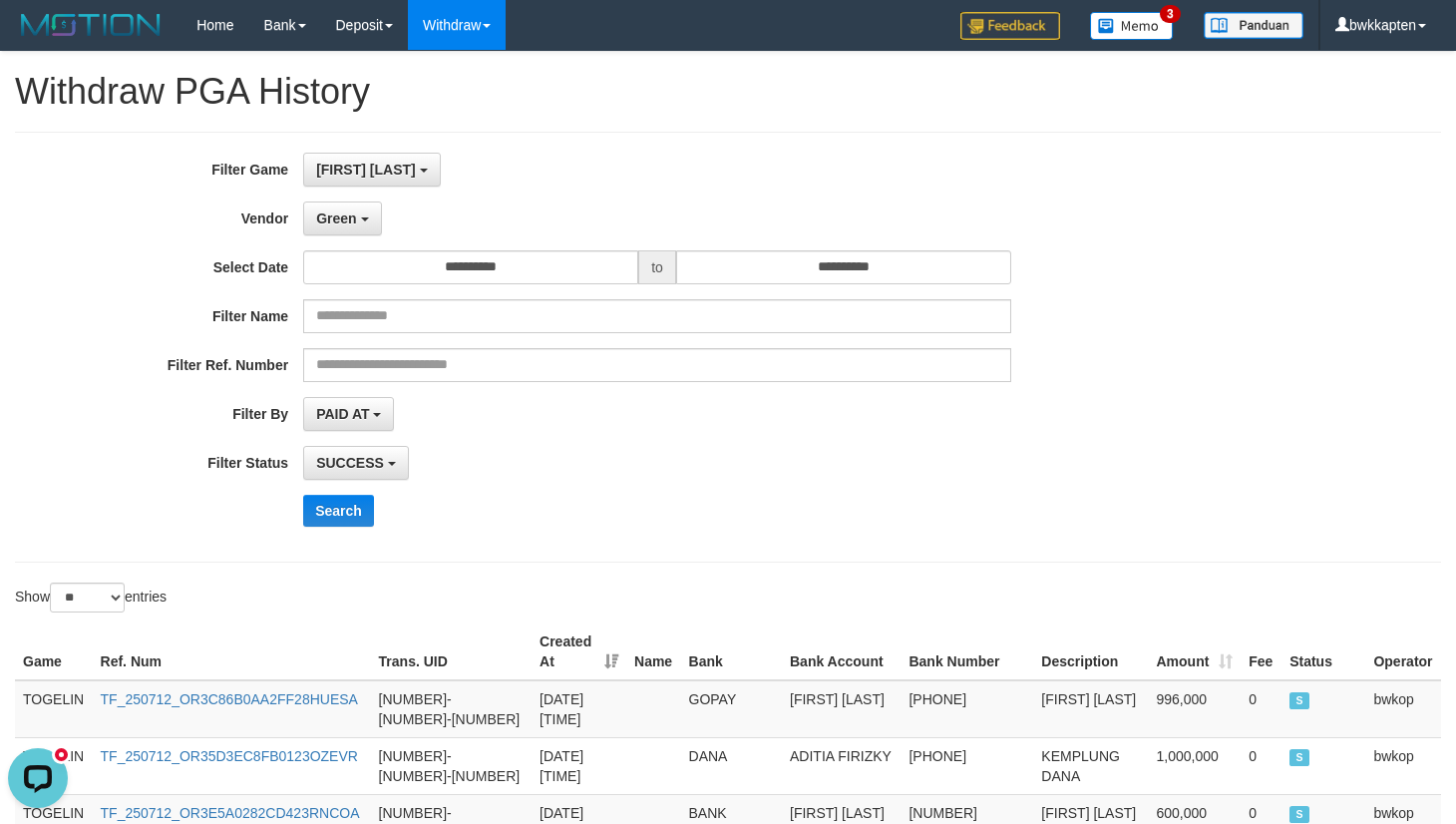 click on "**********" at bounding box center [606, 347] 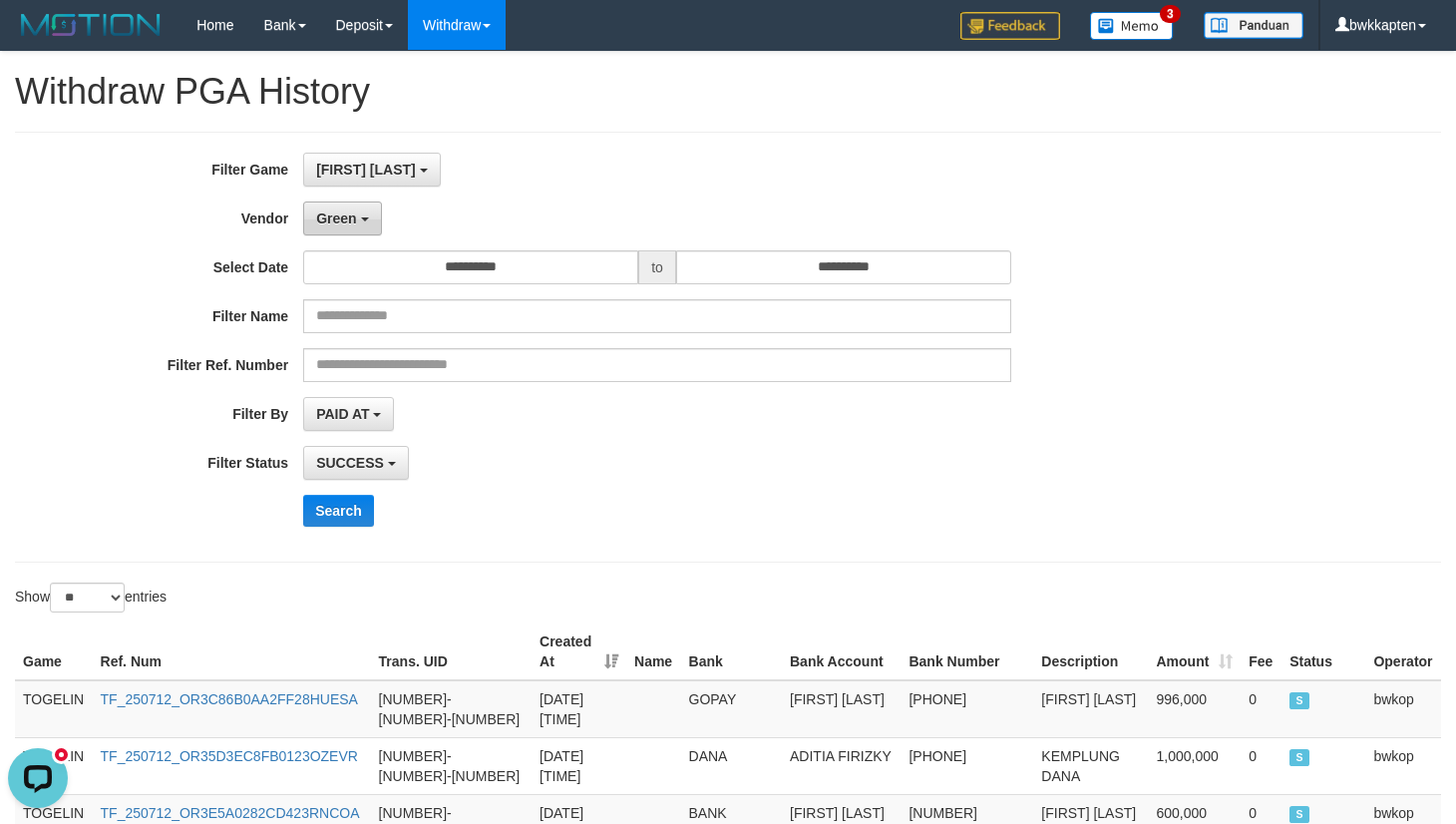 click on "Green" at bounding box center [336, 218] 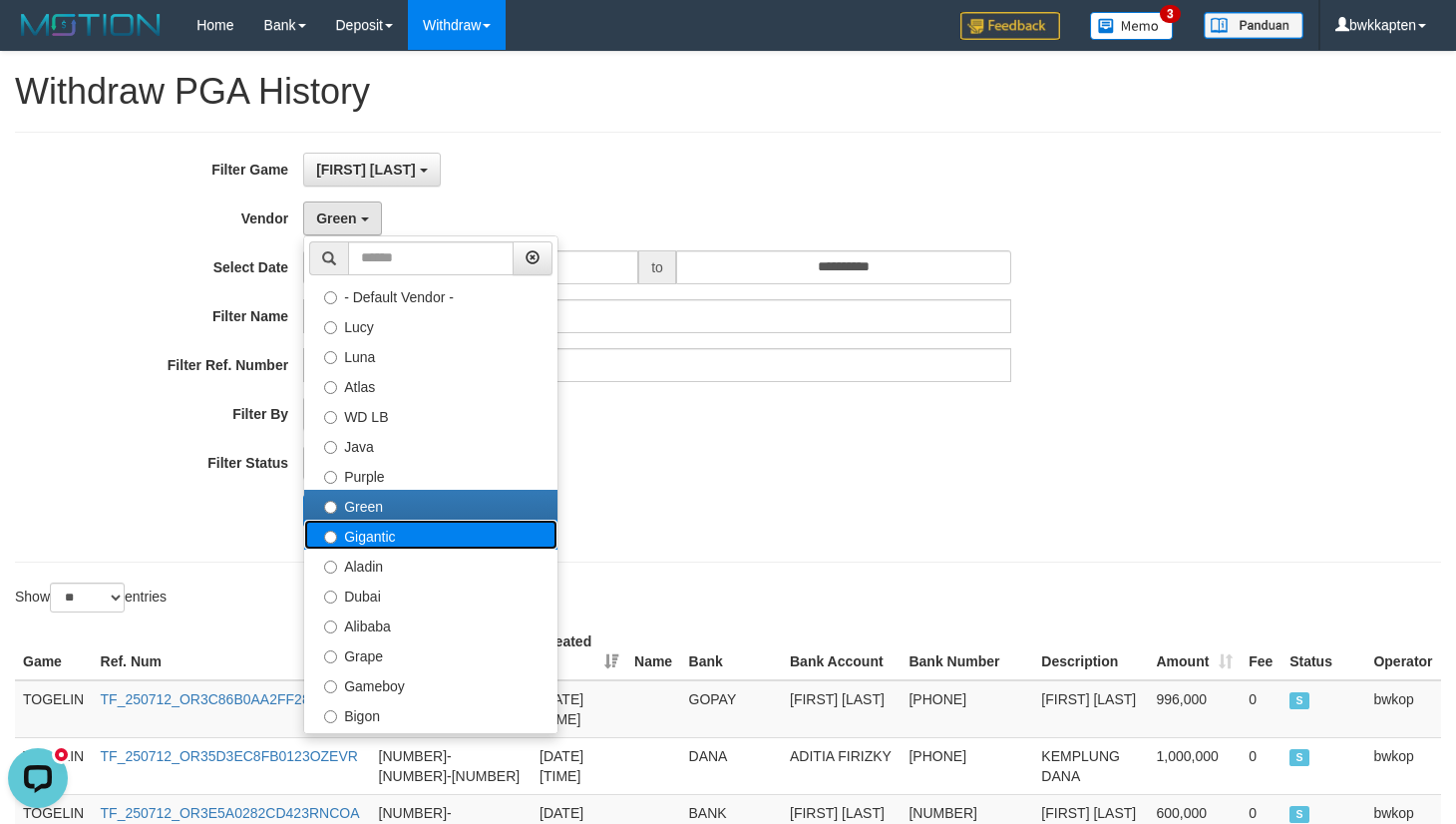 click on "Gigantic" at bounding box center (431, 535) 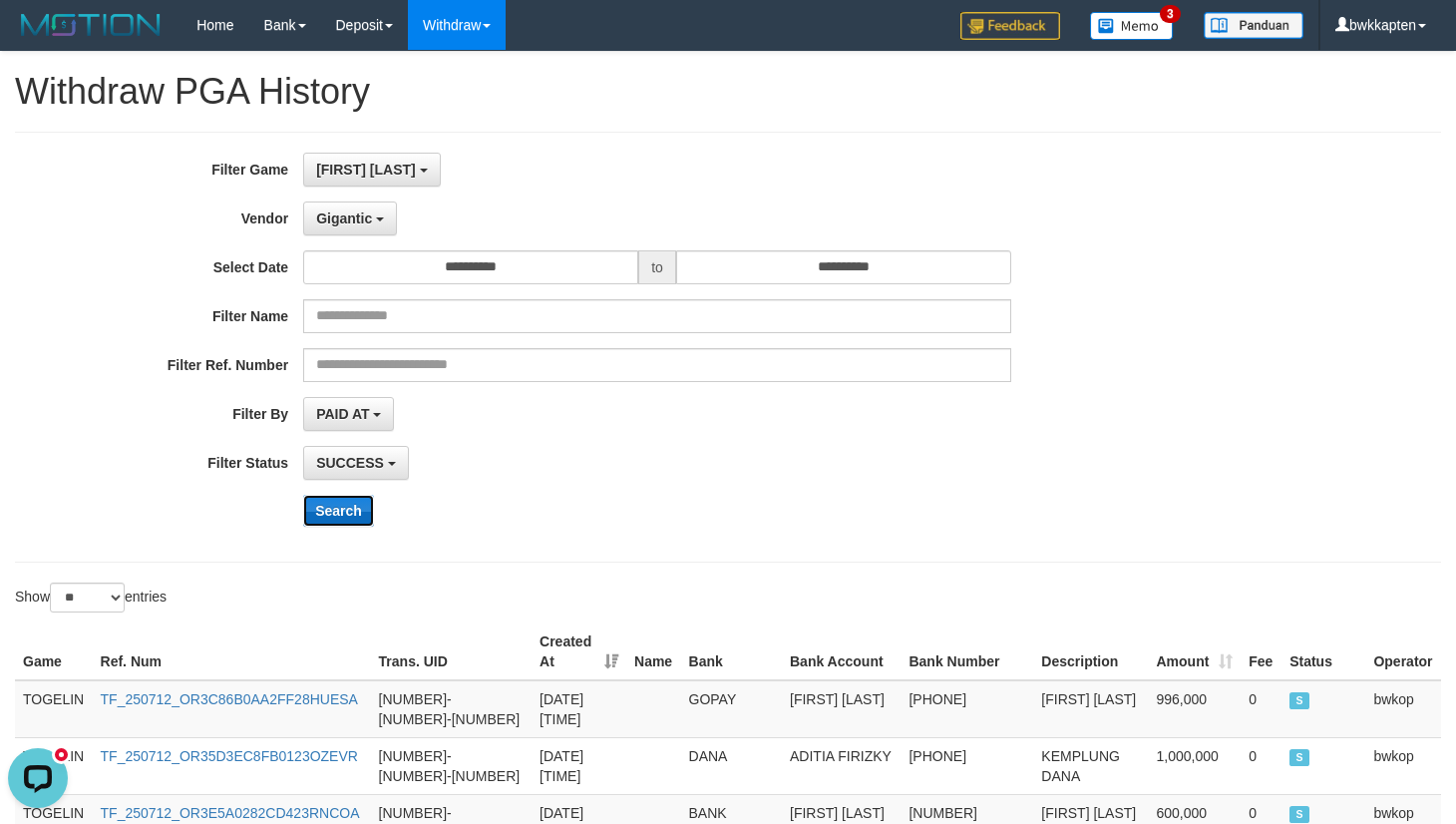 click on "Search" at bounding box center (338, 511) 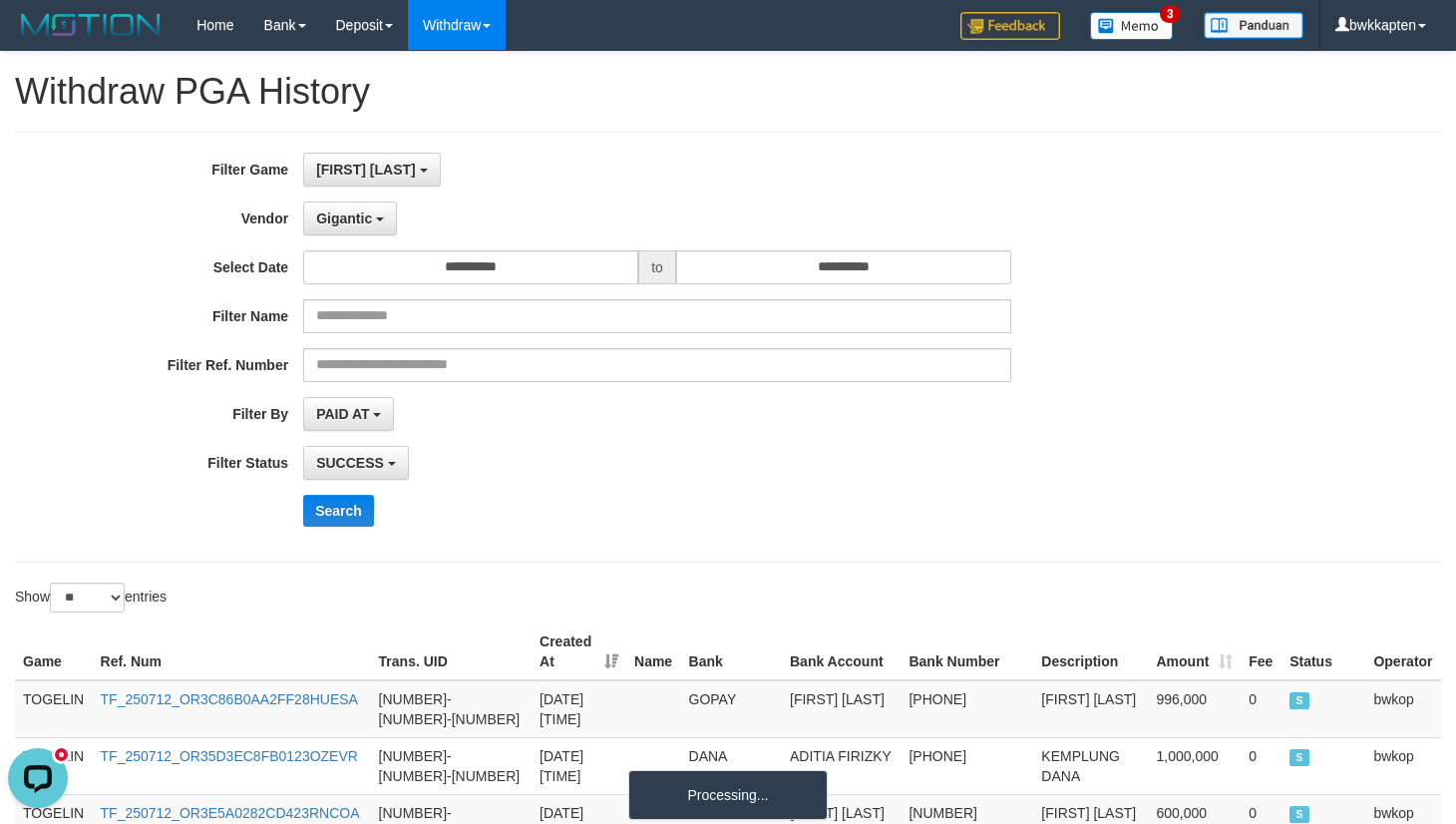 click on "**********" at bounding box center (606, 347) 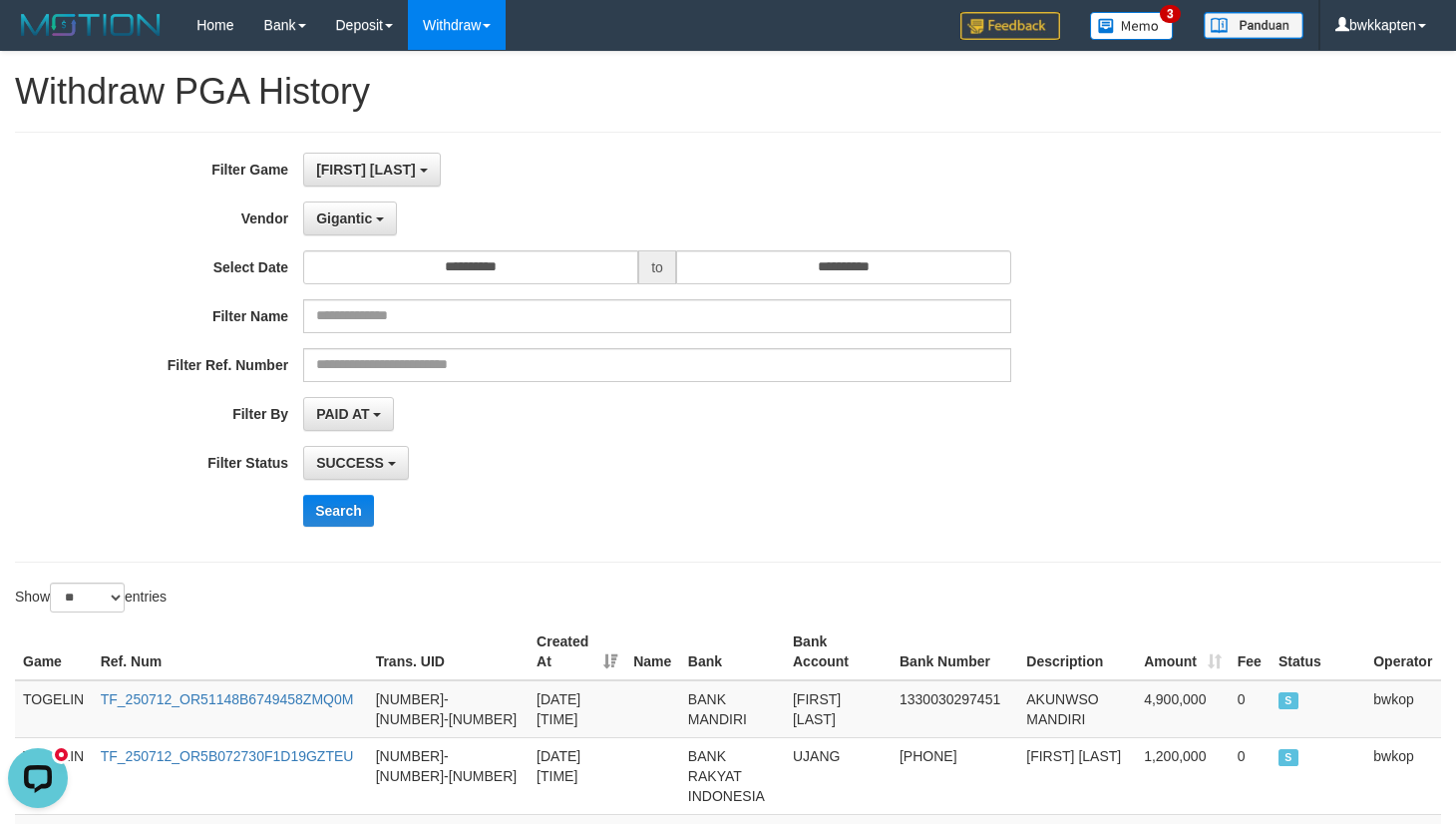 click on "Search" at bounding box center [758, 511] 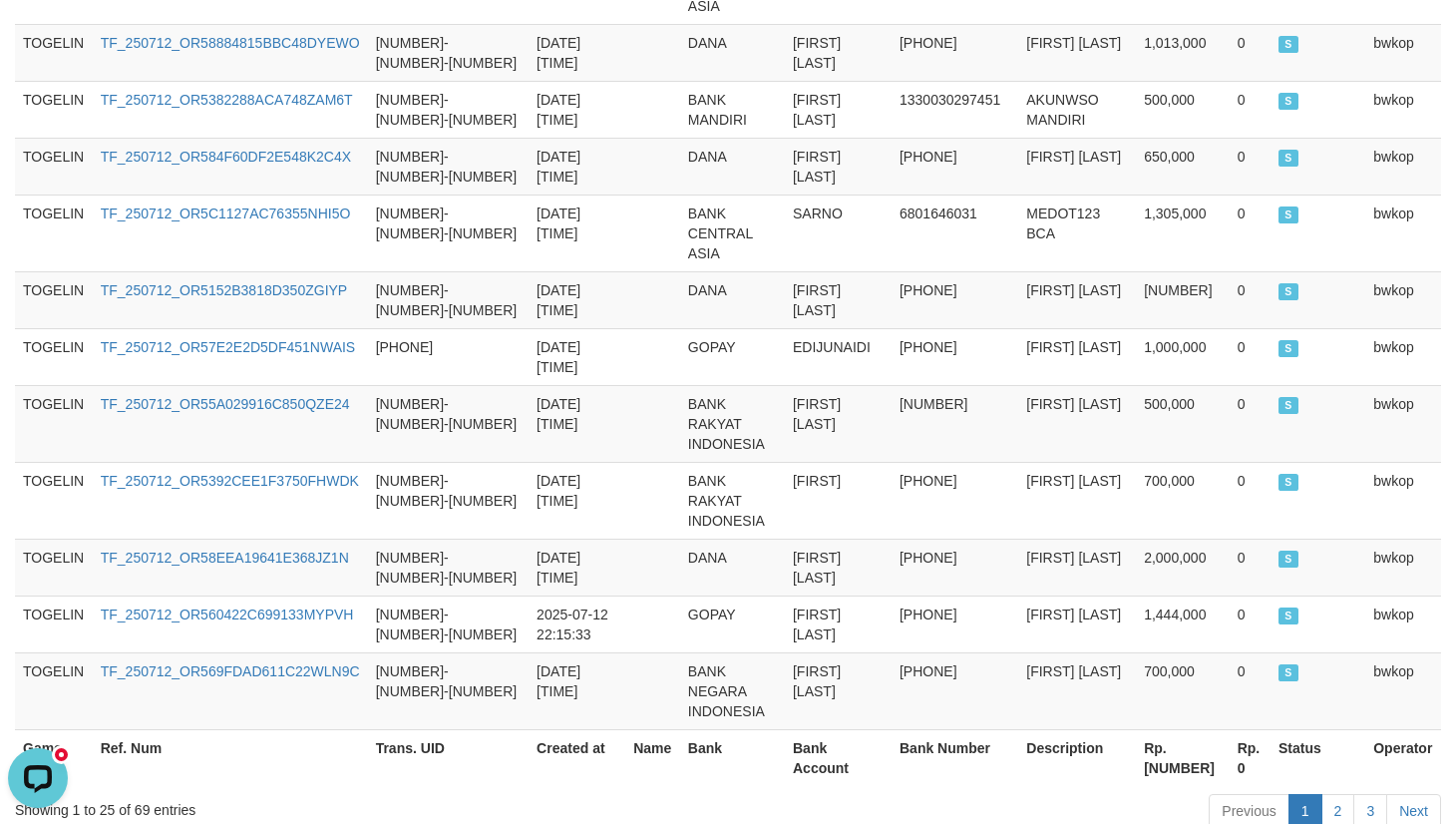 scroll, scrollTop: 2051, scrollLeft: 0, axis: vertical 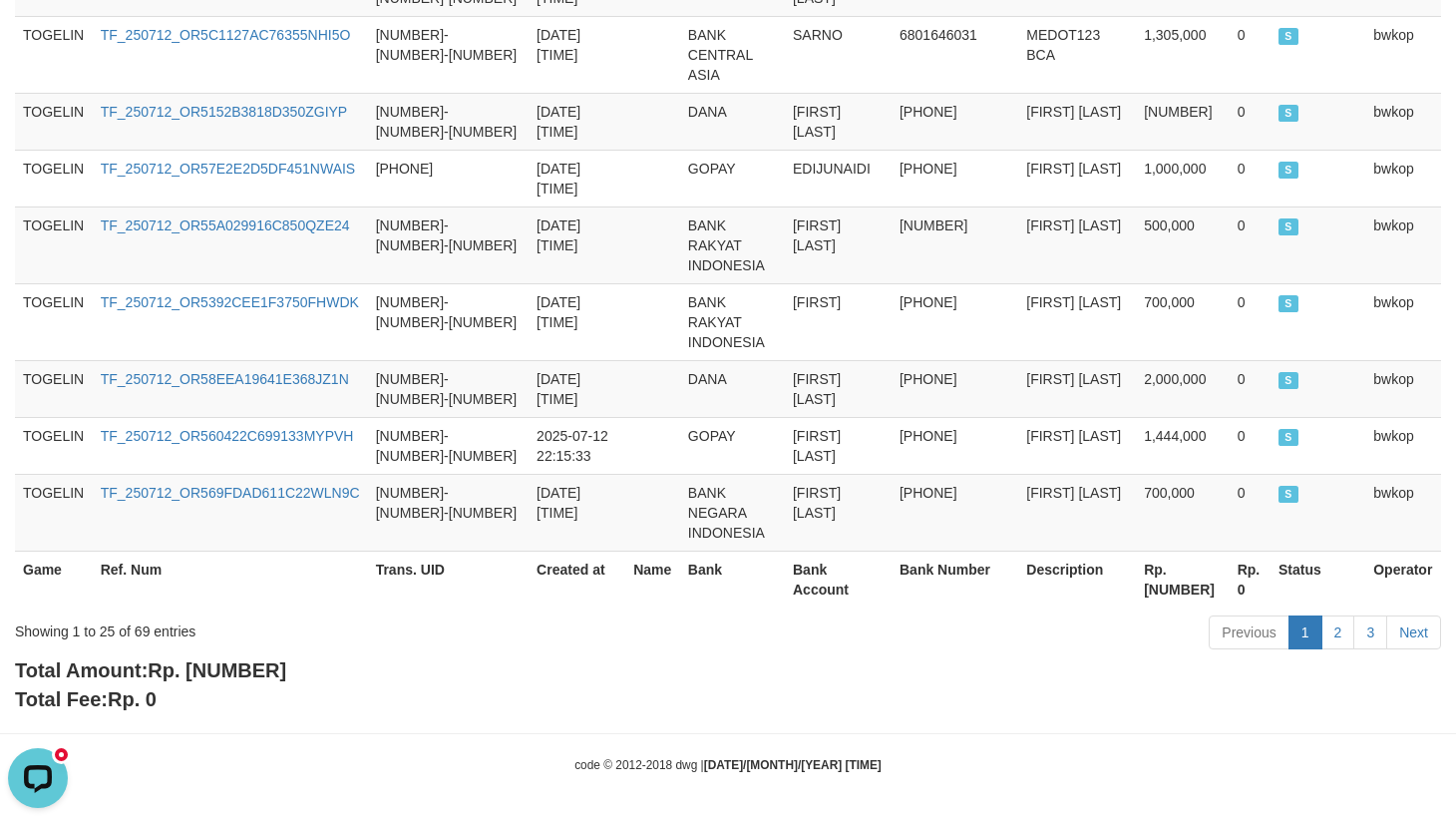 click on "Rp. 169,525,000" at bounding box center [216, 670] 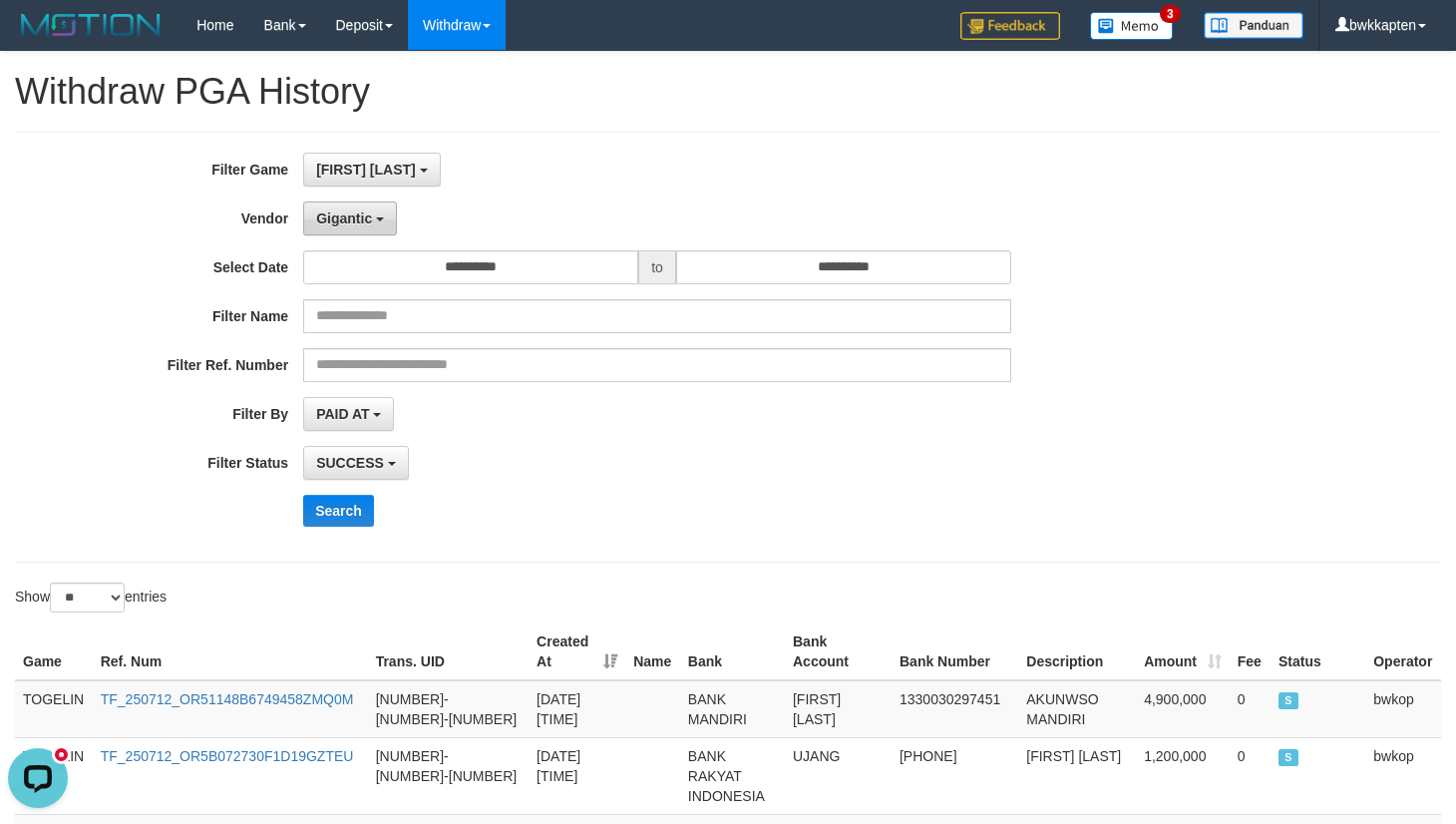 click on "Gigantic" at bounding box center (344, 218) 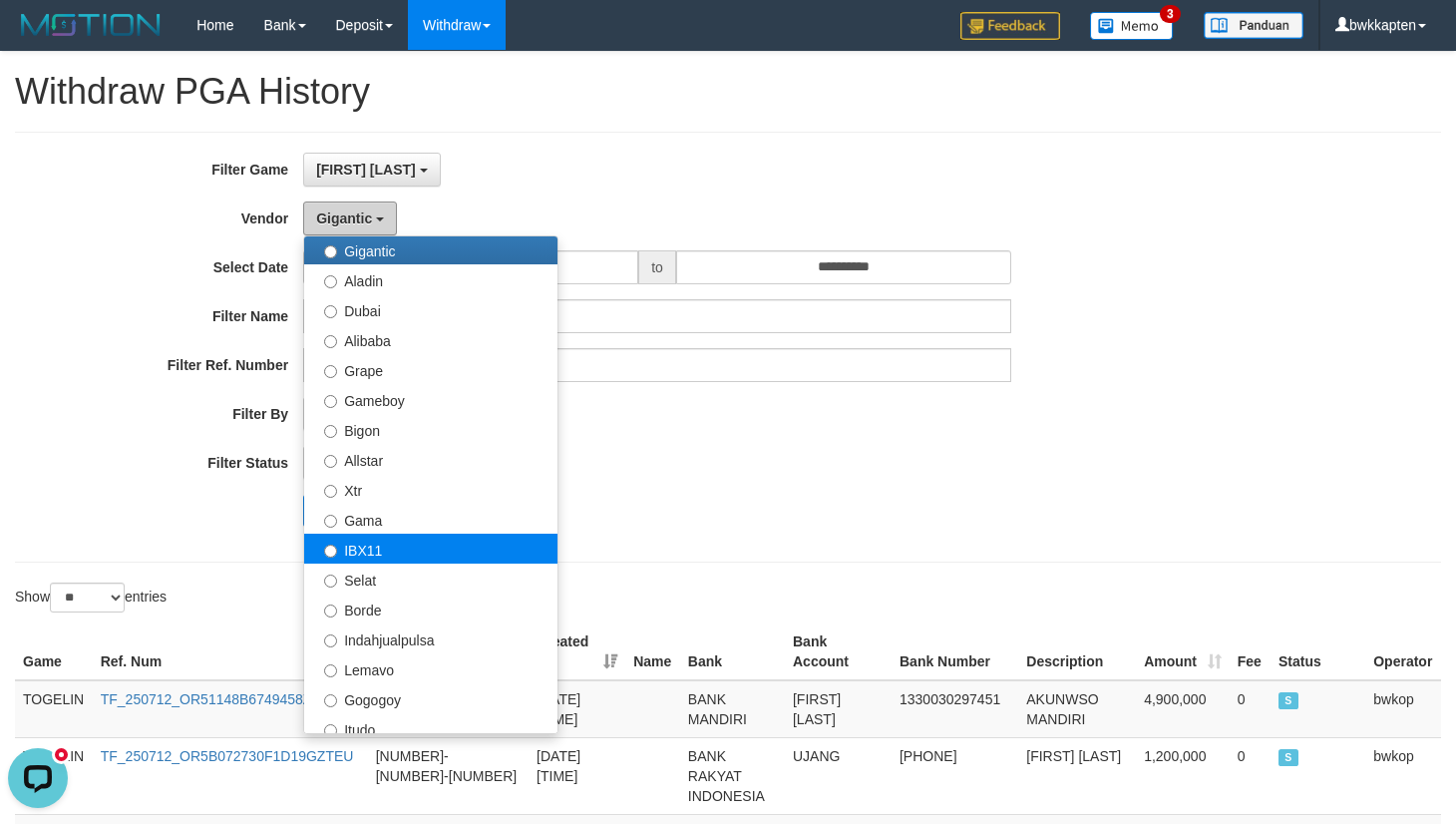 scroll, scrollTop: 332, scrollLeft: 0, axis: vertical 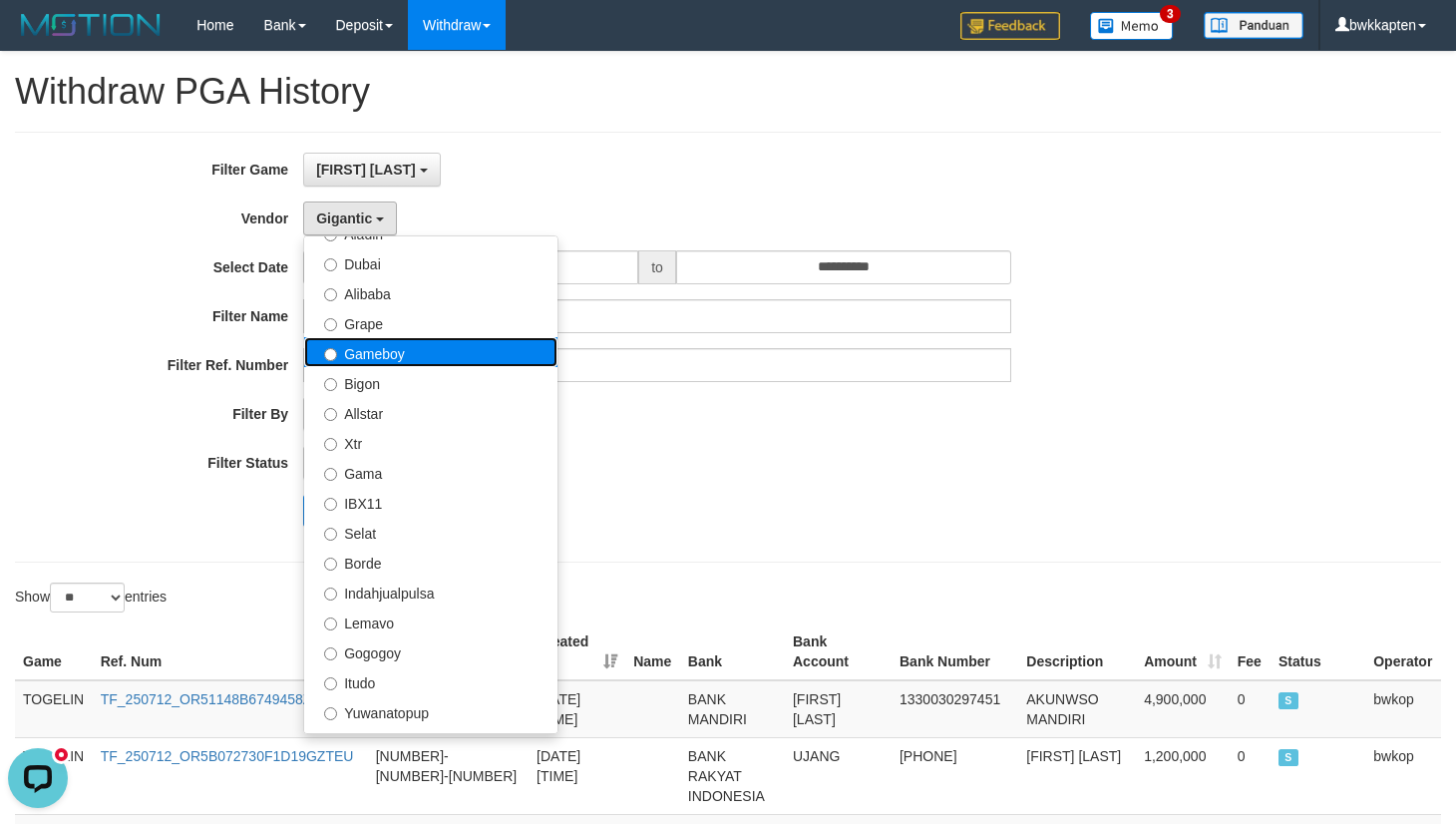 click on "Gameboy" at bounding box center (431, 352) 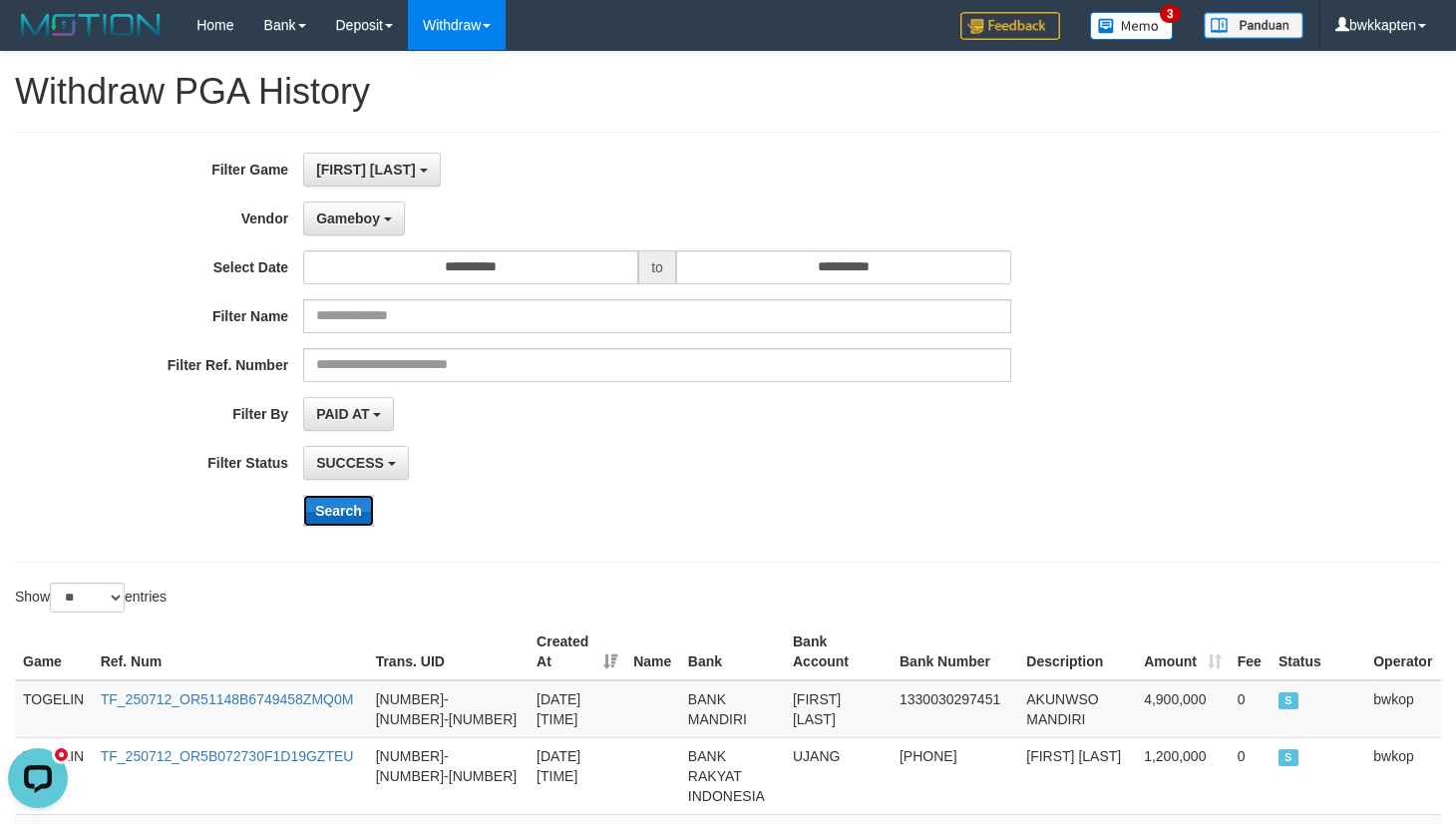 click on "Search" at bounding box center (338, 511) 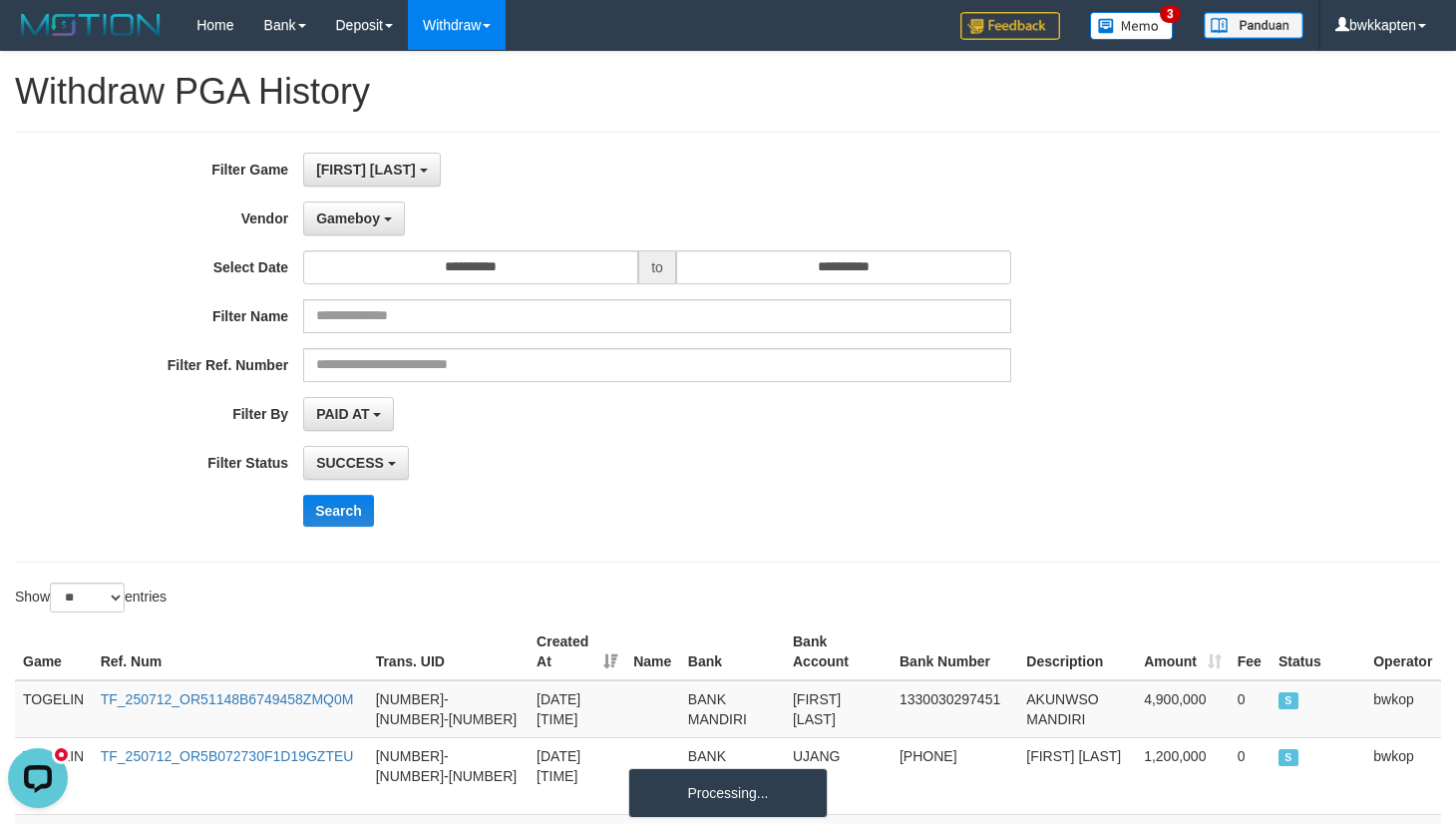 click on "SUCCESS
SUCCESS
ON PROCESS
FAILED" at bounding box center [657, 463] 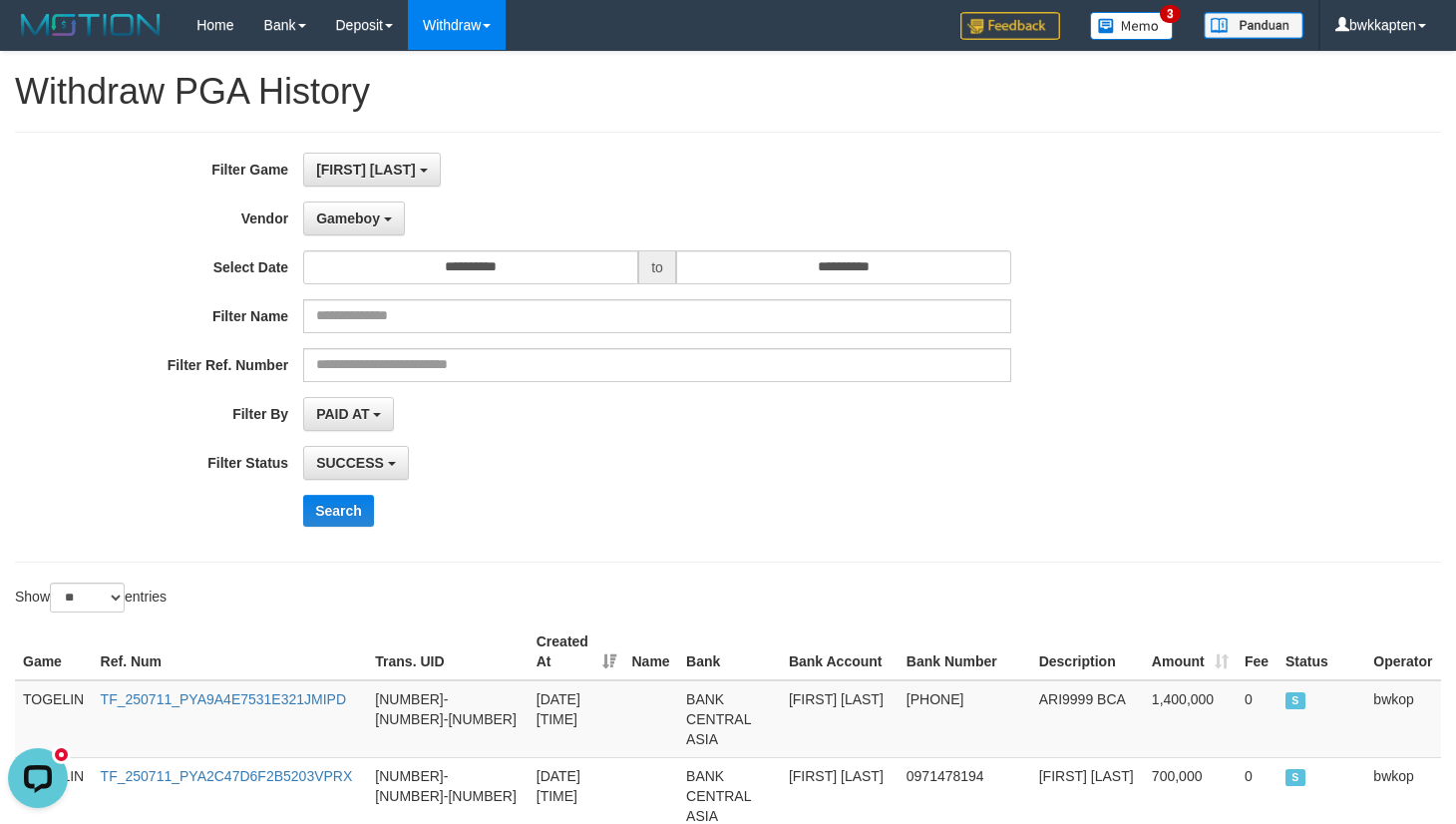 drag, startPoint x: 992, startPoint y: 479, endPoint x: 988, endPoint y: 469, distance: 10.77033 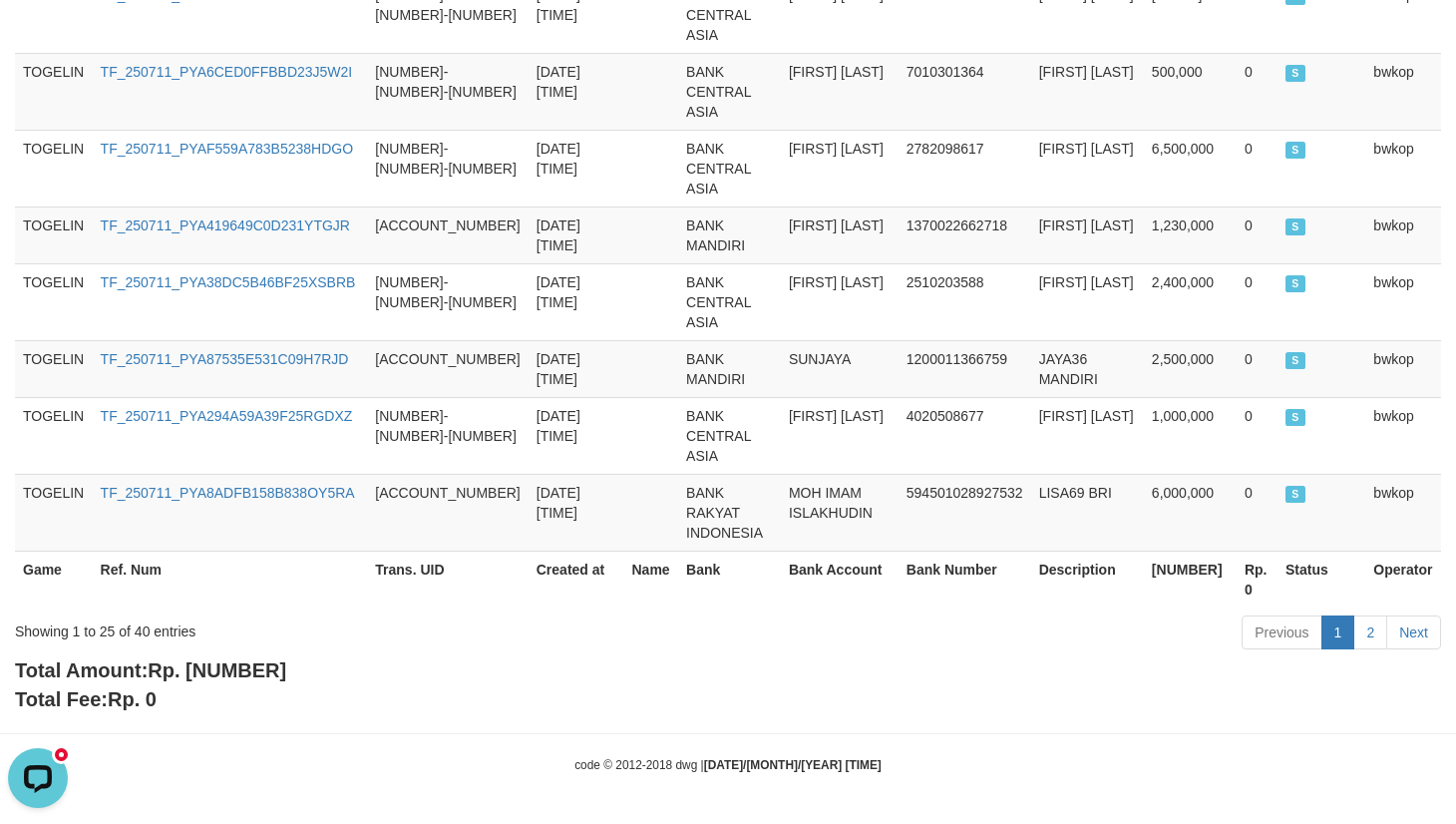scroll, scrollTop: 2051, scrollLeft: 0, axis: vertical 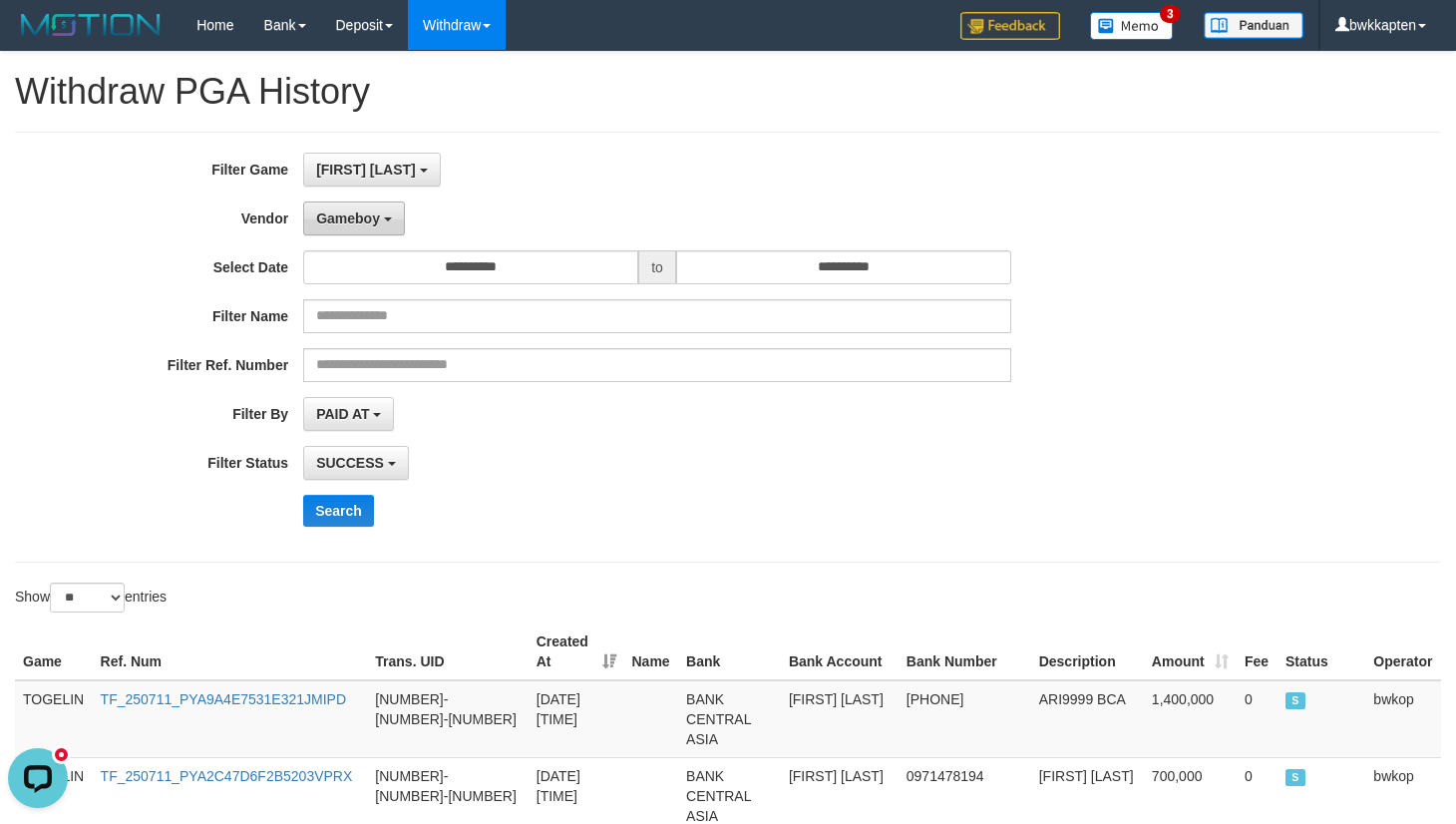 click on "Gameboy" at bounding box center [348, 218] 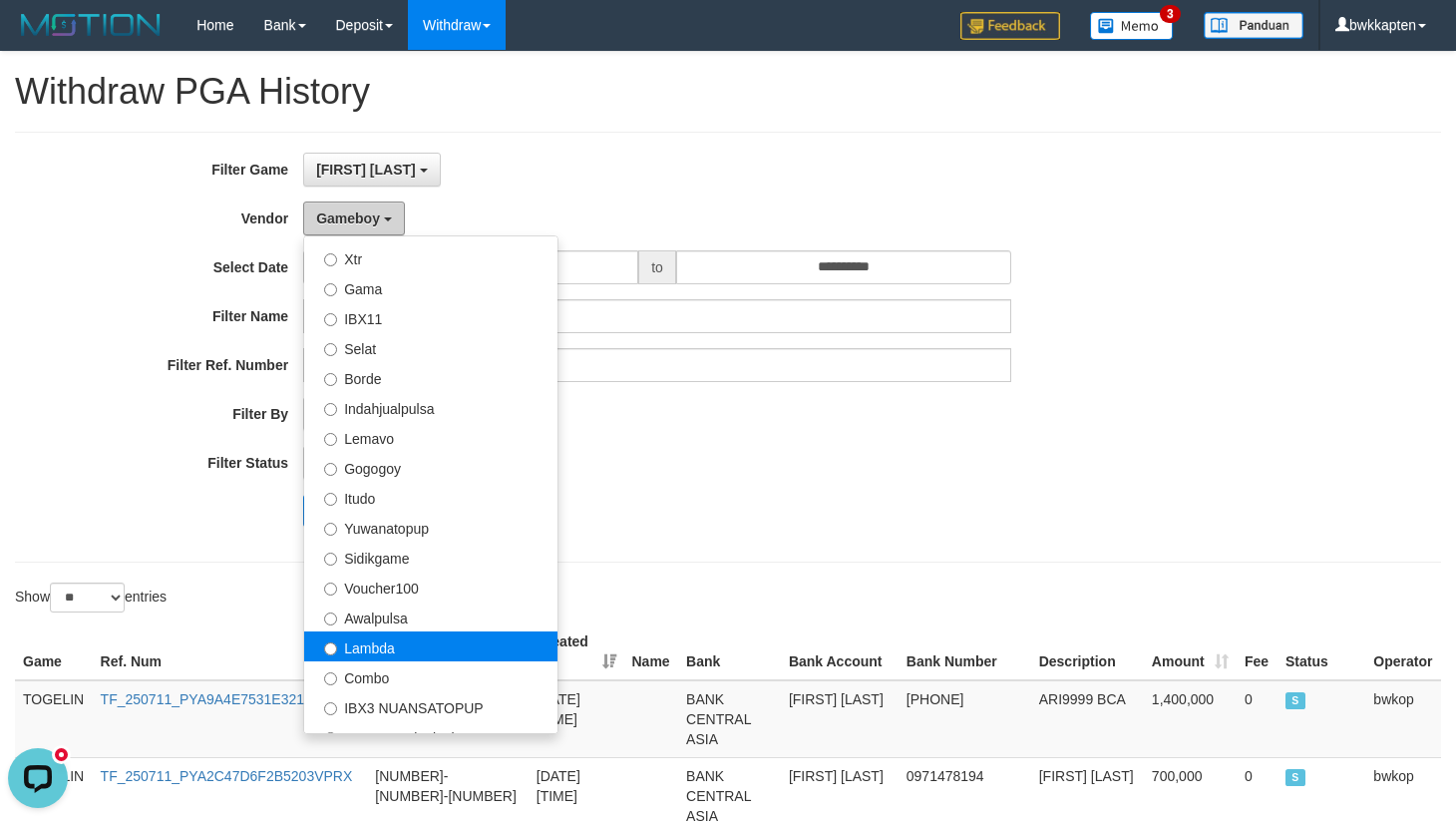 scroll, scrollTop: 682, scrollLeft: 0, axis: vertical 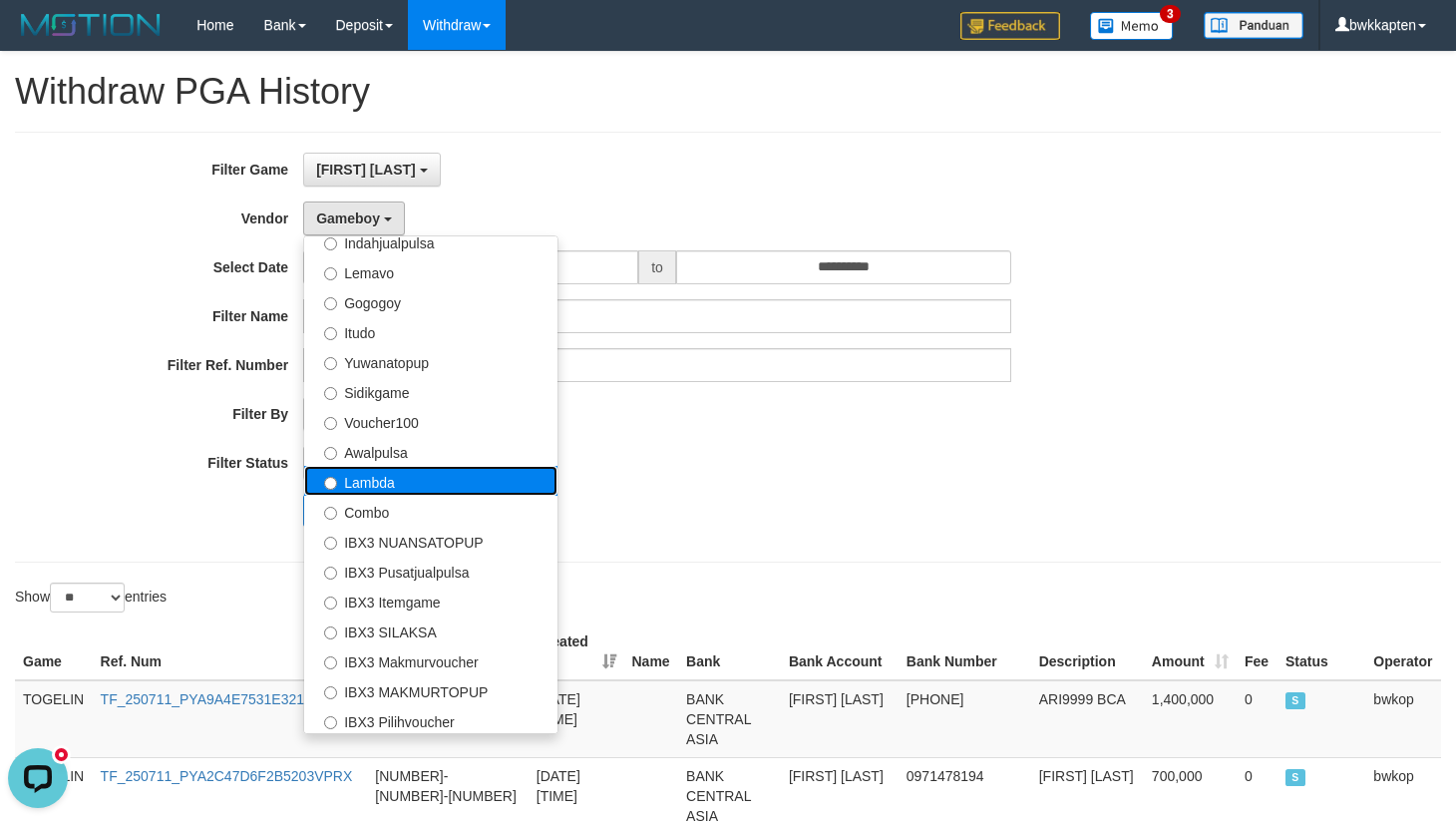 click on "Lambda" at bounding box center (431, 481) 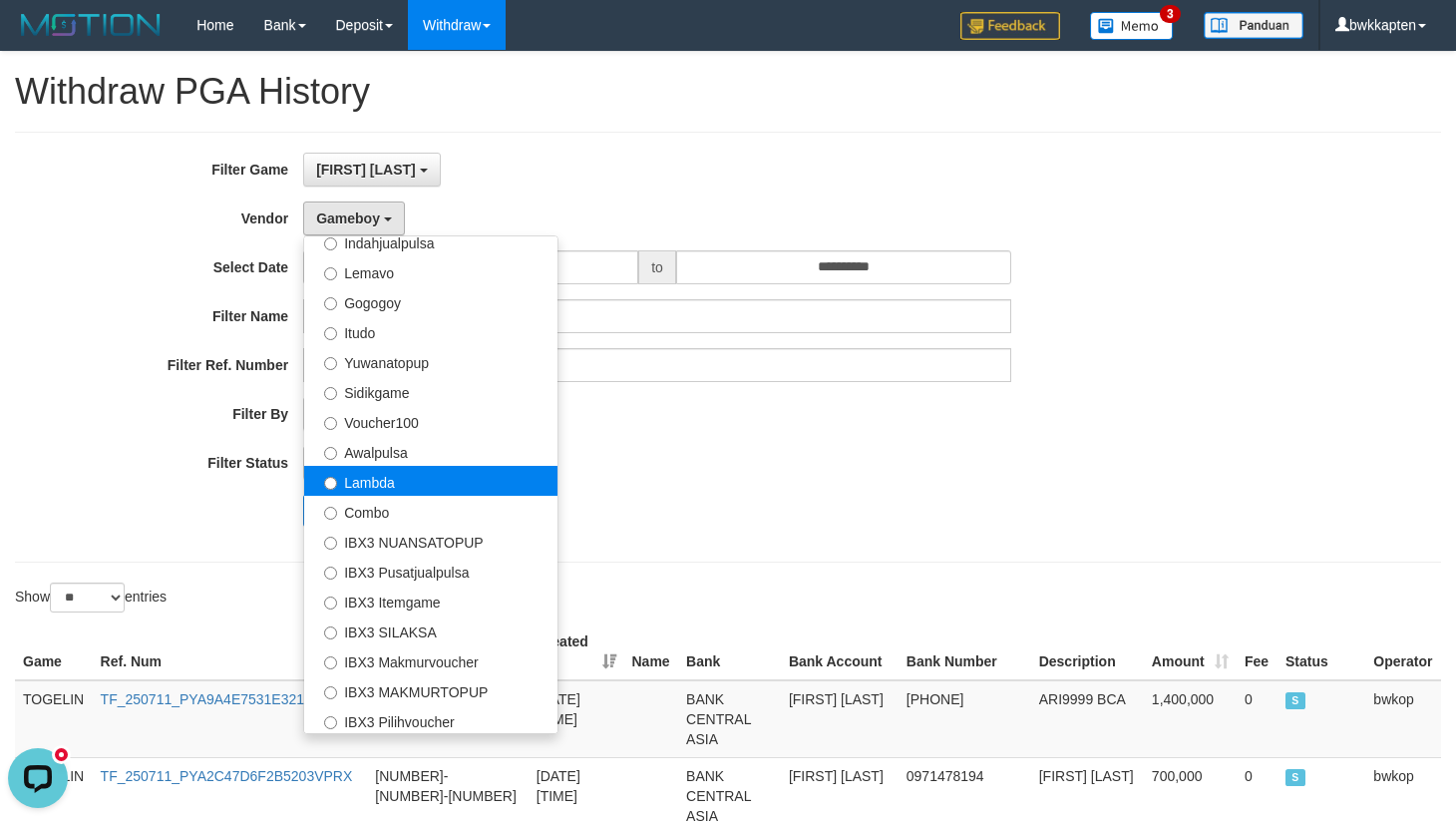 select on "**********" 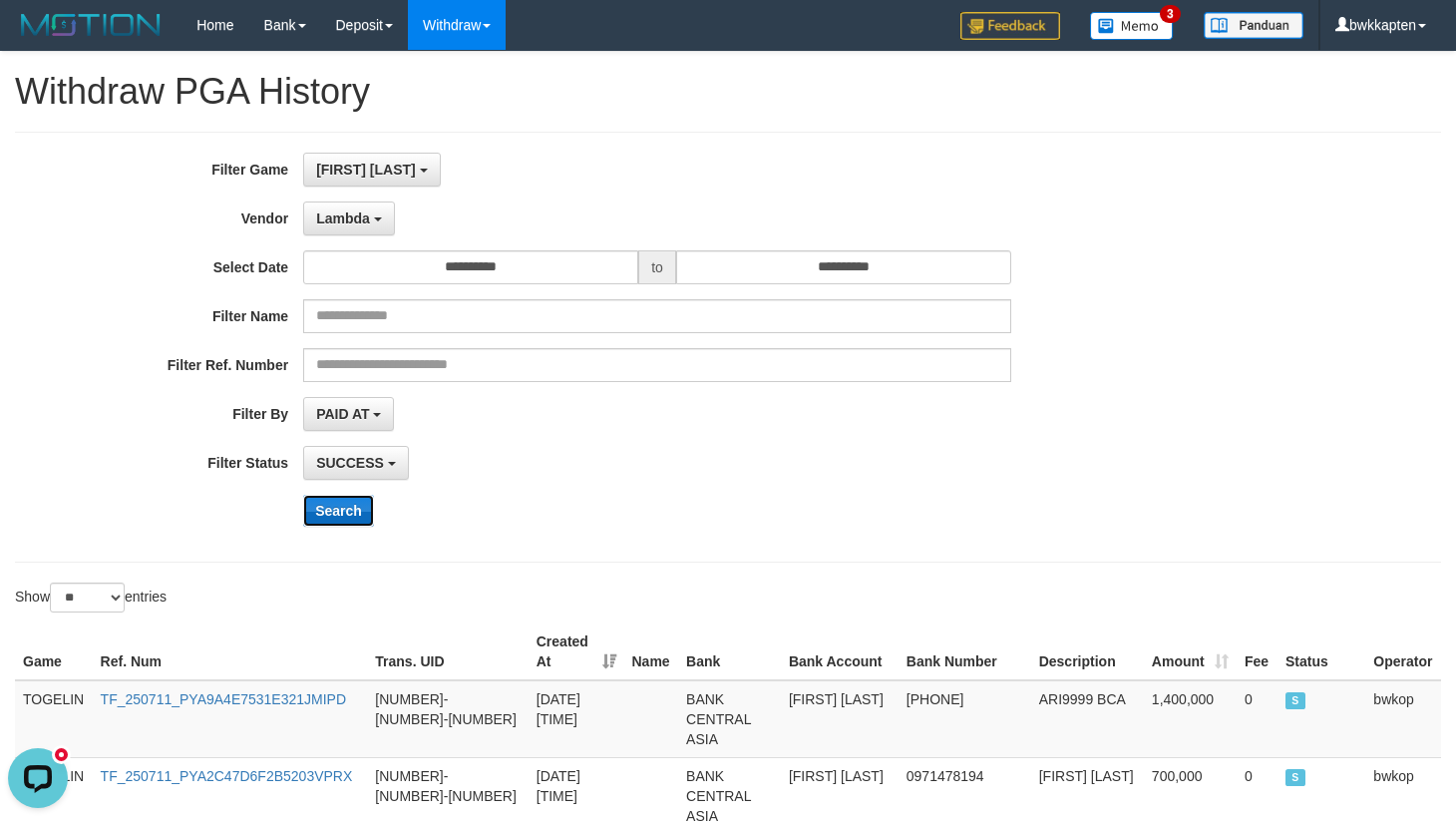 click on "Search" at bounding box center [338, 511] 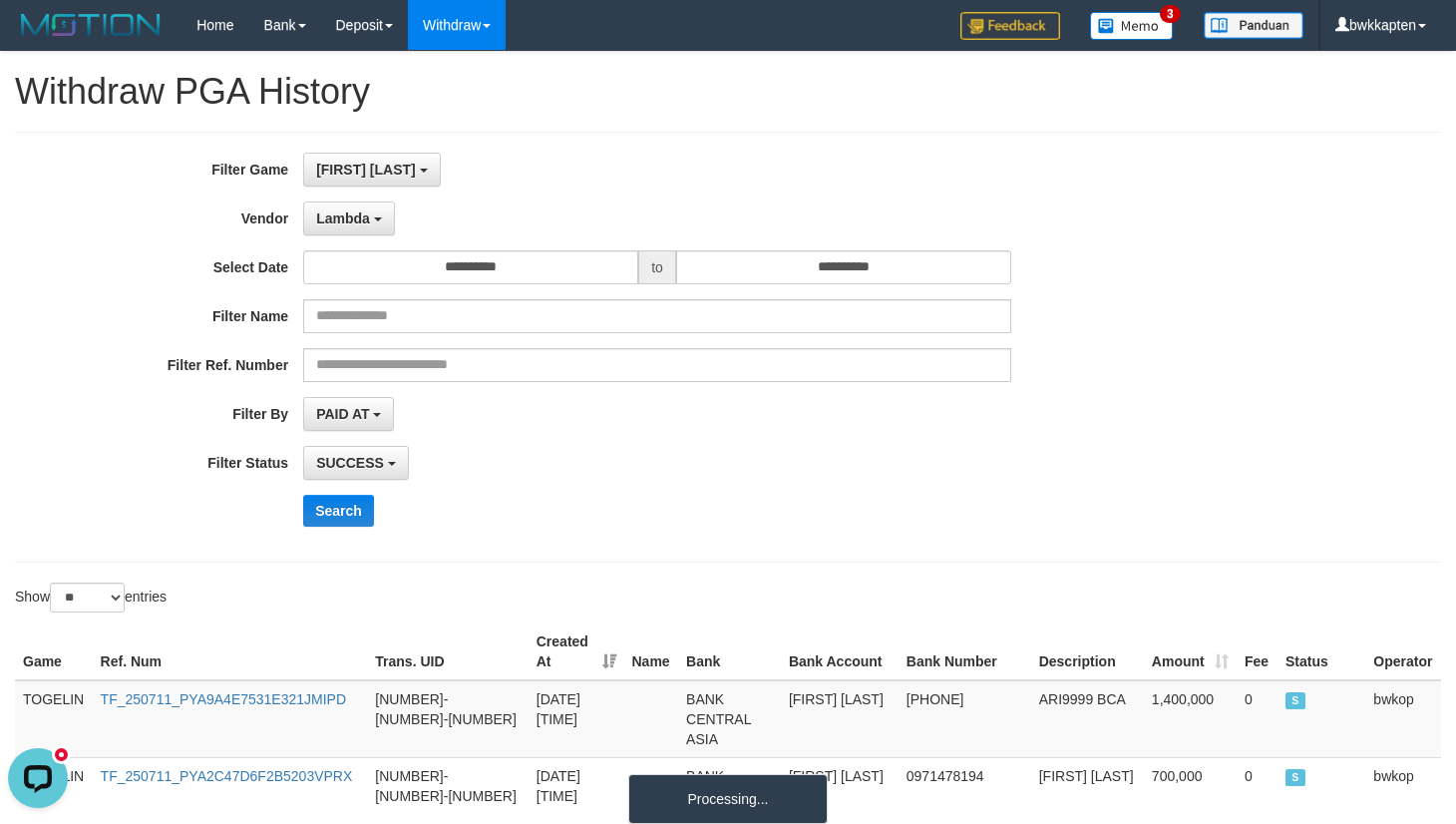 click on "SUCCESS
SUCCESS
ON PROCESS
FAILED" at bounding box center (657, 463) 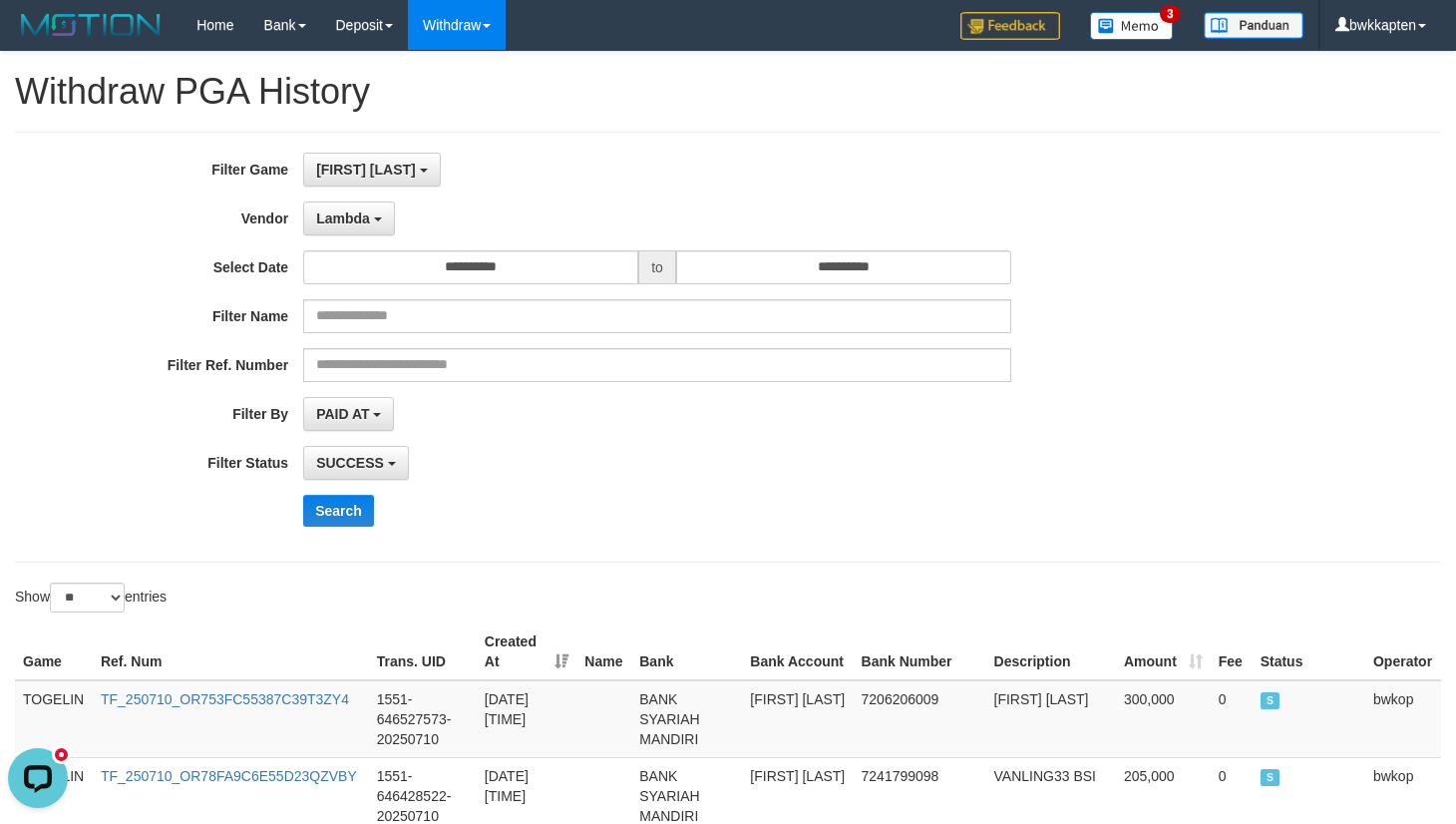 click on "Search" at bounding box center [758, 511] 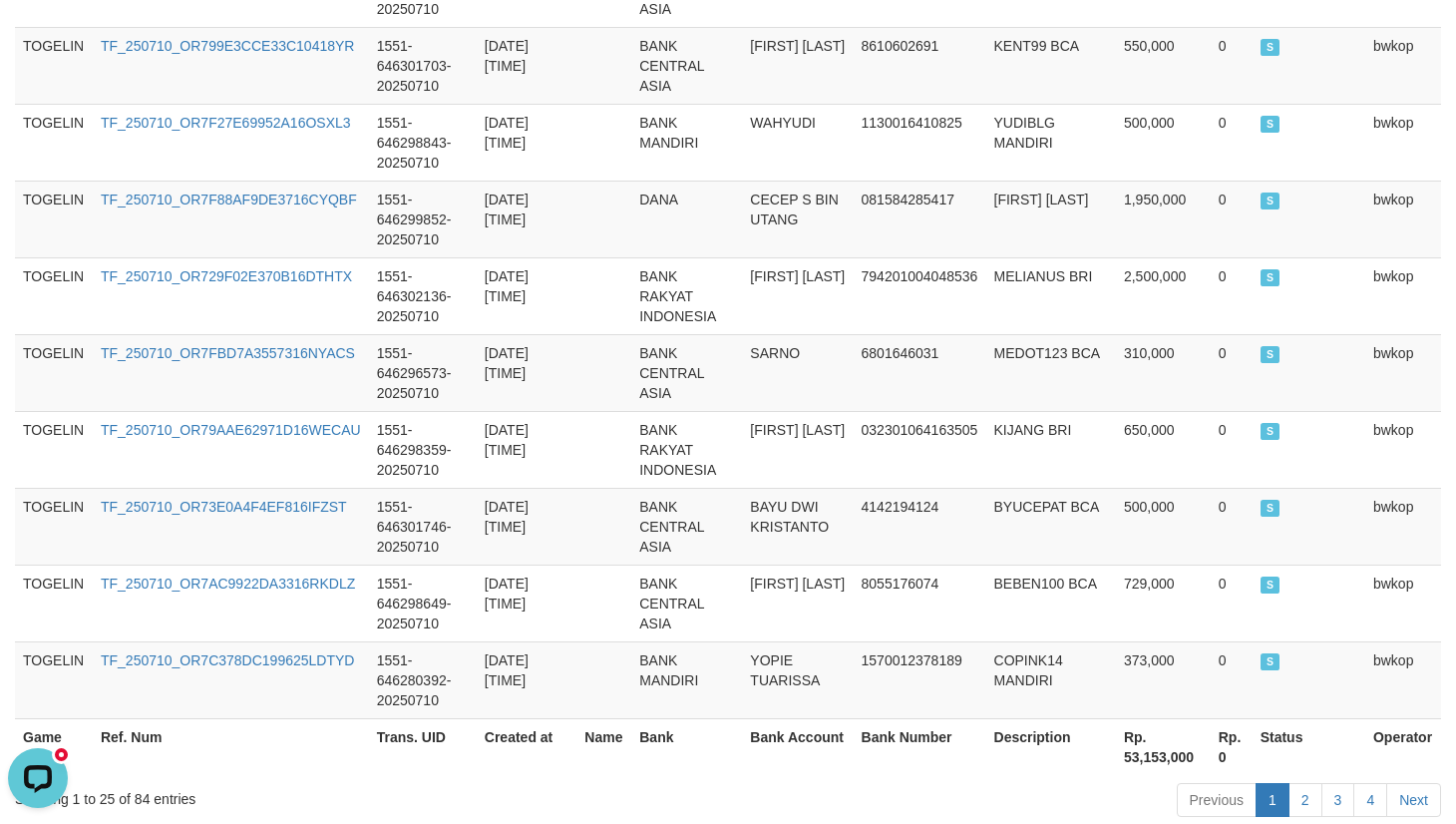 scroll, scrollTop: 2051, scrollLeft: 0, axis: vertical 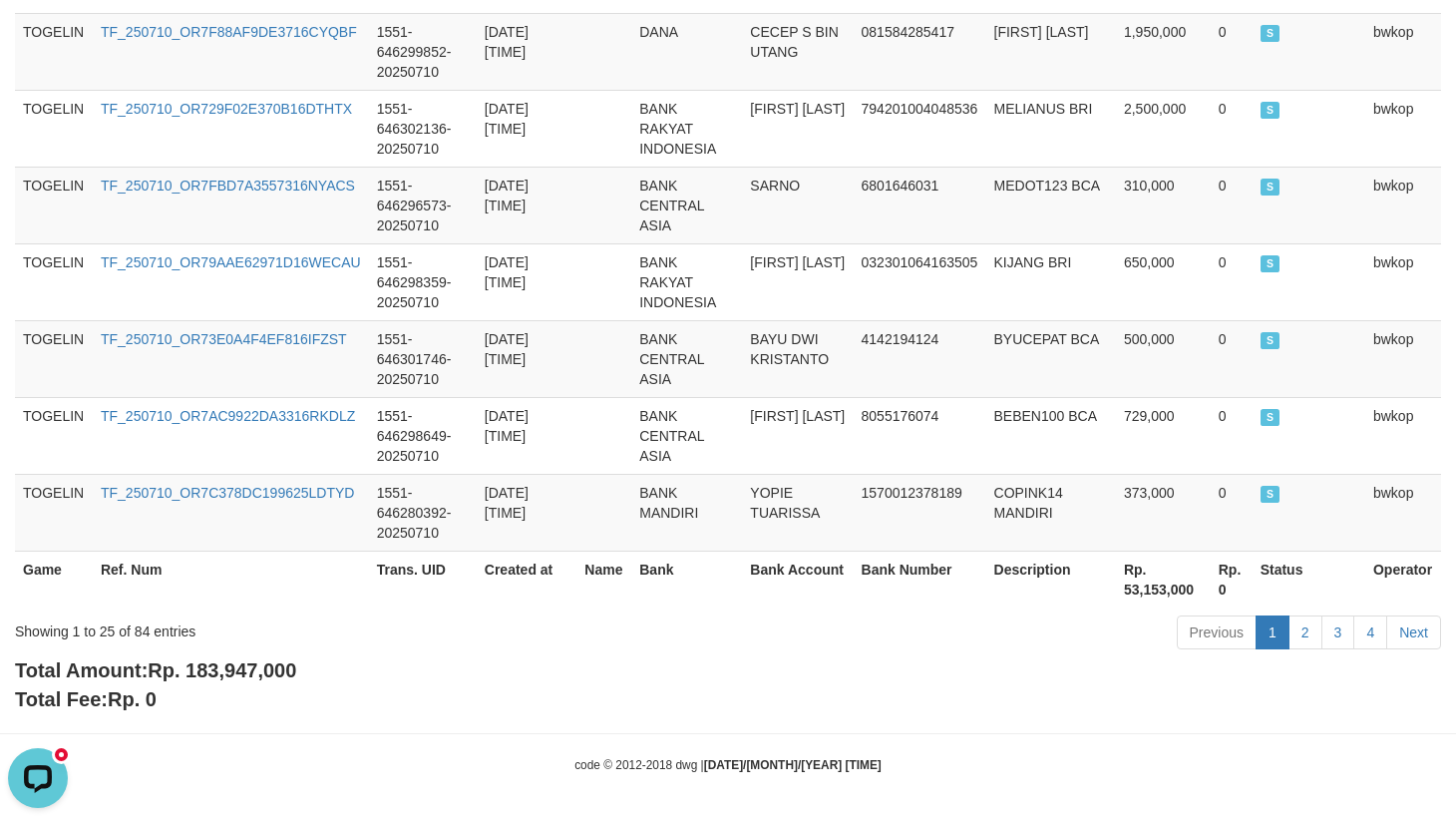 click on "Rp. 183,947,000" at bounding box center (221, 670) 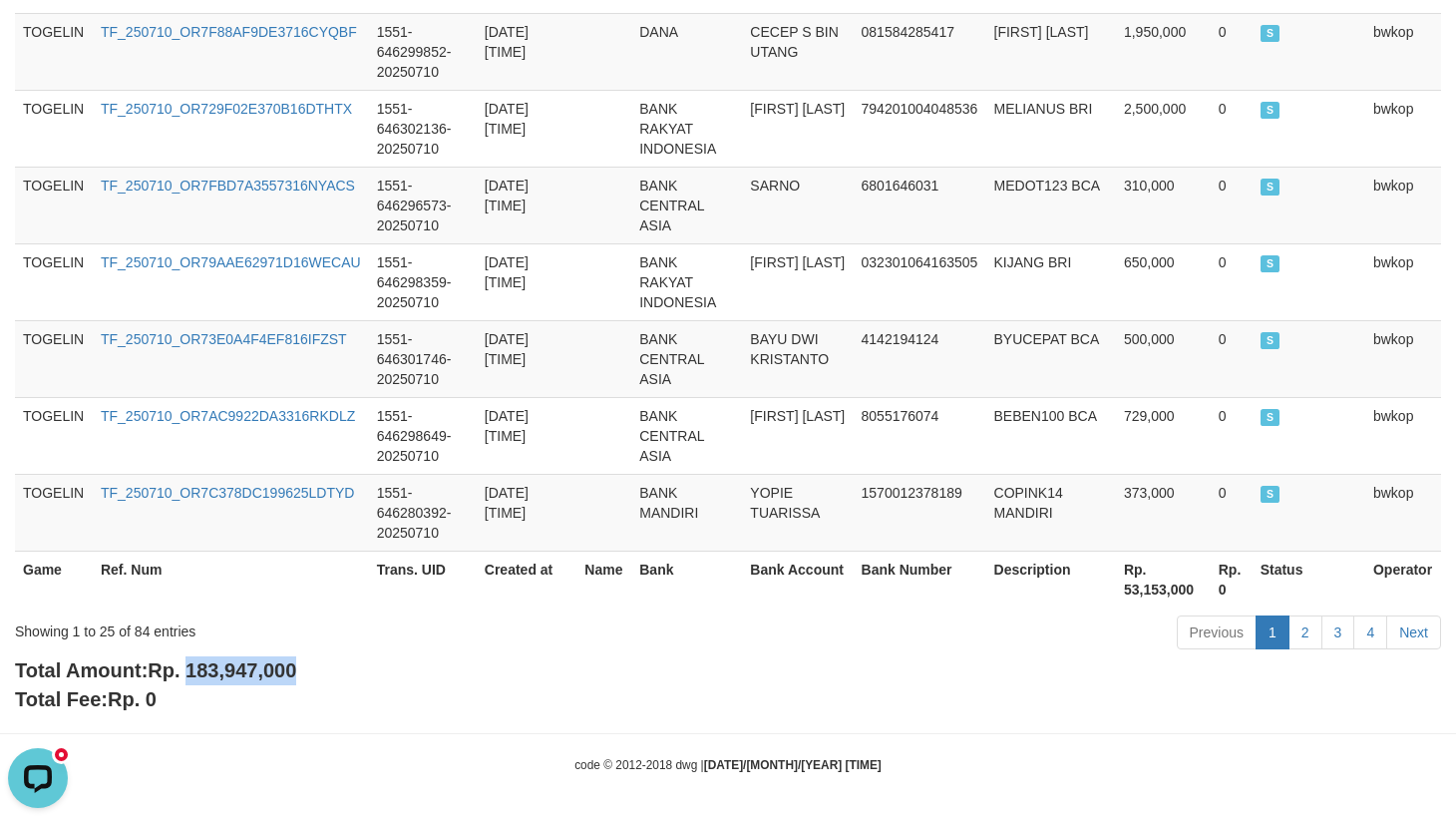 click on "Rp. 183,947,000" at bounding box center [221, 670] 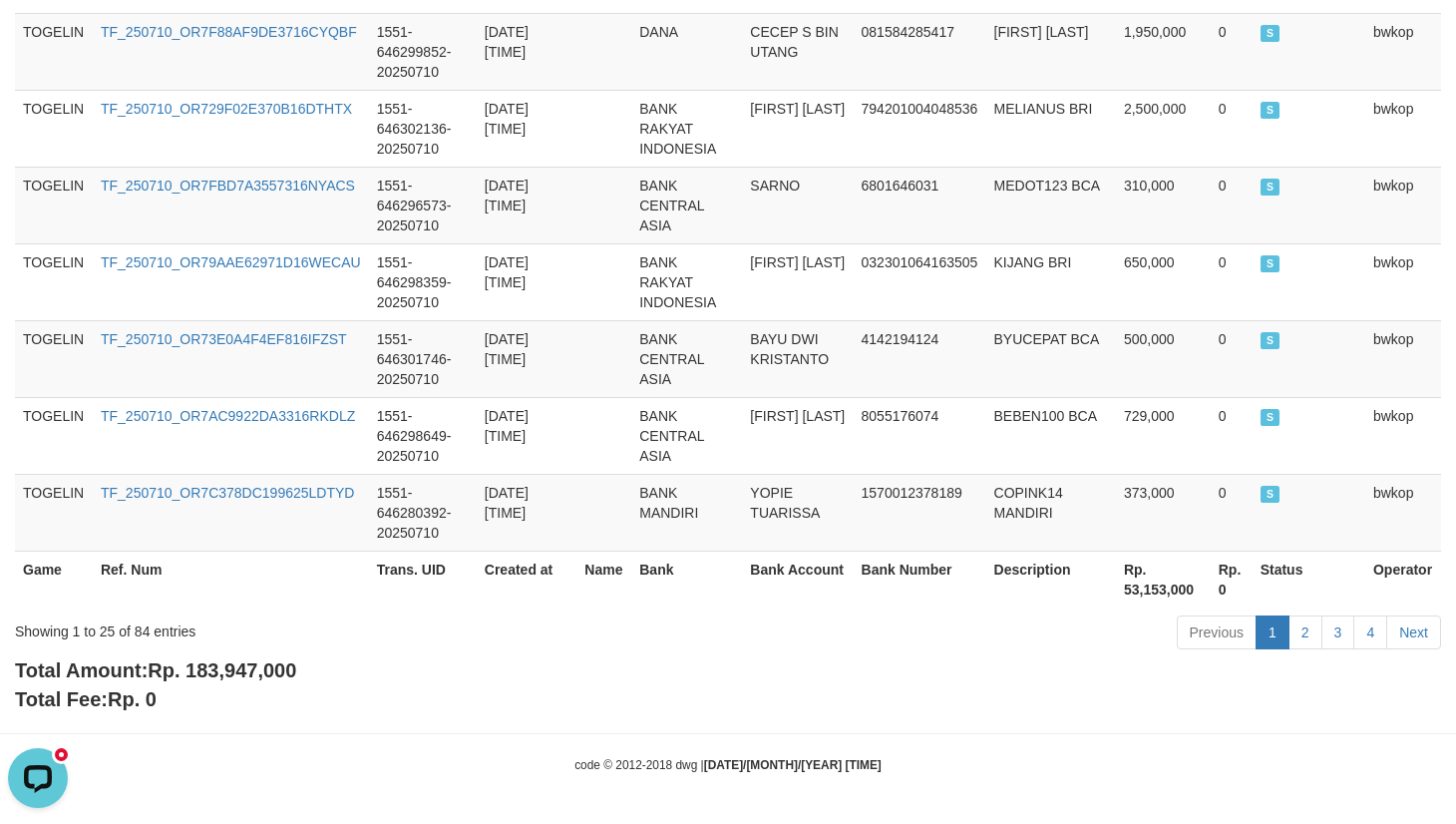 click on "Previous 1 2 3 4 Next" at bounding box center [1031, 634] 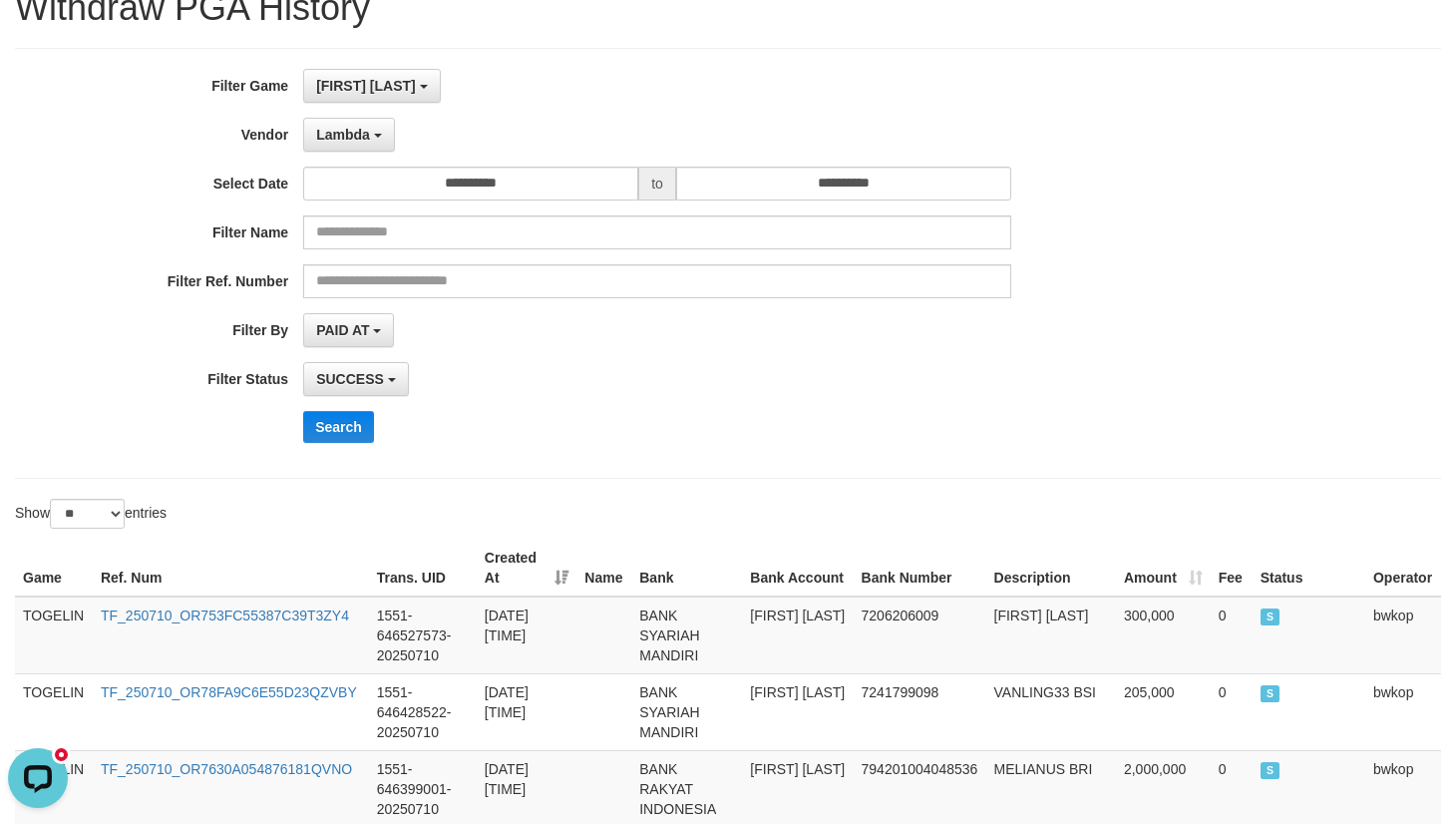 scroll, scrollTop: 0, scrollLeft: 0, axis: both 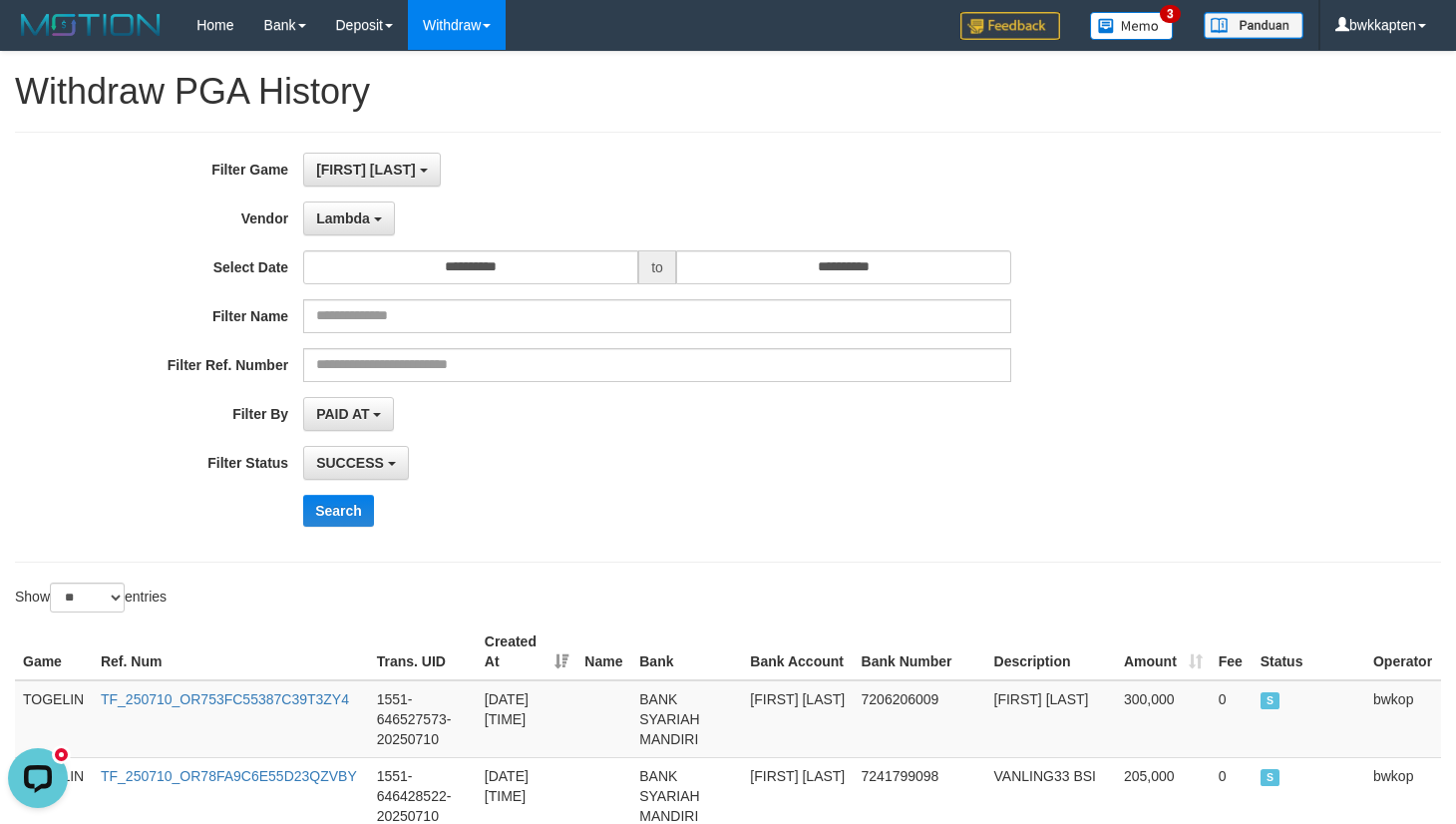 click on "SUCCESS
SUCCESS
ON PROCESS
FAILED" at bounding box center [657, 463] 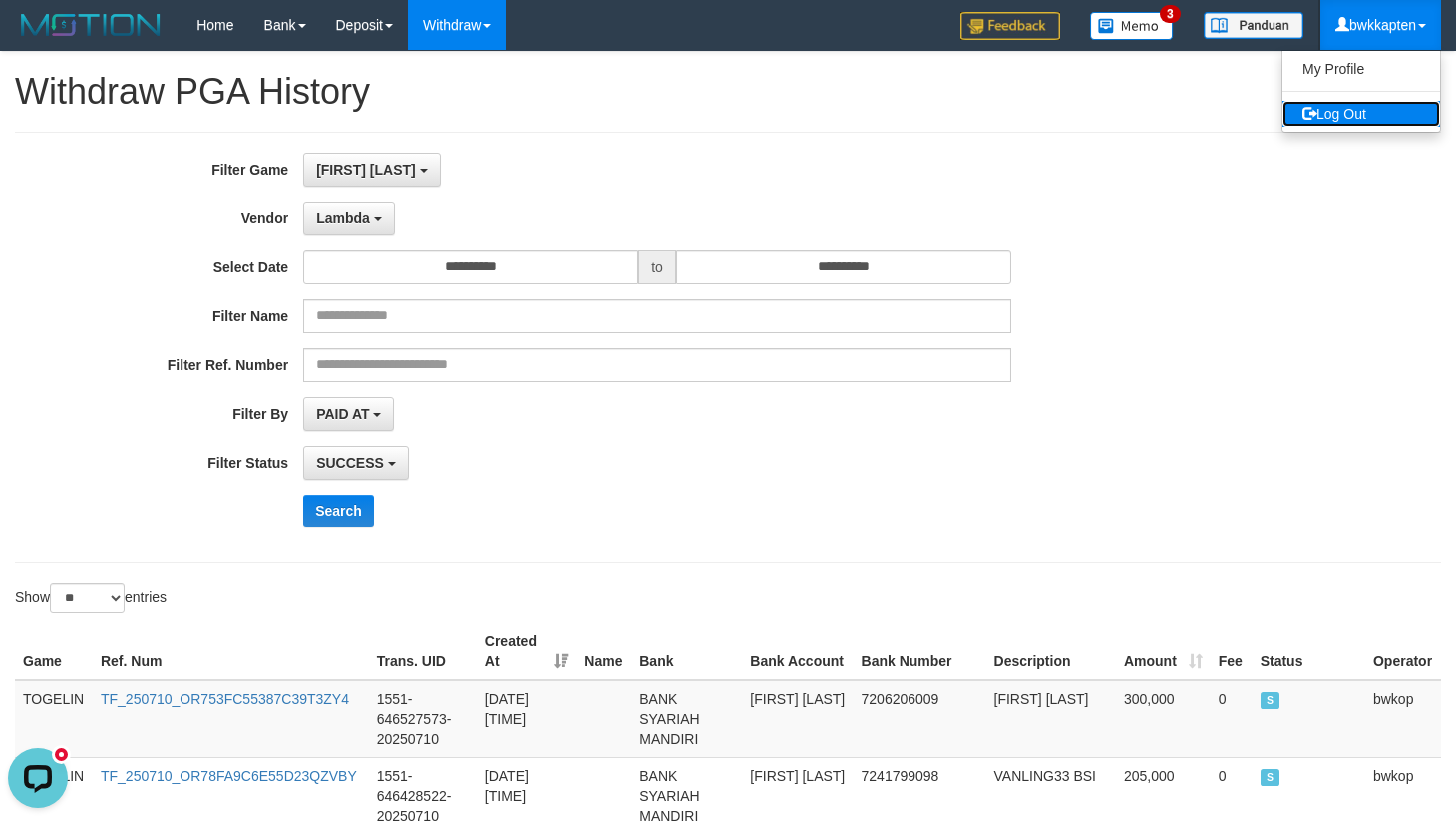 click on "Log Out" at bounding box center (1361, 114) 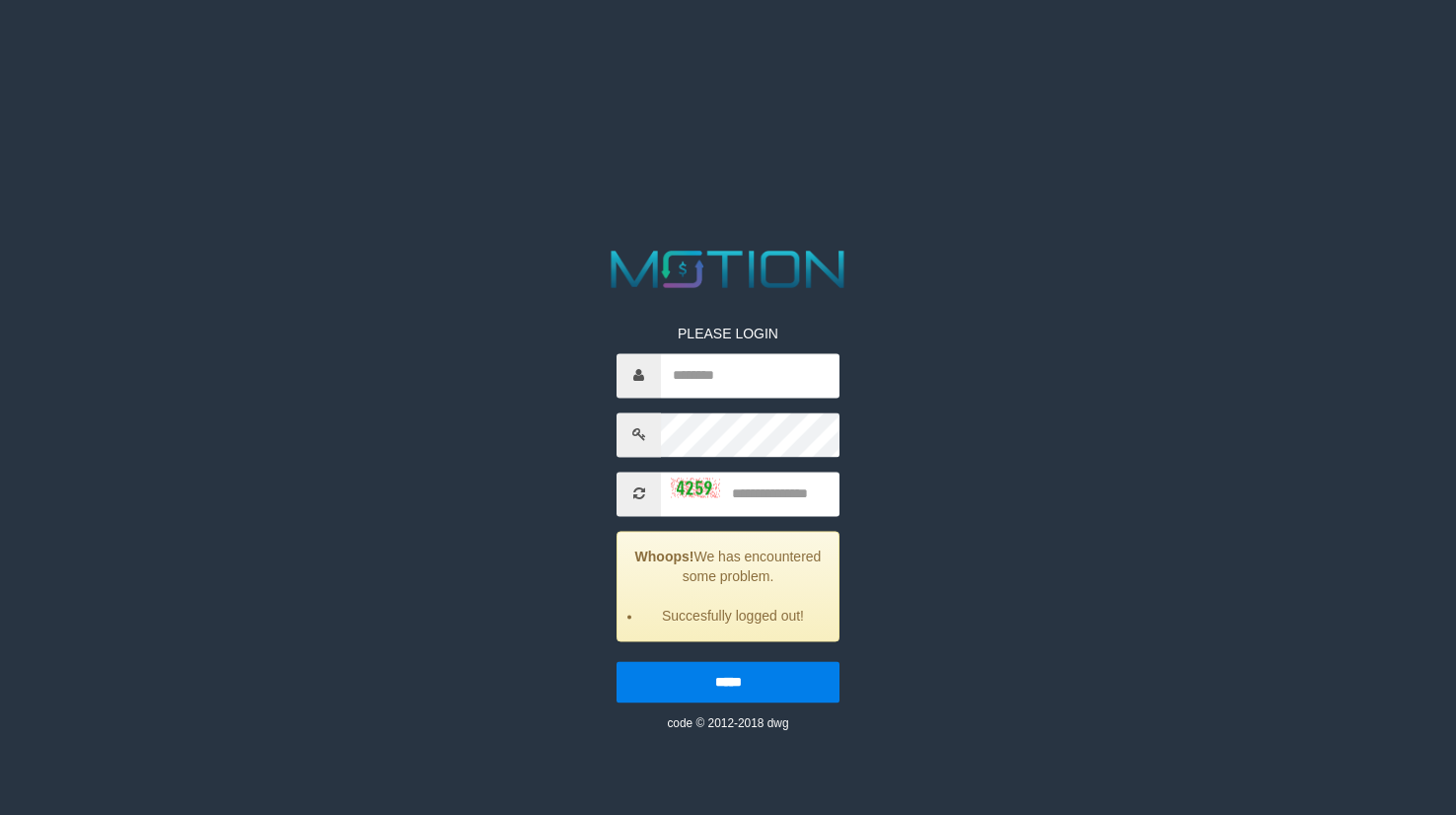 scroll, scrollTop: 0, scrollLeft: 0, axis: both 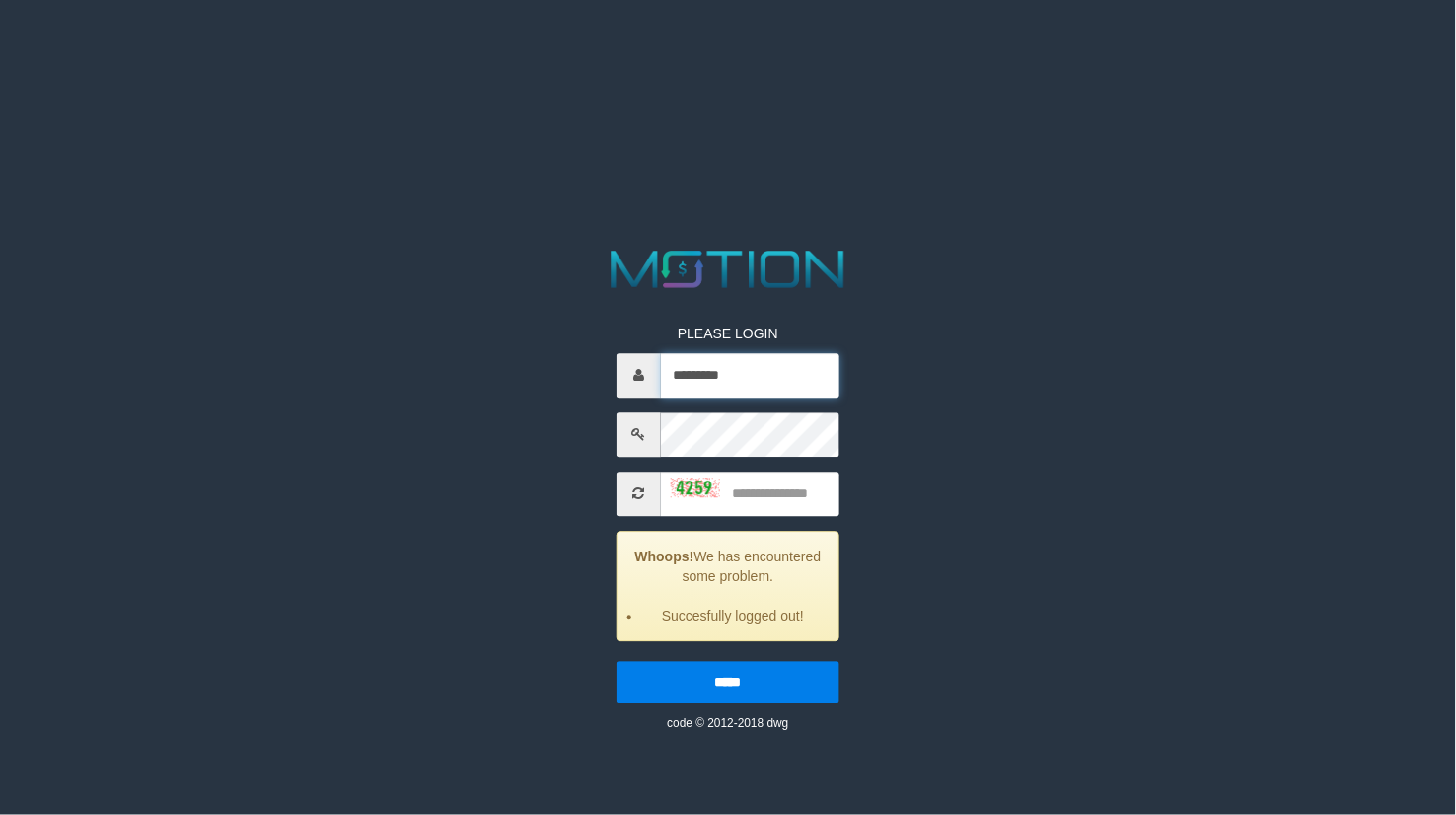 click on "*********" at bounding box center (750, 375) 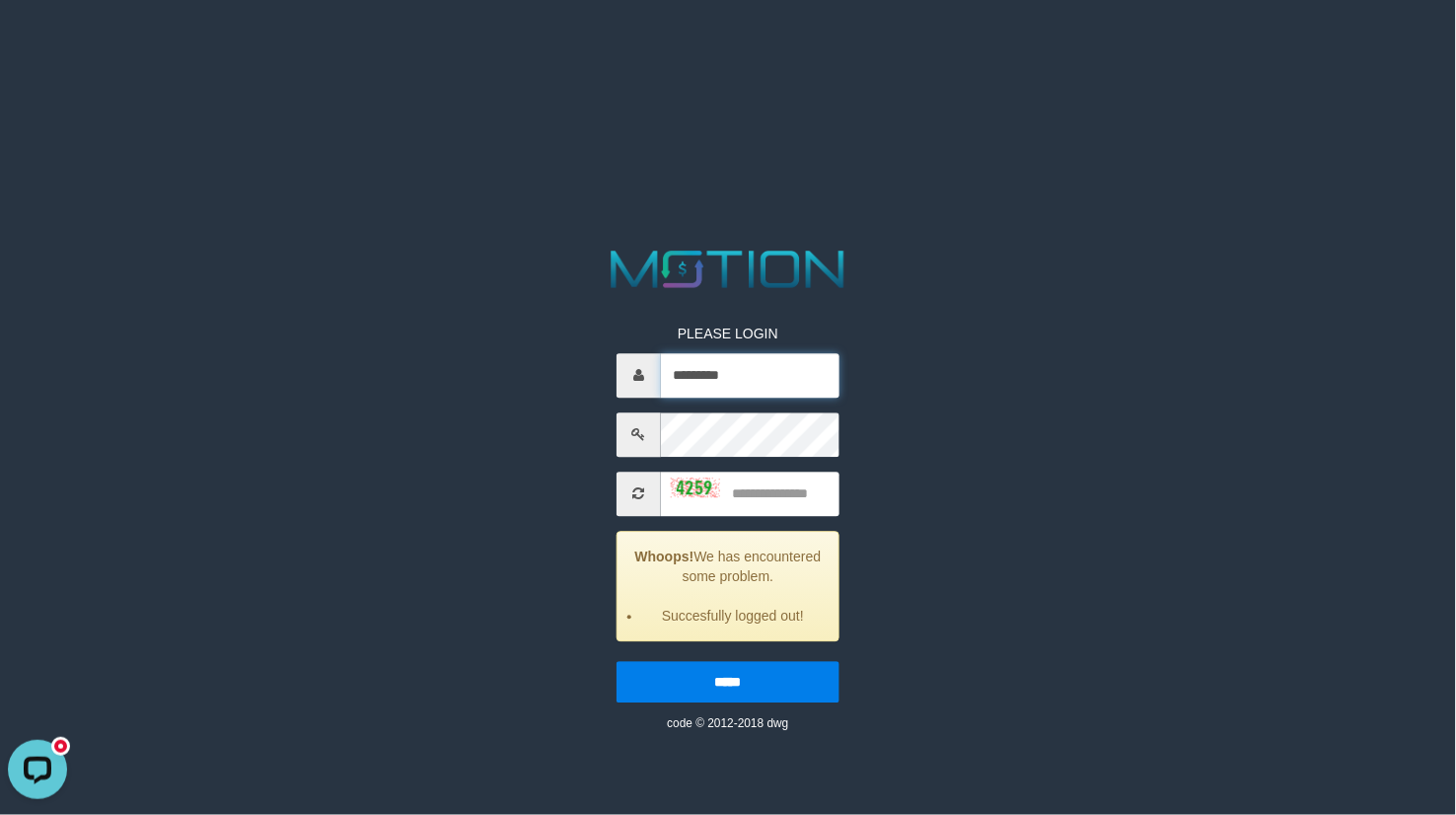 scroll, scrollTop: 0, scrollLeft: 0, axis: both 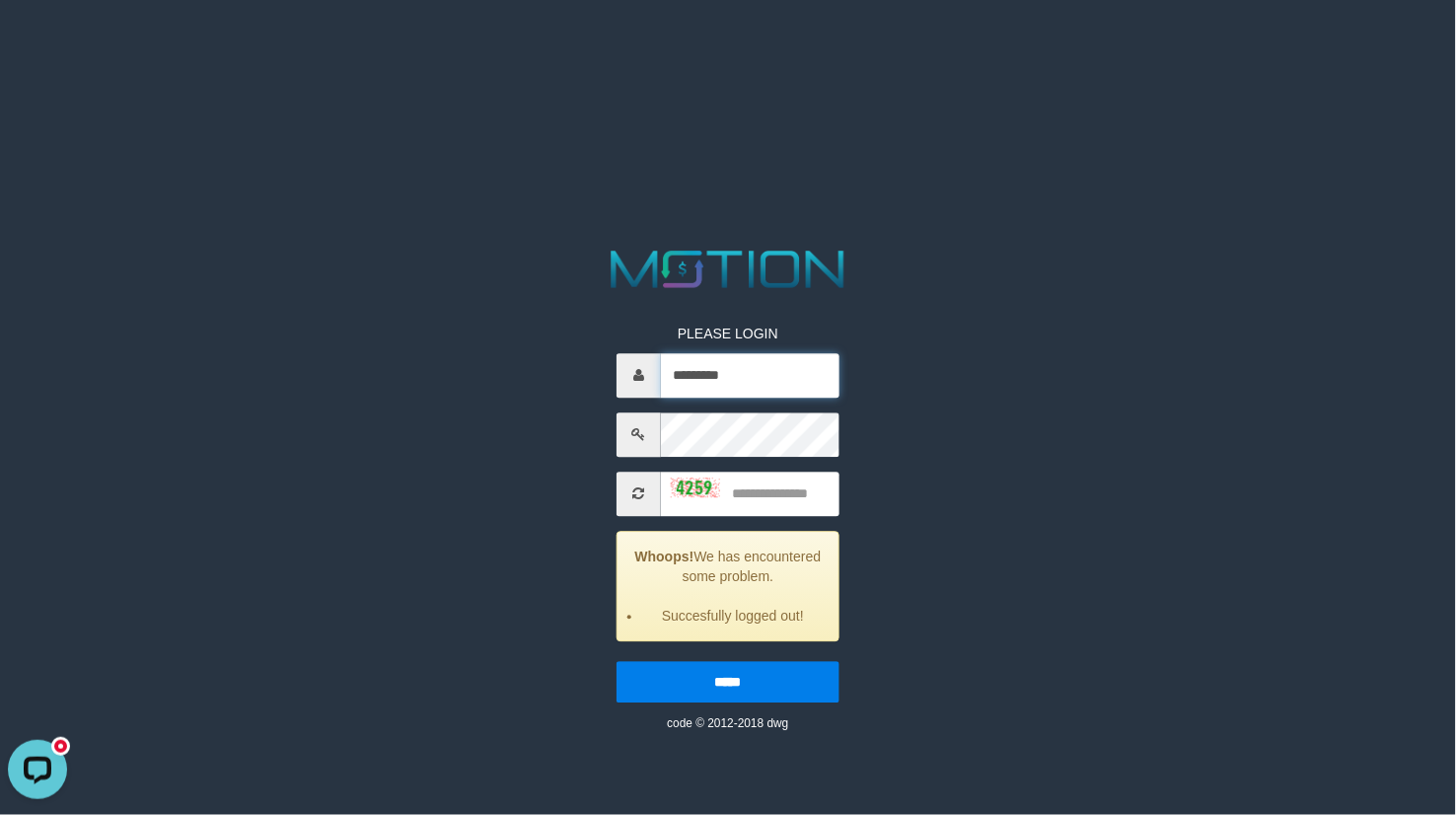 type on "*********" 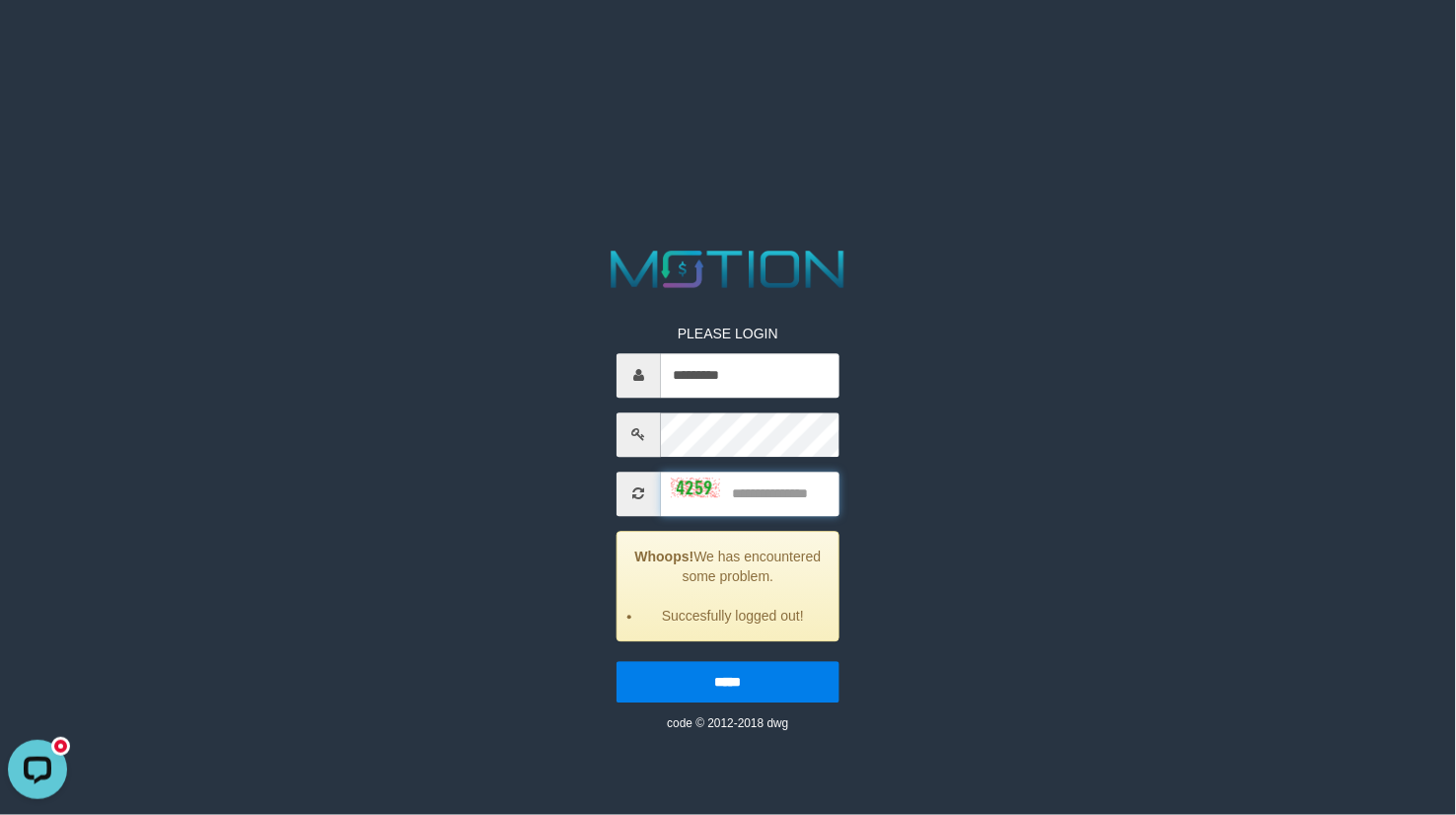 click at bounding box center [750, 493] 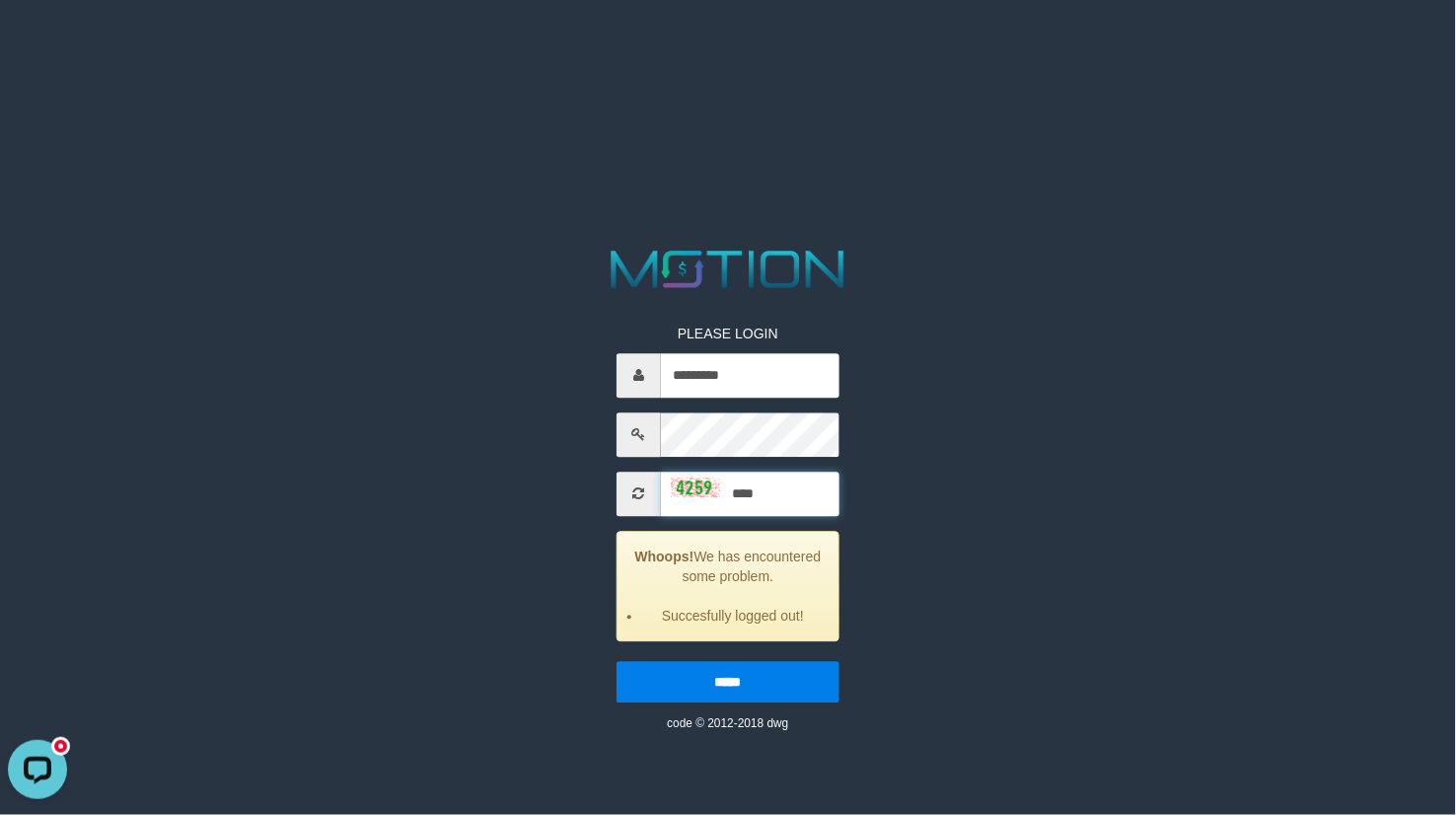 type on "****" 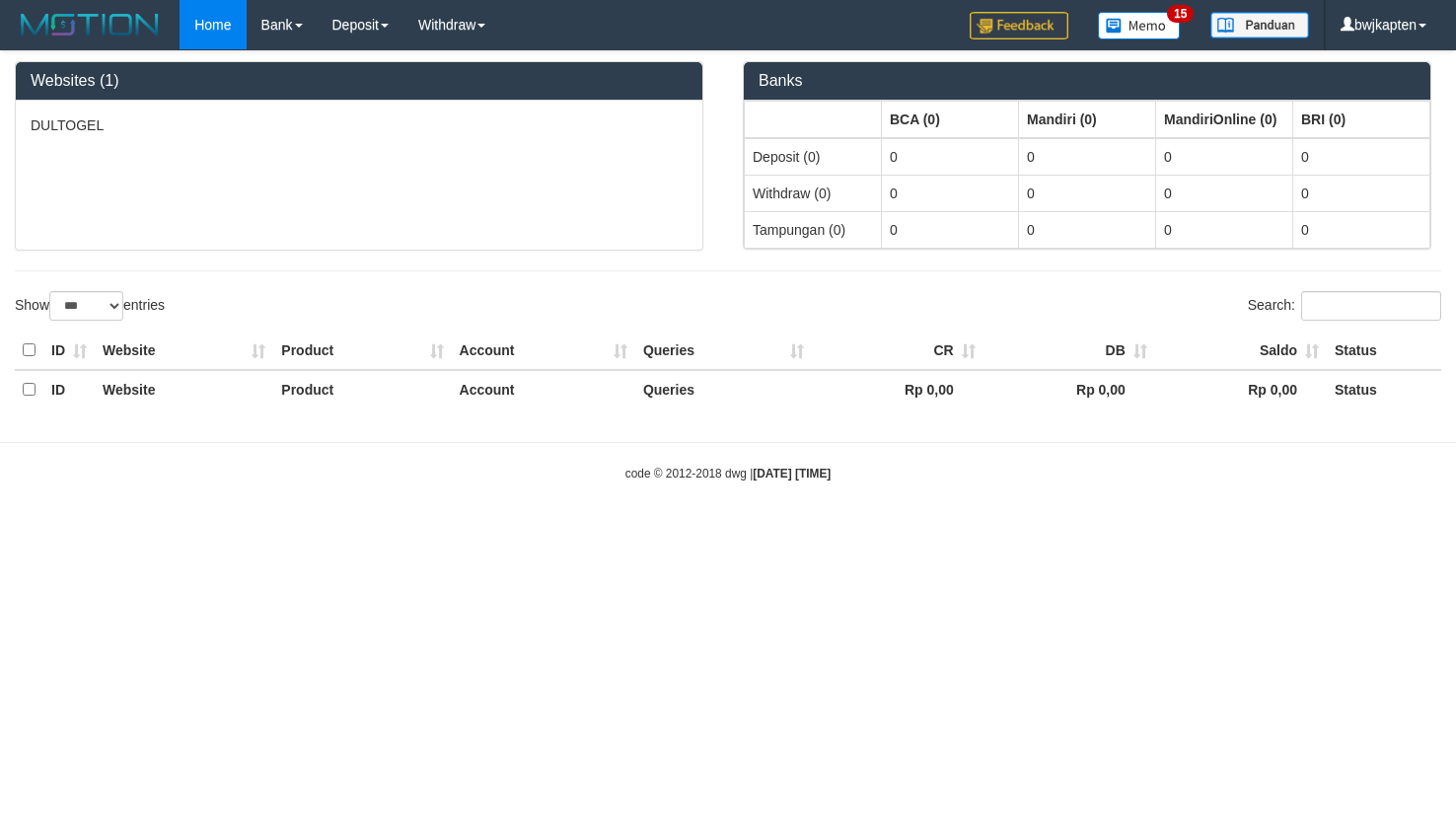 select on "***" 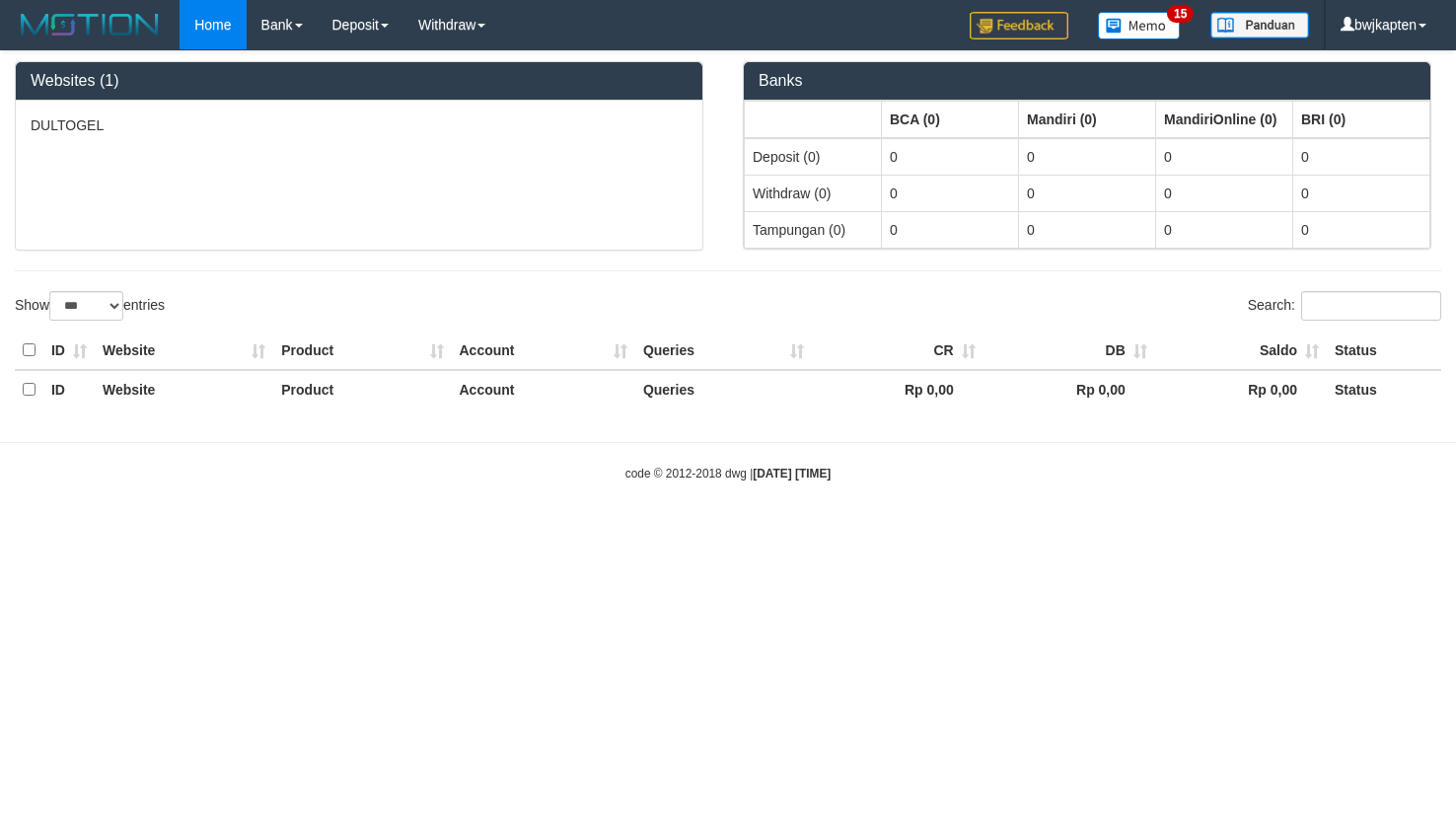 scroll, scrollTop: 0, scrollLeft: 0, axis: both 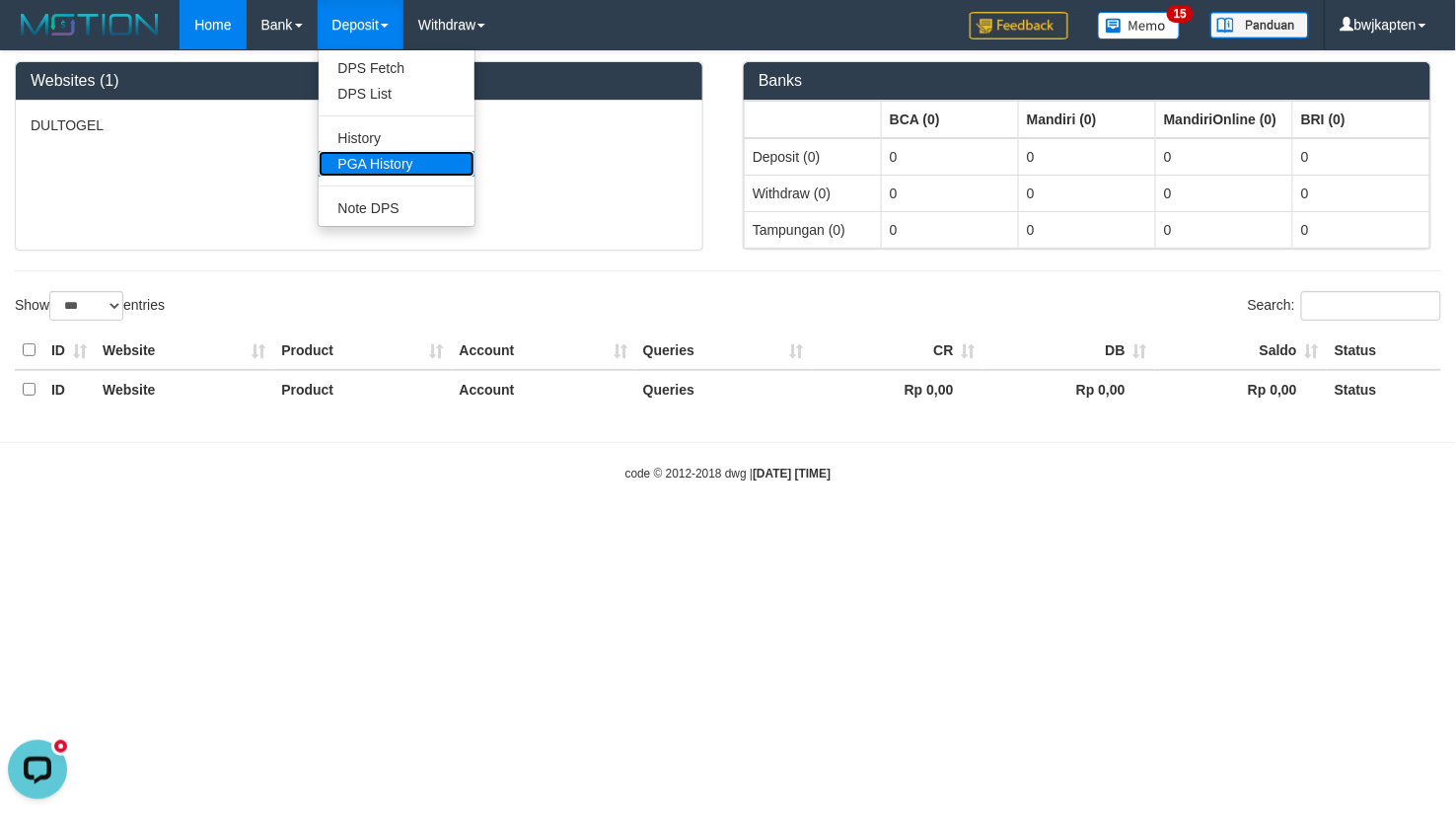 click on "PGA History" at bounding box center [397, 164] 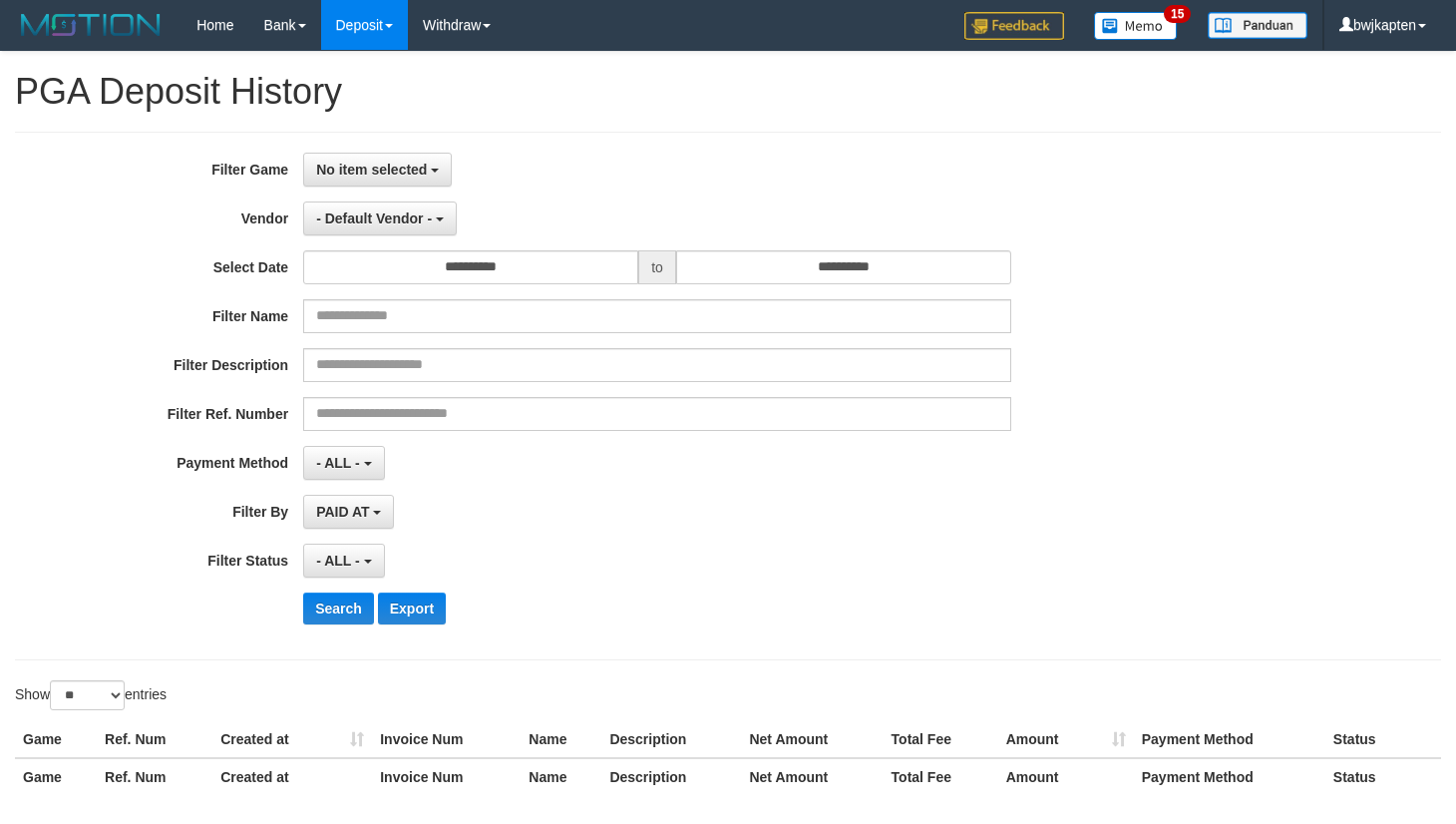 select 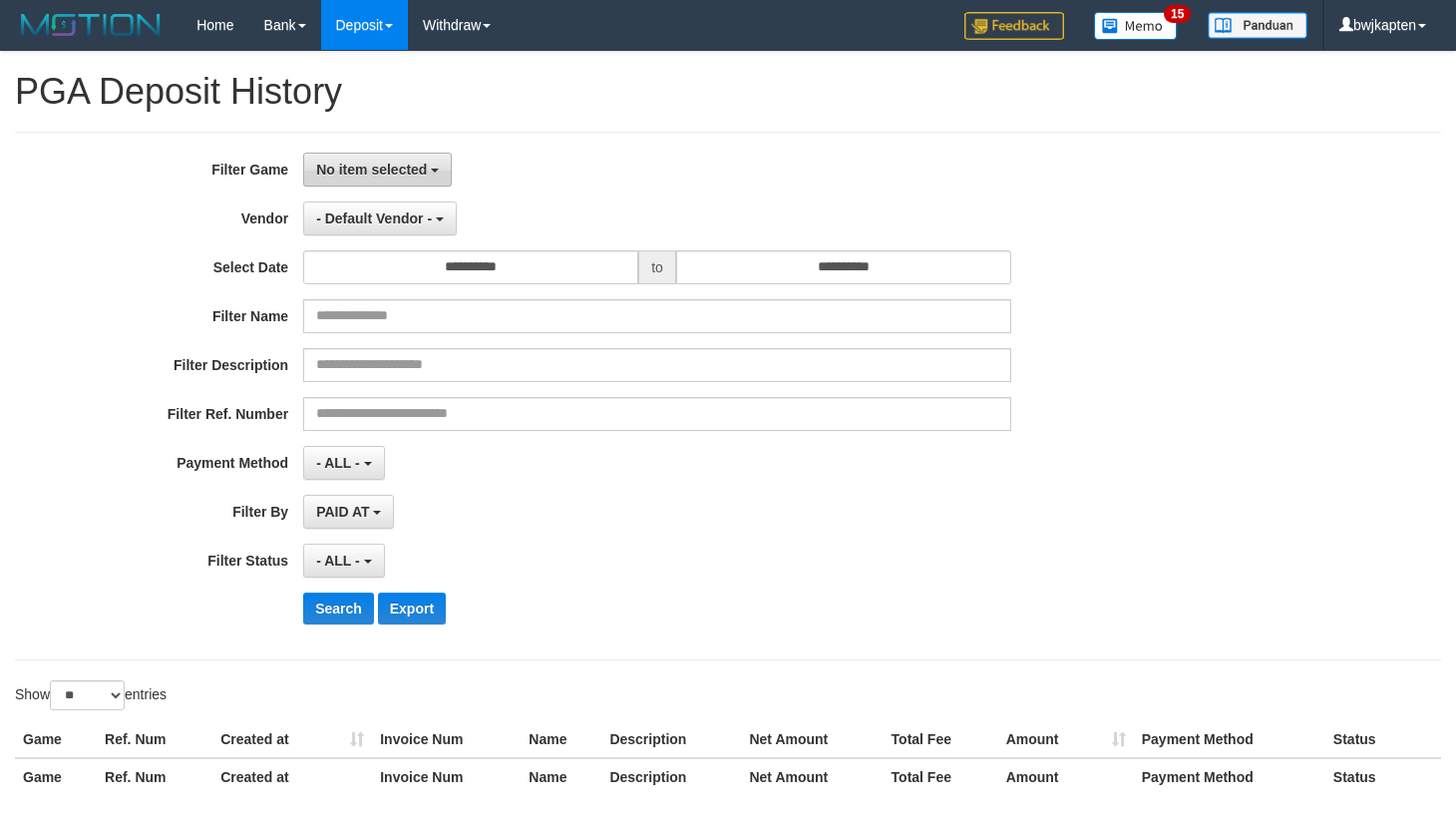 scroll, scrollTop: 0, scrollLeft: 0, axis: both 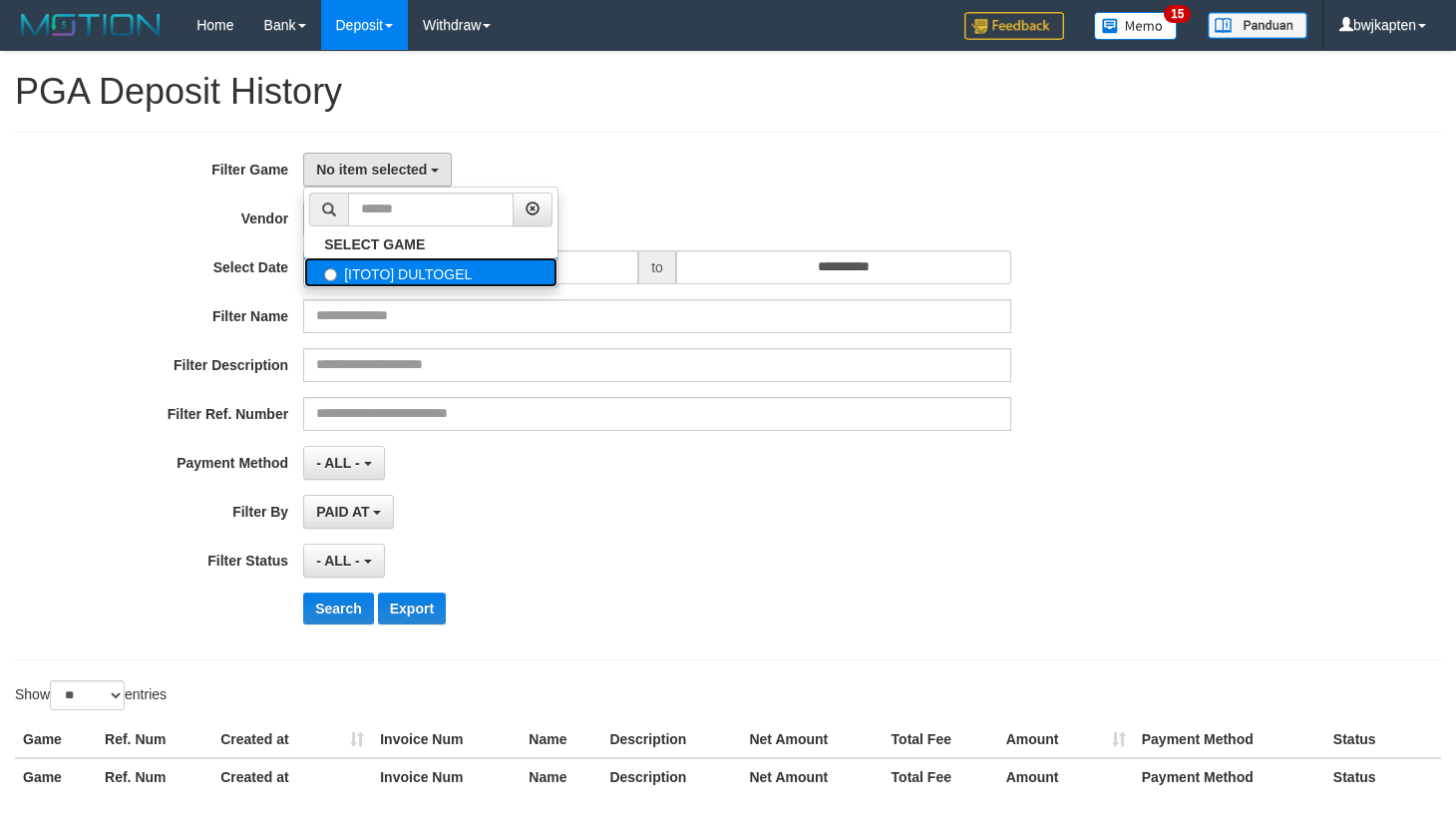 click on "[ITOTO] DULTOGEL" at bounding box center (431, 272) 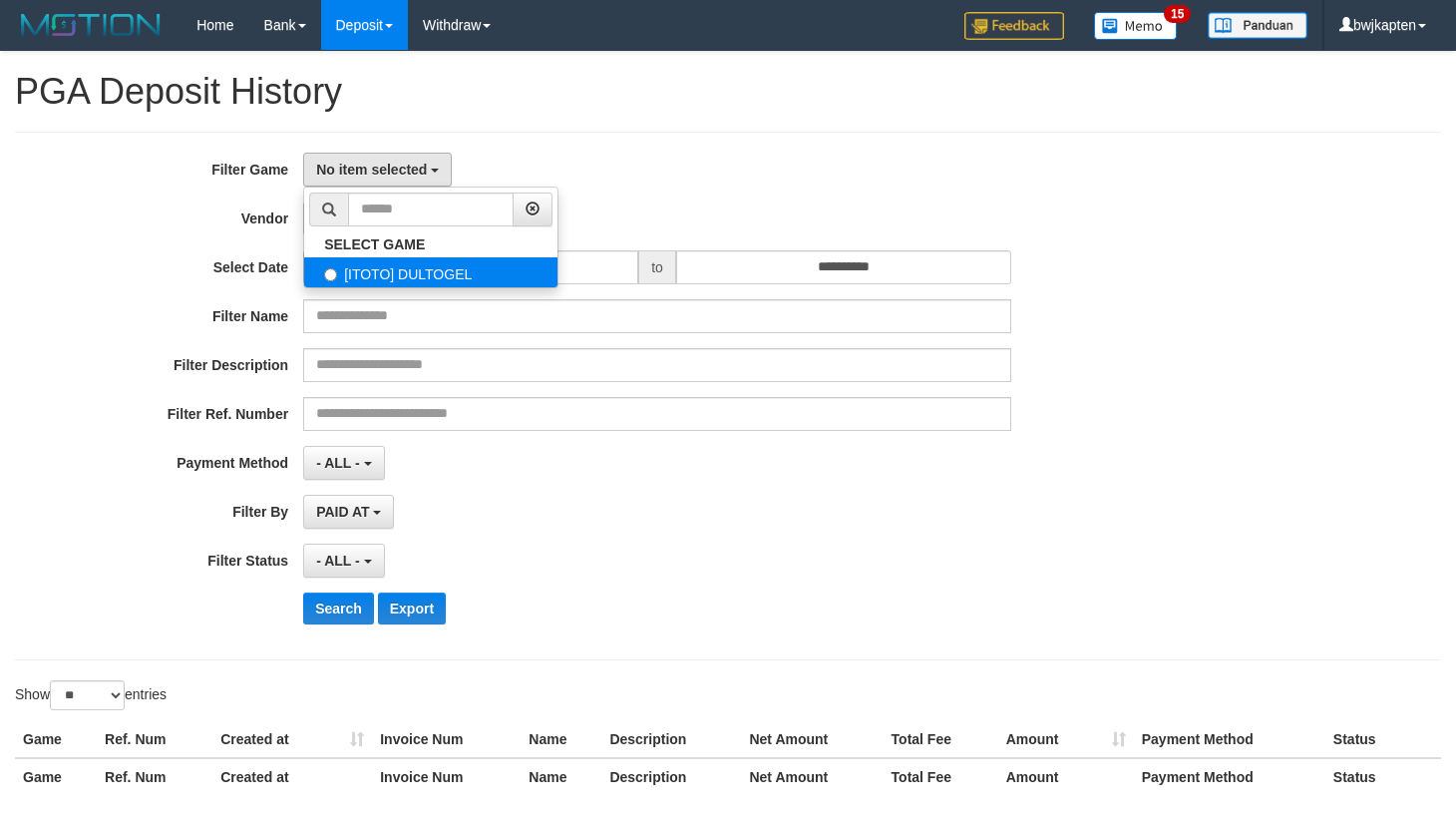 select on "****" 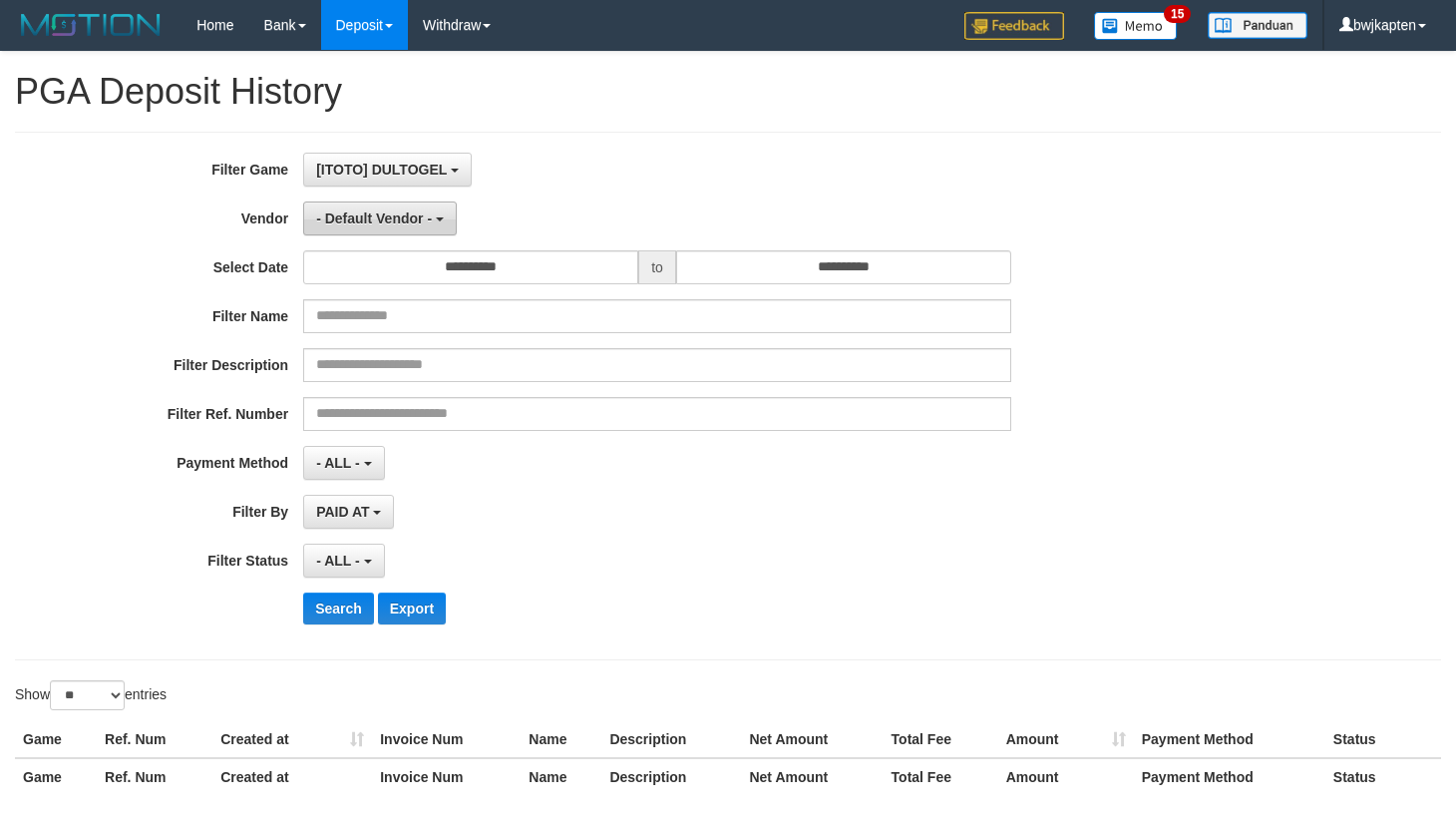 click on "- Default Vendor -" at bounding box center [374, 218] 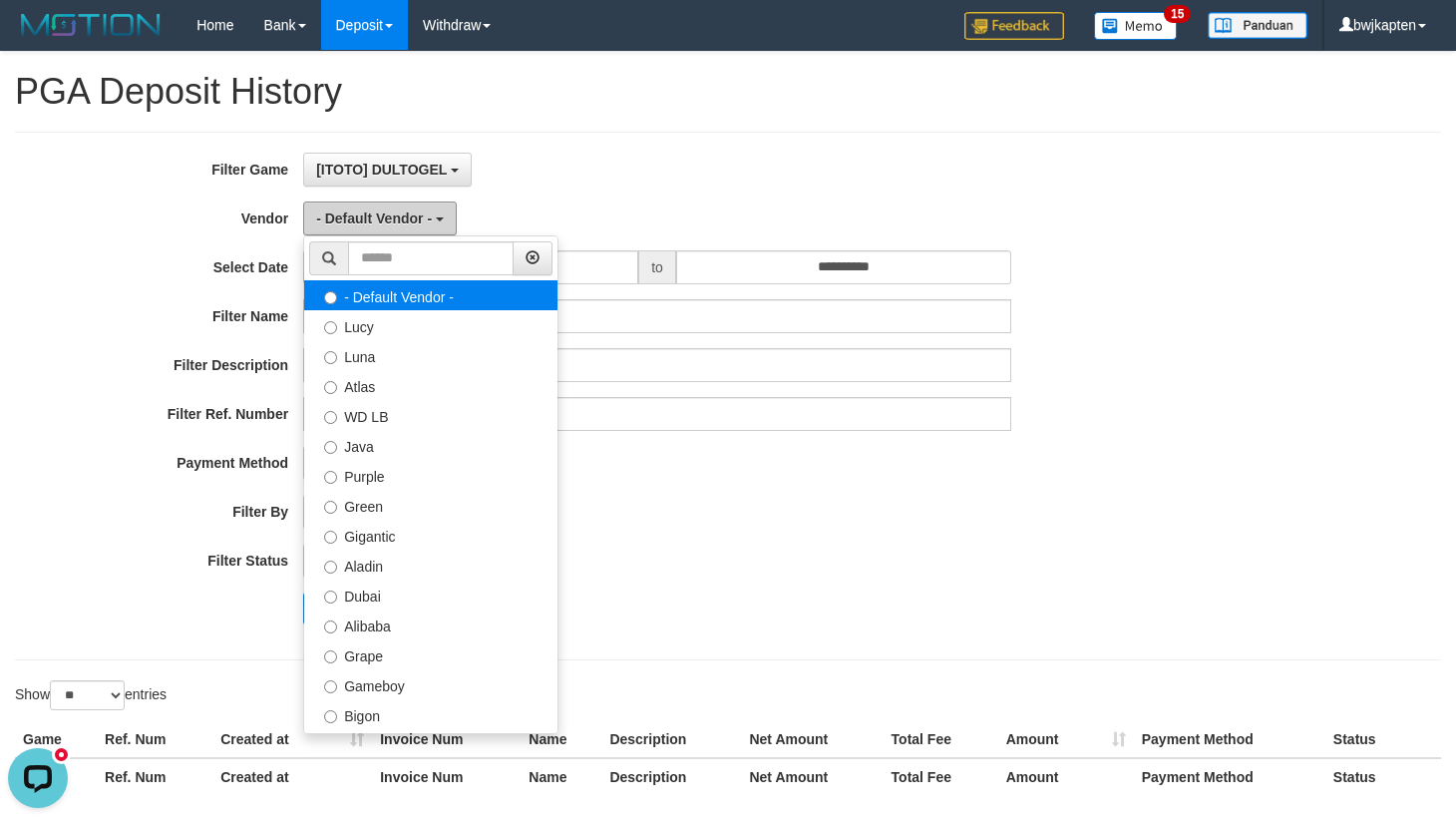 scroll, scrollTop: 0, scrollLeft: 0, axis: both 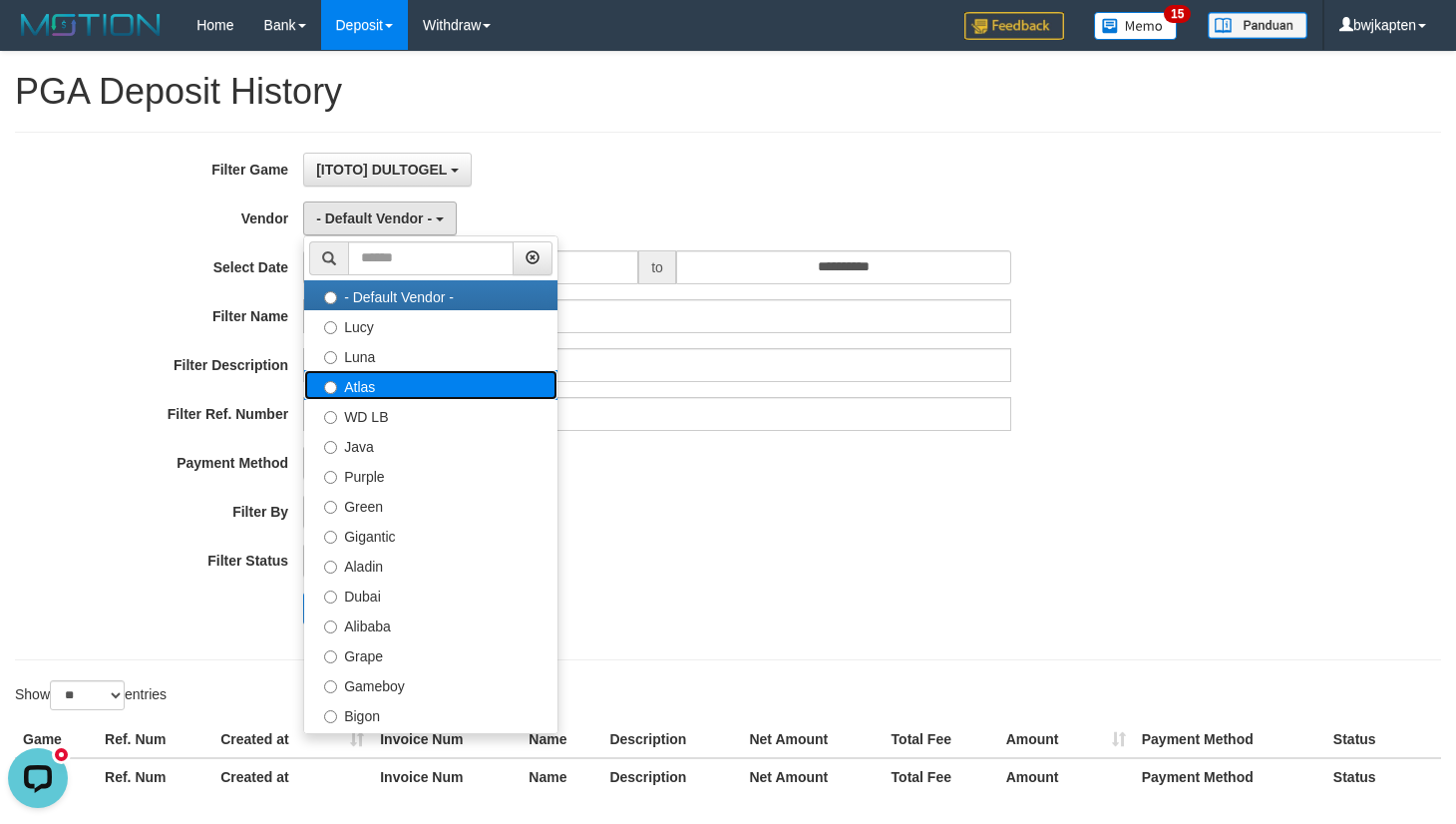 click on "Atlas" at bounding box center [431, 385] 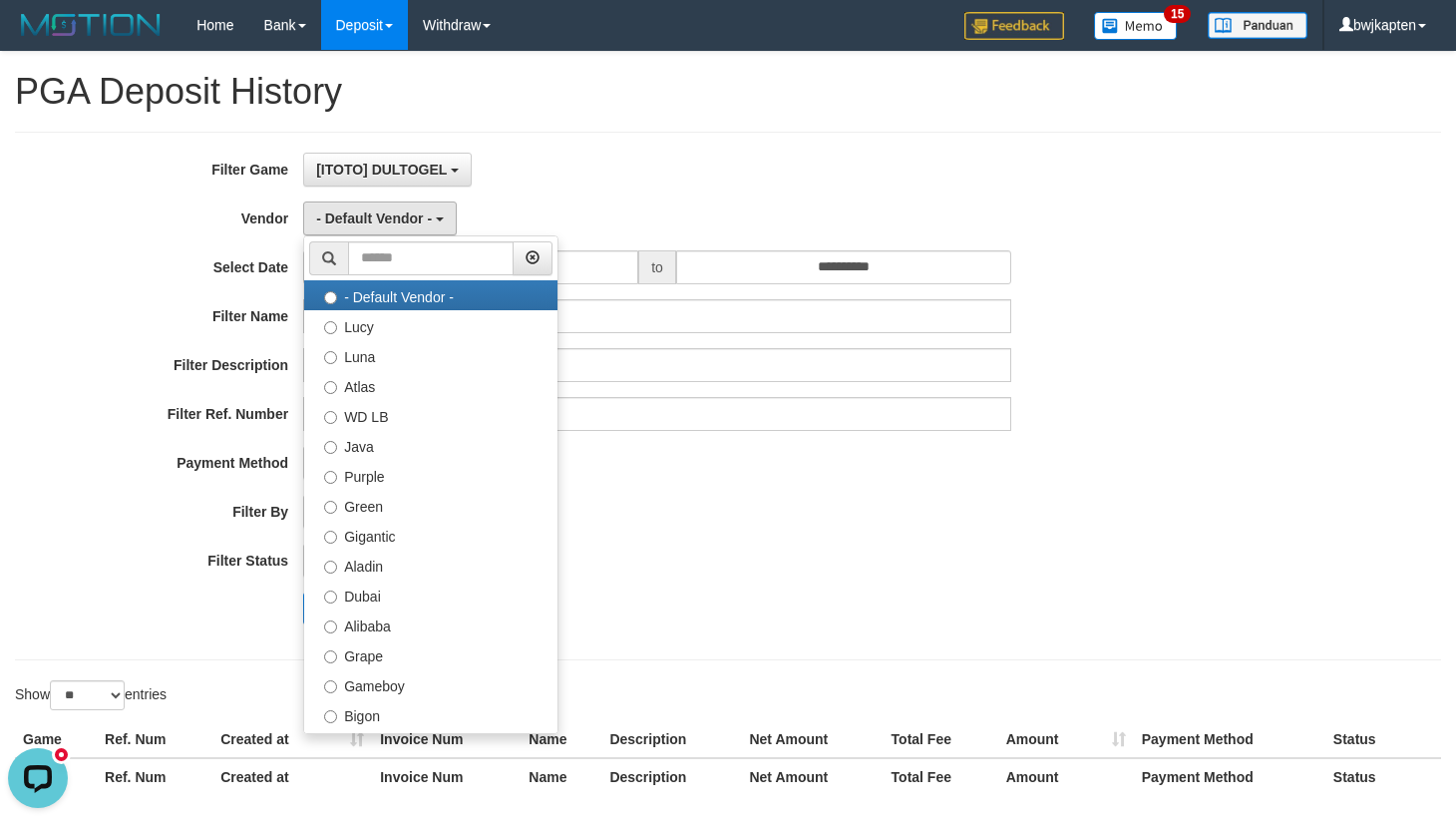 select on "**********" 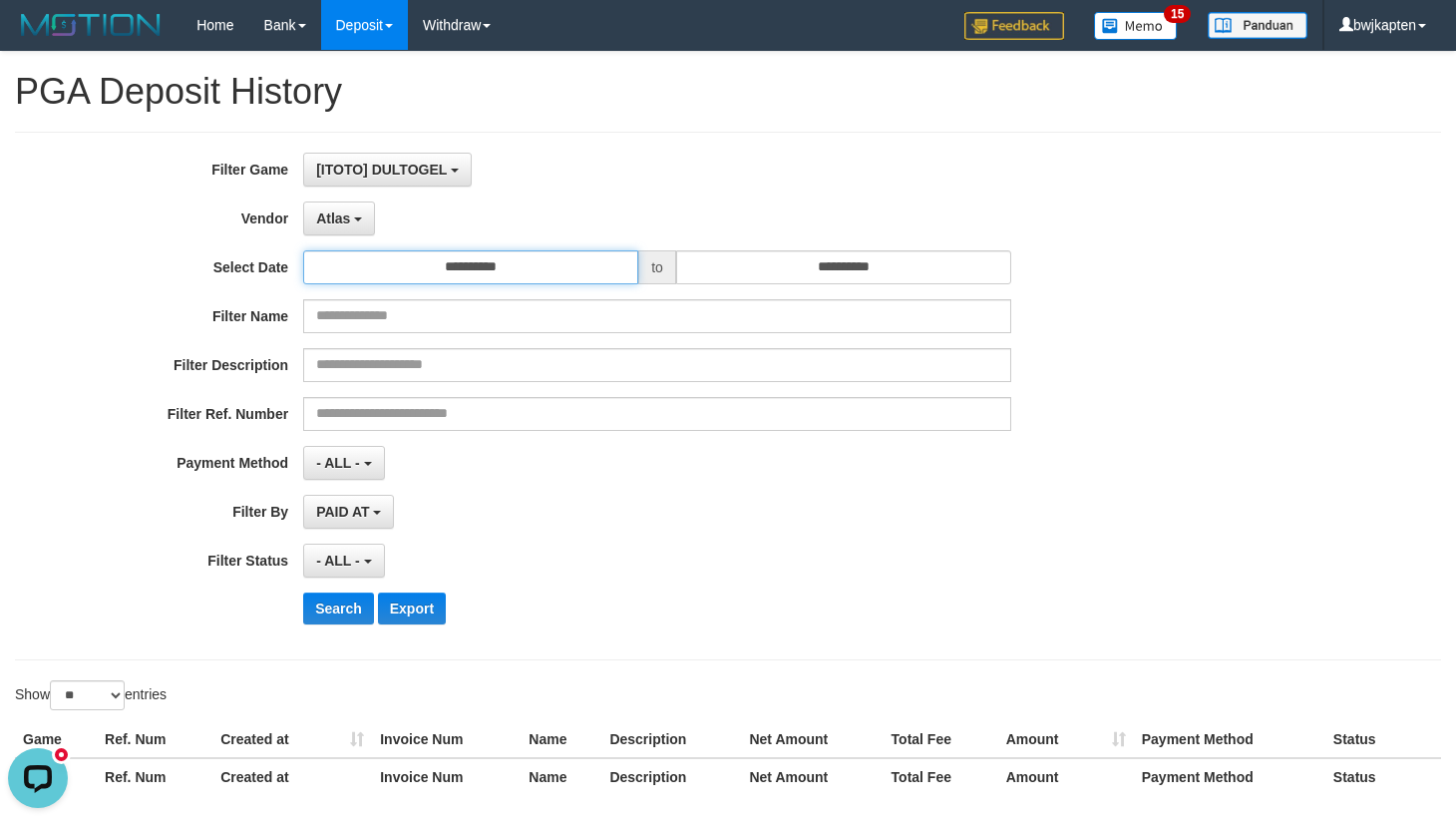 click on "**********" at bounding box center (471, 267) 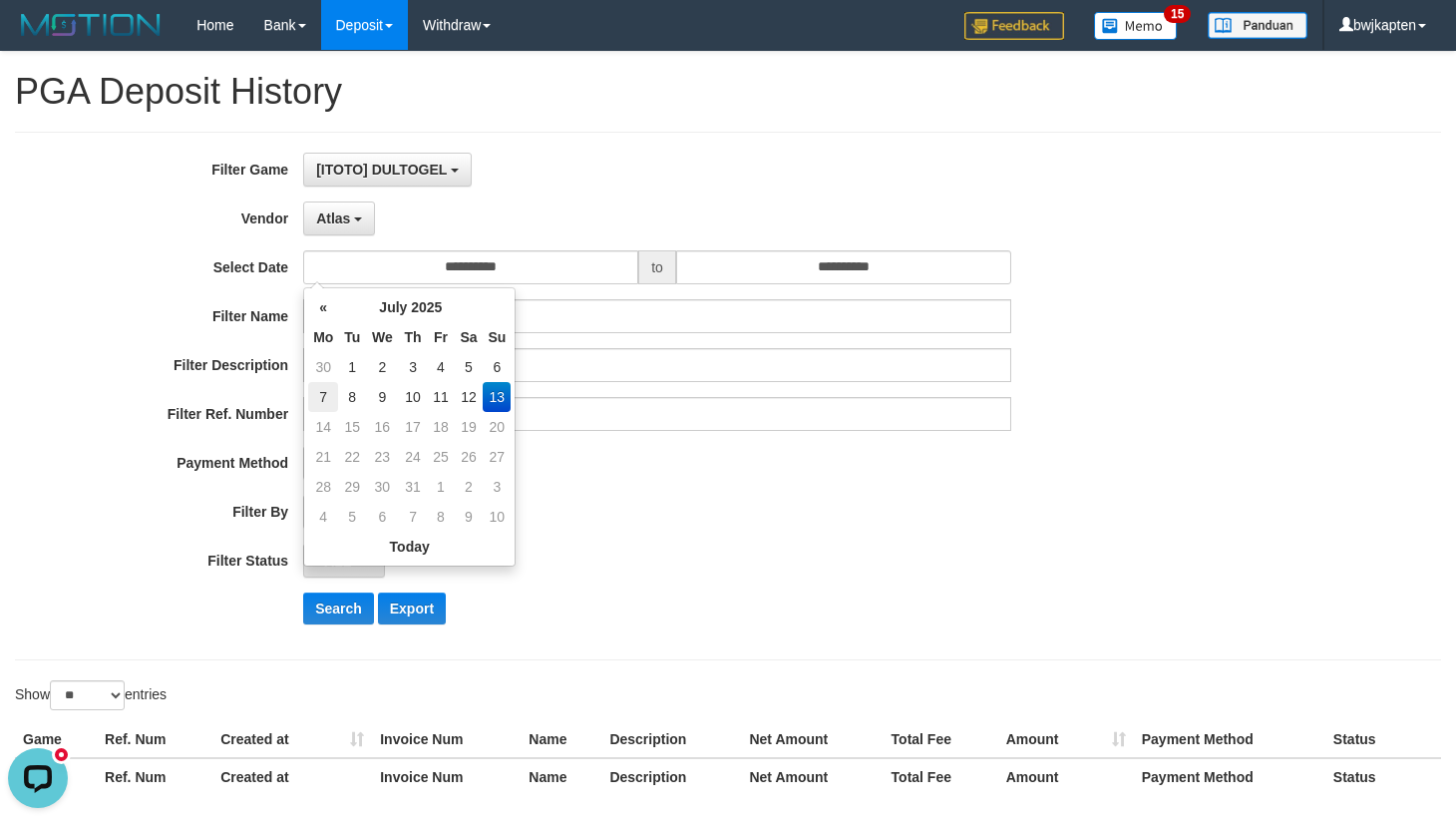 click on "7" at bounding box center [323, 397] 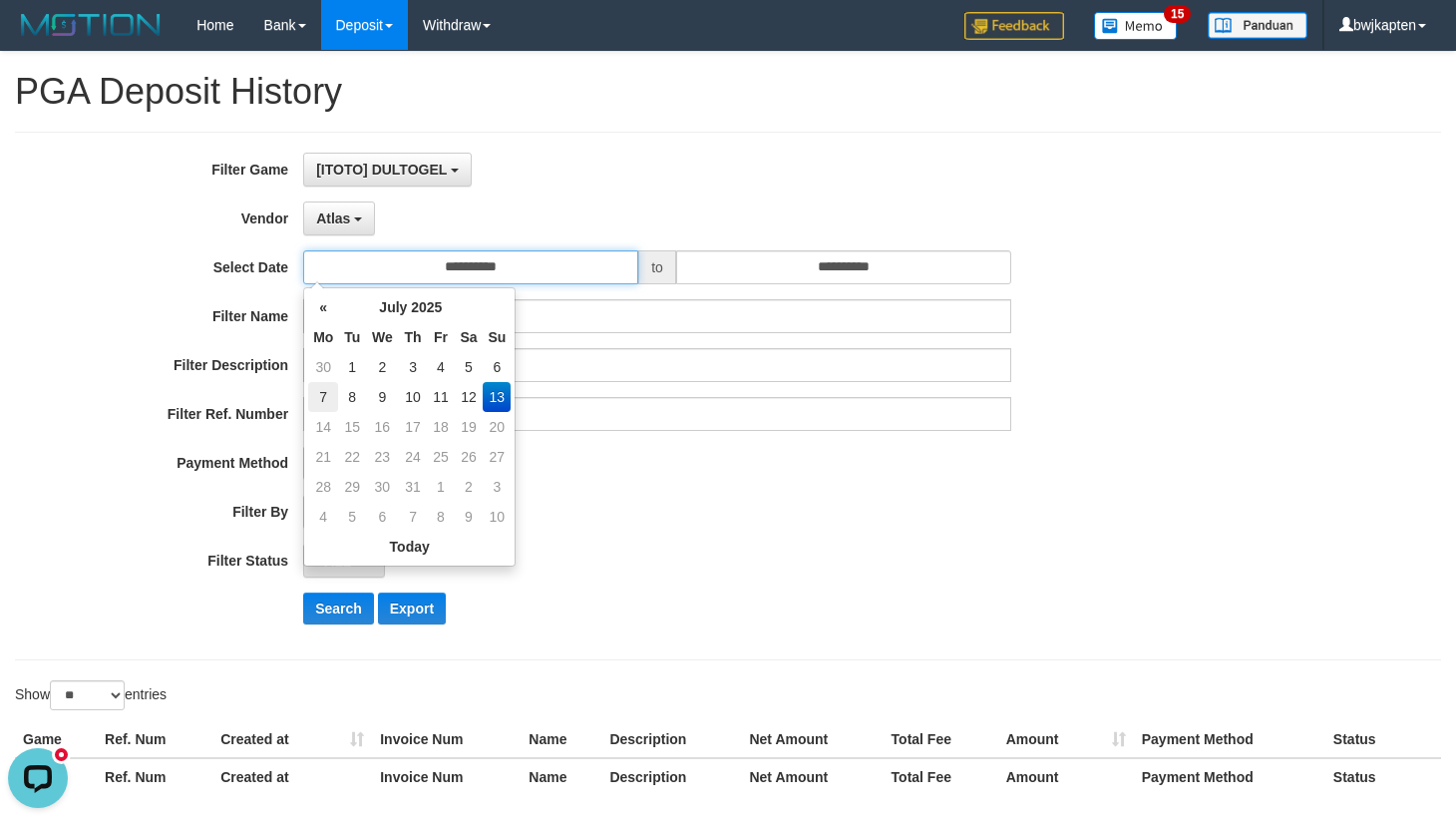 type on "**********" 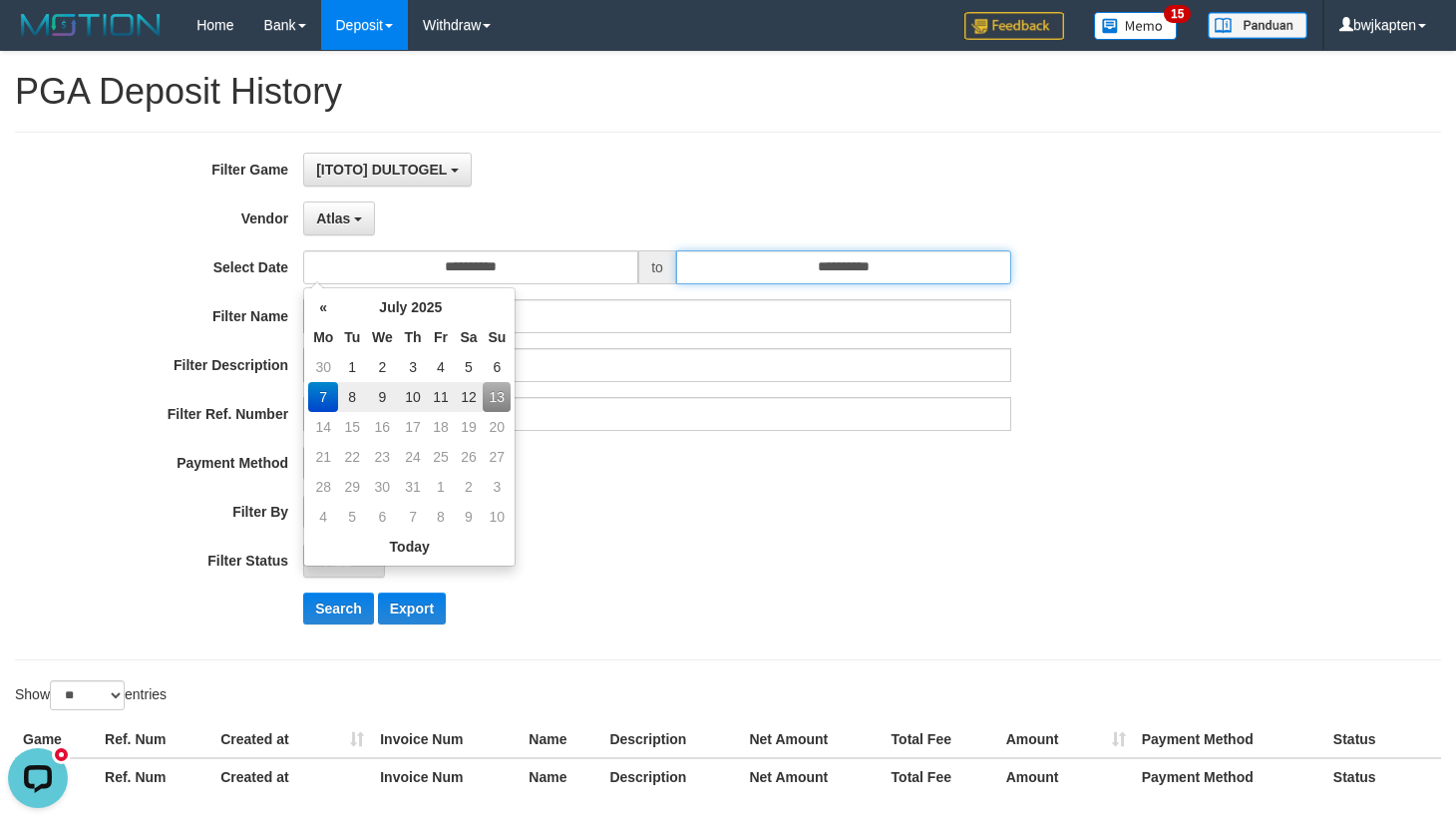click on "**********" at bounding box center (844, 267) 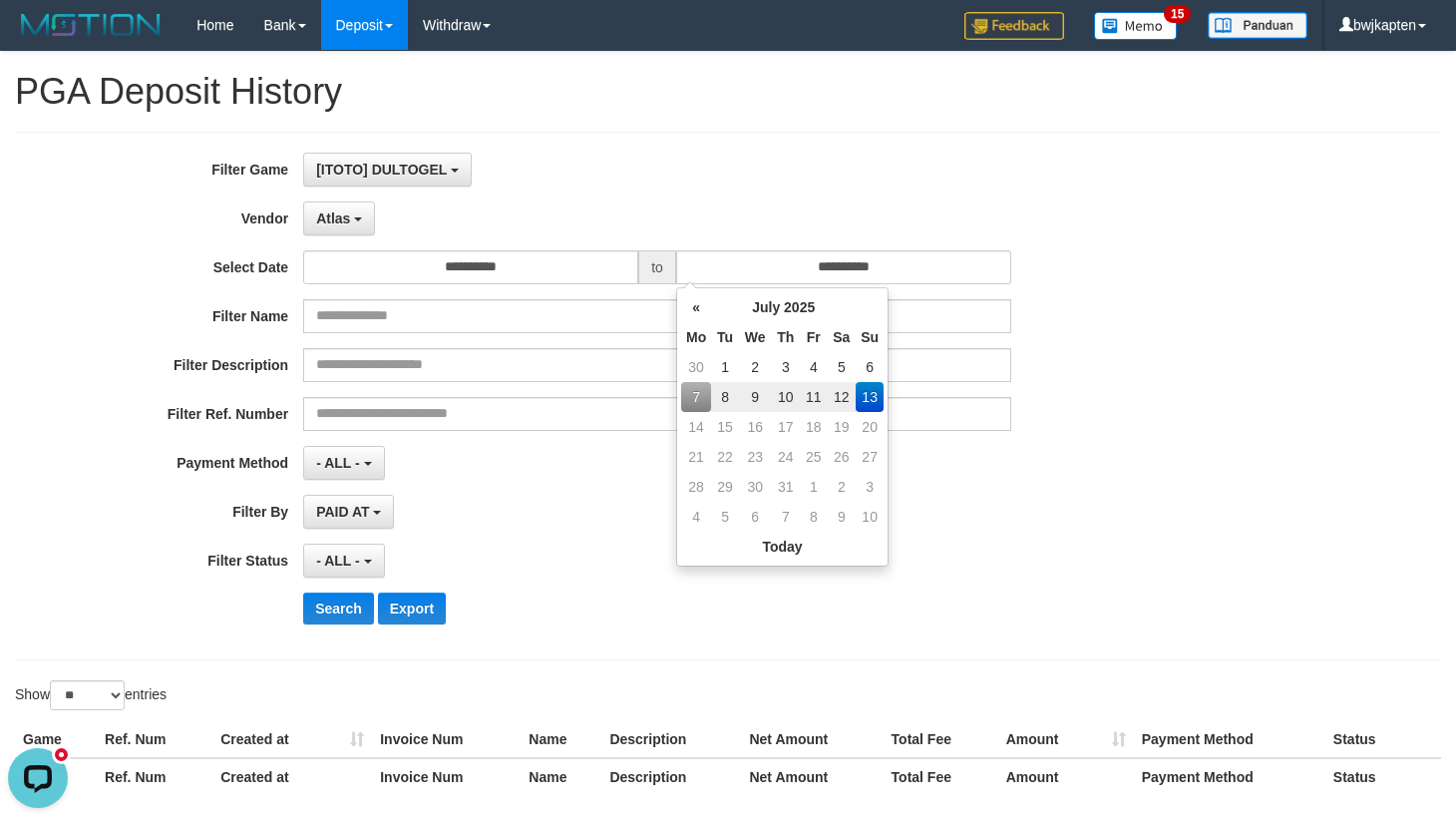 click on "12" at bounding box center [841, 397] 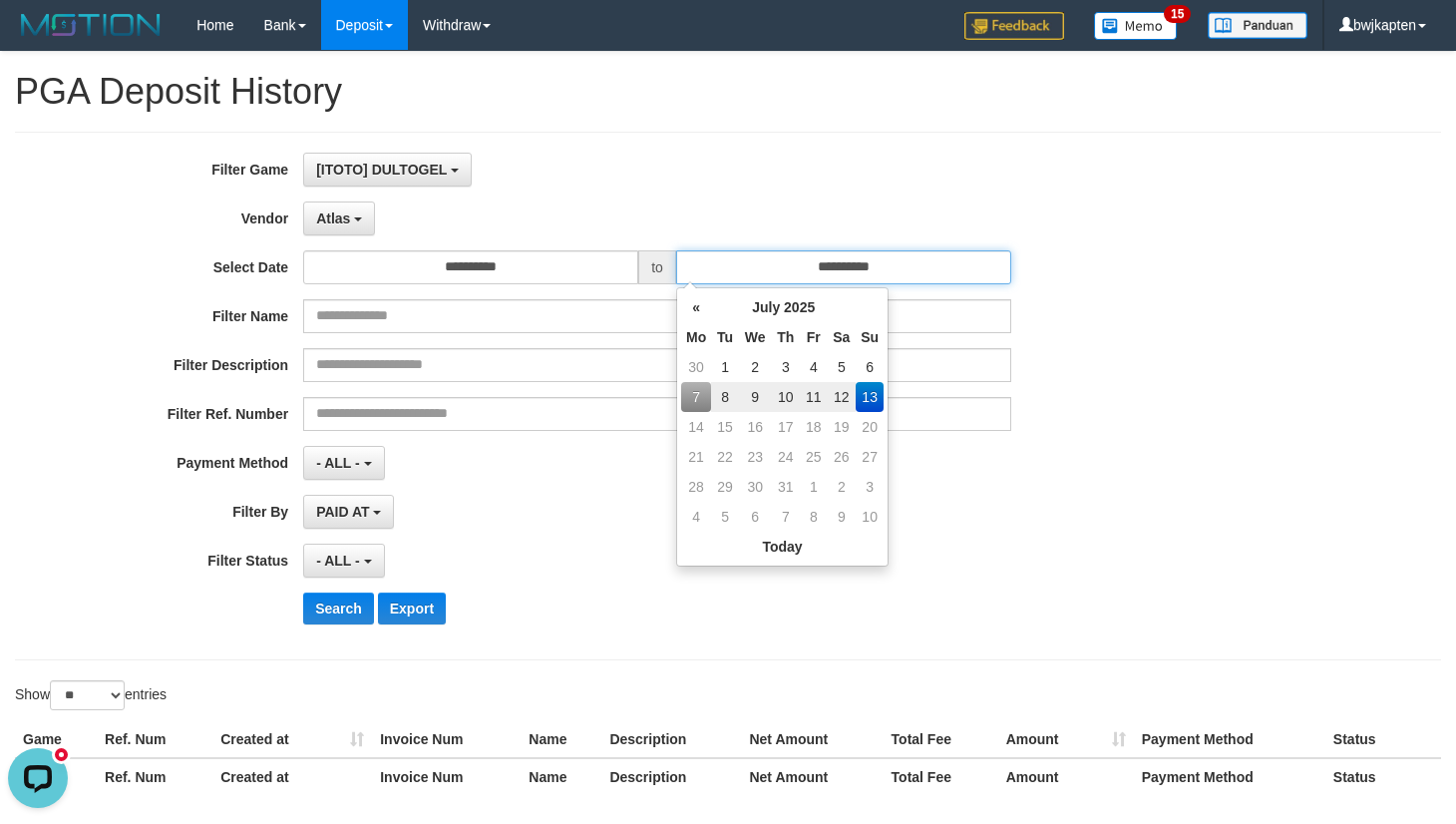 type on "**********" 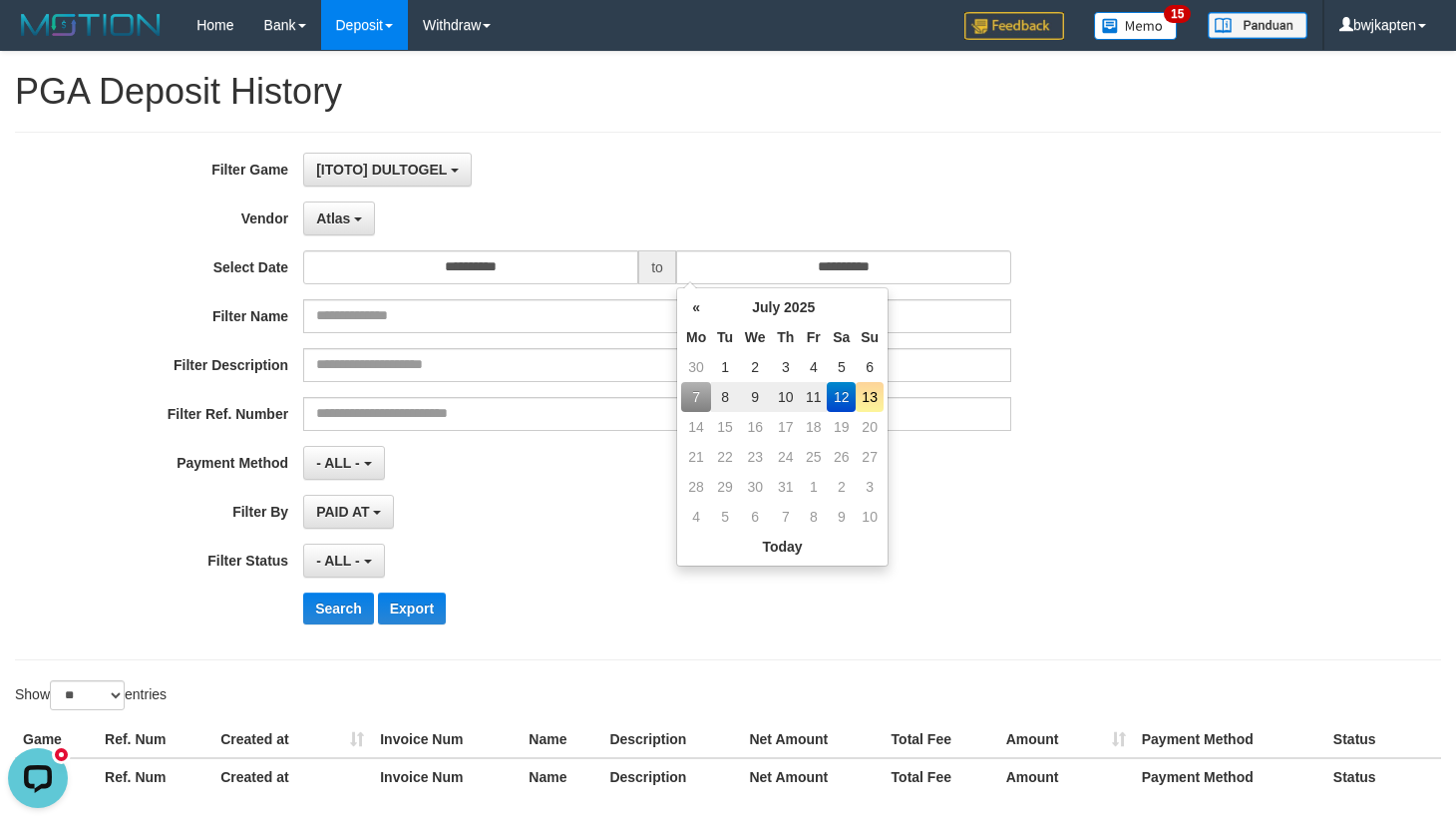 click on "Filter Ref. Number" at bounding box center (606, 414) 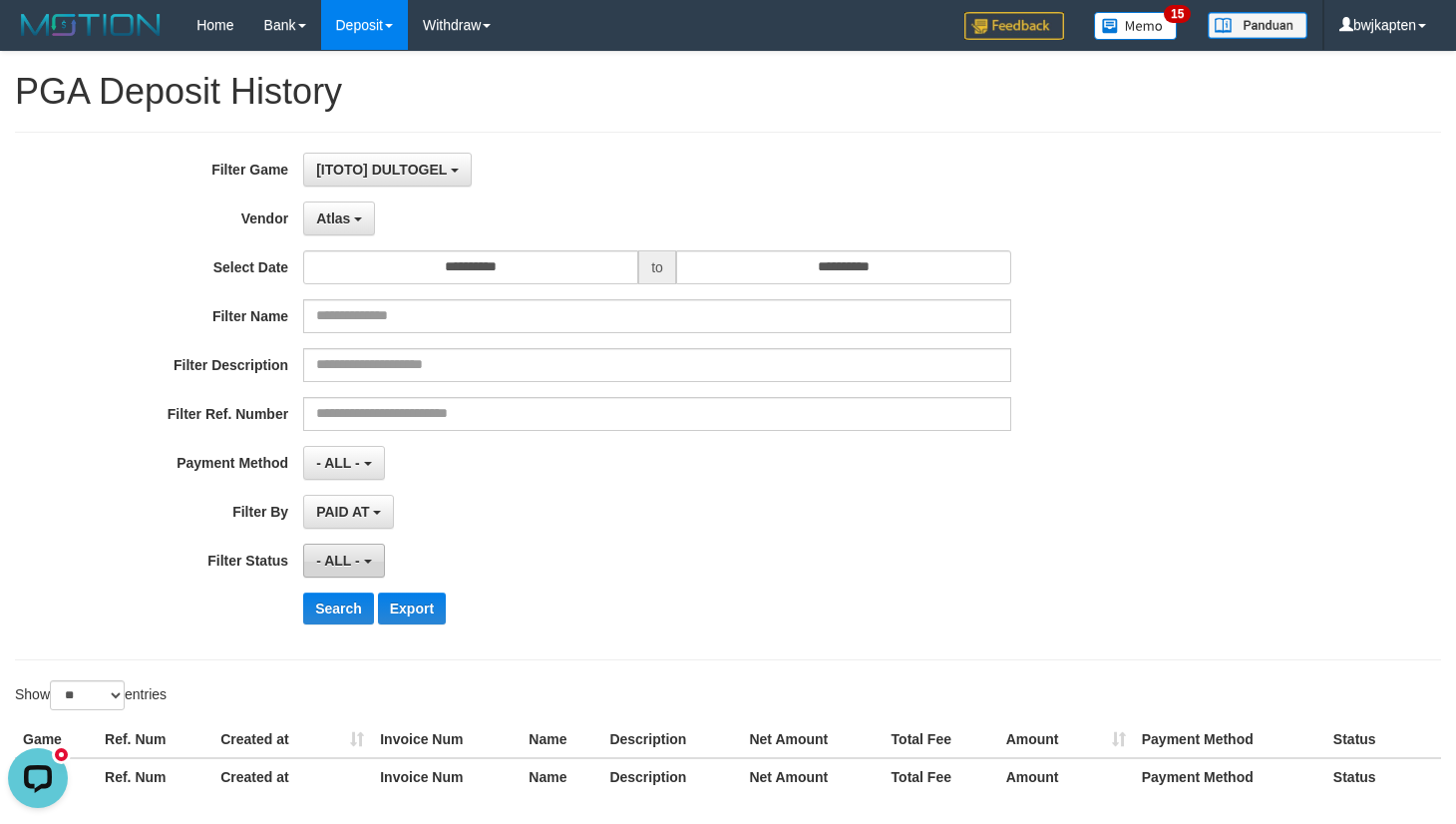 click on "- ALL -" at bounding box center (338, 561) 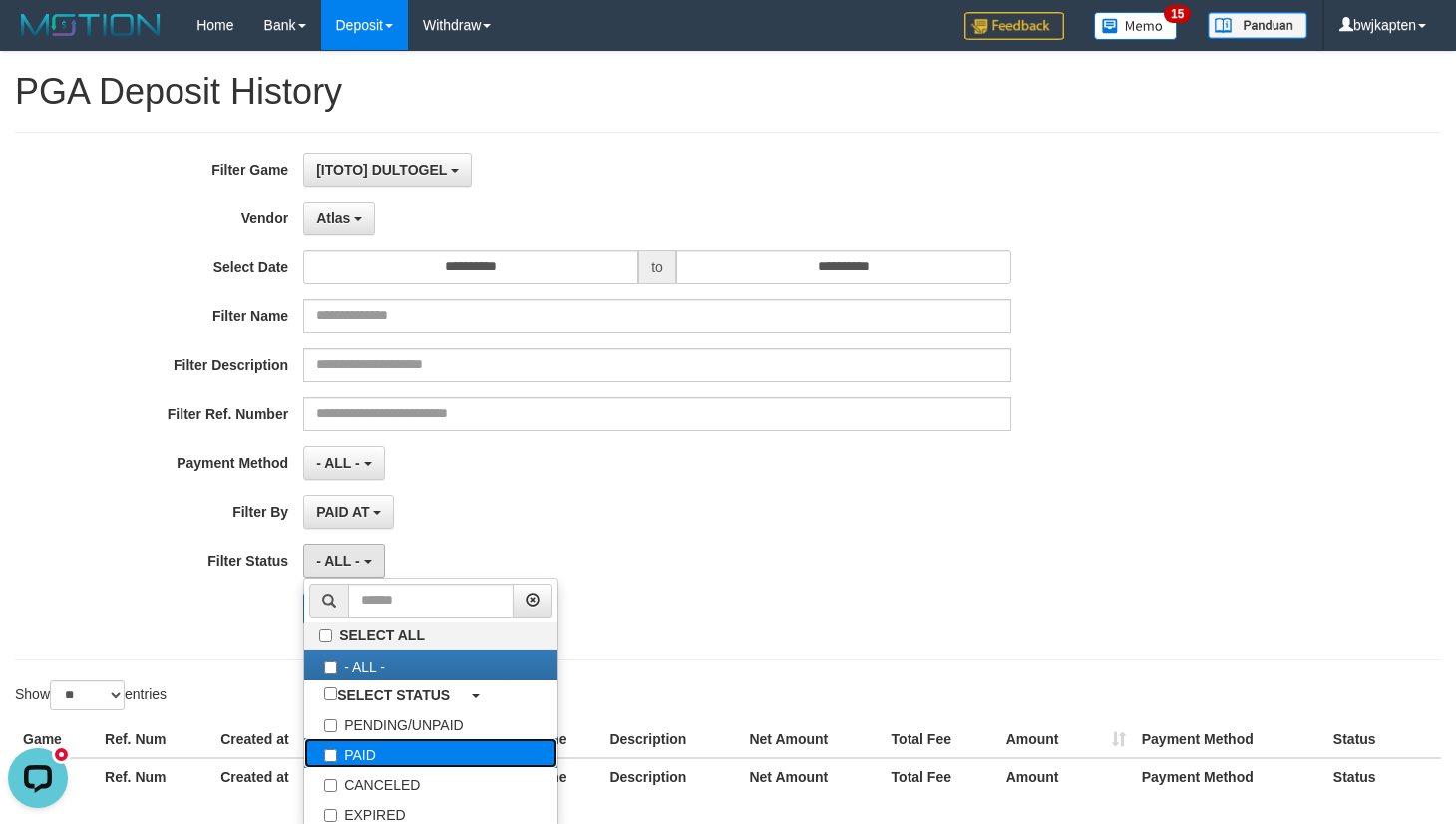click on "PAID" at bounding box center (431, 753) 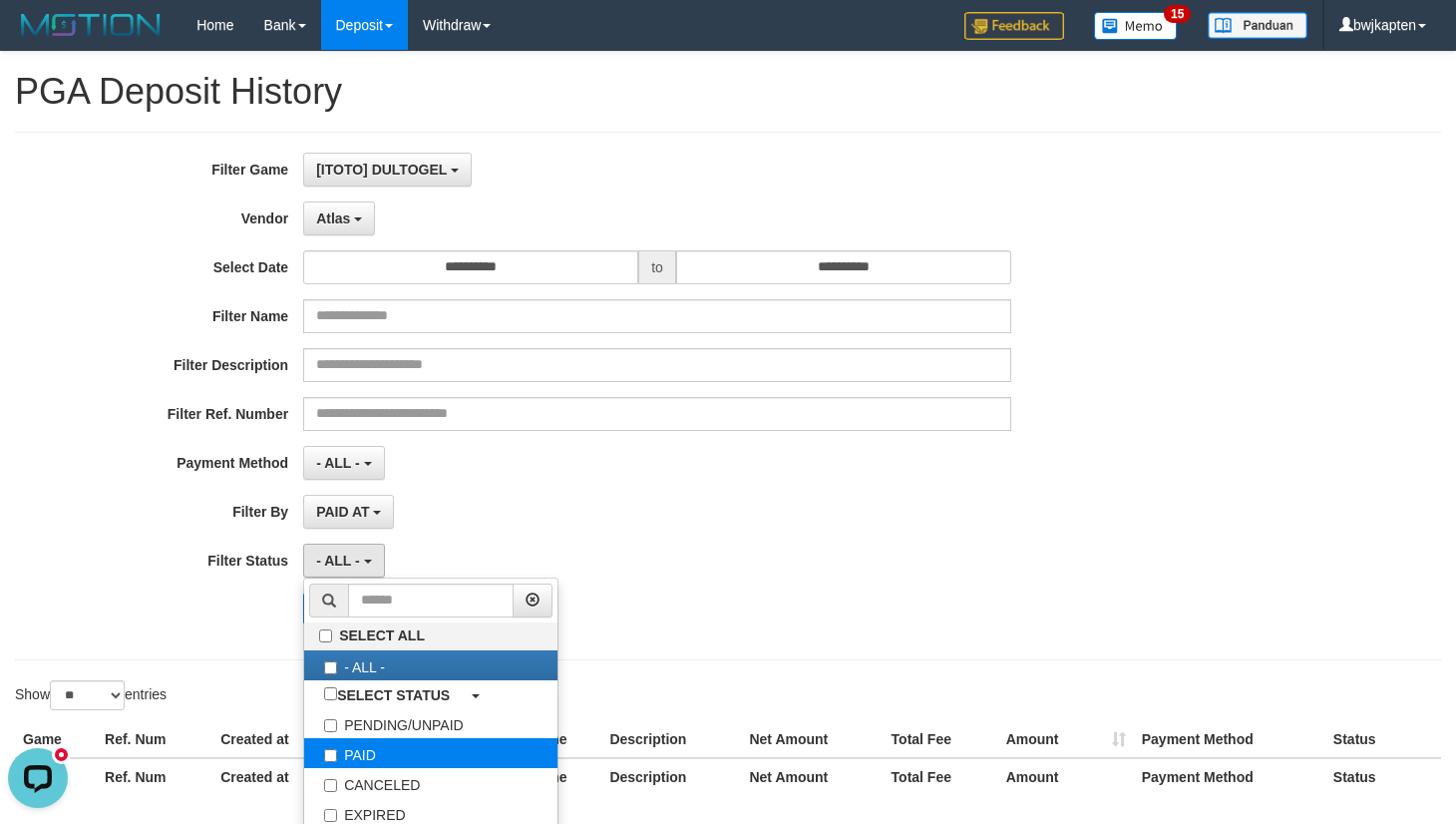 select on "*" 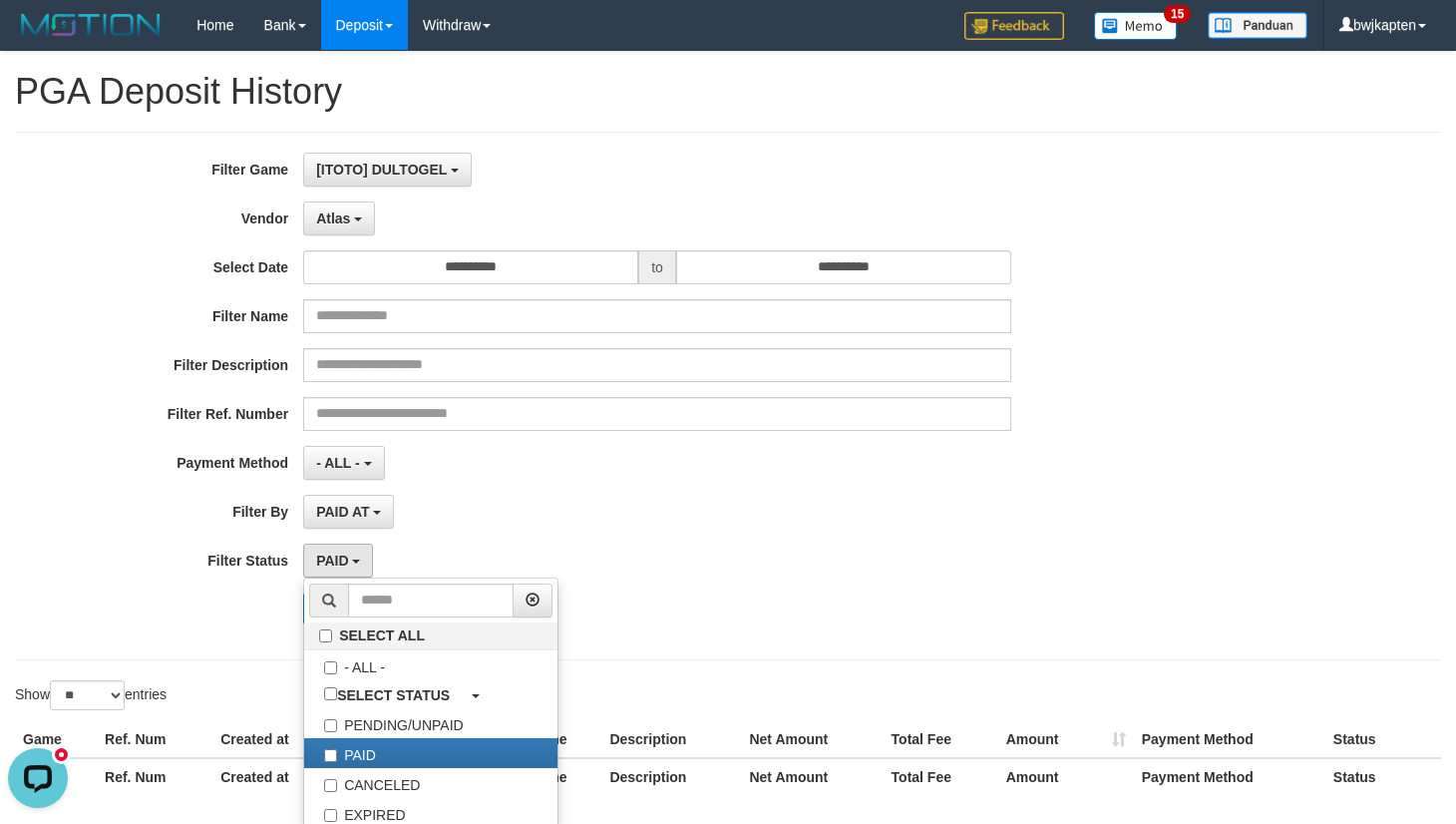 drag, startPoint x: 133, startPoint y: 610, endPoint x: 212, endPoint y: 597, distance: 80.06248 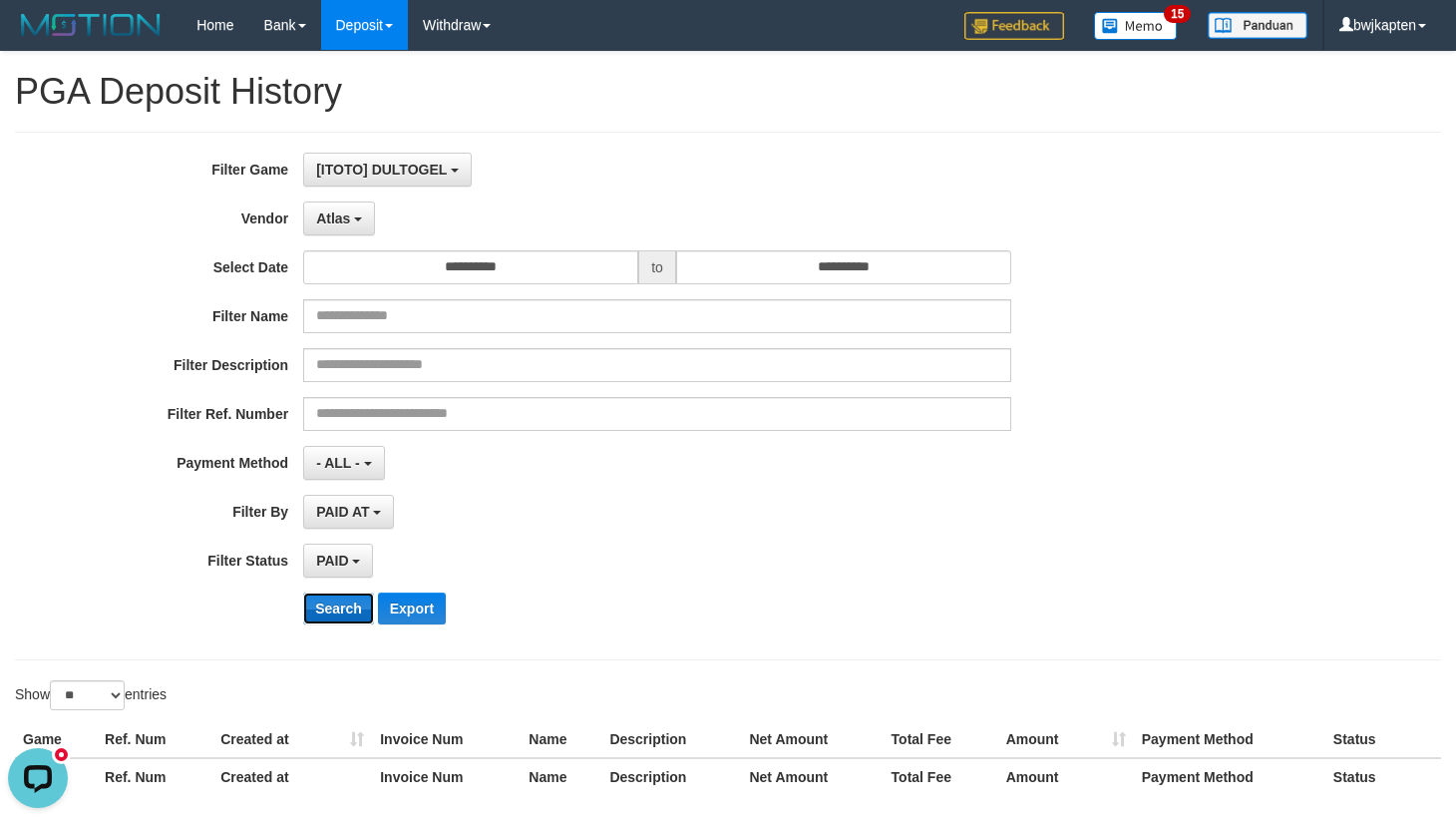 click on "Search" at bounding box center [338, 609] 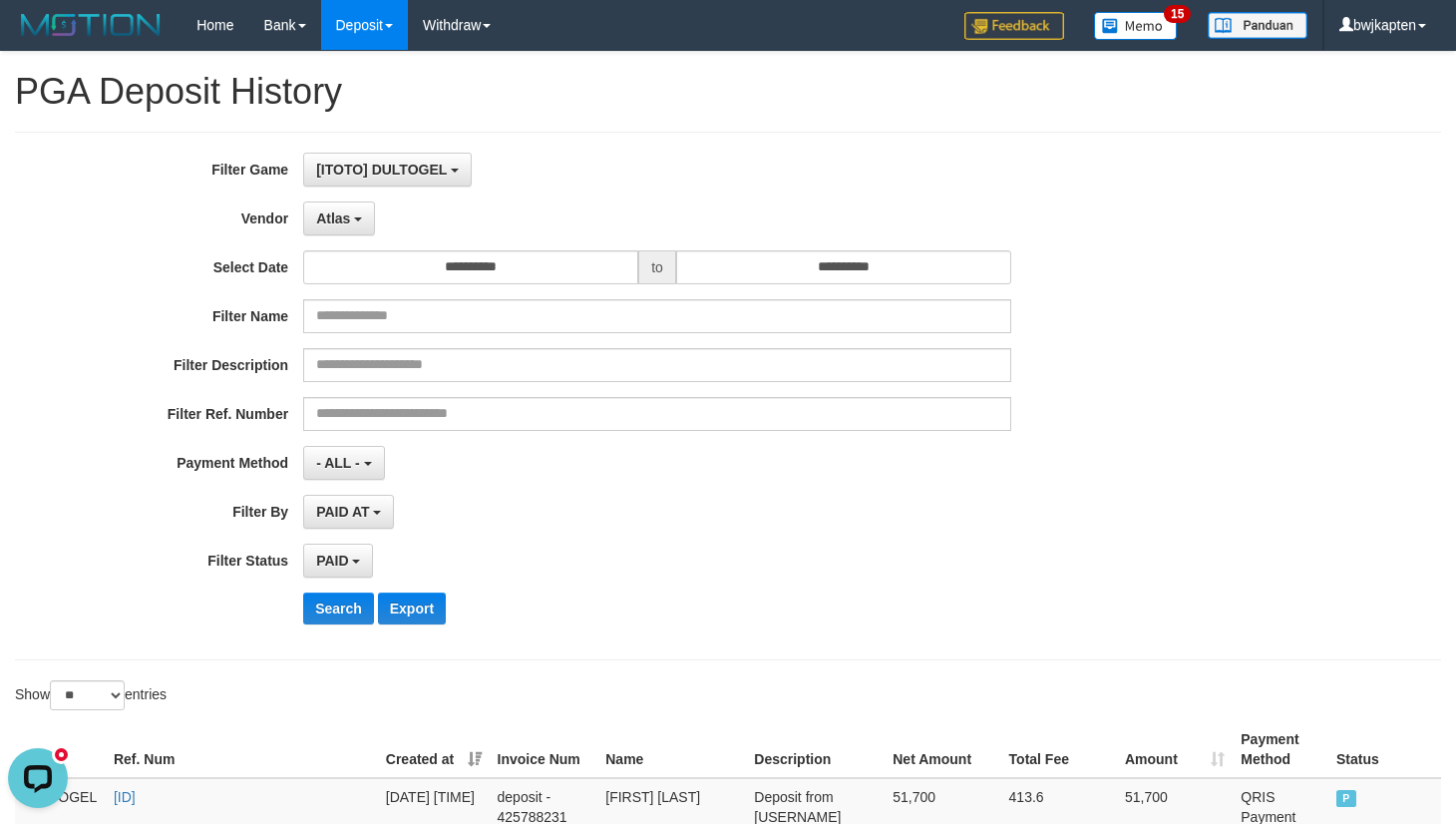 click on "**********" at bounding box center [606, 396] 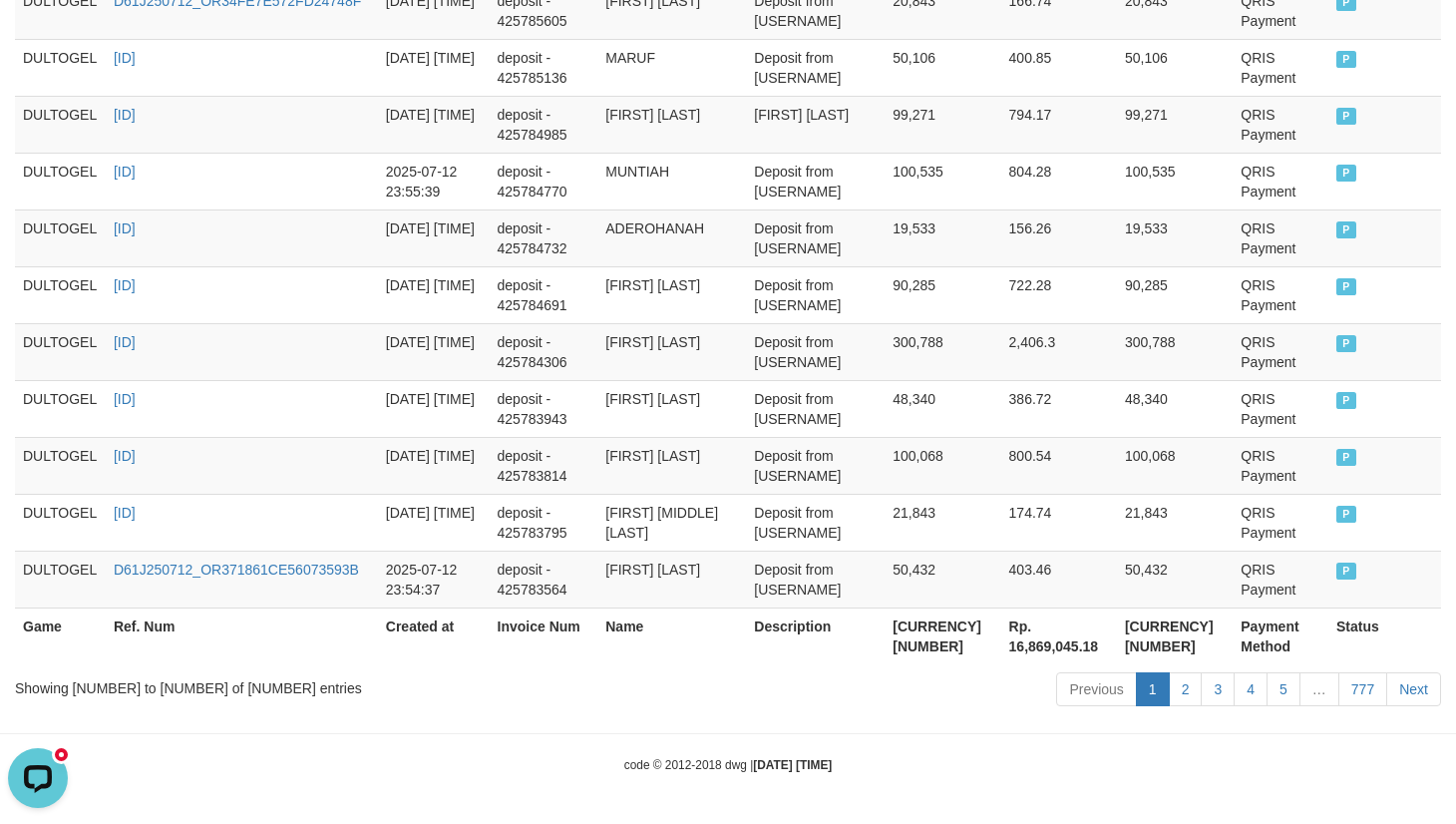 click on "[CURRENCY] [NUMBER]" at bounding box center [942, 635] 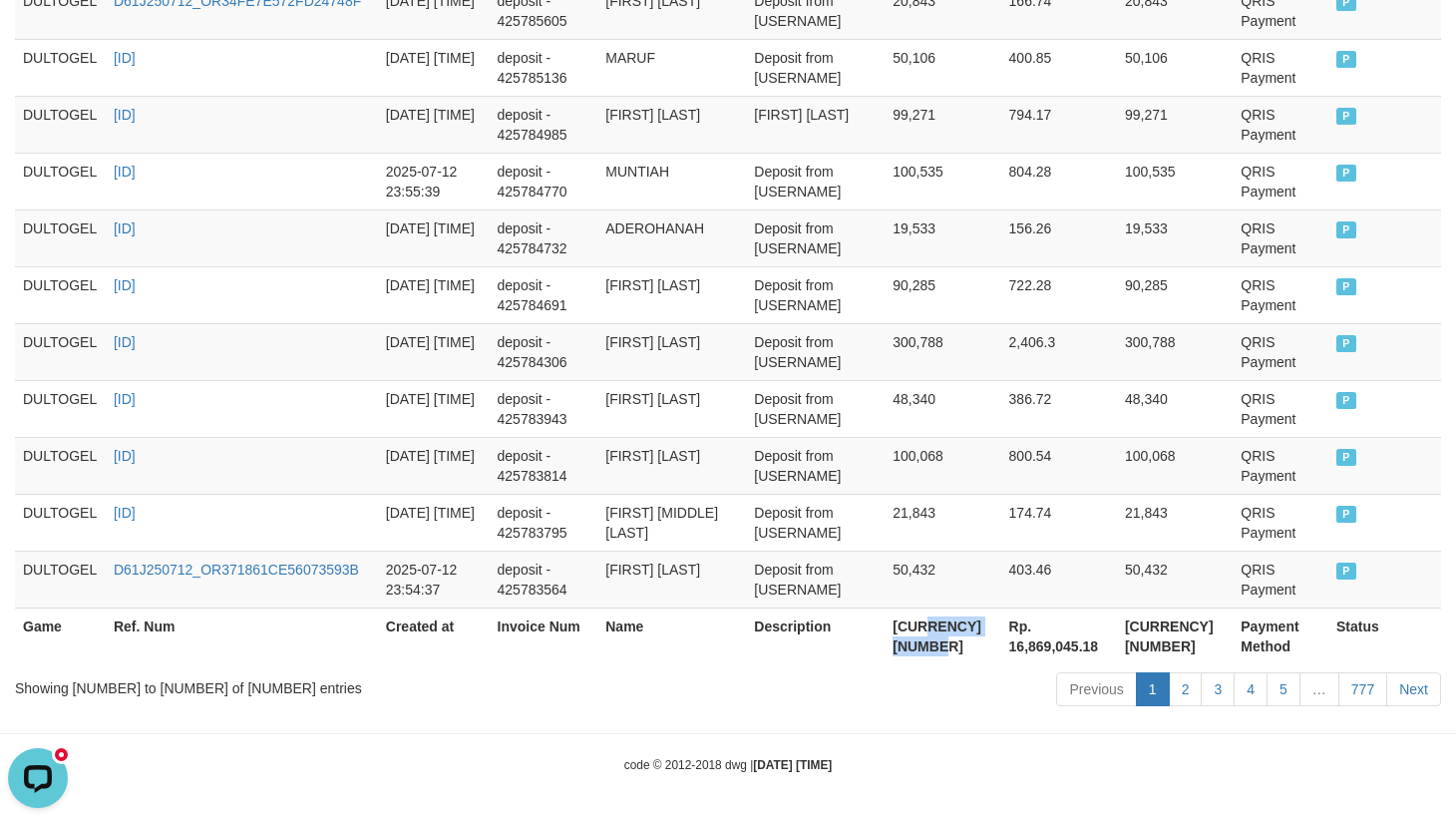 click on "[CURRENCY] [NUMBER]" at bounding box center (942, 635) 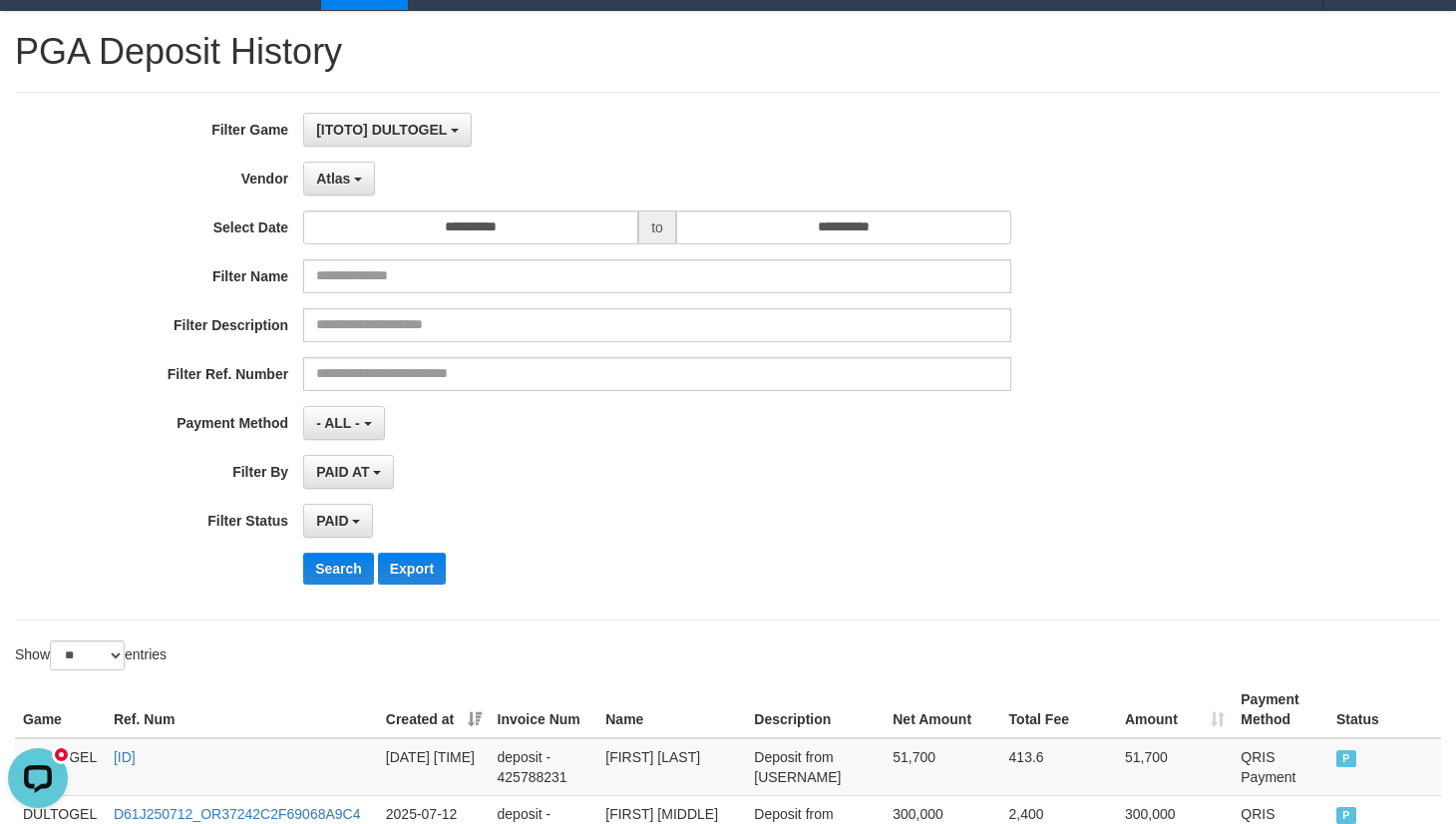 scroll, scrollTop: 0, scrollLeft: 0, axis: both 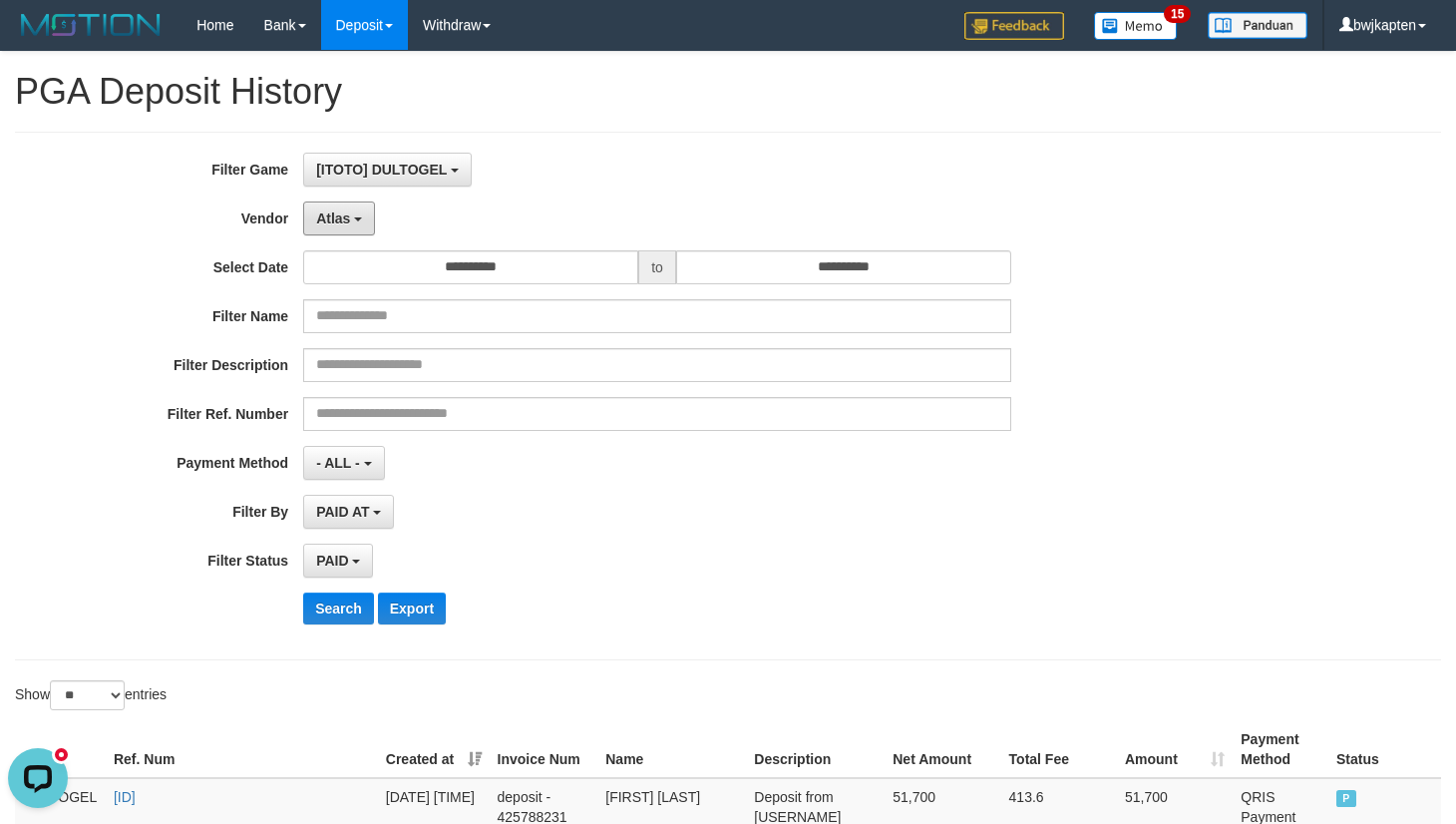 click on "Atlas" at bounding box center (339, 218) 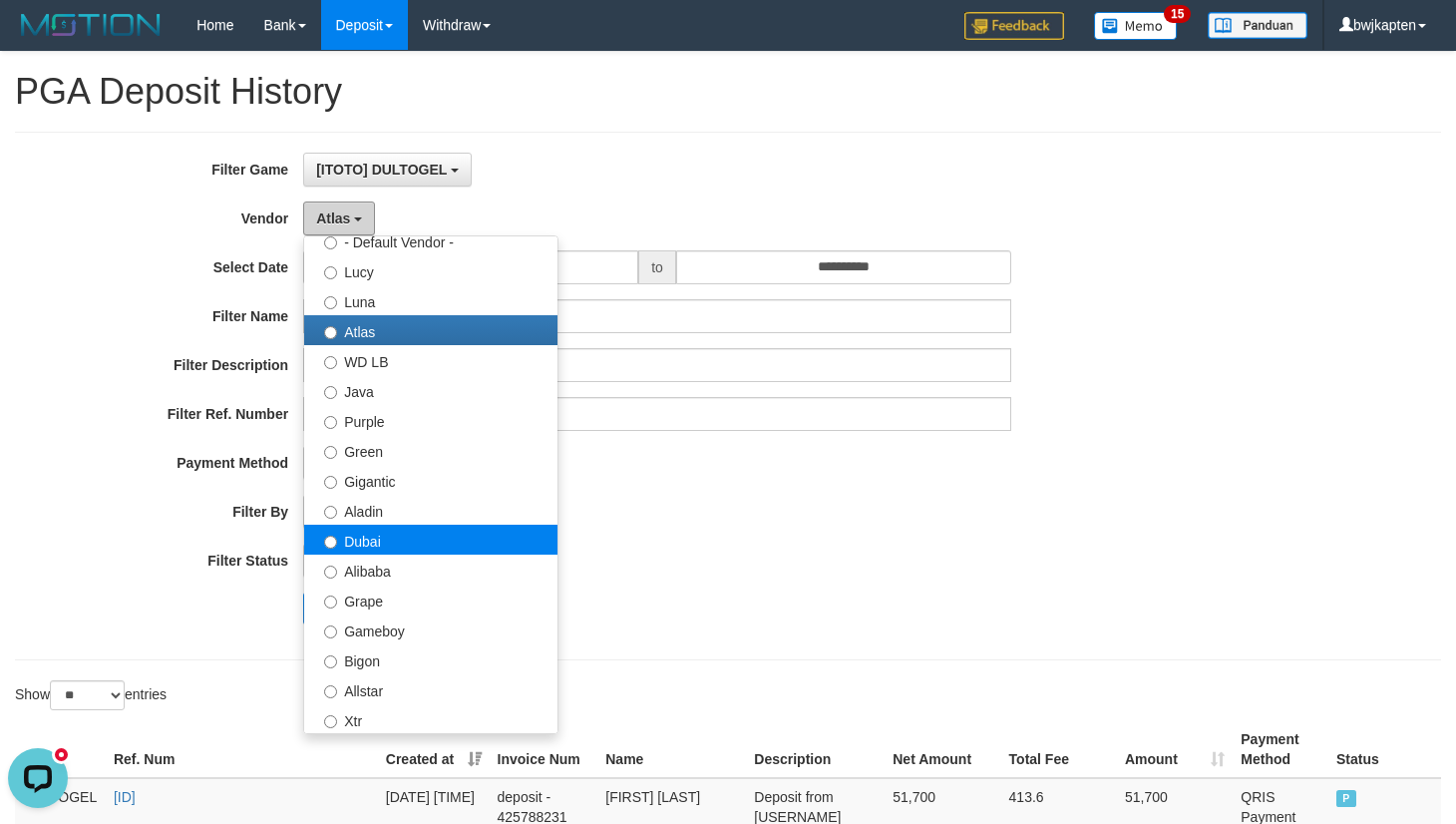 scroll, scrollTop: 111, scrollLeft: 0, axis: vertical 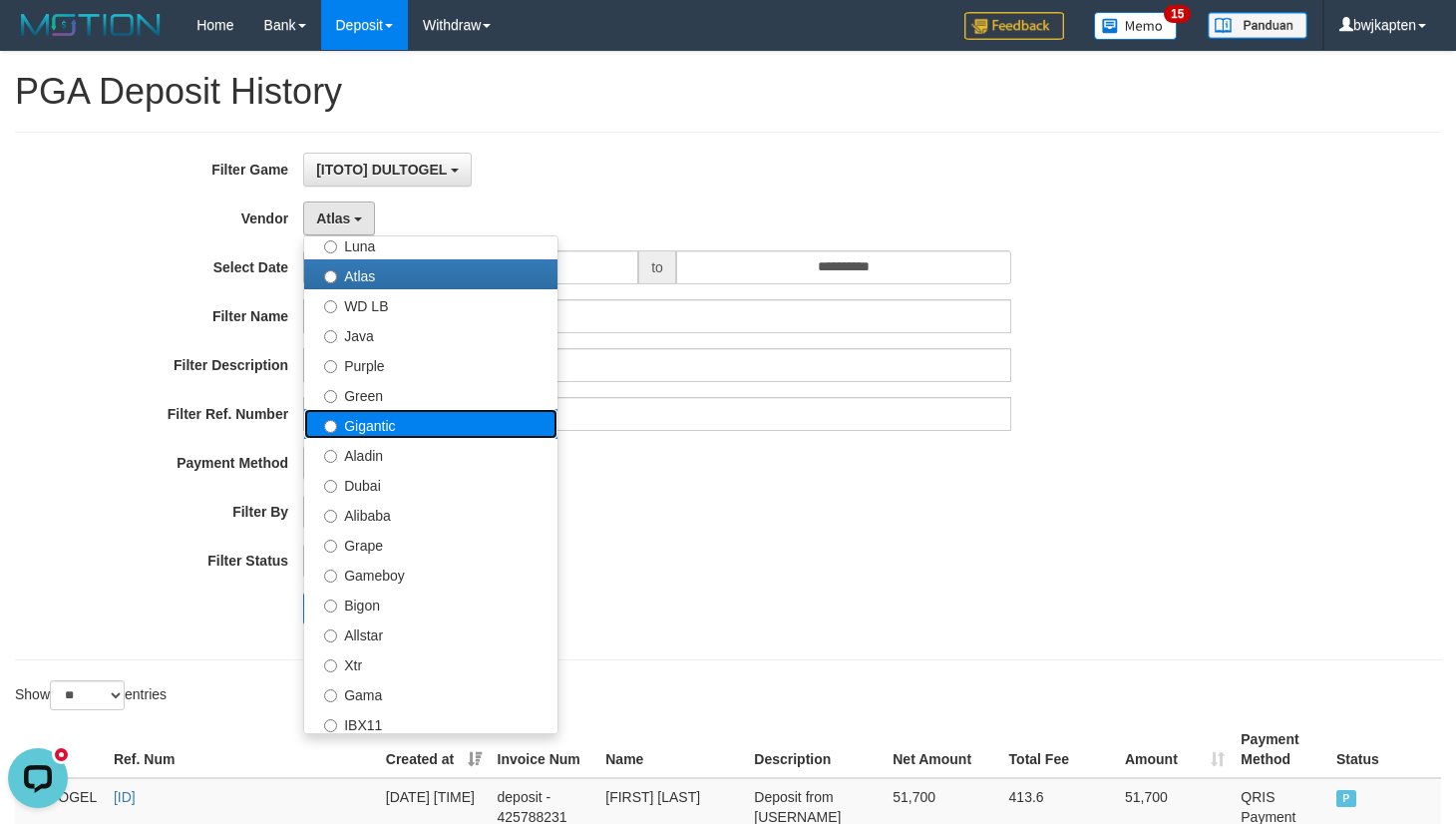 click on "Gigantic" at bounding box center (431, 424) 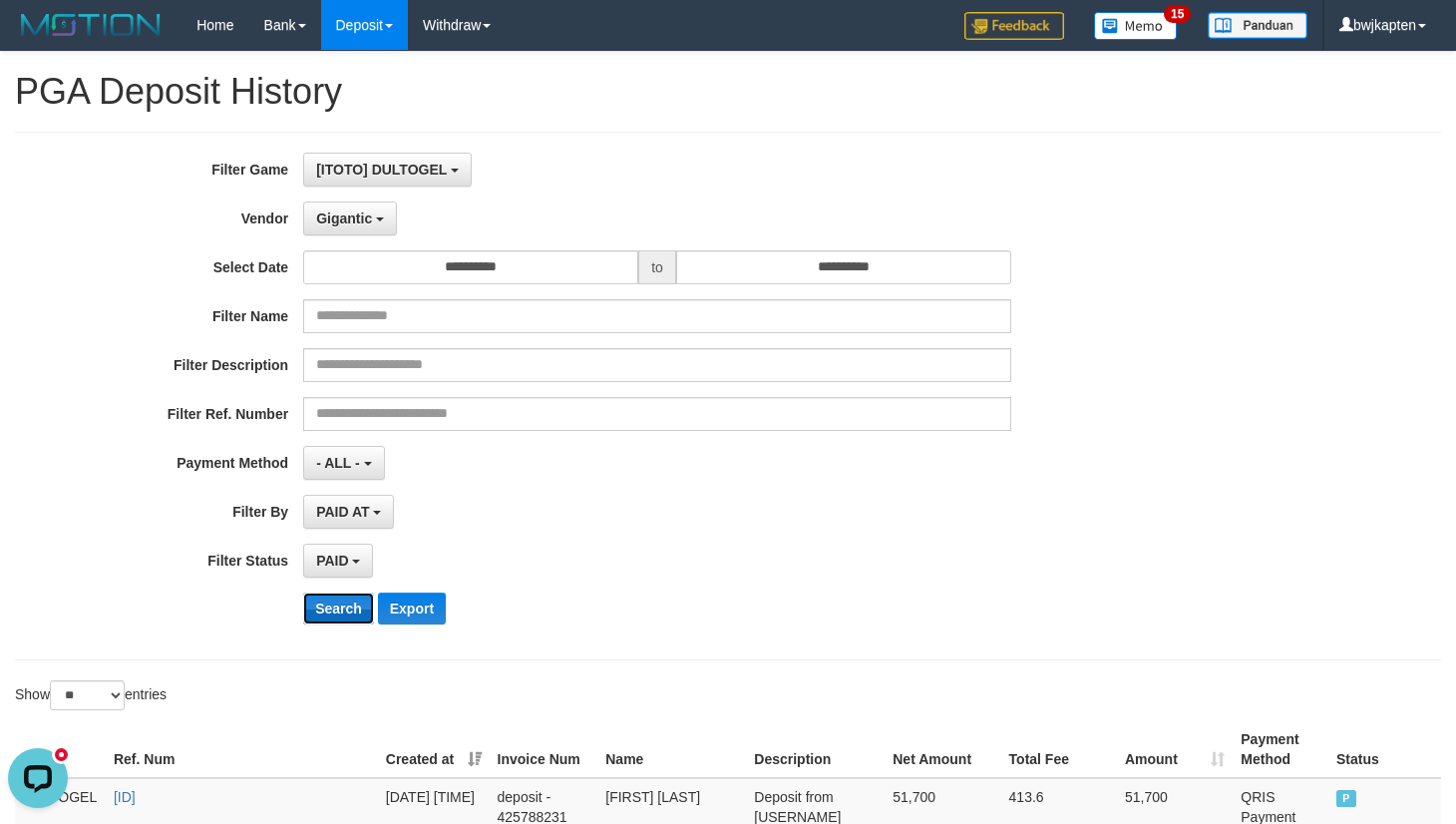 click on "Search" at bounding box center [338, 609] 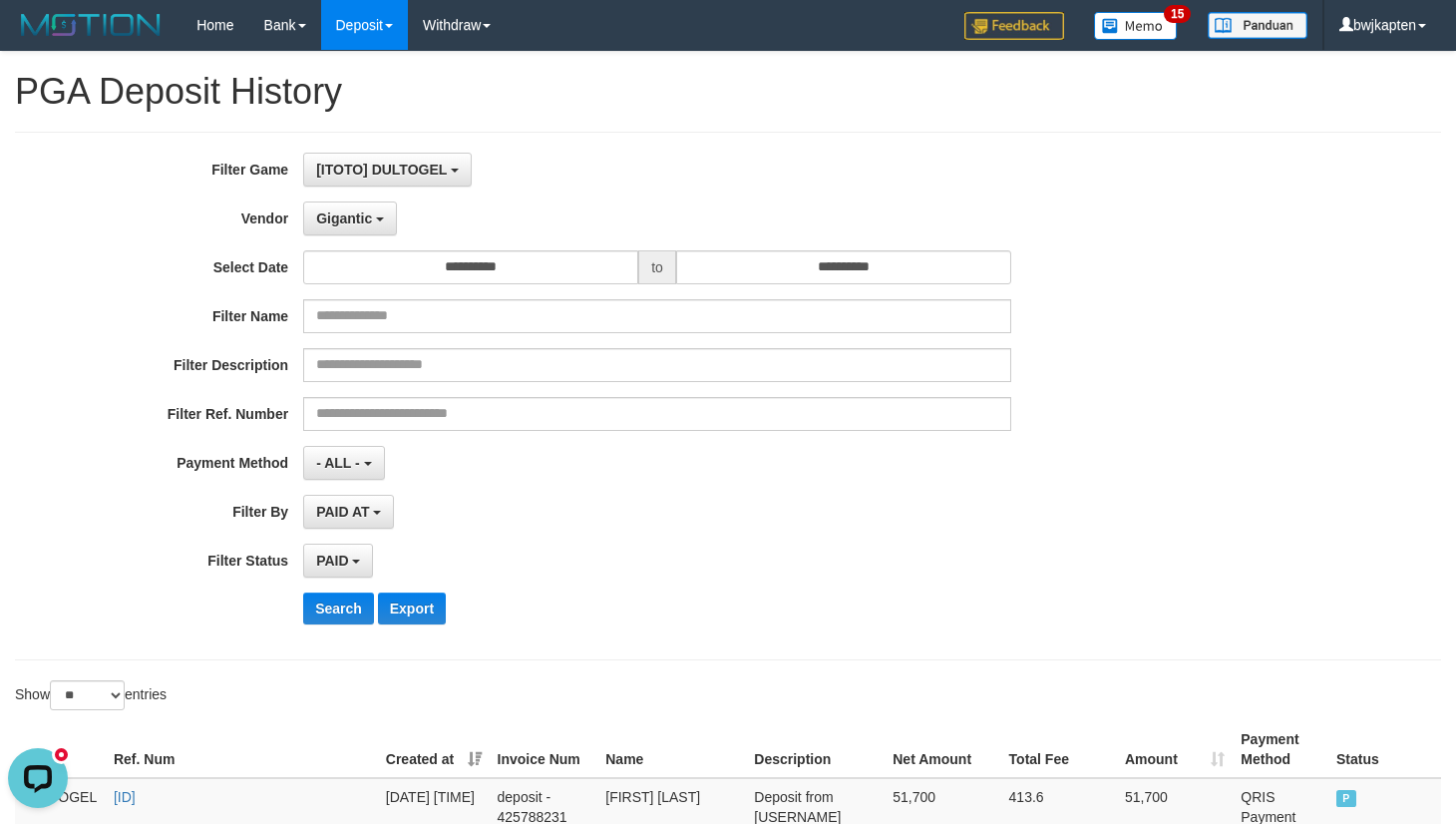 click on "PAID								    SELECT ALL  - ALL -  SELECT STATUS
PENDING/UNPAID
PAID
CANCELED
EXPIRED" at bounding box center [657, 561] 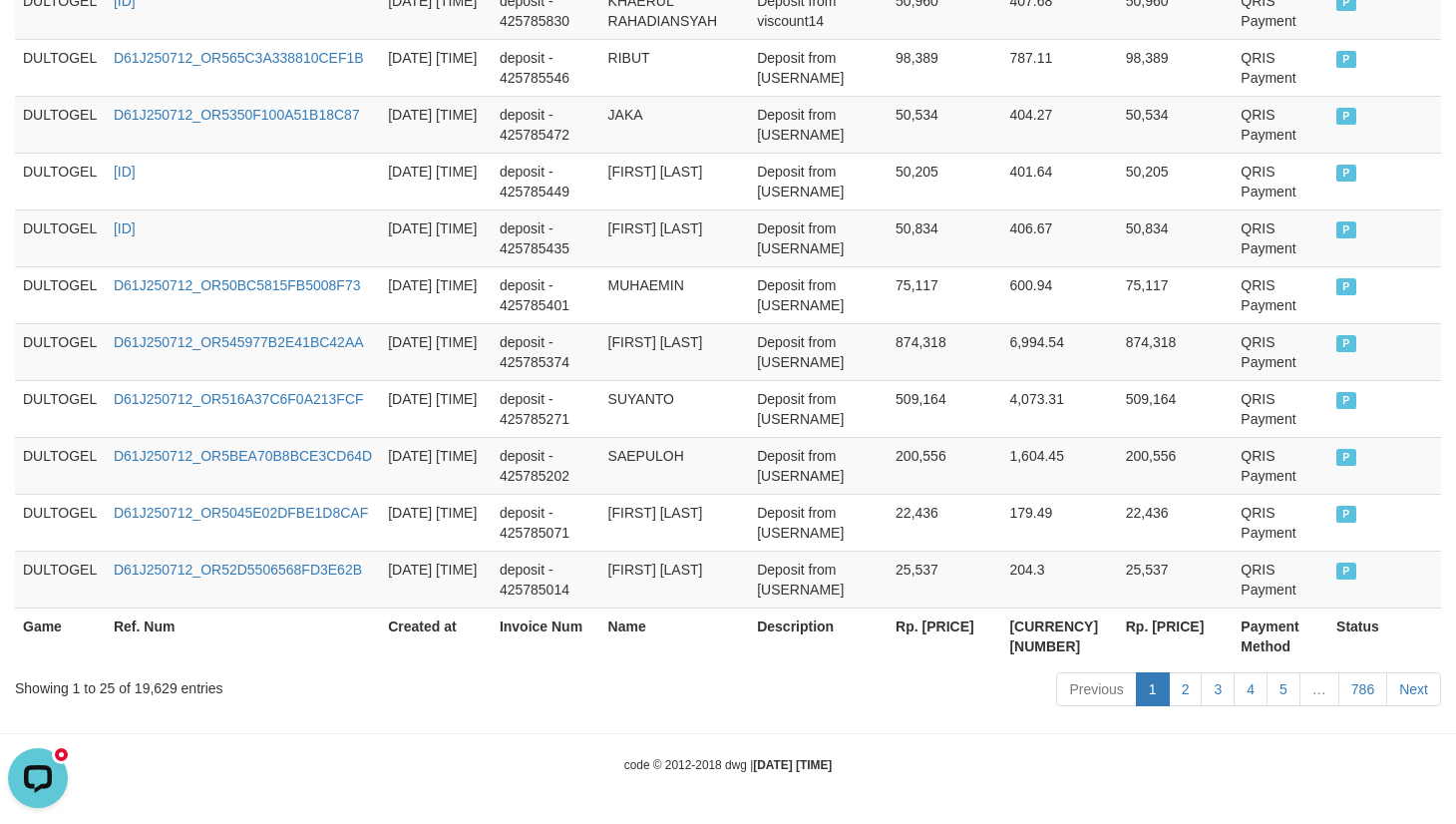 click on "Rp. [PRICE]" at bounding box center [944, 635] 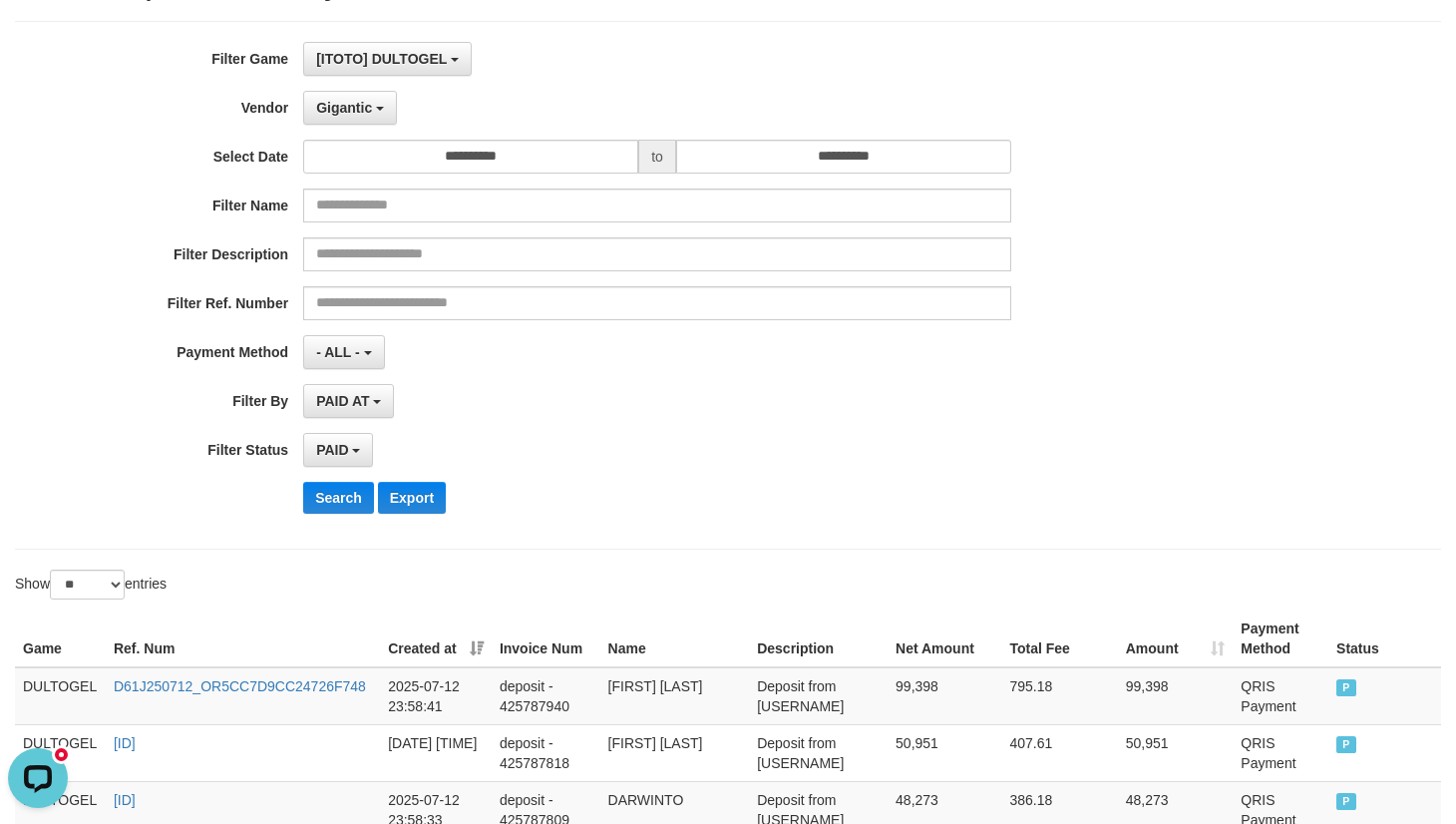 scroll, scrollTop: 0, scrollLeft: 0, axis: both 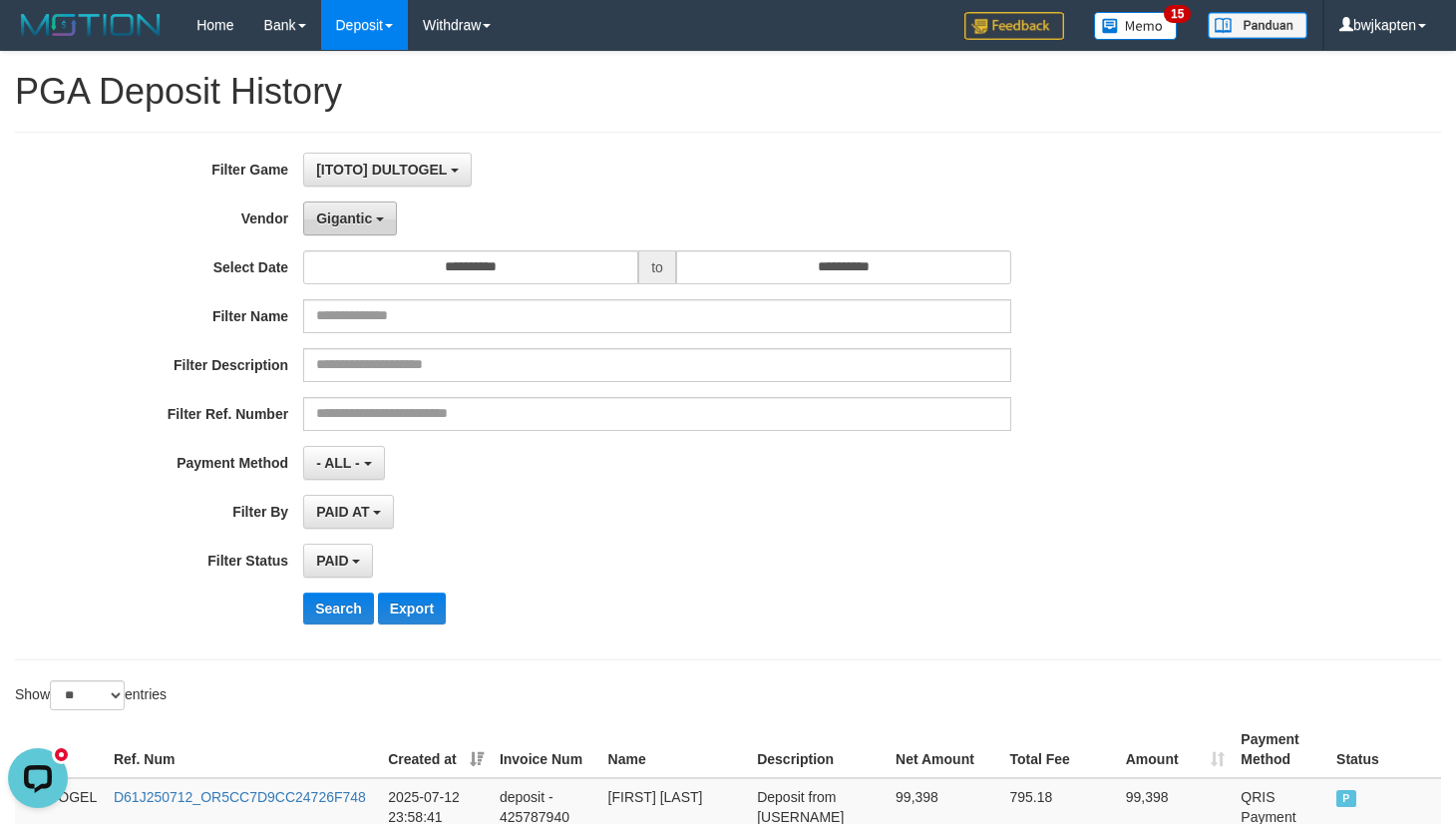 click on "Gigantic" at bounding box center (350, 218) 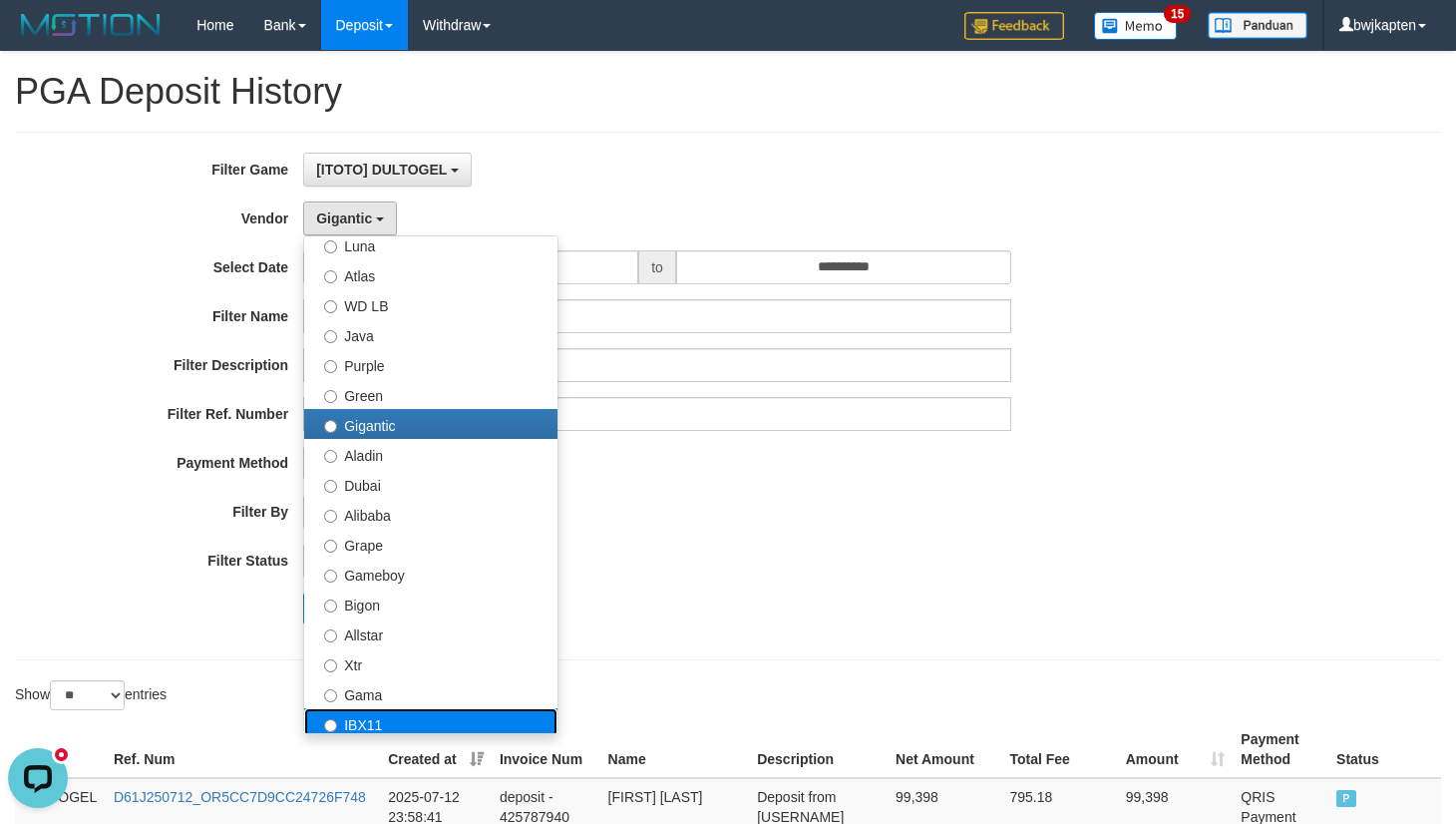 click on "IBX11" at bounding box center [431, 723] 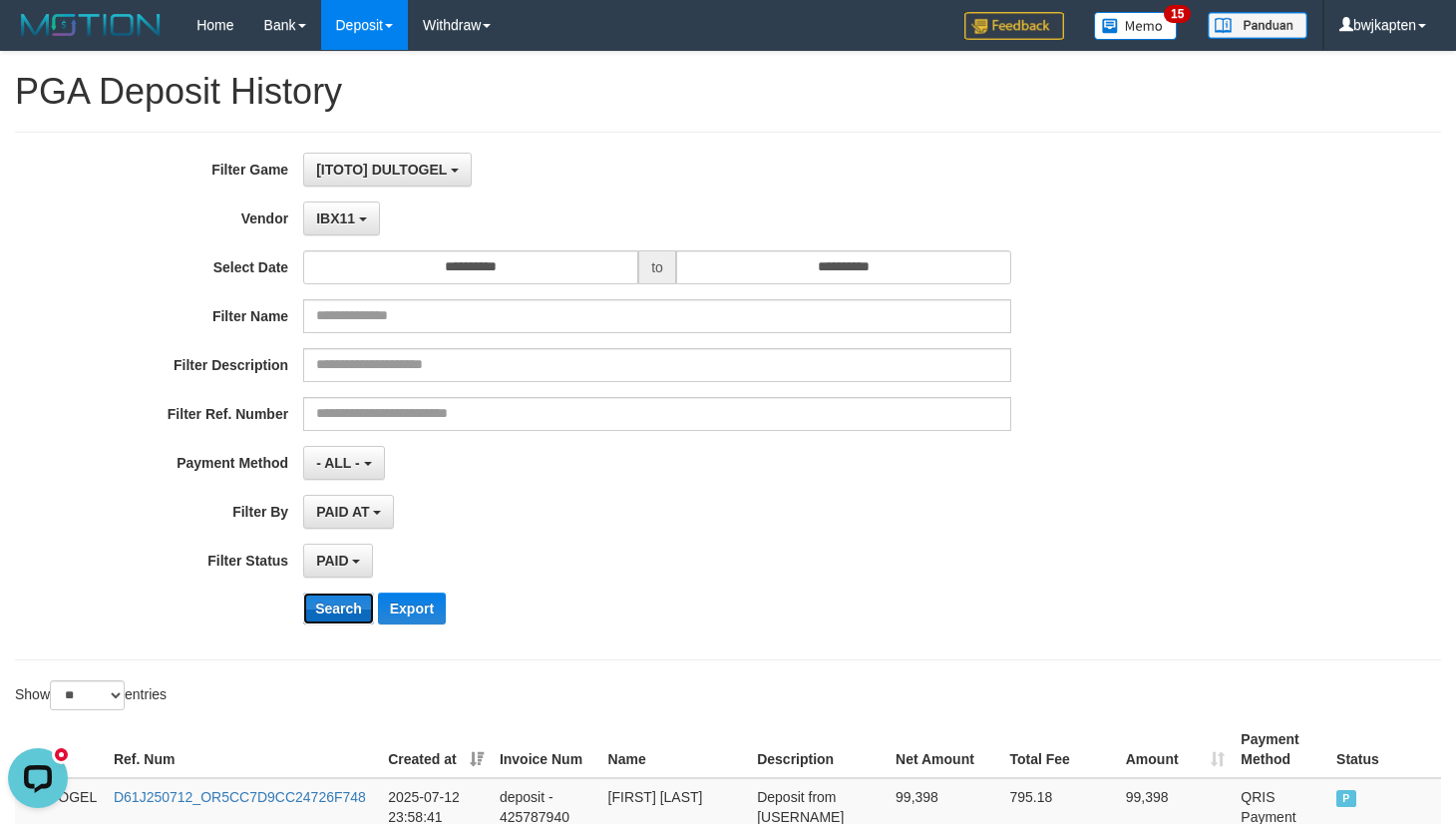 click on "Search" at bounding box center [338, 609] 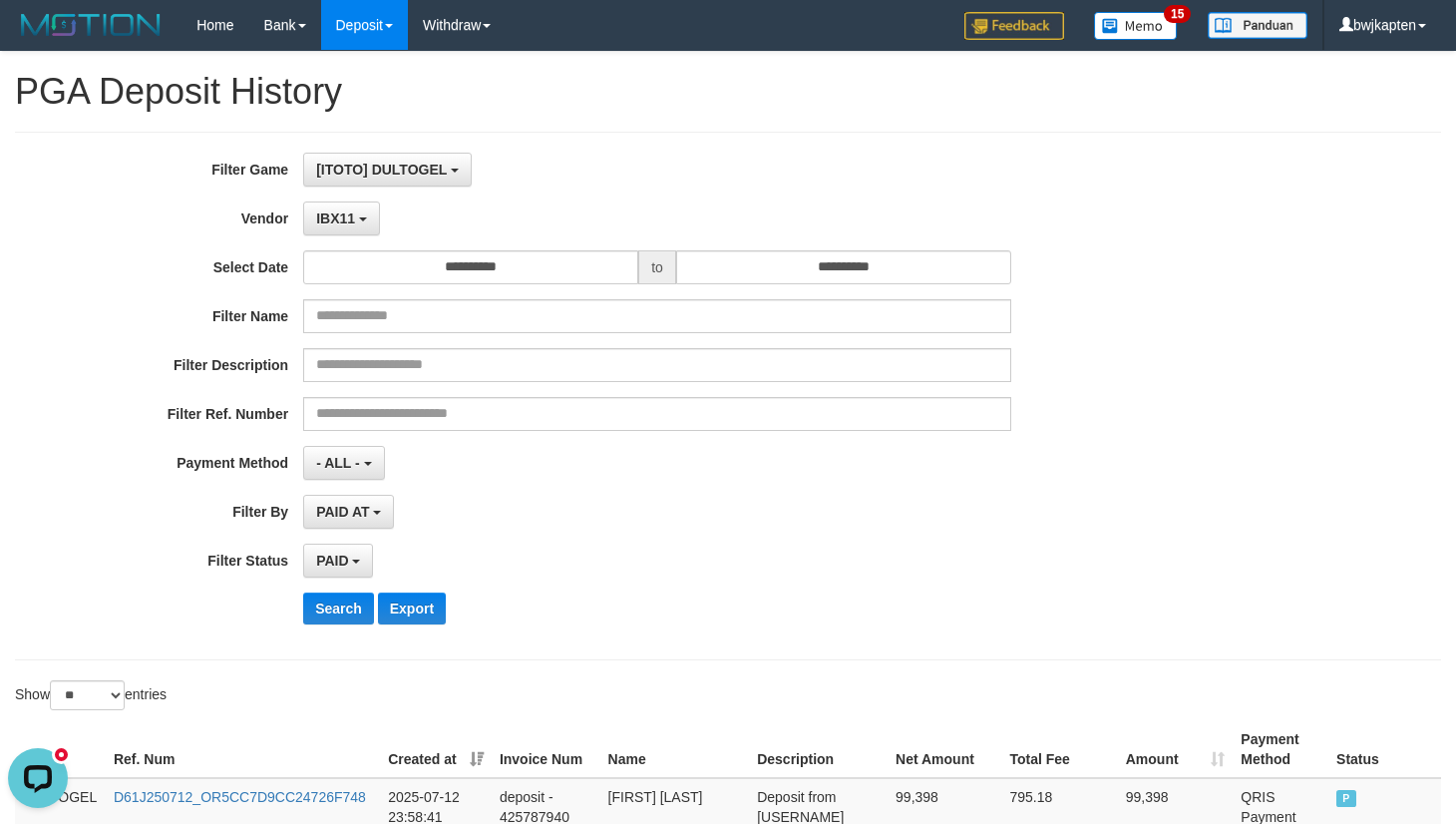 click on "PAID								    SELECT ALL  - ALL -  SELECT STATUS
PENDING/UNPAID
PAID
CANCELED
EXPIRED" at bounding box center (657, 561) 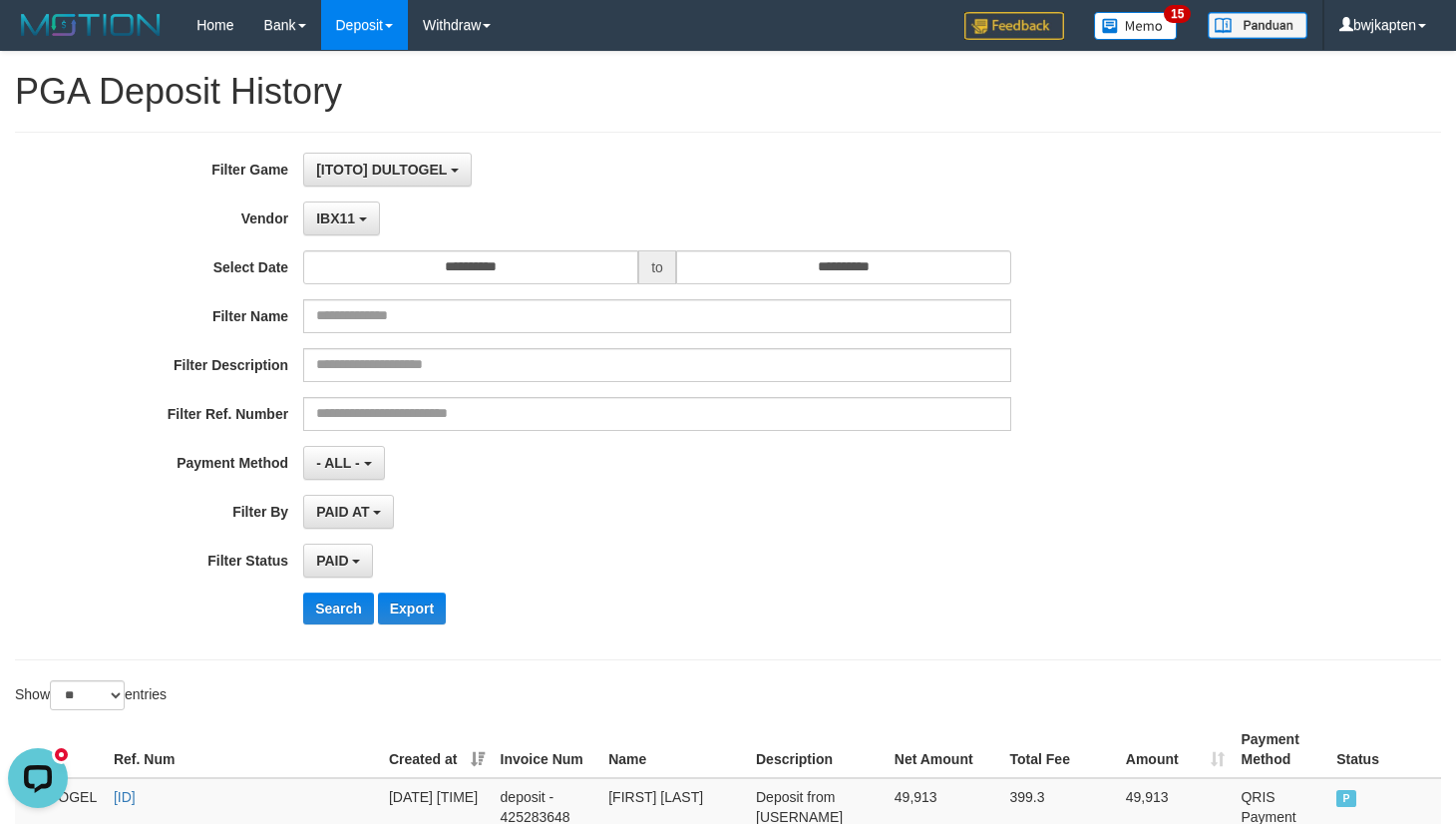 scroll, scrollTop: 1594, scrollLeft: 0, axis: vertical 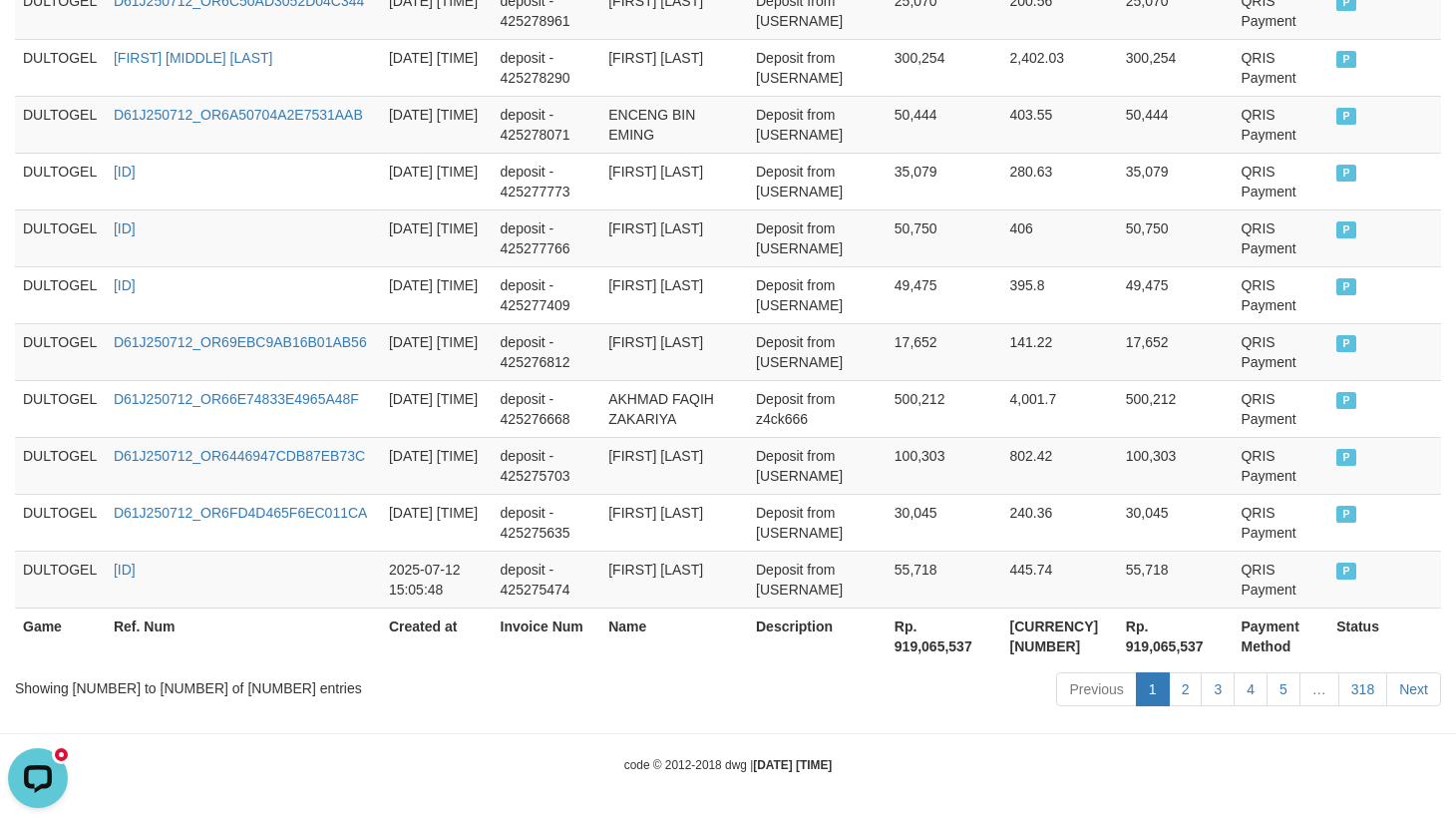 click on "Rp. 919,065,537" at bounding box center [944, 635] 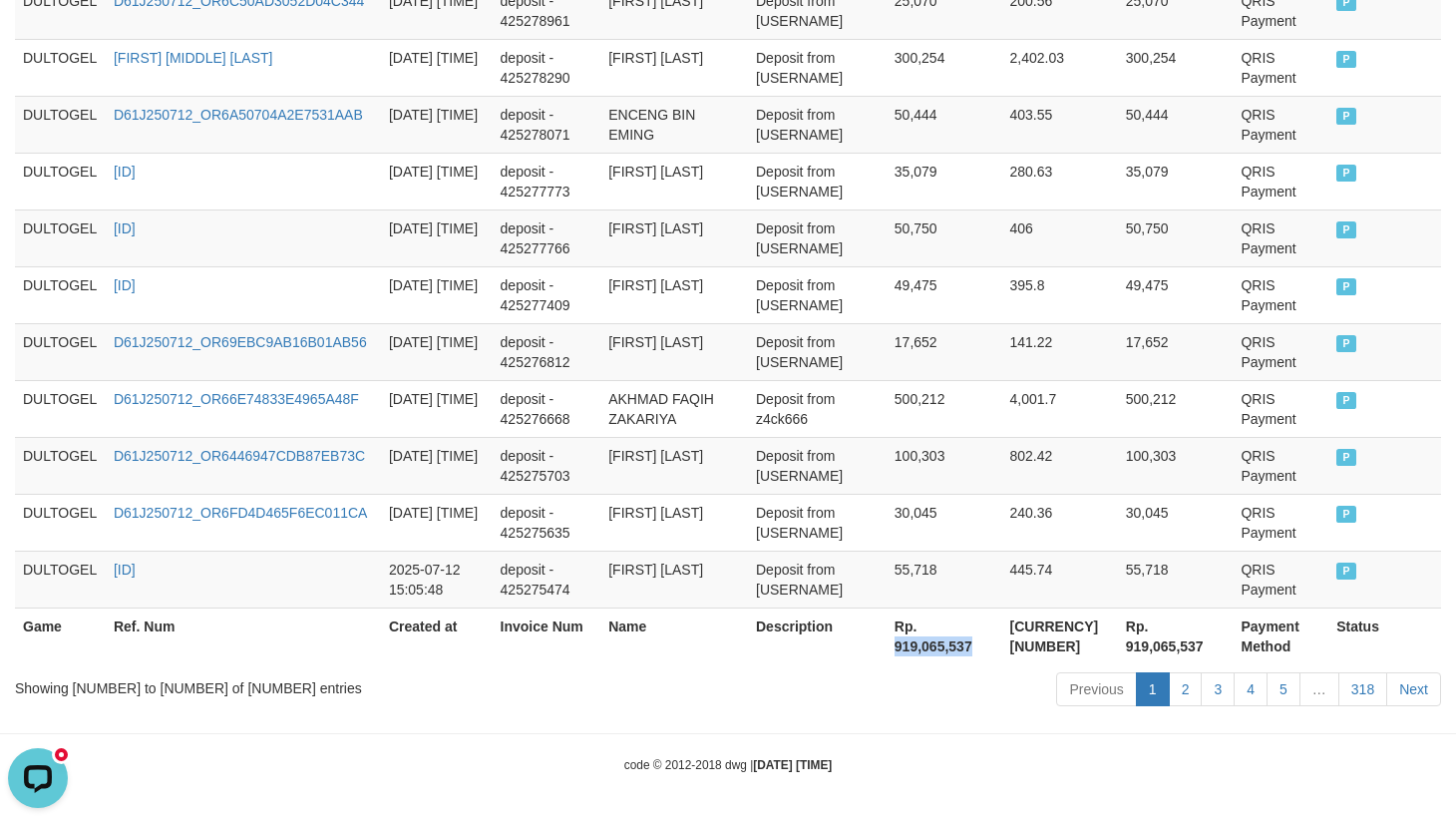 click on "Rp. 919,065,537" at bounding box center (944, 635) 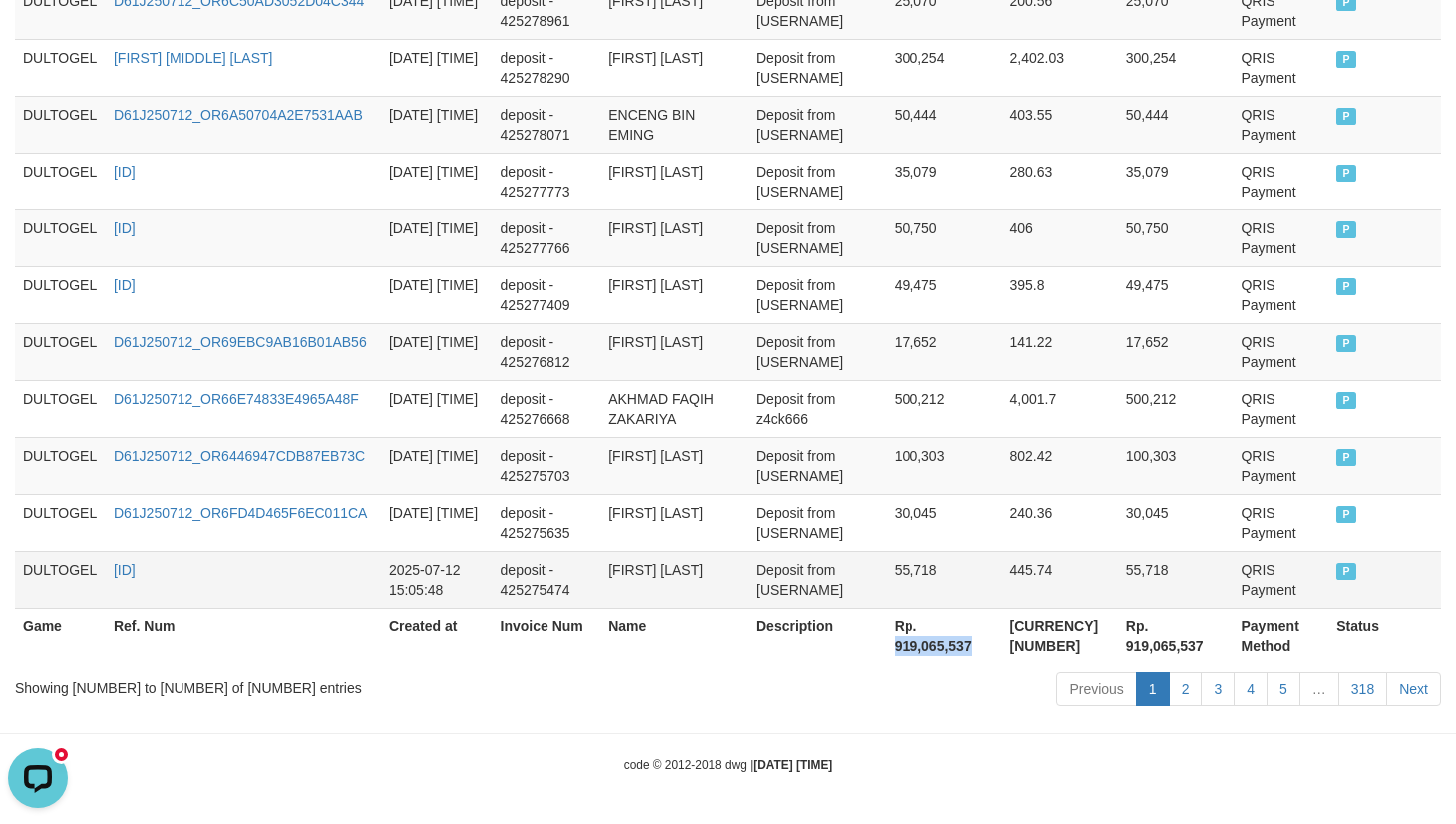 copy on "919,065,537" 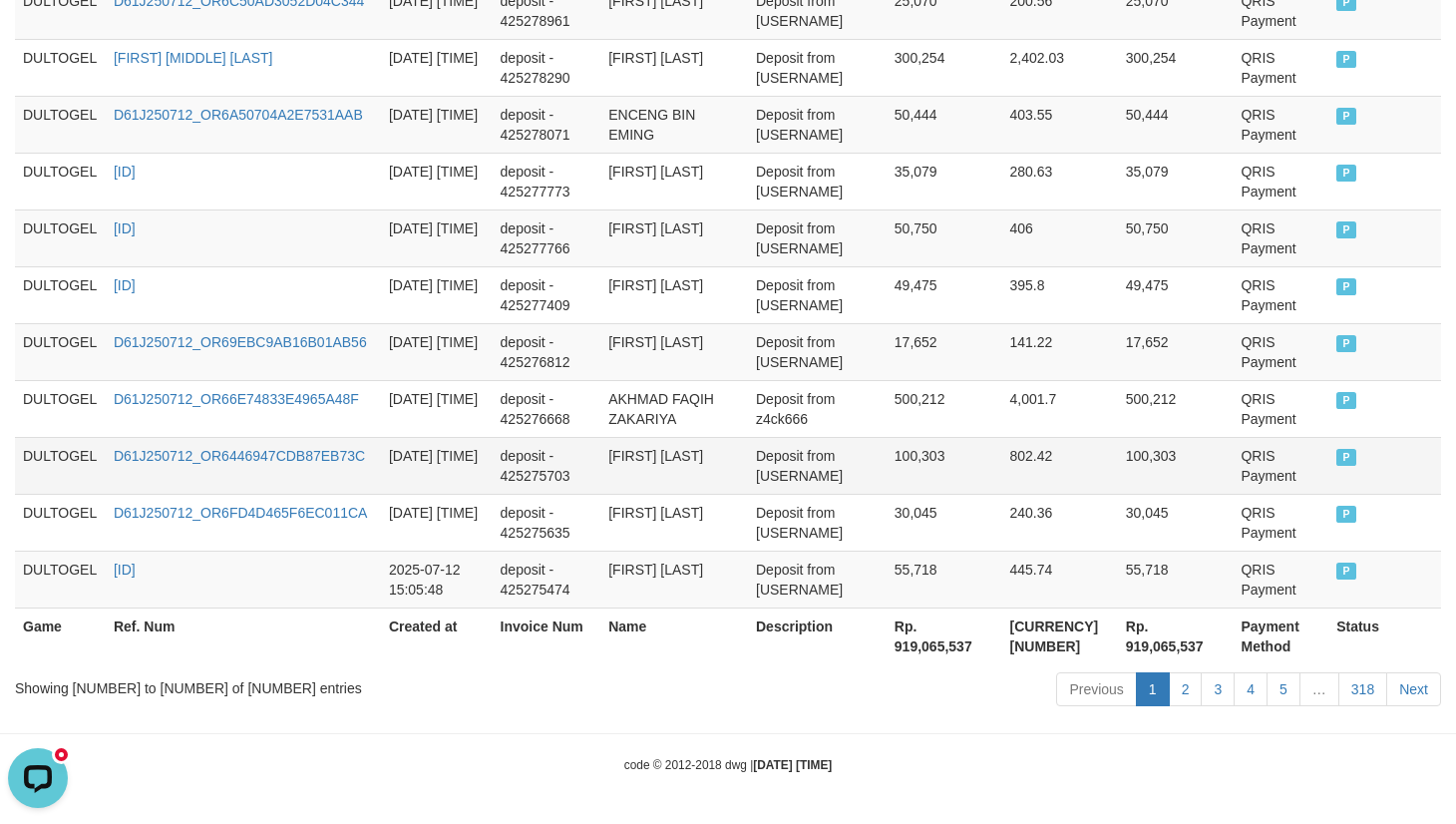 click on "deposit - 425275703" at bounding box center (546, 465) 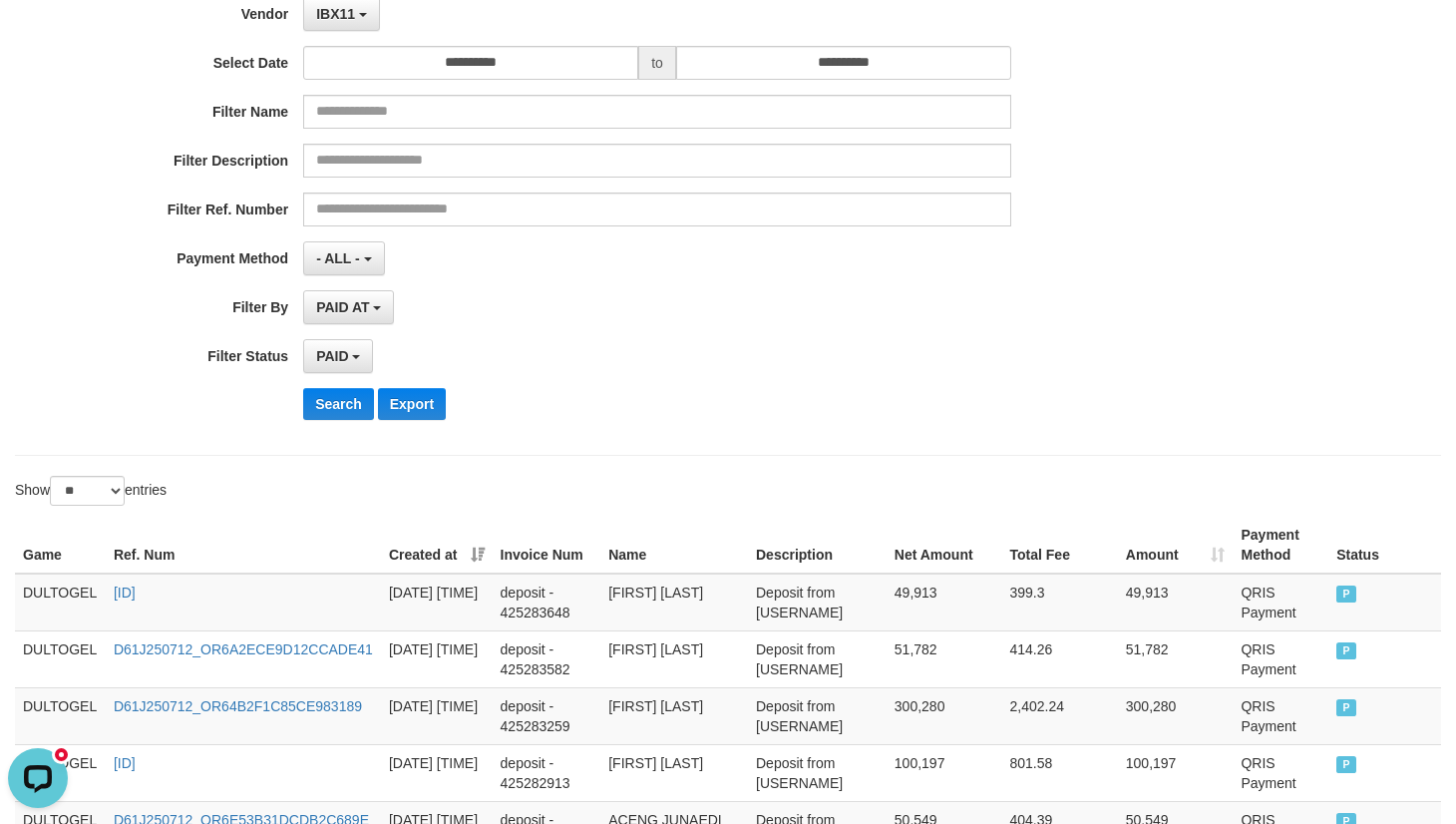 scroll, scrollTop: 0, scrollLeft: 0, axis: both 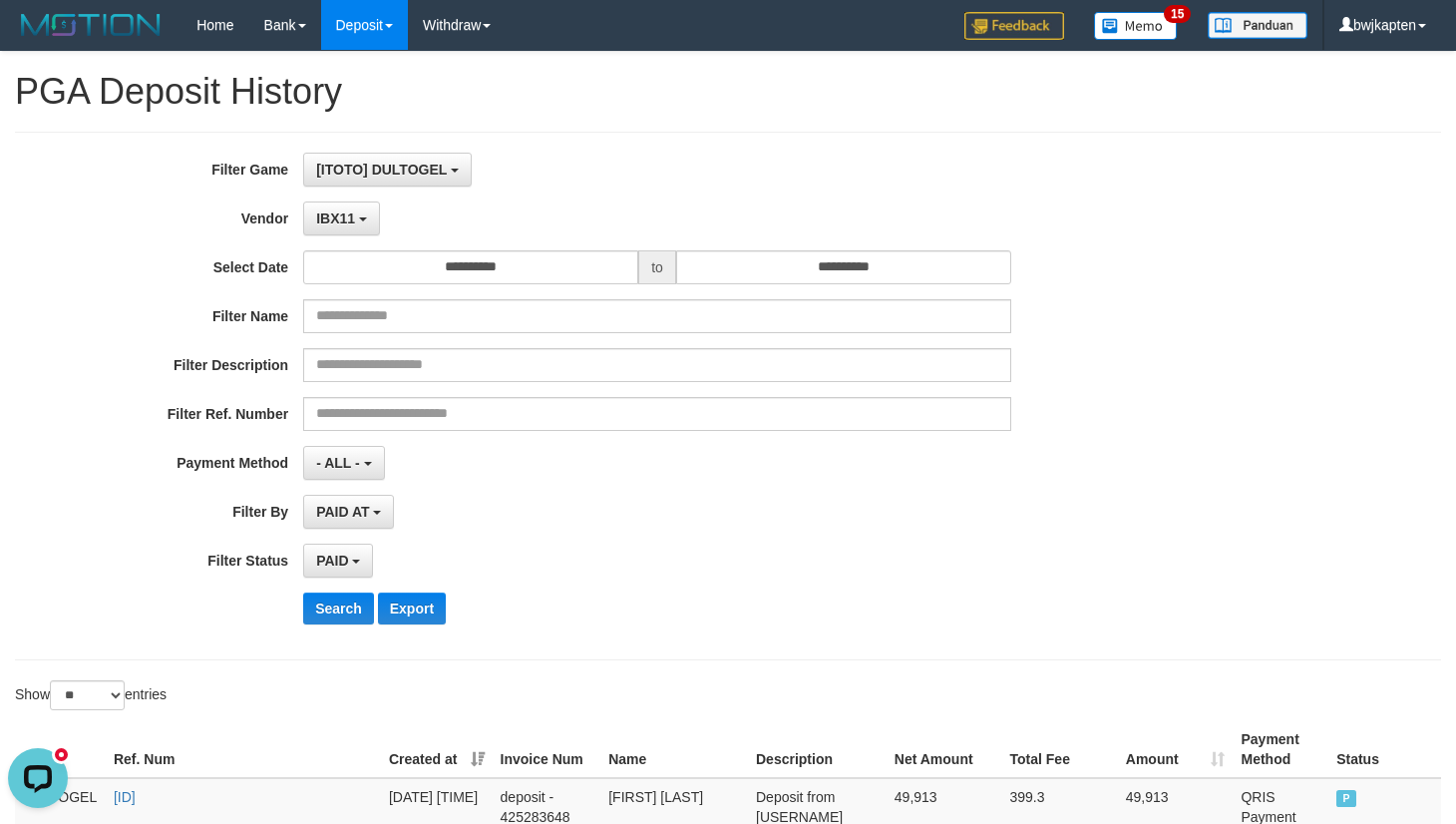 click on "**********" at bounding box center [606, 396] 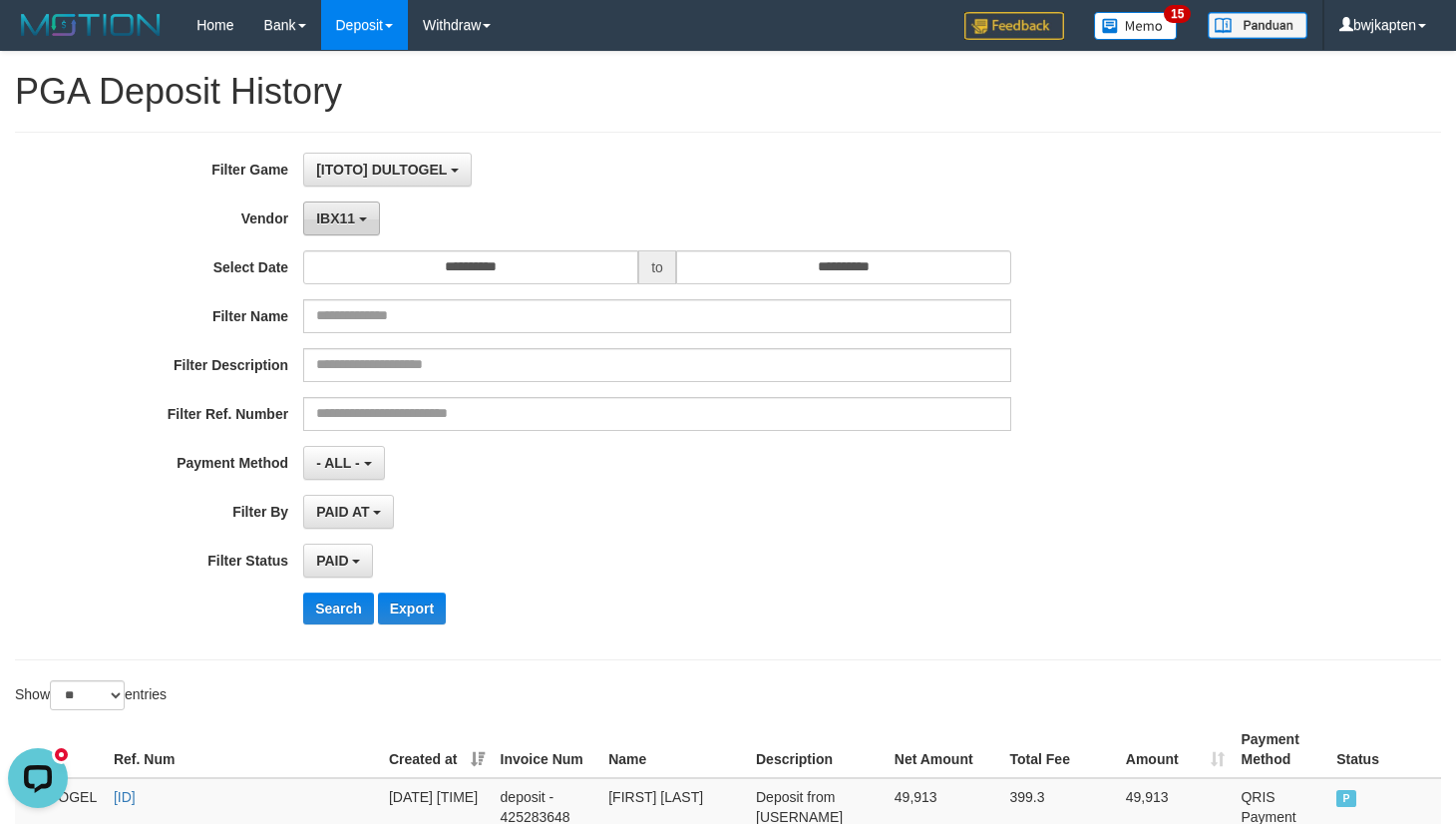click on "IBX11" at bounding box center (335, 218) 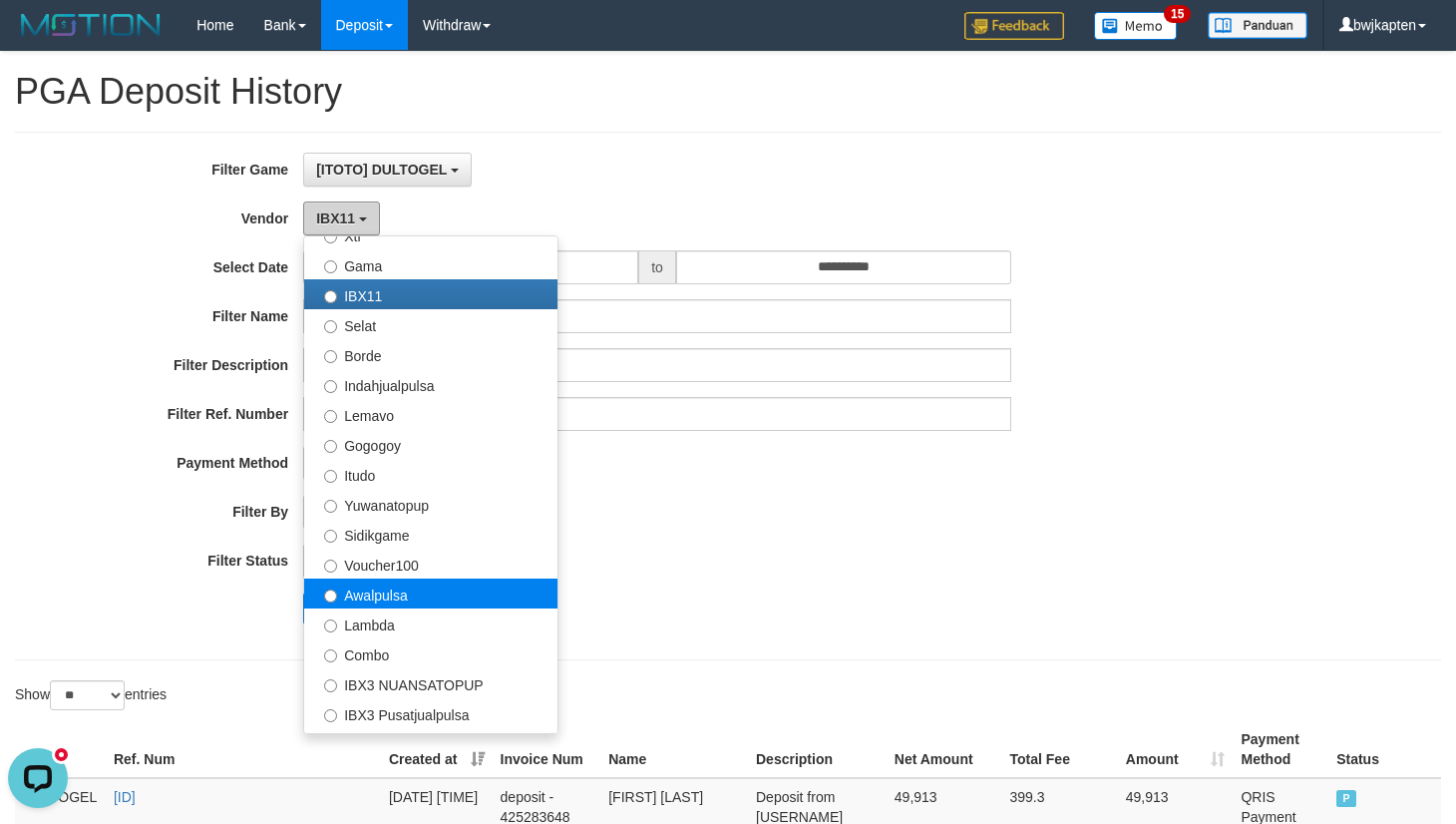 scroll, scrollTop: 664, scrollLeft: 0, axis: vertical 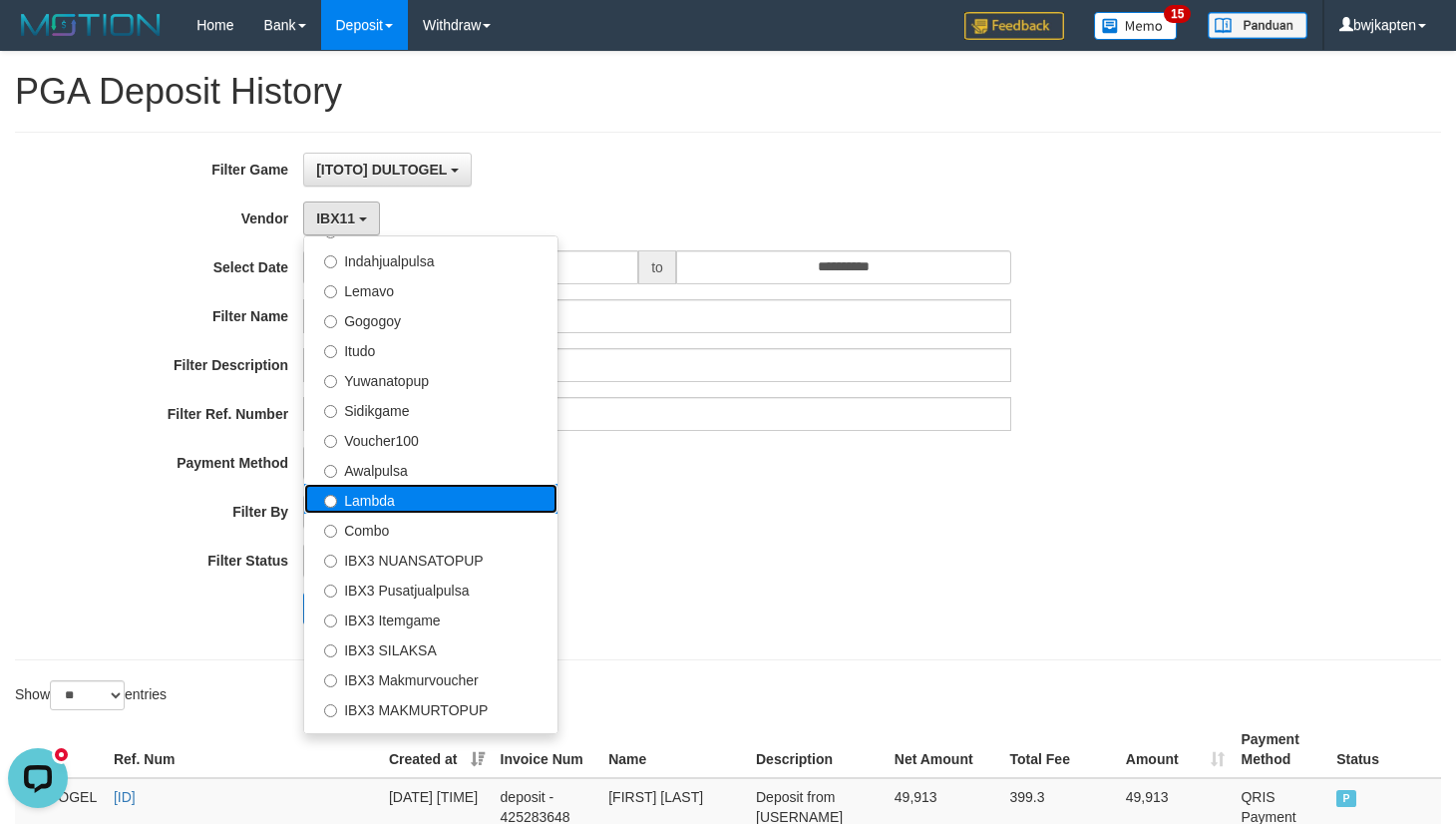 click on "Lambda" at bounding box center (431, 499) 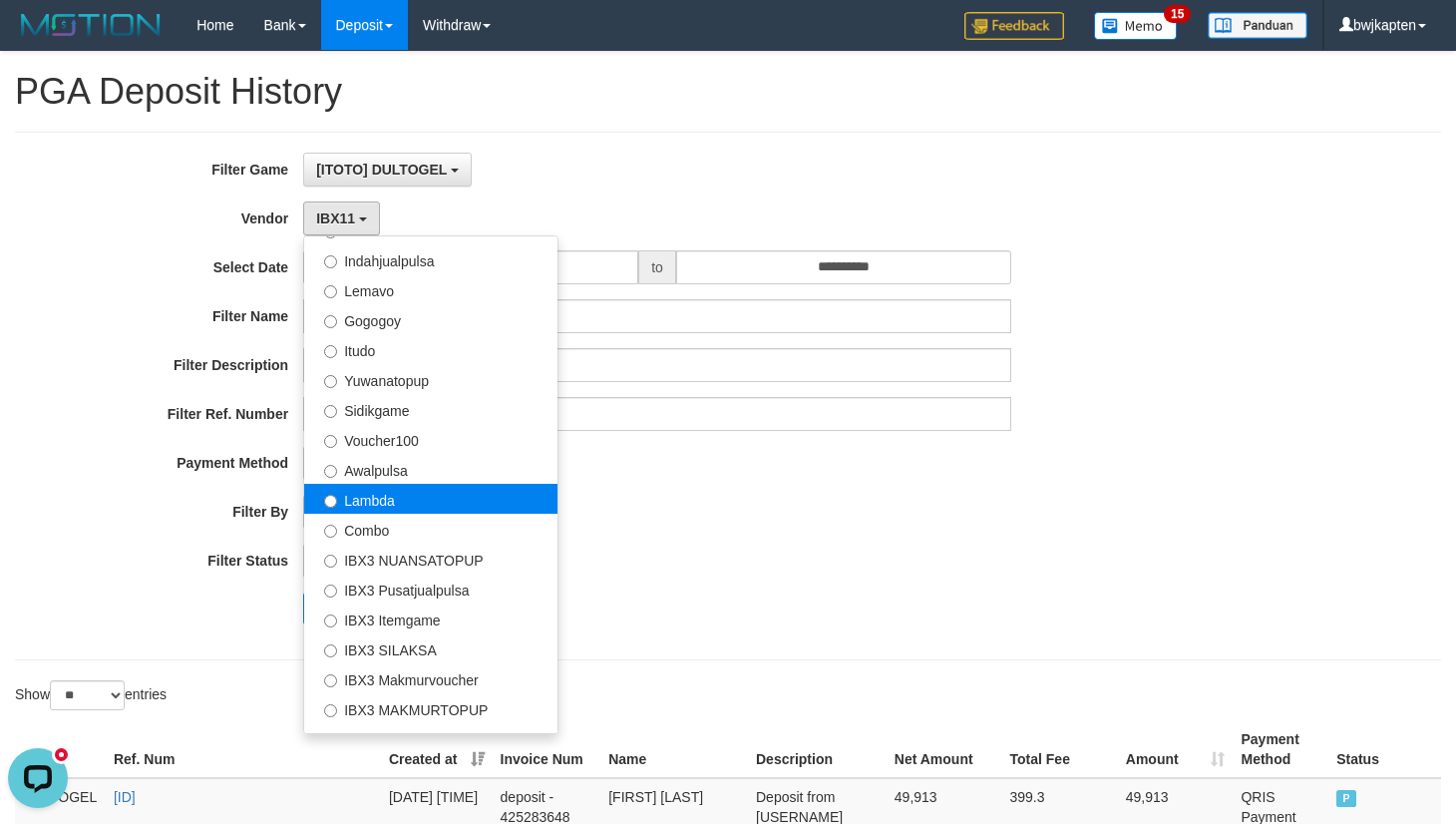 select on "**********" 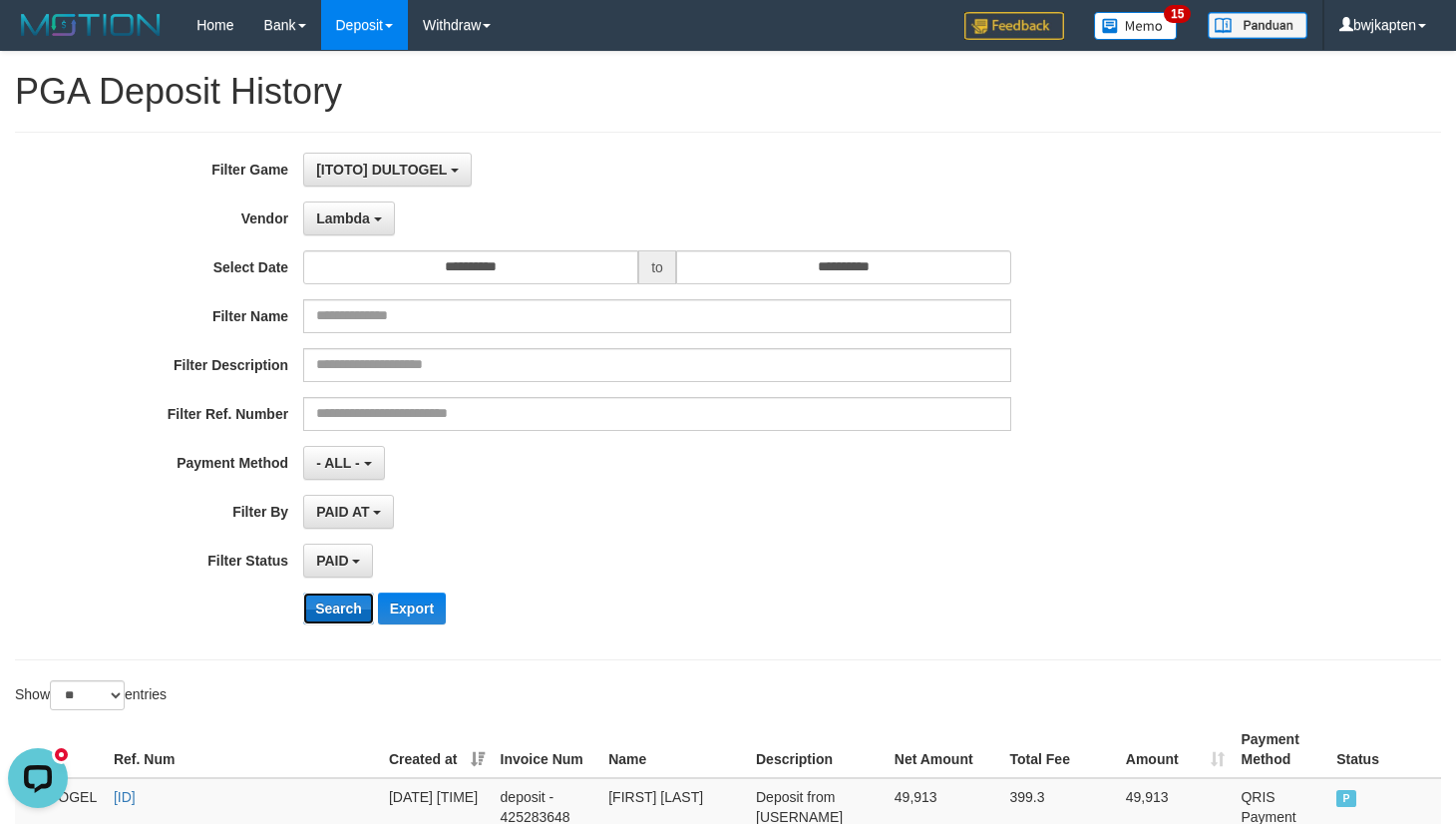 click on "Search" at bounding box center [338, 609] 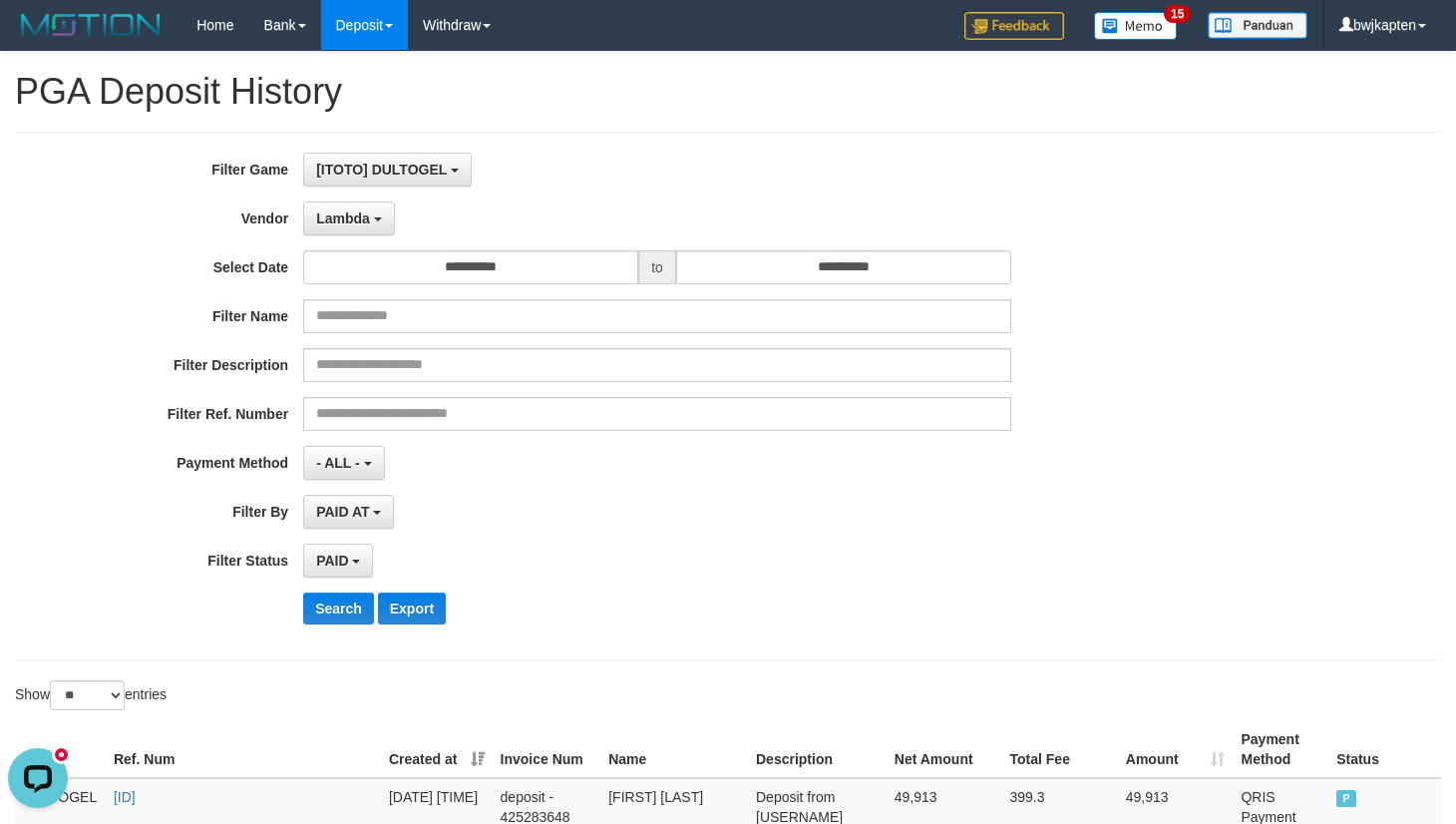 click on "PAID AT
PAID AT
CREATED AT" at bounding box center [657, 512] 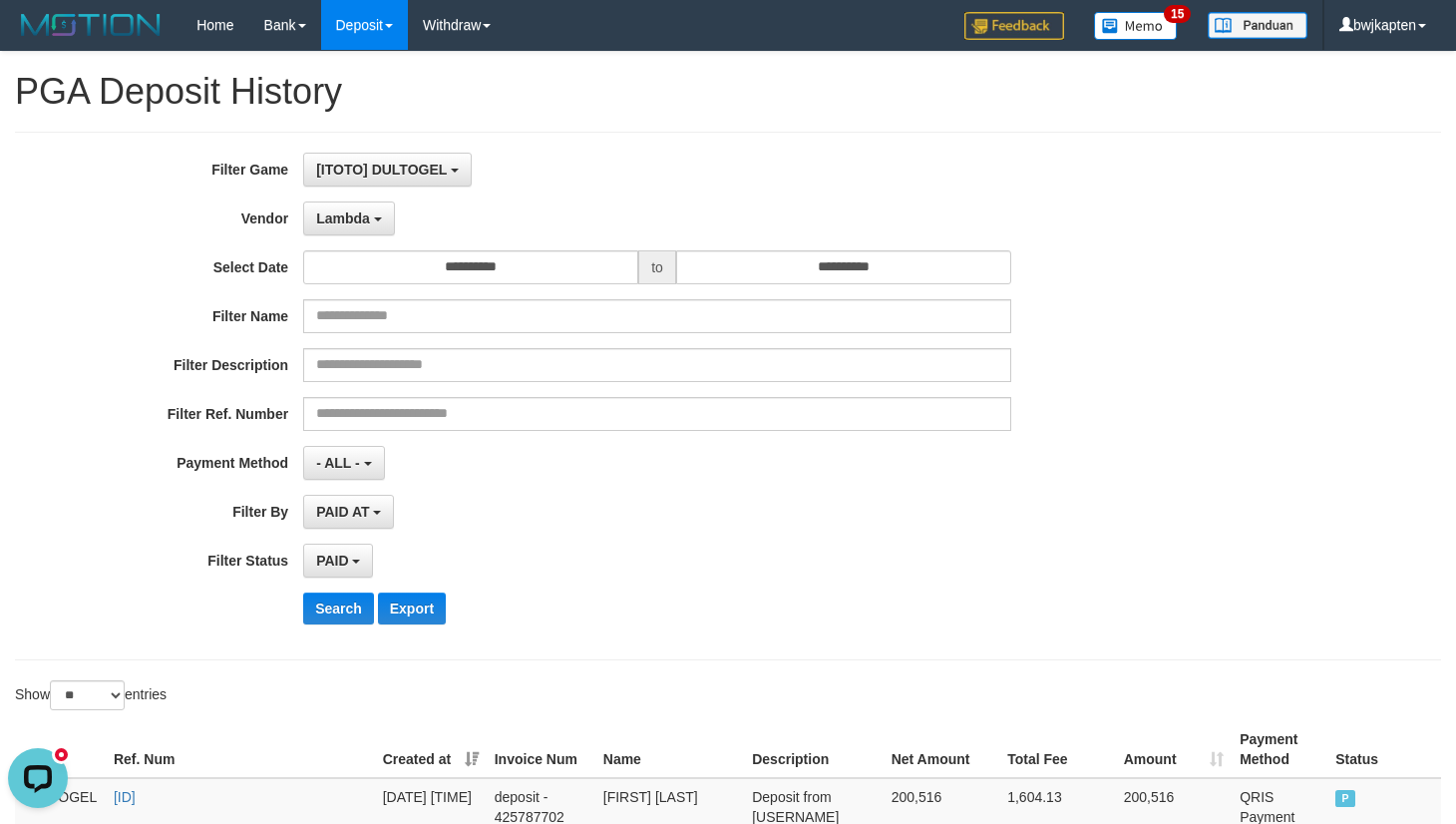scroll, scrollTop: 1634, scrollLeft: 0, axis: vertical 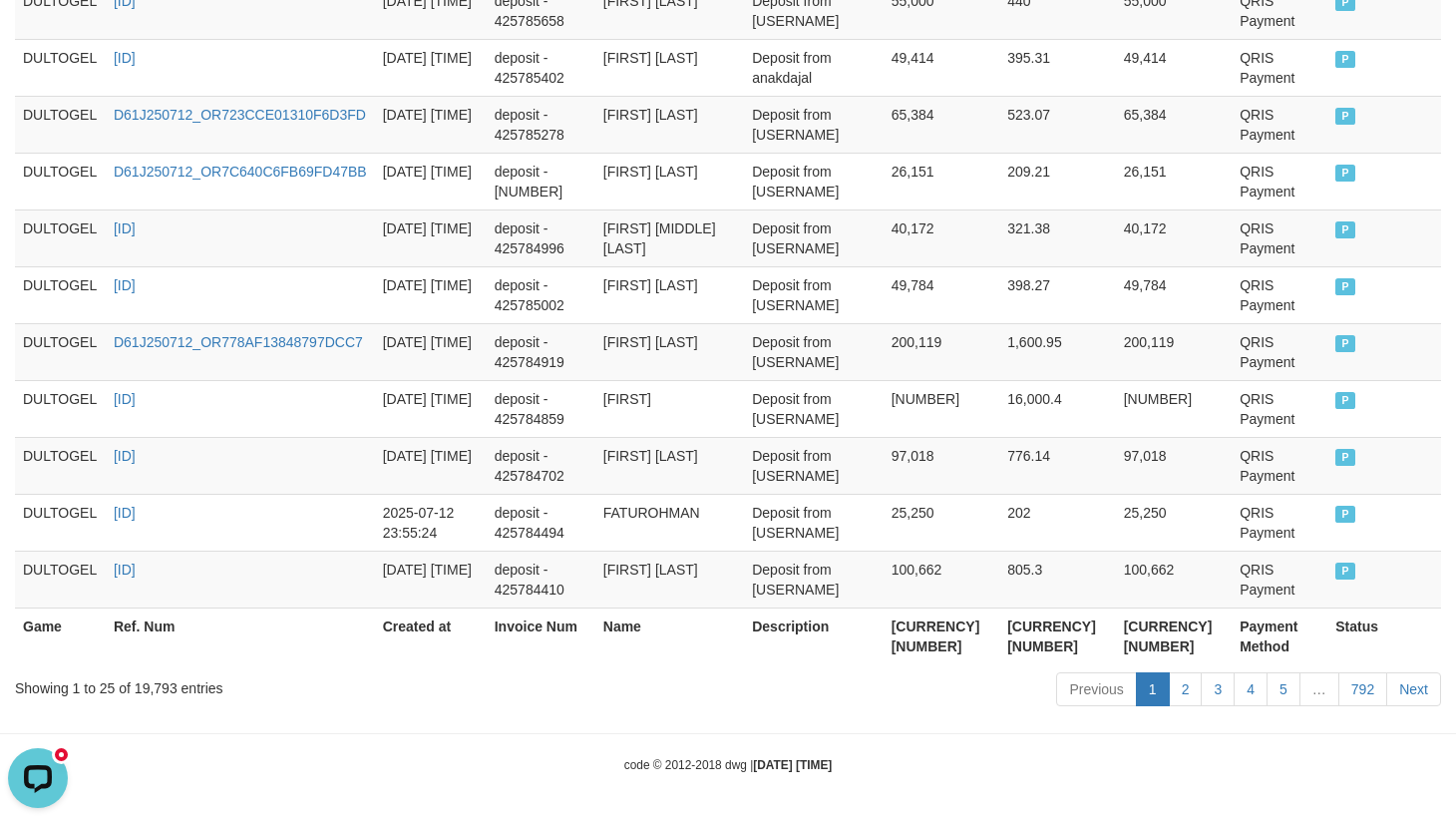 click on "[CURRENCY] [NUMBER]" at bounding box center [941, 635] 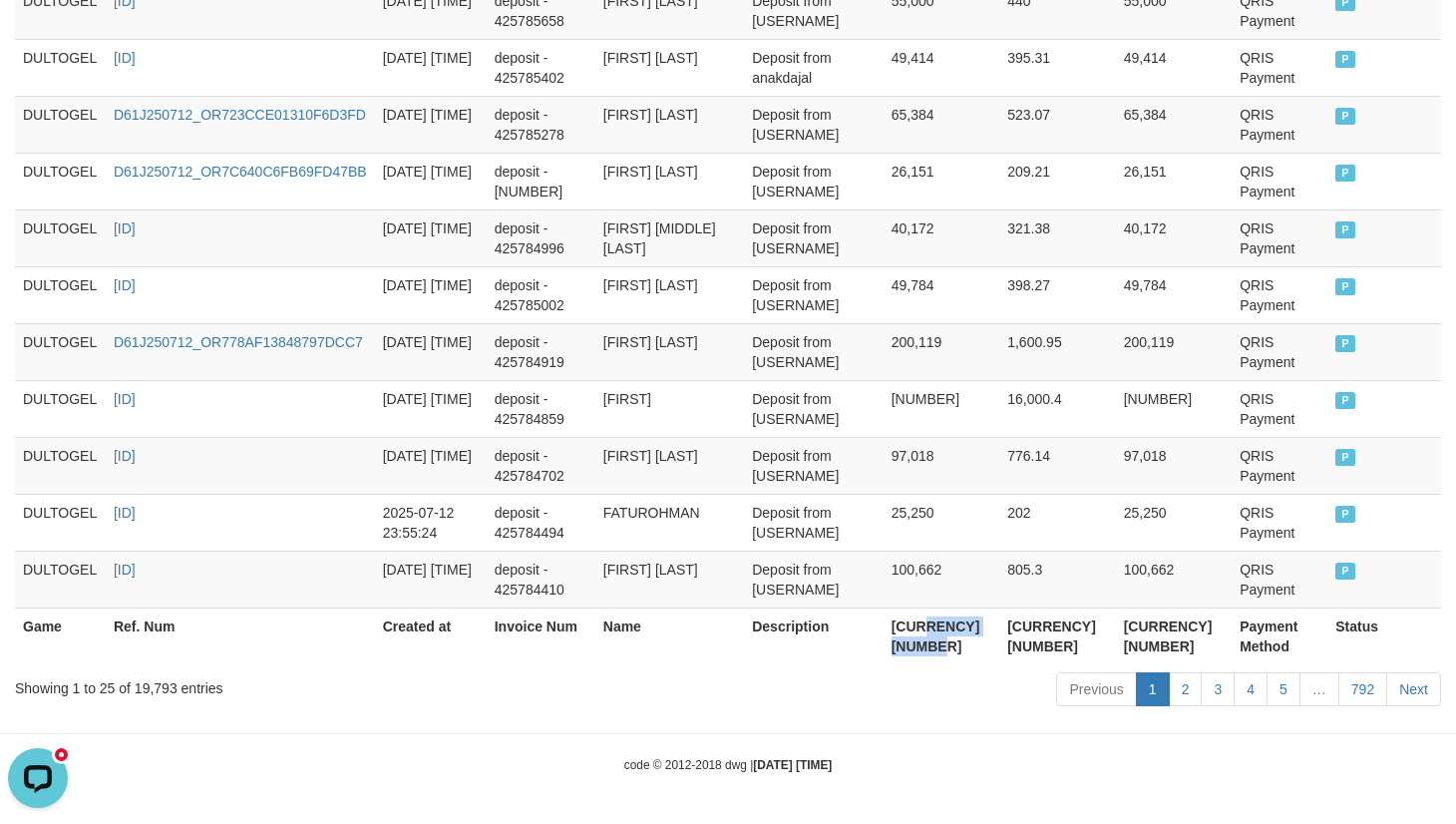 click on "[CURRENCY] [NUMBER]" at bounding box center [941, 635] 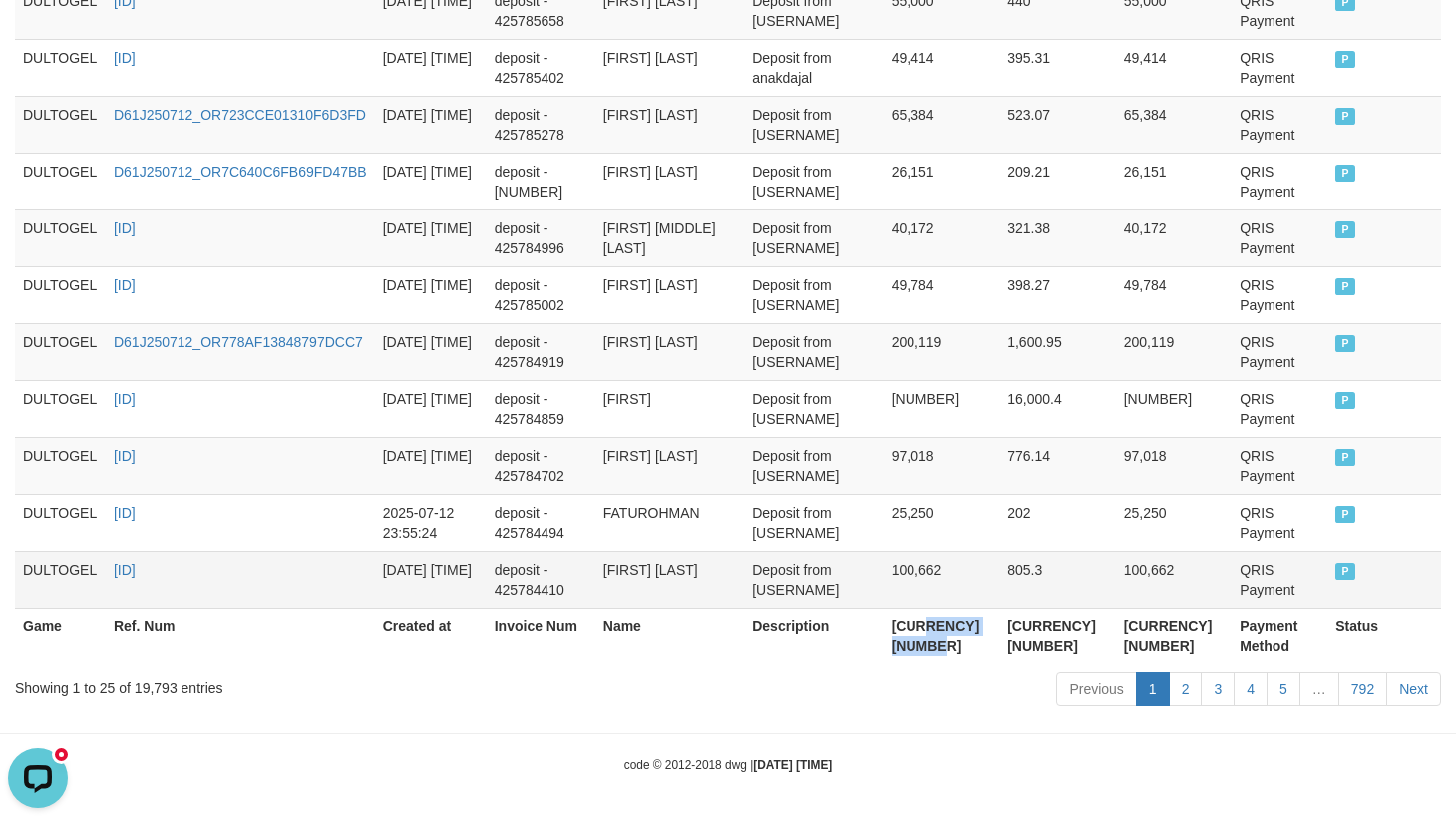 copy on "2,142,295,182" 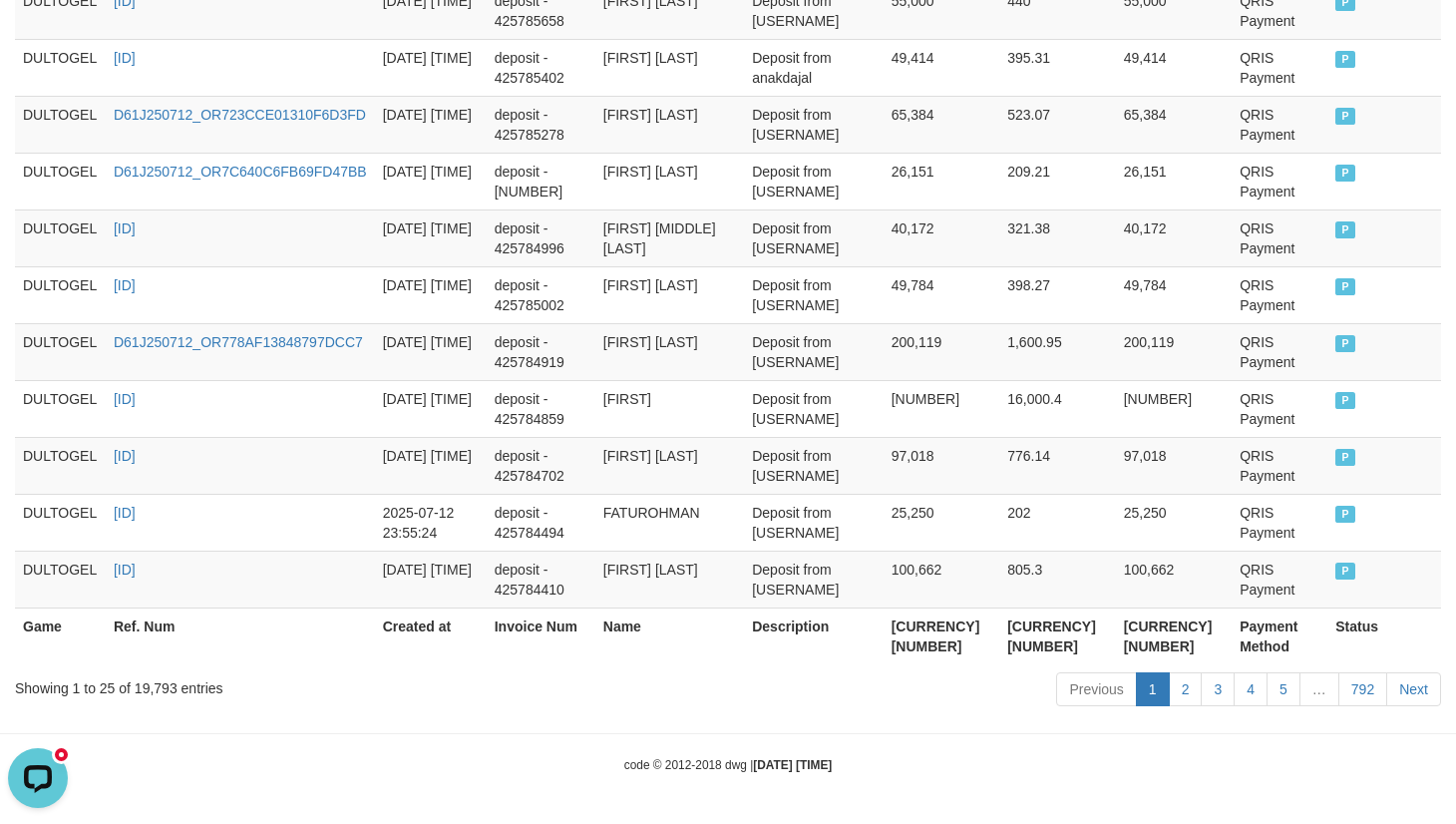 click on "Previous 1 2 3 4 5 … 792 Next" at bounding box center (1031, 691) 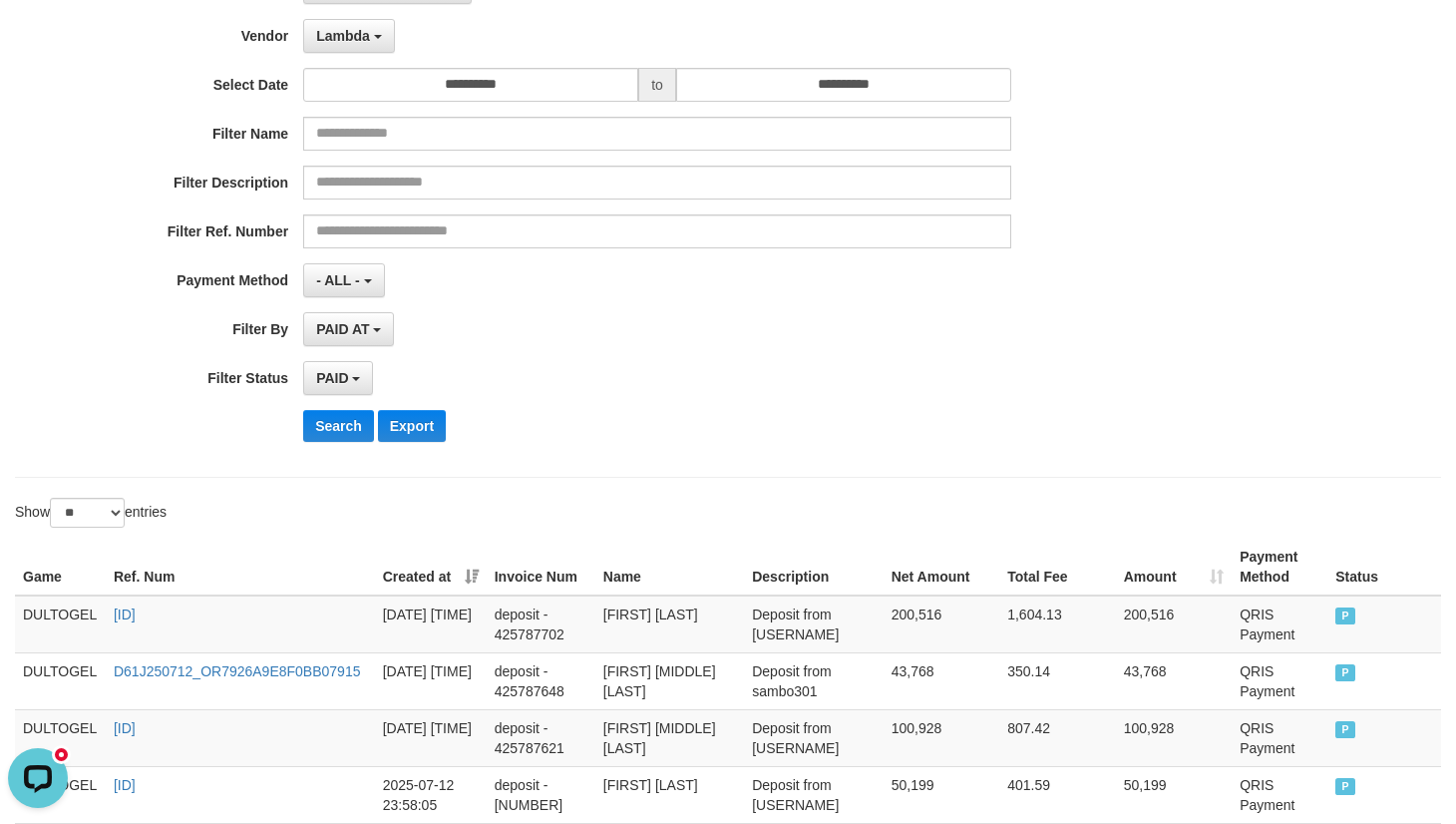 scroll, scrollTop: 0, scrollLeft: 0, axis: both 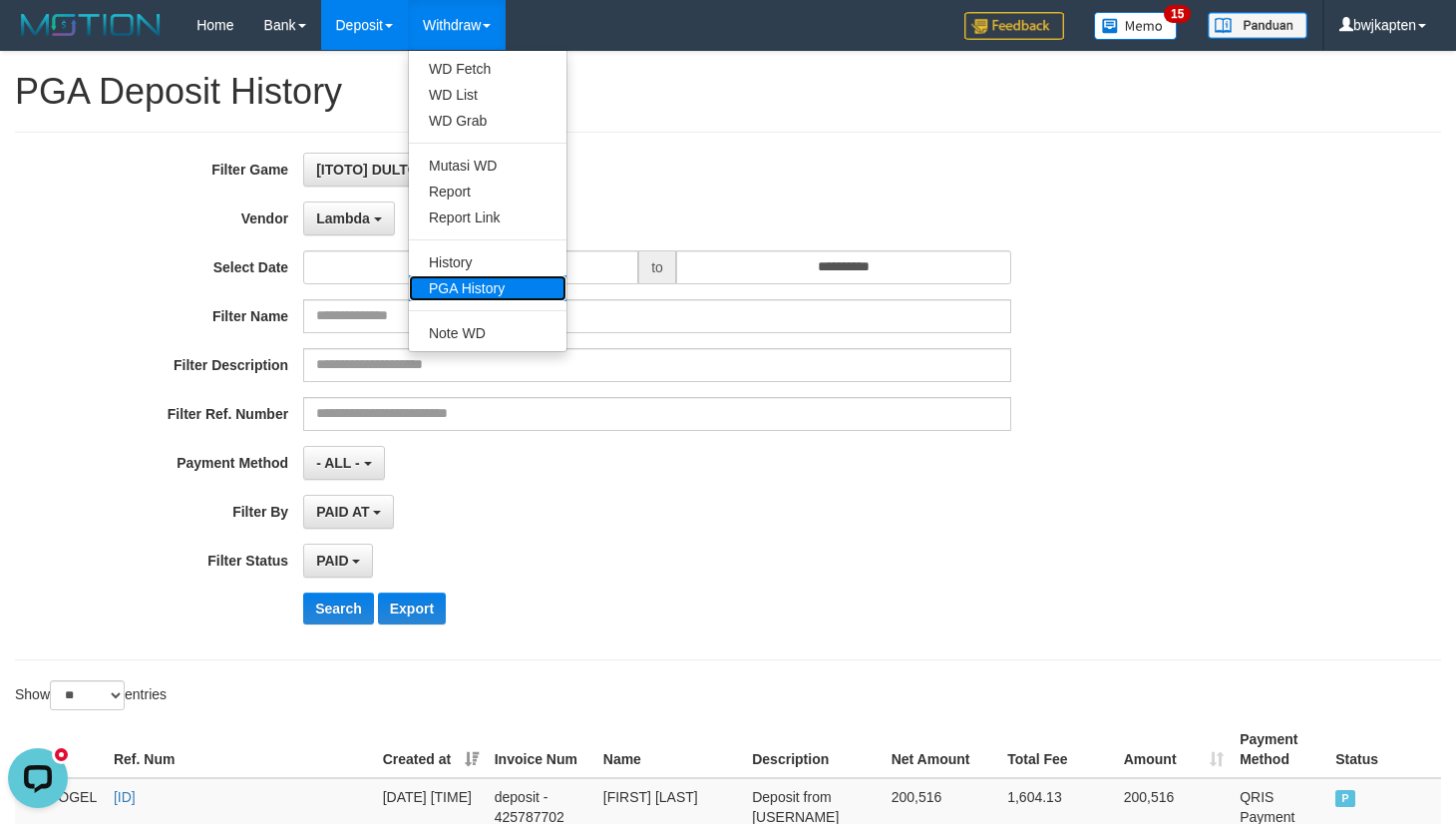 drag, startPoint x: 466, startPoint y: 283, endPoint x: 506, endPoint y: 261, distance: 45.65085 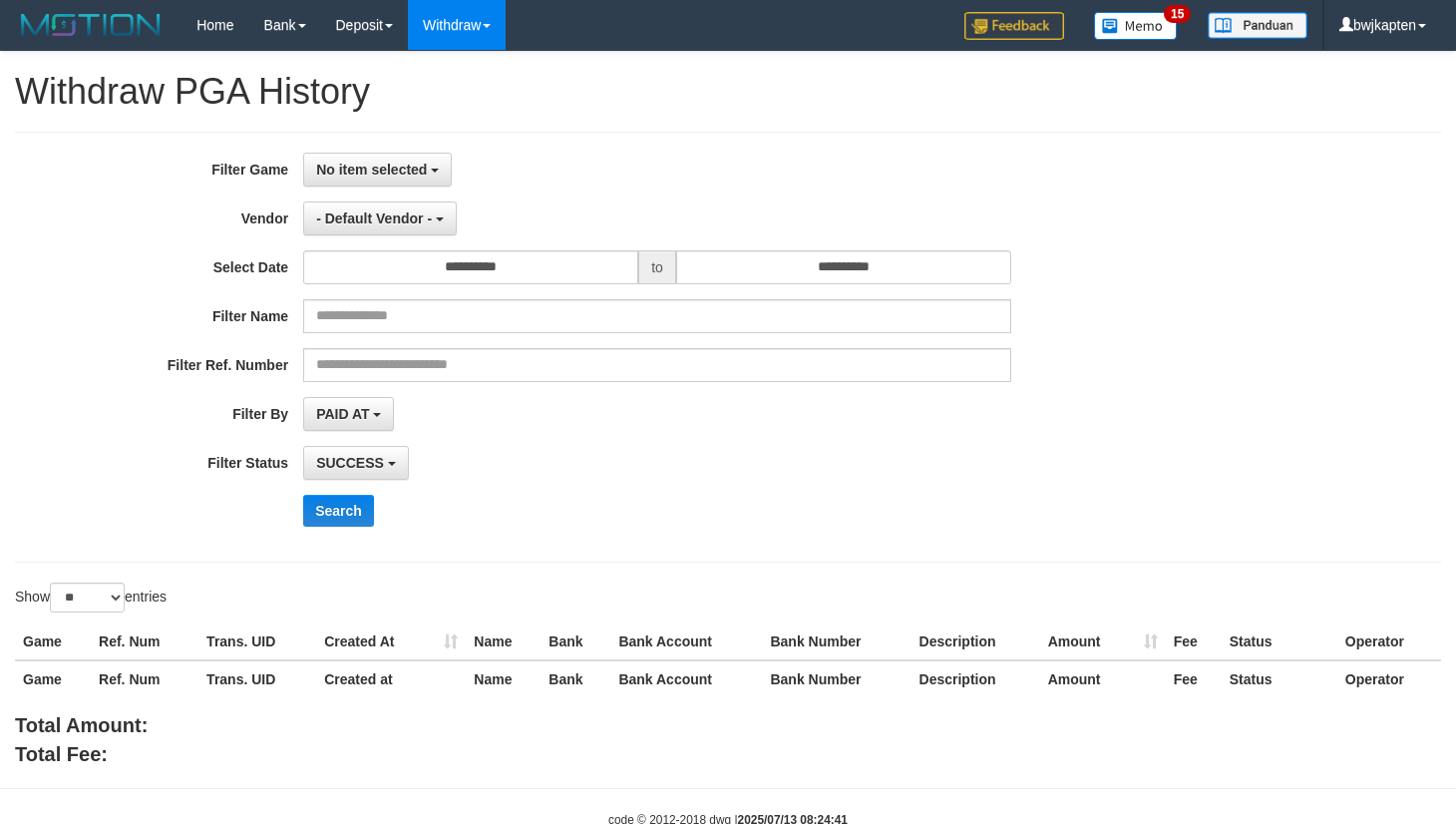 select 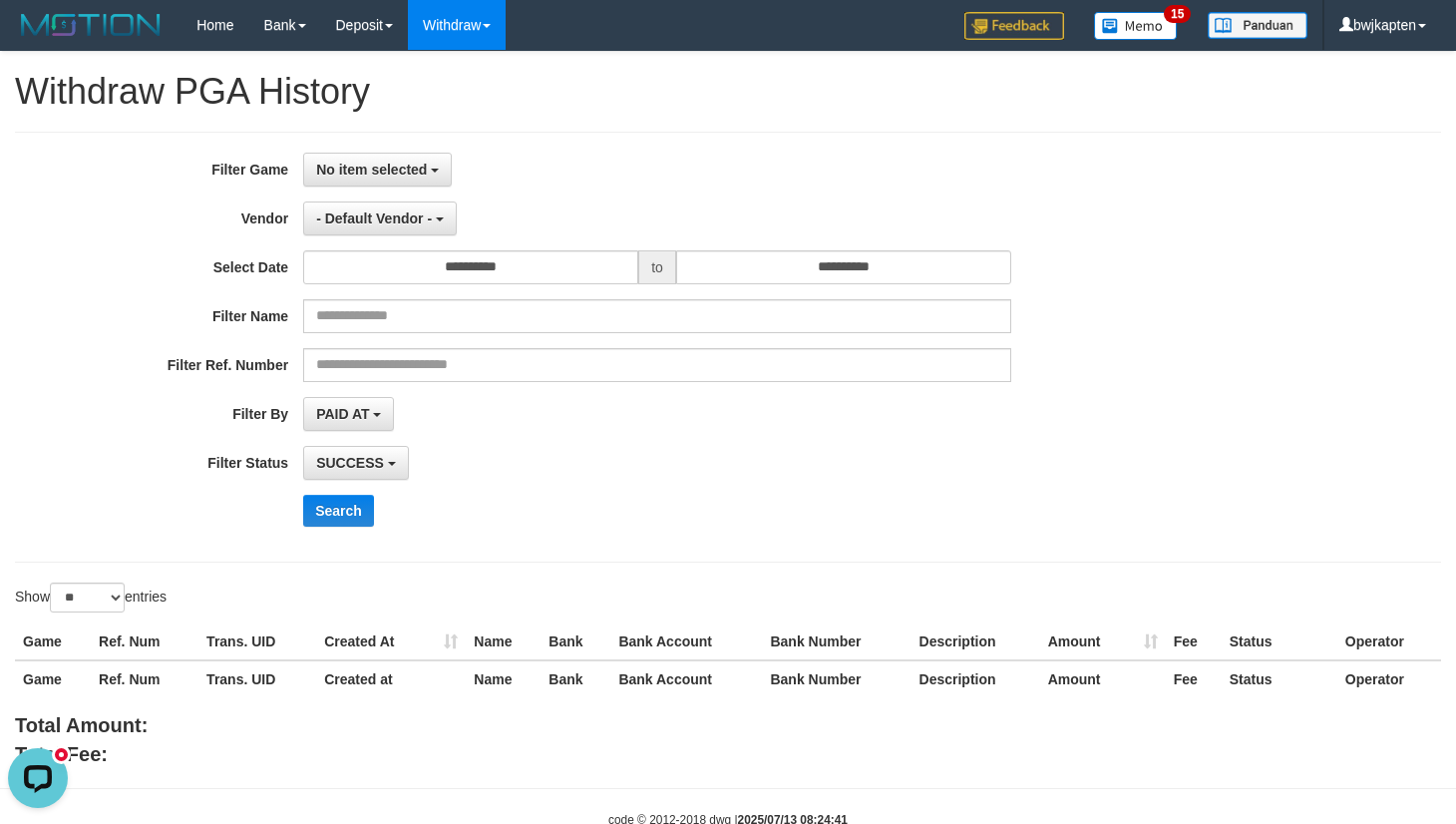 scroll, scrollTop: 0, scrollLeft: 0, axis: both 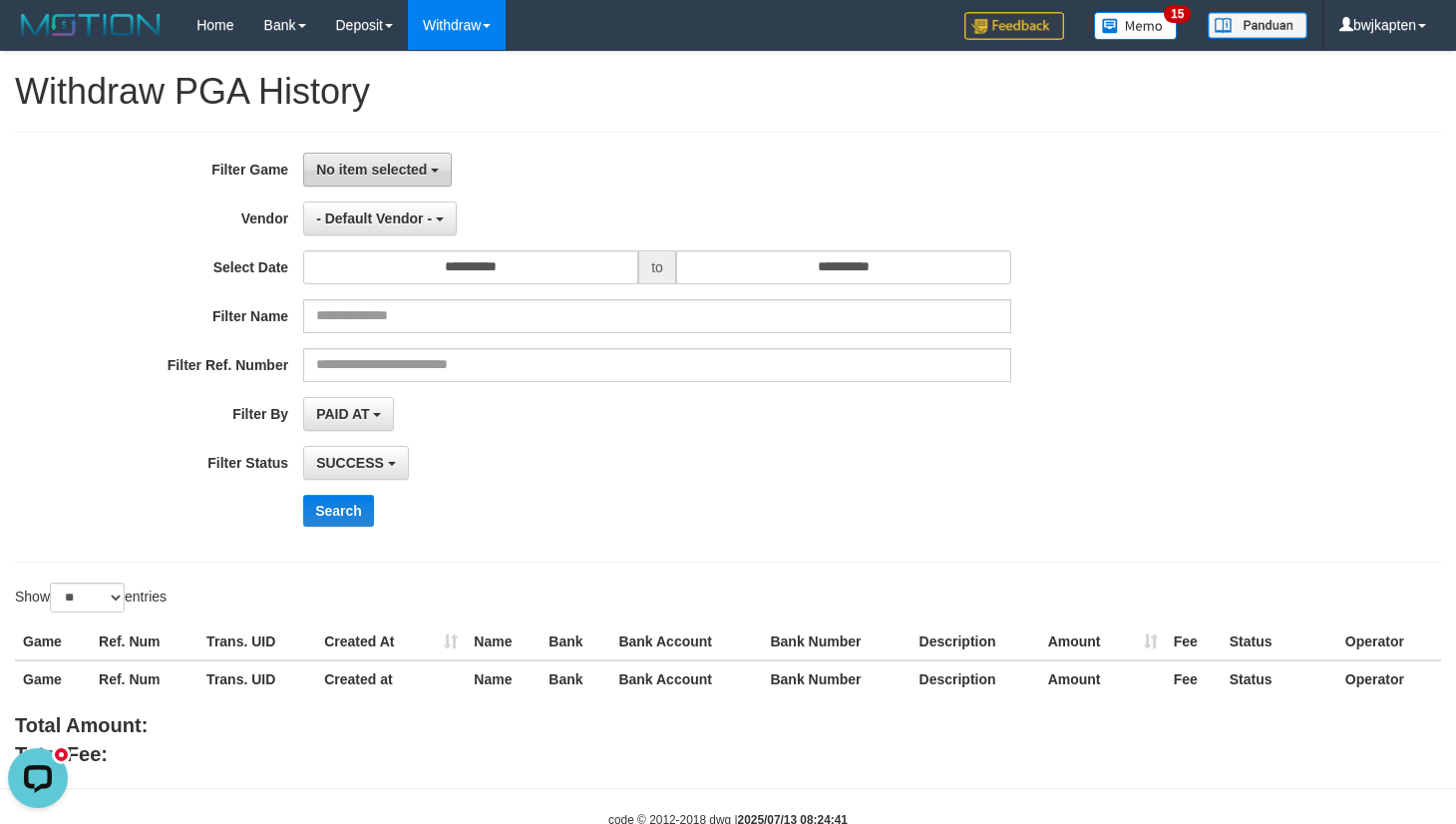 click on "No item selected" at bounding box center [377, 170] 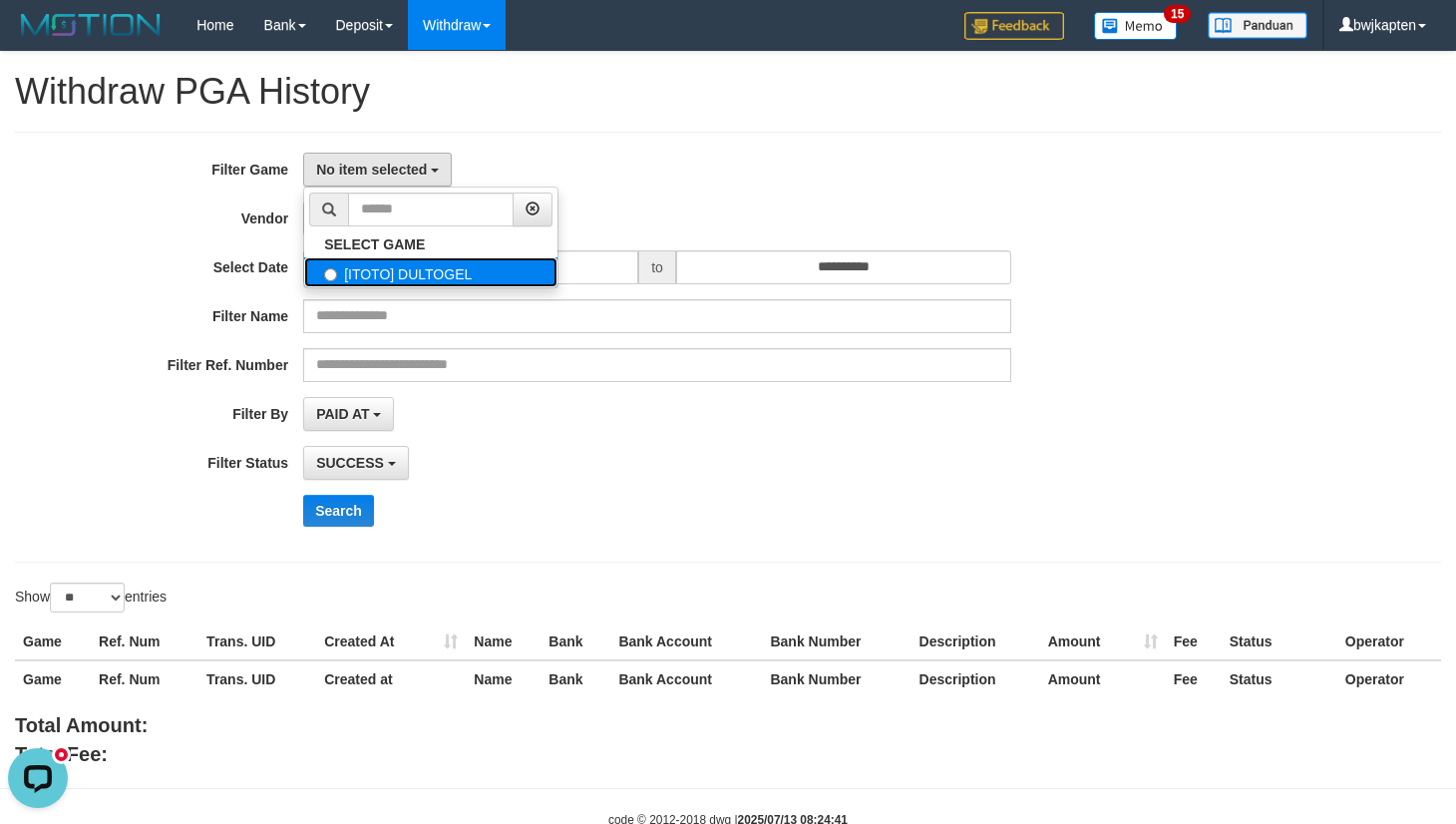 click on "[ITOTO] DULTOGEL" at bounding box center [431, 272] 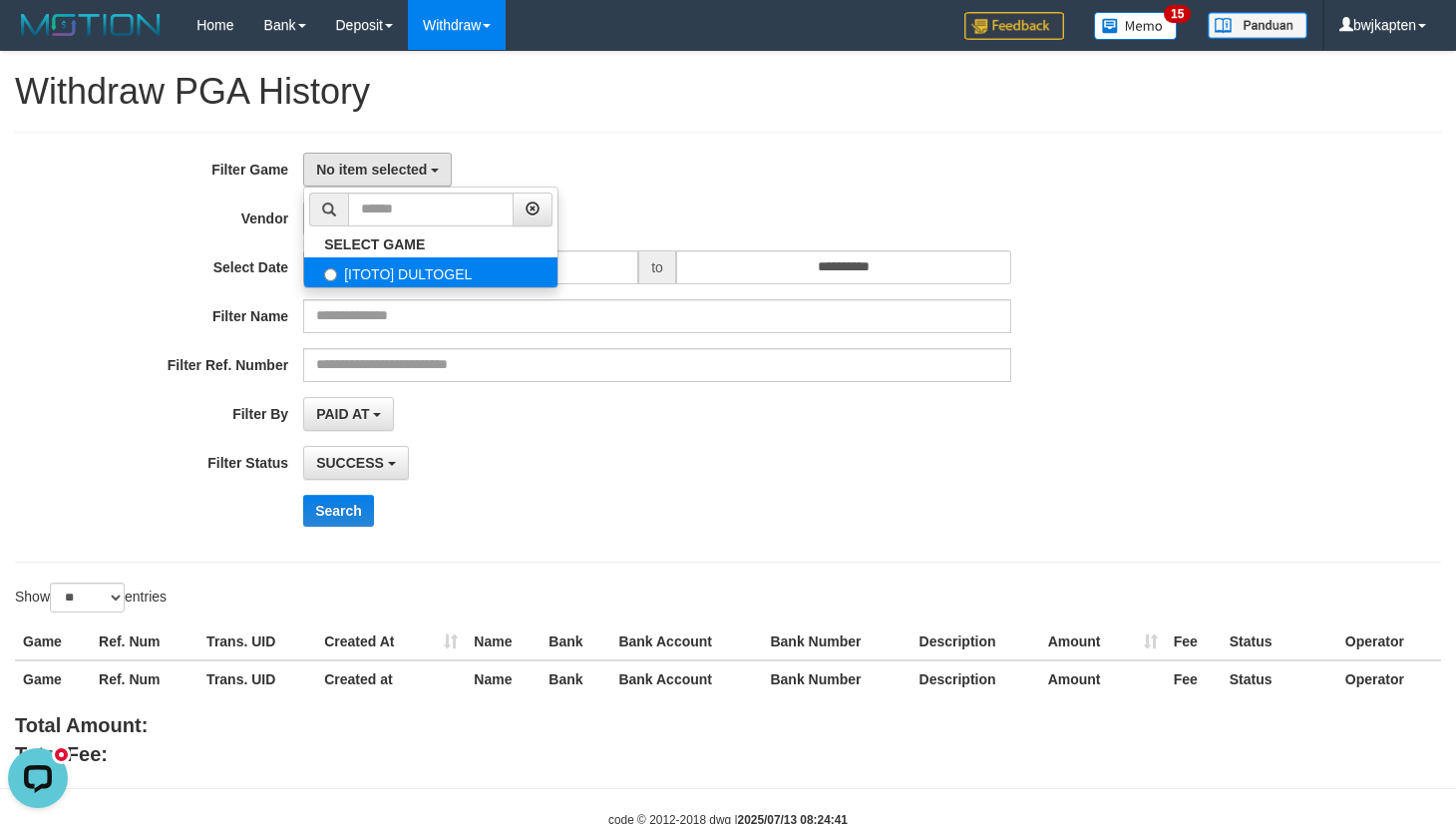 select on "****" 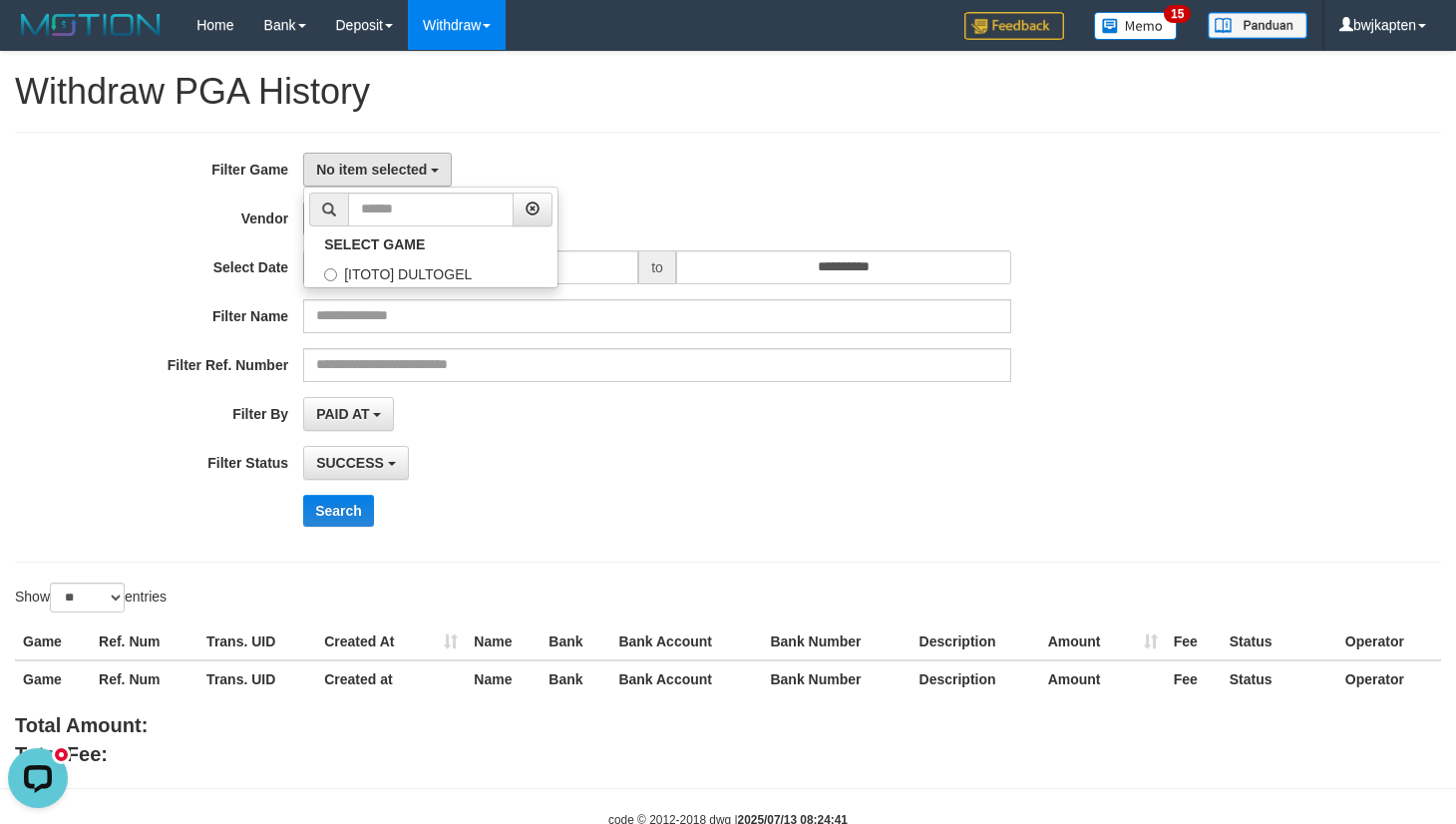 scroll, scrollTop: 17, scrollLeft: 0, axis: vertical 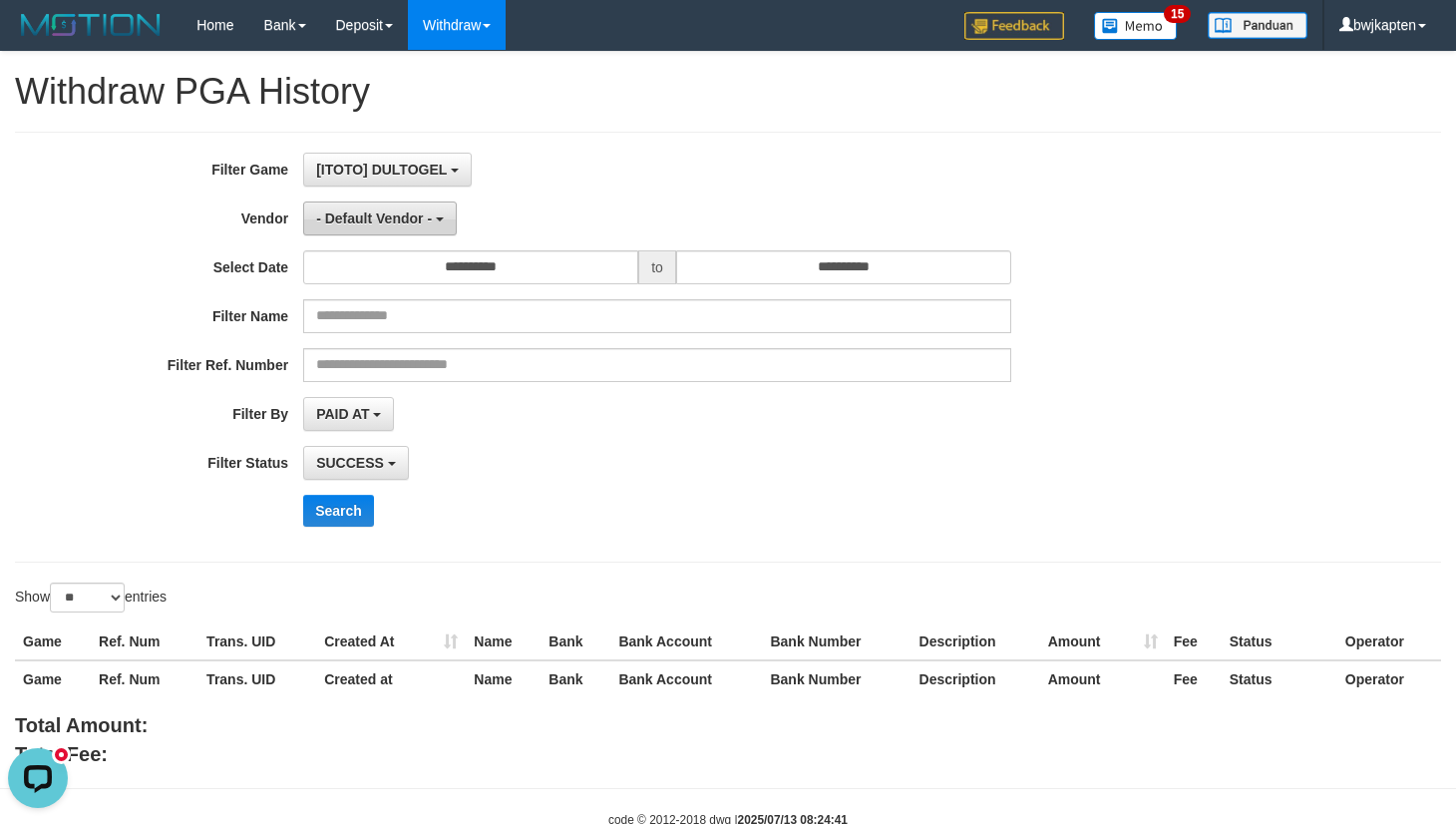 click on "- Default Vendor -" at bounding box center (374, 218) 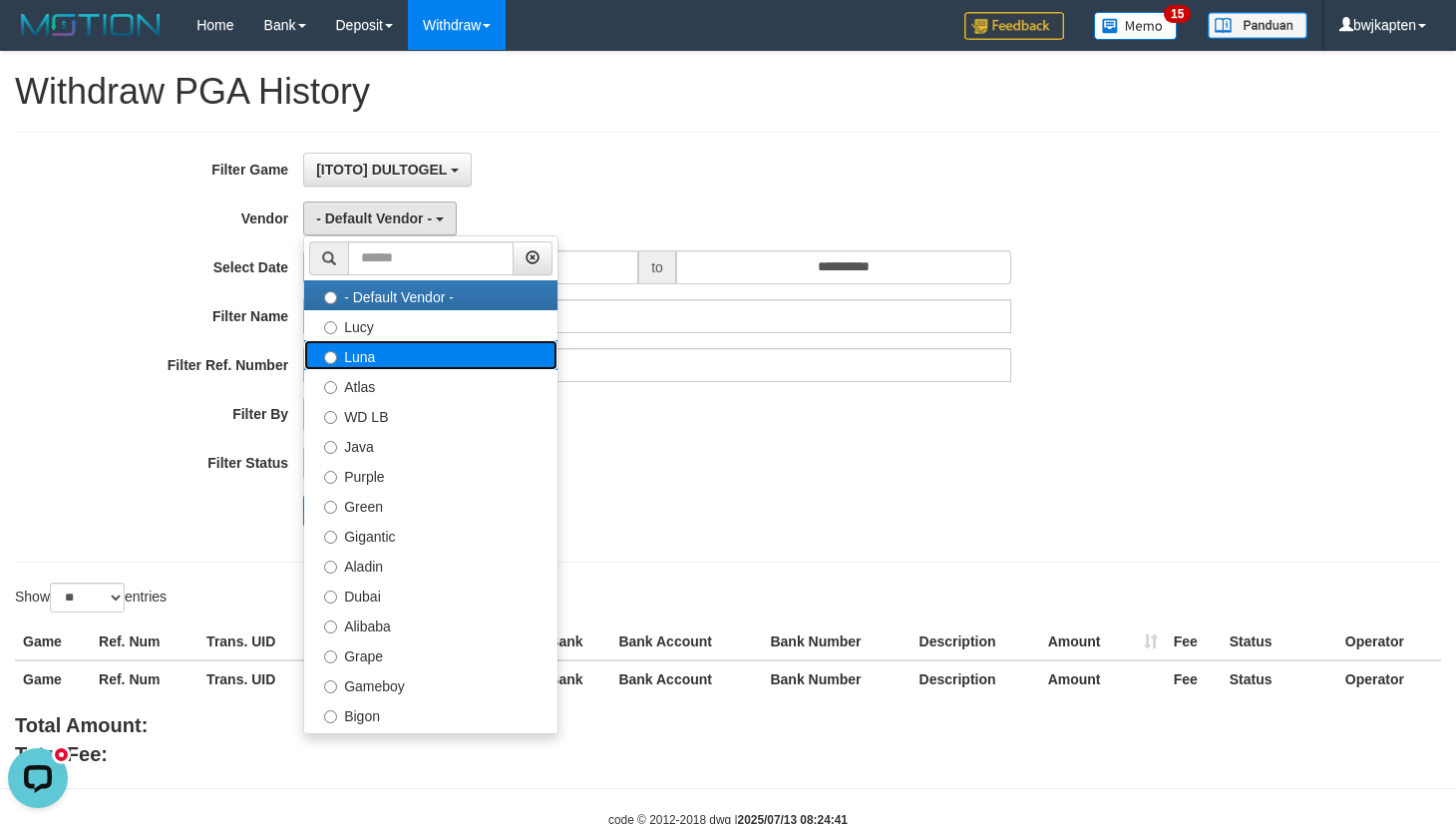 click on "Luna" at bounding box center [431, 355] 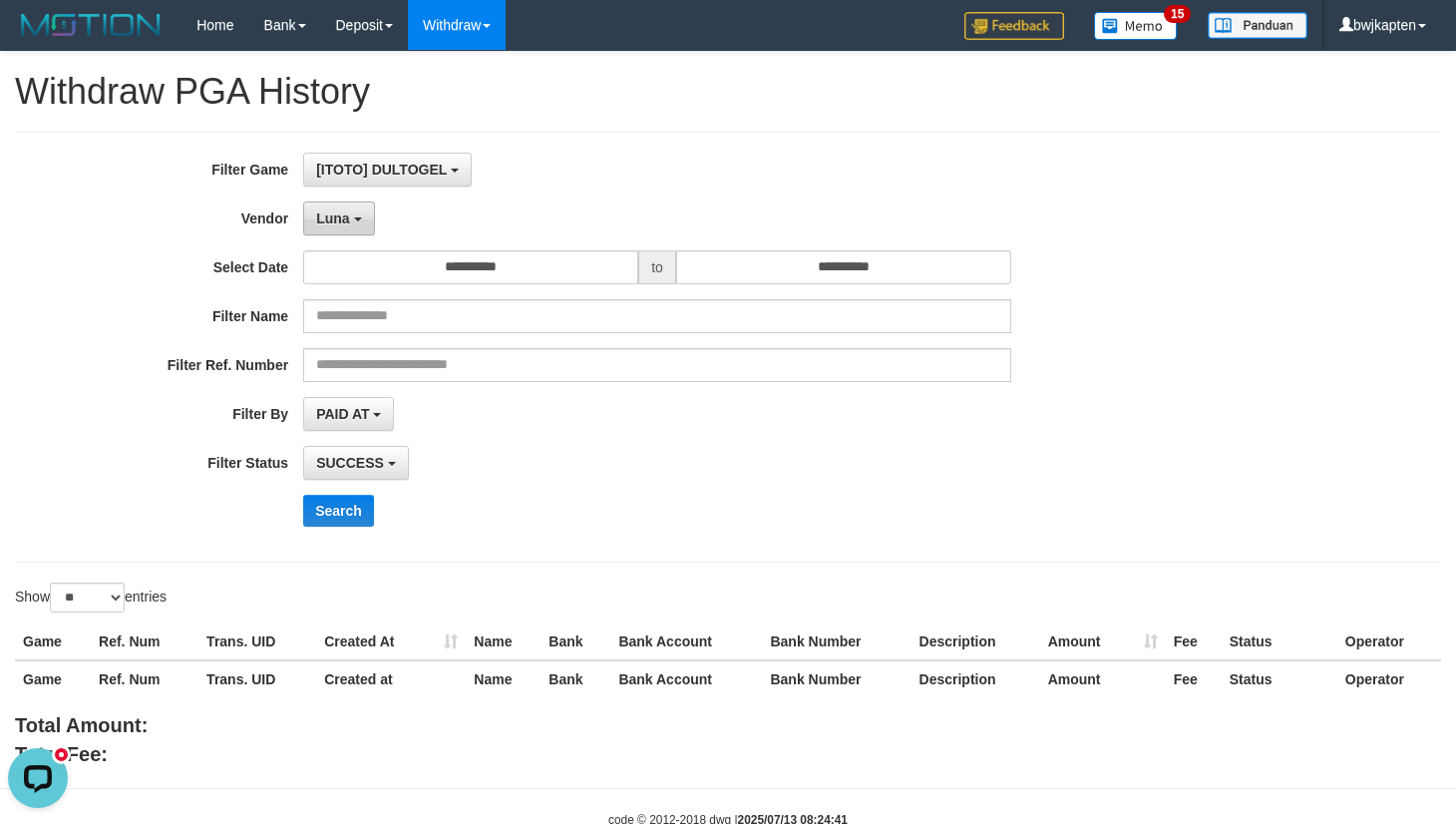 click on "Luna" at bounding box center [332, 218] 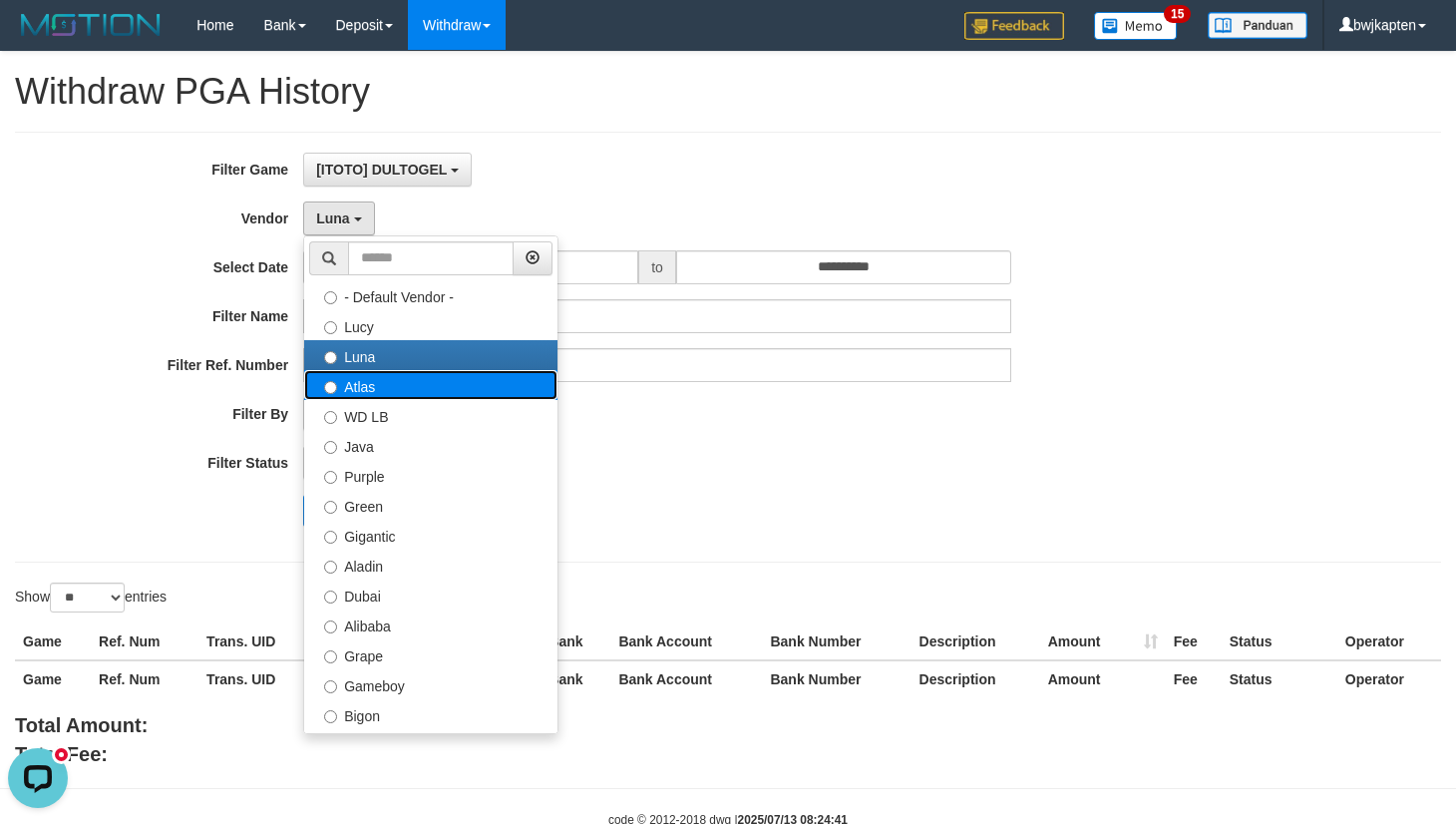 click on "Atlas" at bounding box center (431, 385) 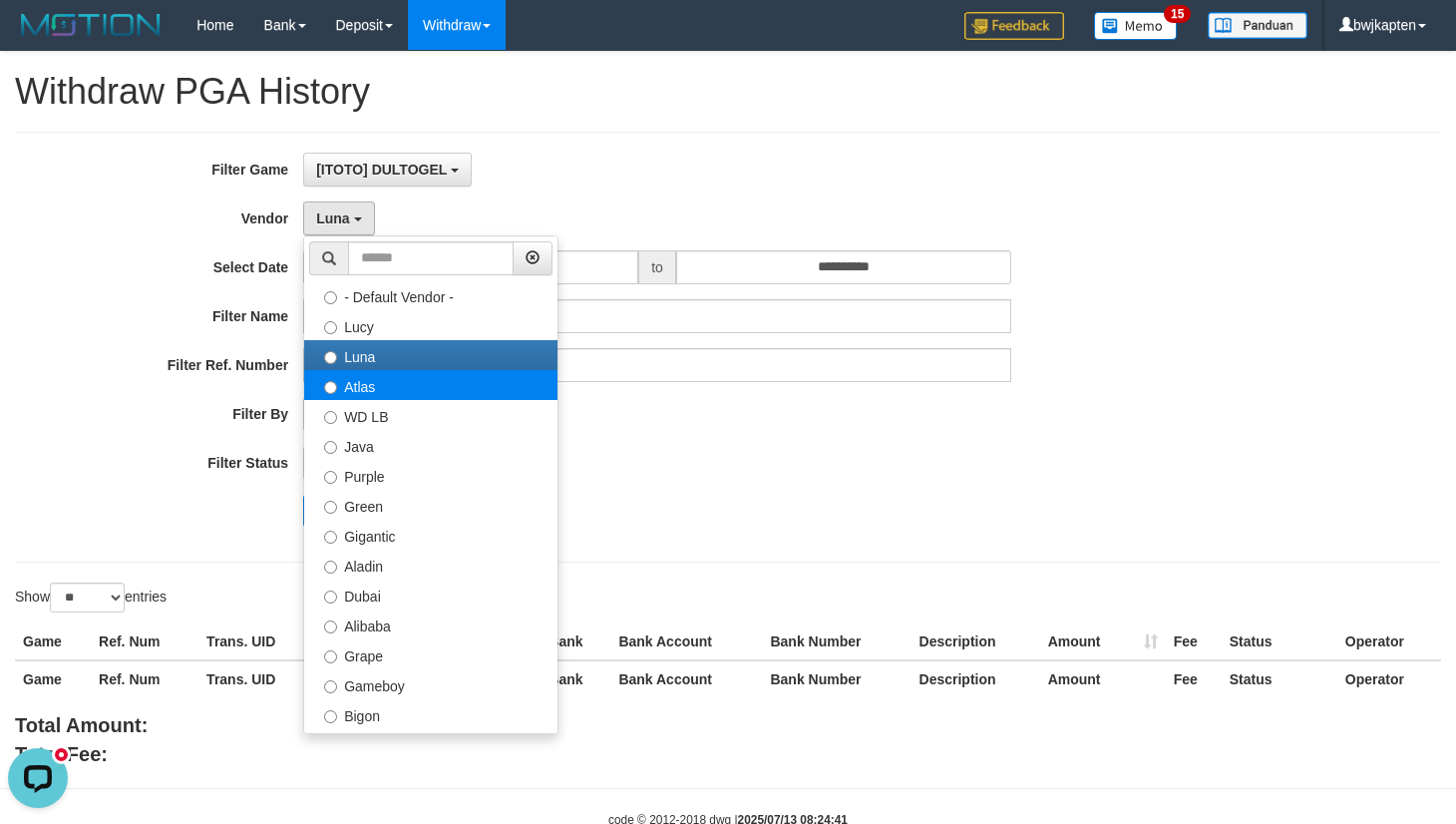 select on "**********" 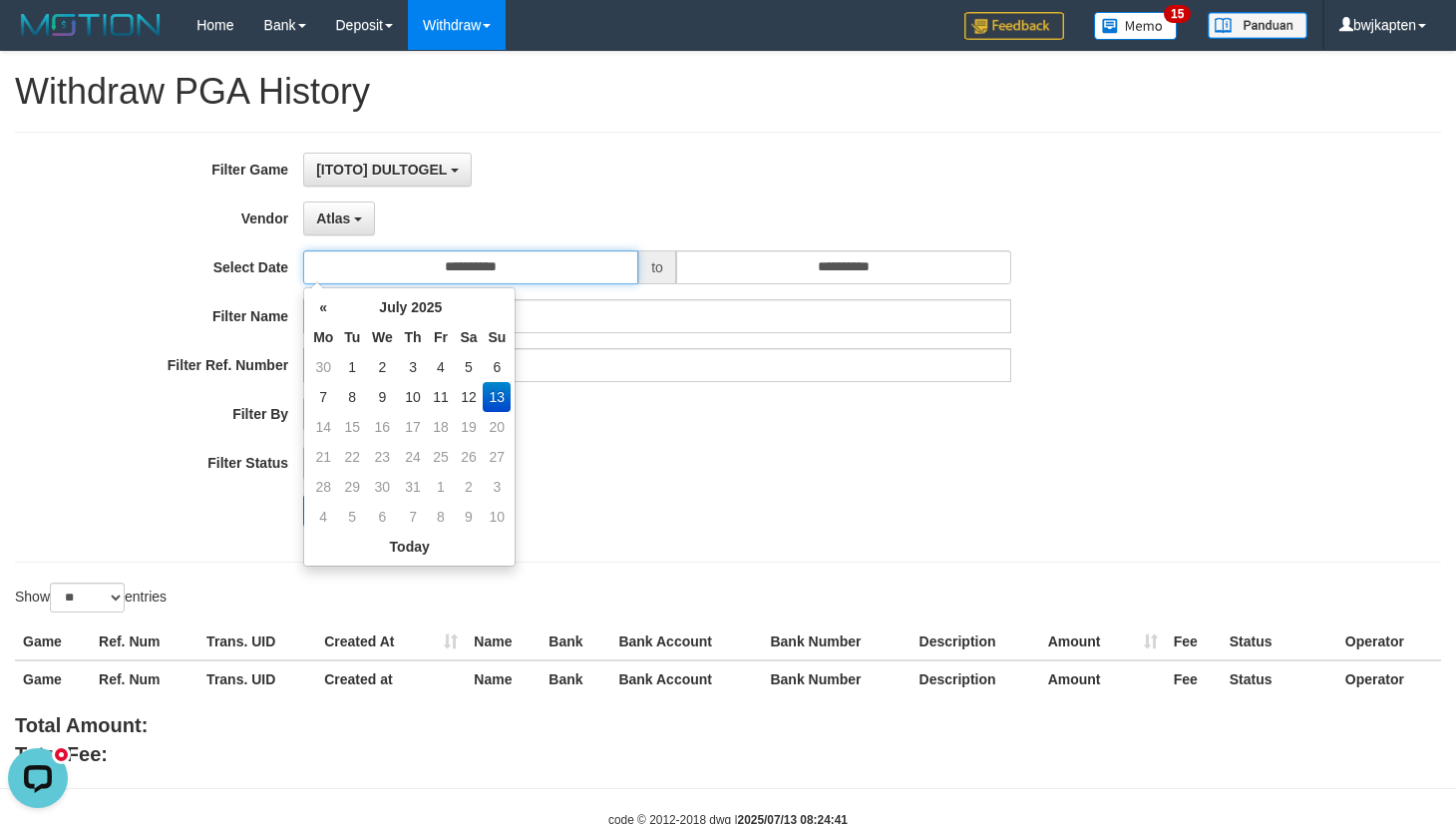 click on "**********" at bounding box center [471, 267] 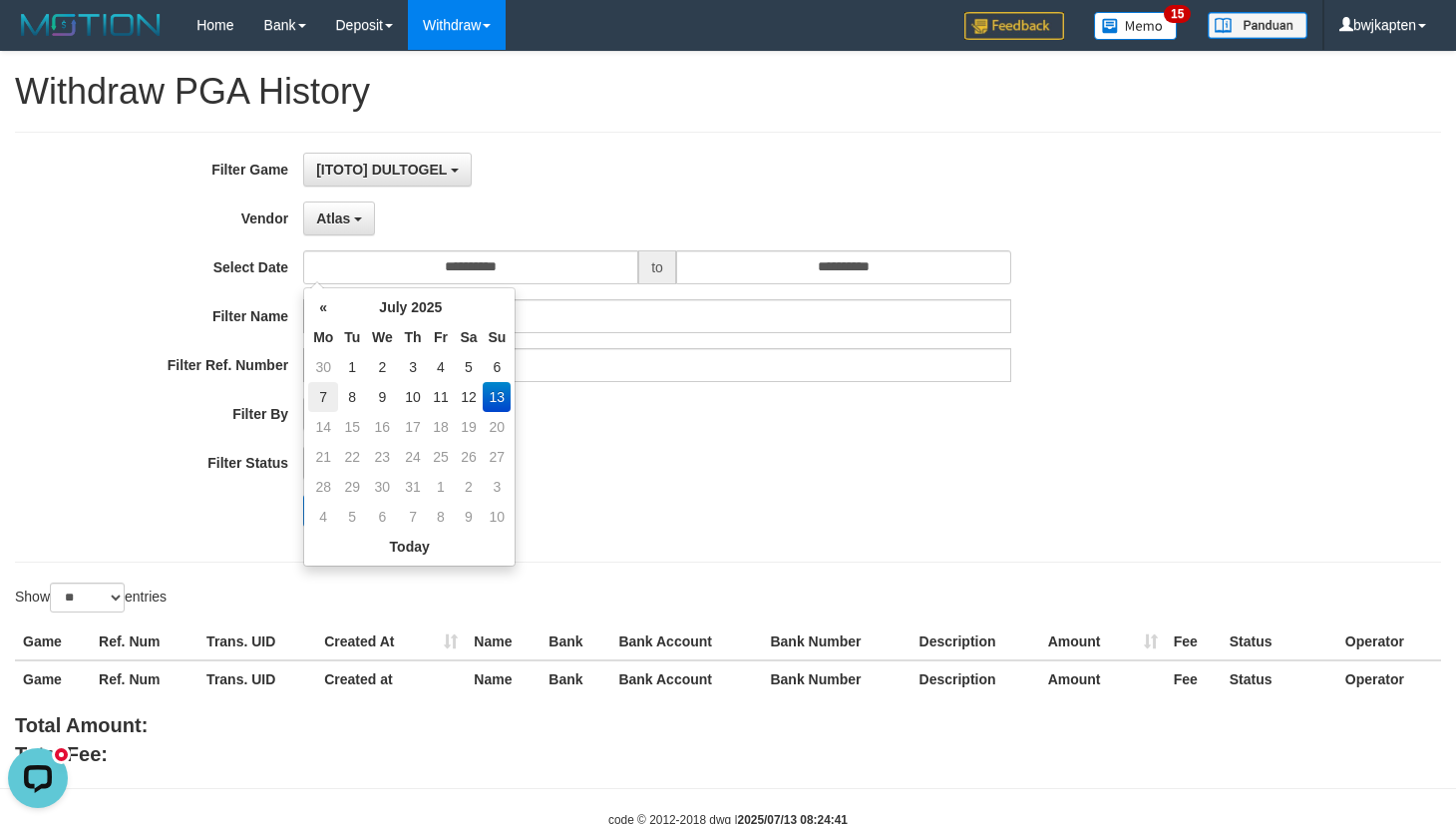 click on "7" at bounding box center [323, 397] 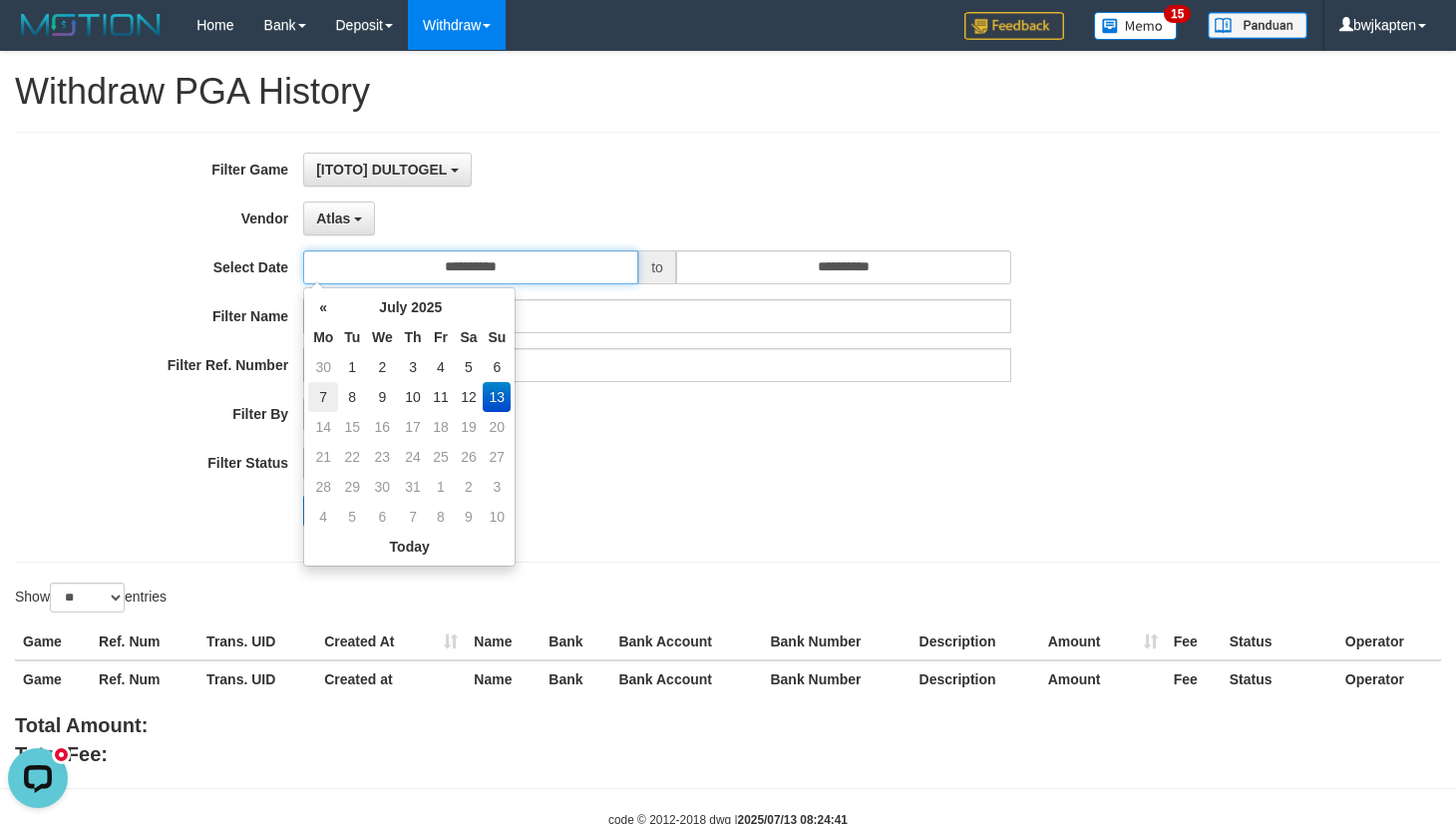 type on "**********" 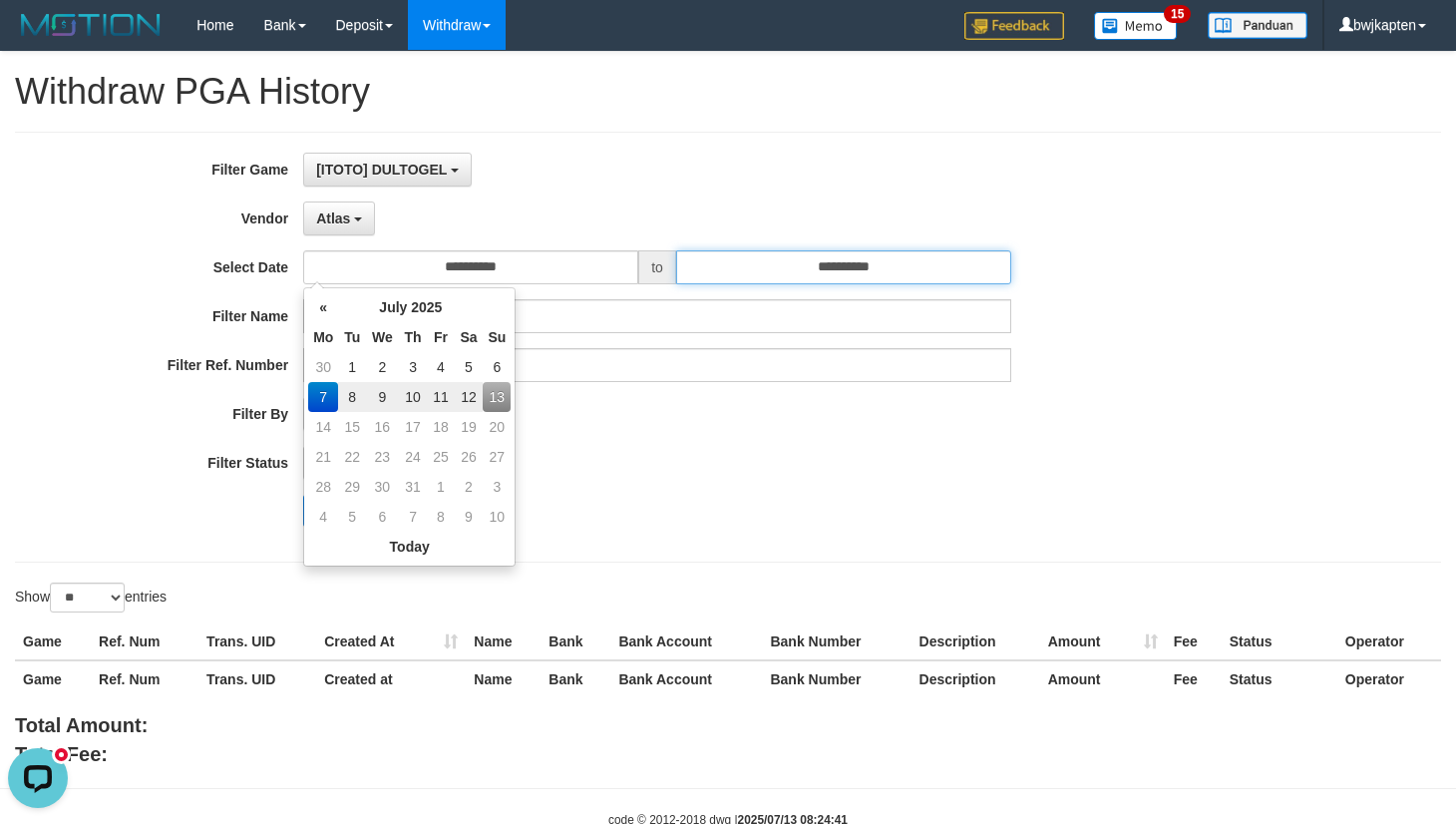 click on "**********" at bounding box center (844, 267) 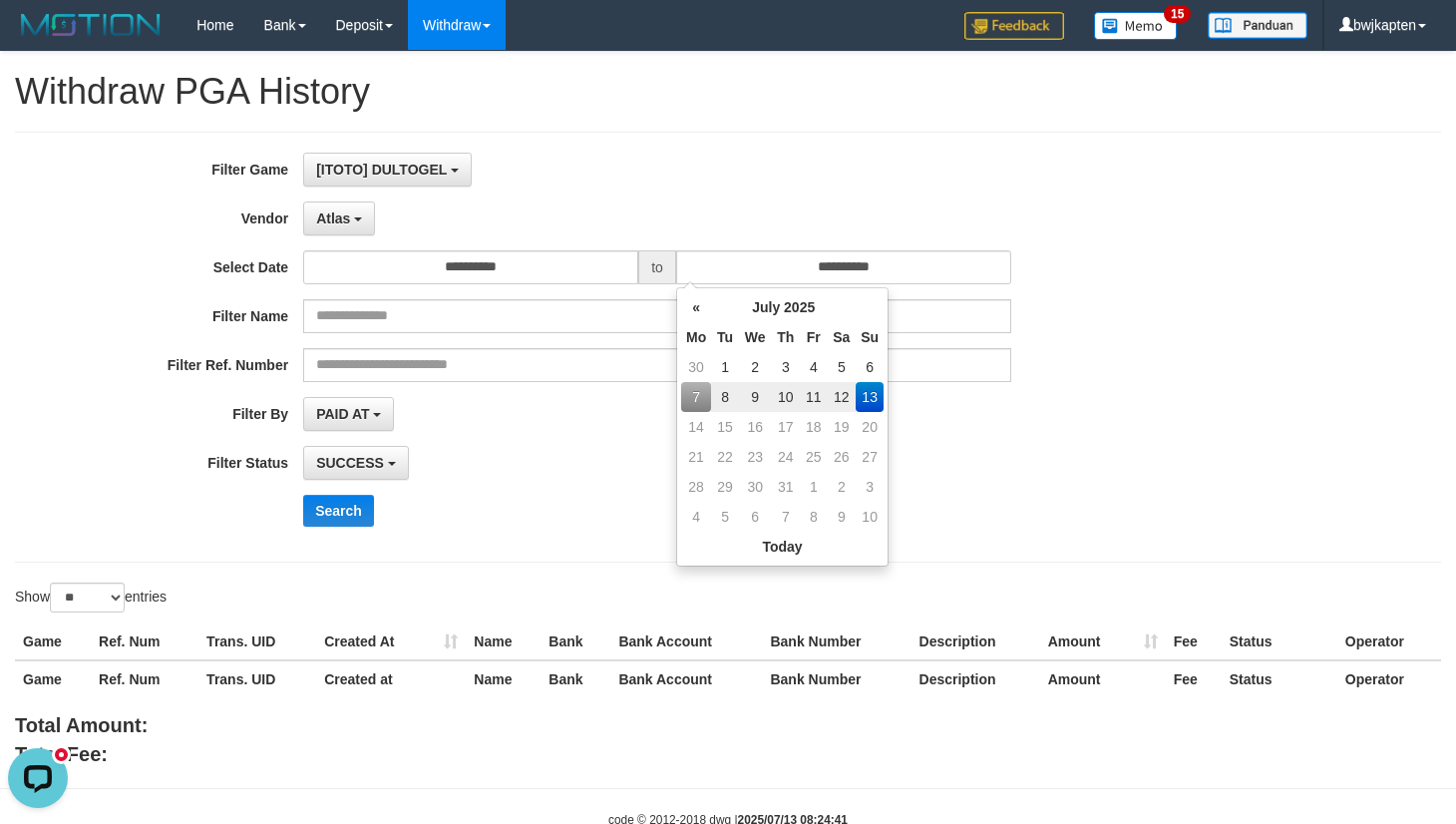 click on "12" at bounding box center [841, 397] 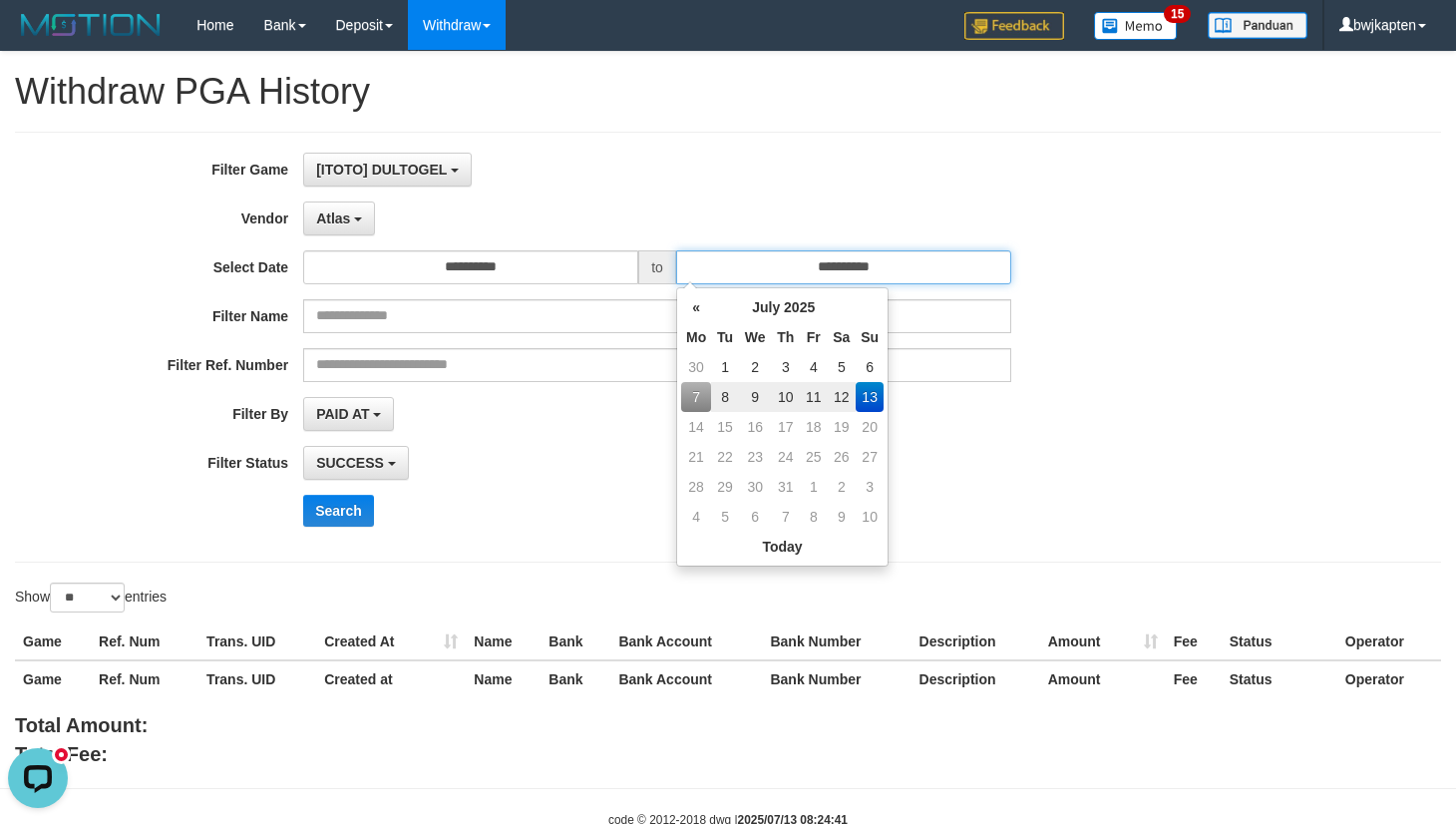 type on "**********" 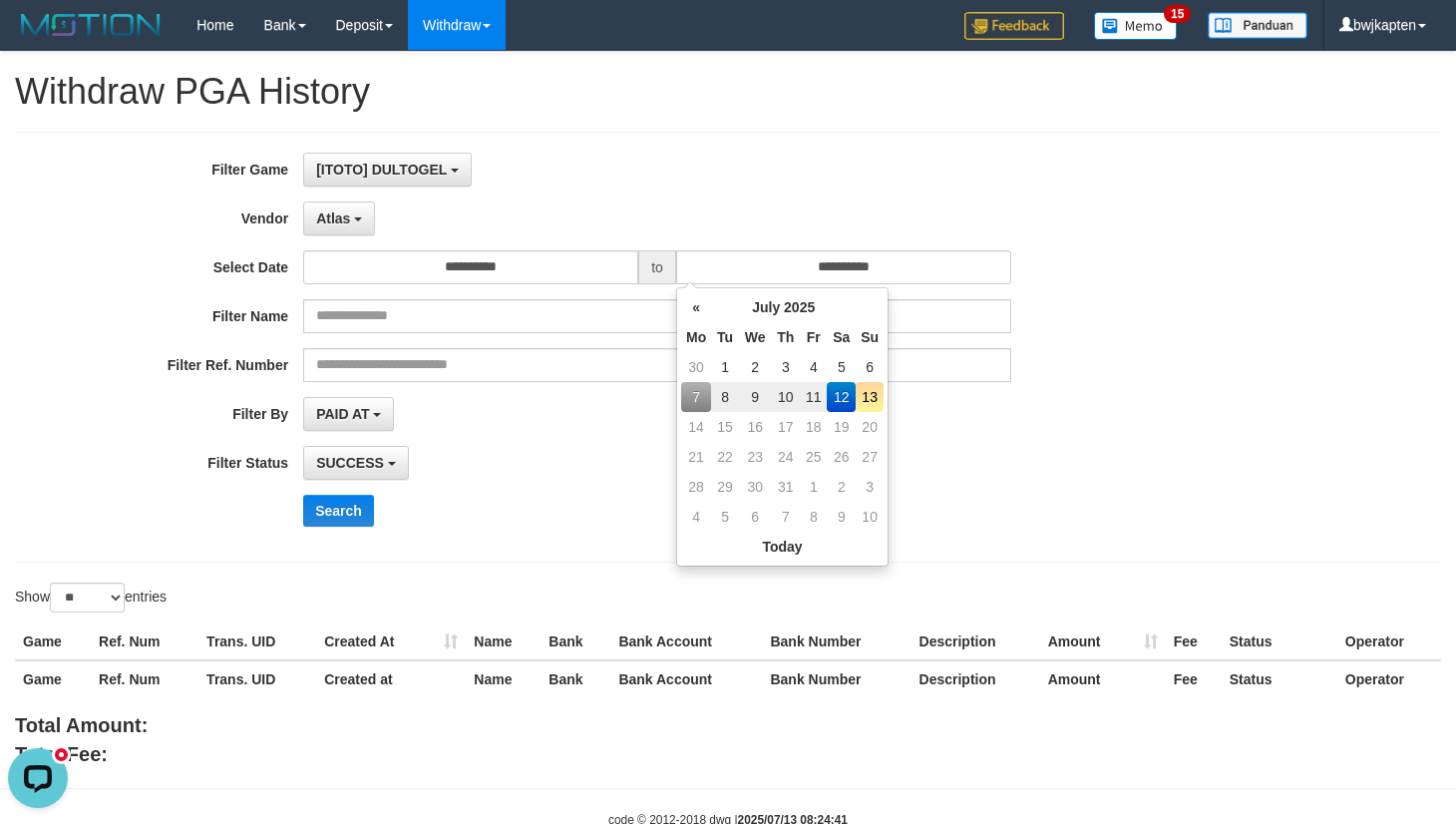 click on "PAID AT
PAID AT
CREATED AT" at bounding box center (657, 414) 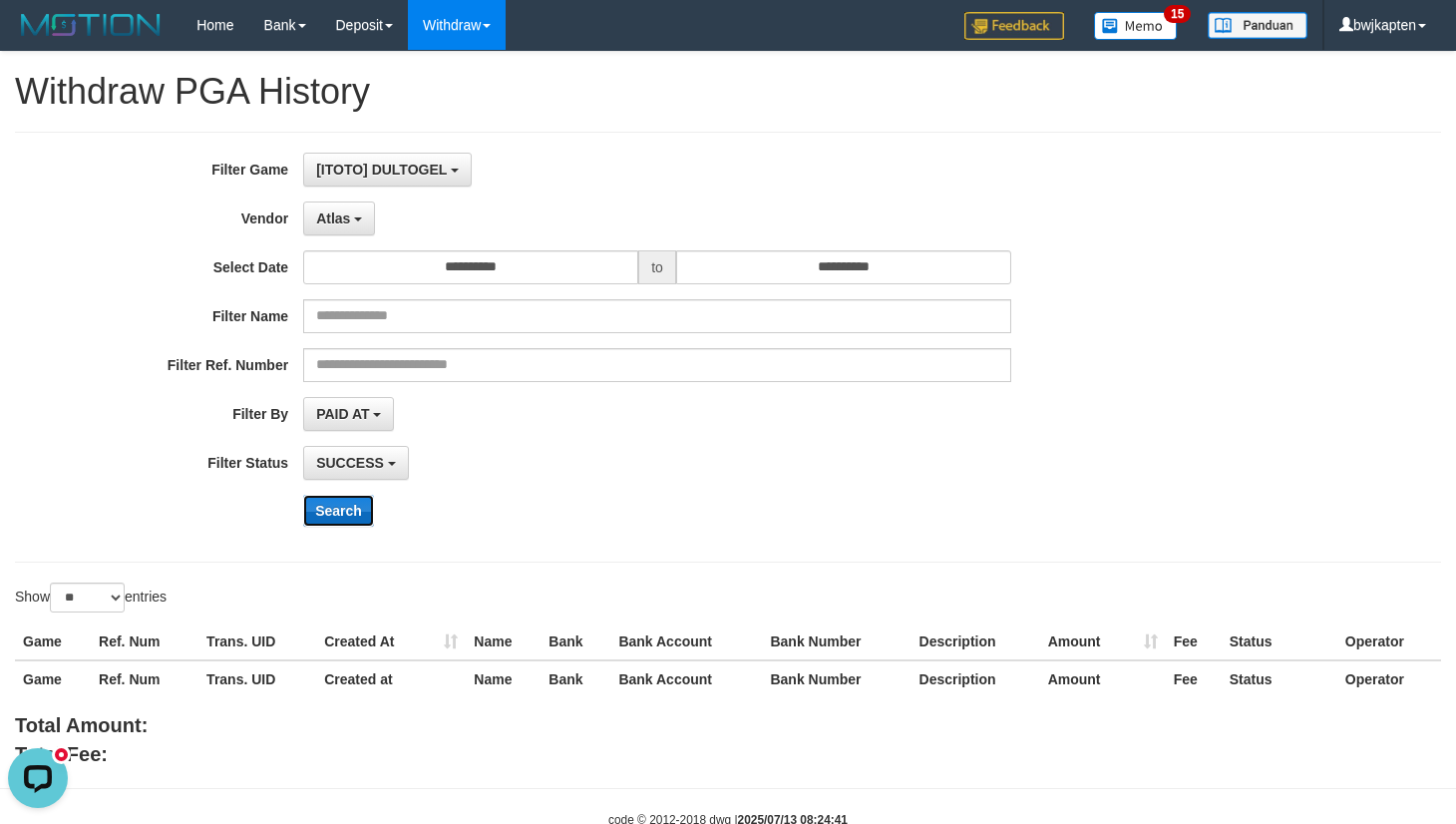 click on "Search" at bounding box center [338, 511] 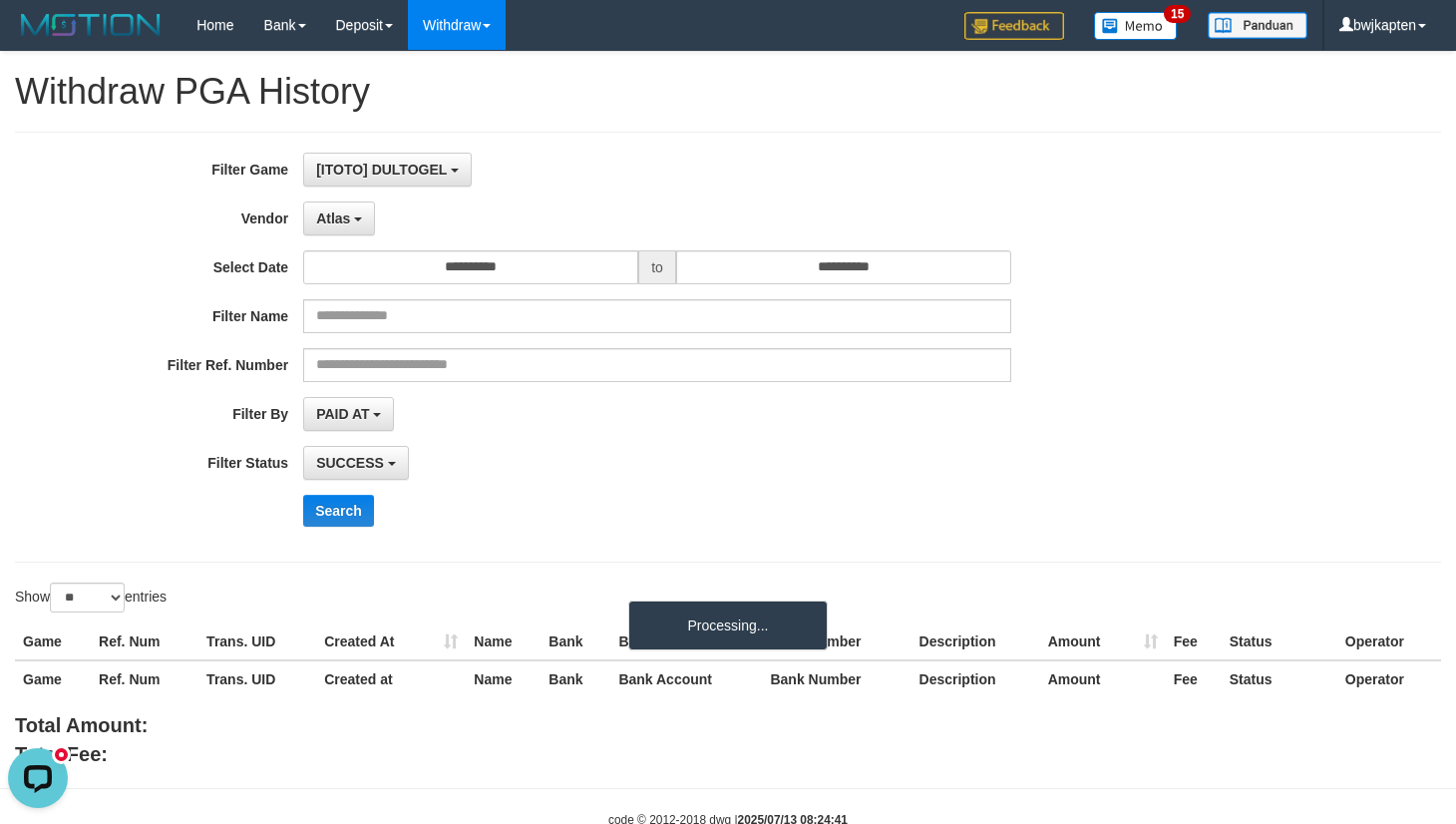 click on "SUCCESS
SUCCESS
ON PROCESS
FAILED" at bounding box center (657, 463) 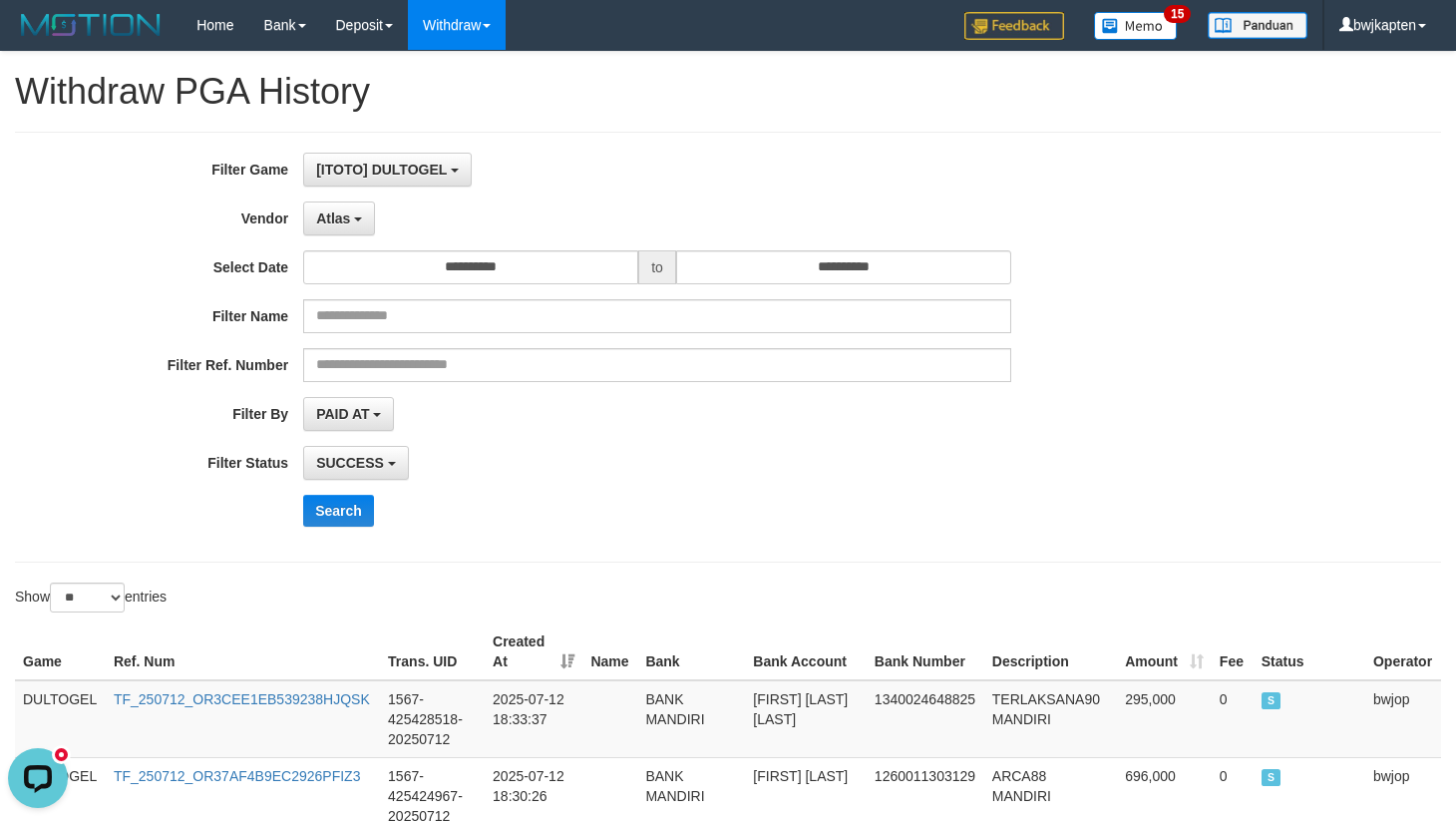 click on "PAID AT
PAID AT
CREATED AT" at bounding box center [657, 414] 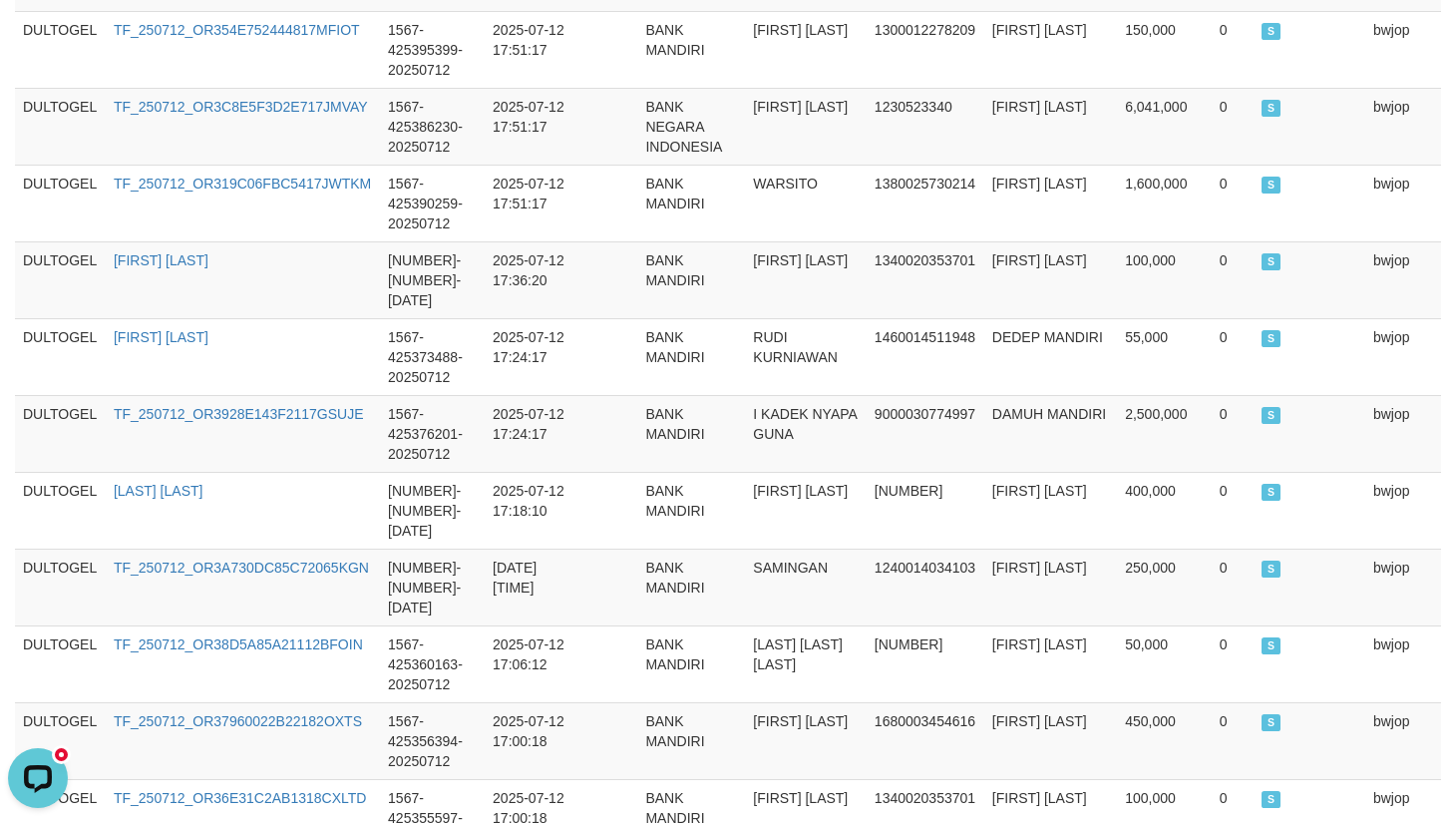 scroll, scrollTop: 2051, scrollLeft: 0, axis: vertical 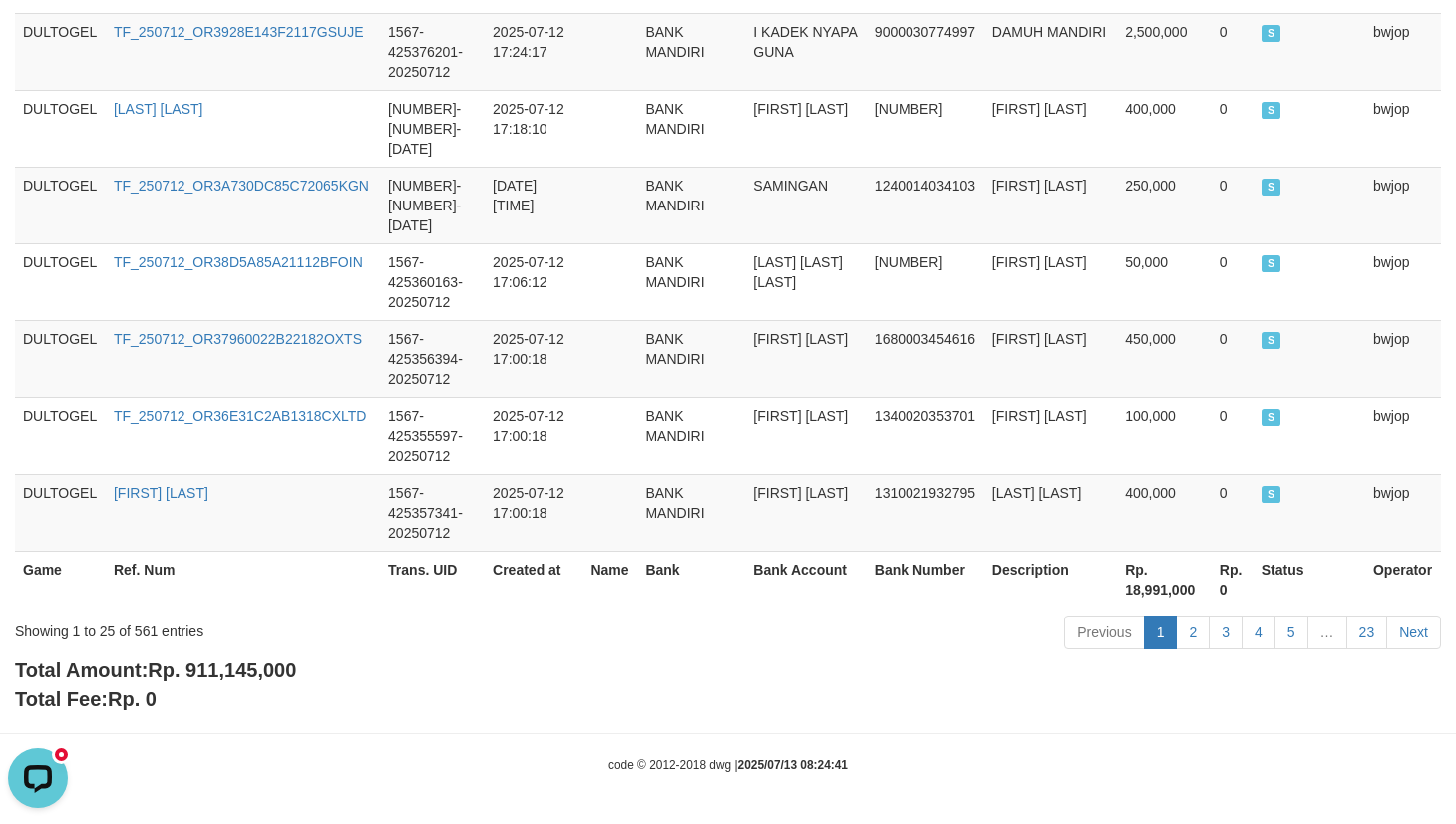 click on "Rp. 911,145,000" at bounding box center (221, 670) 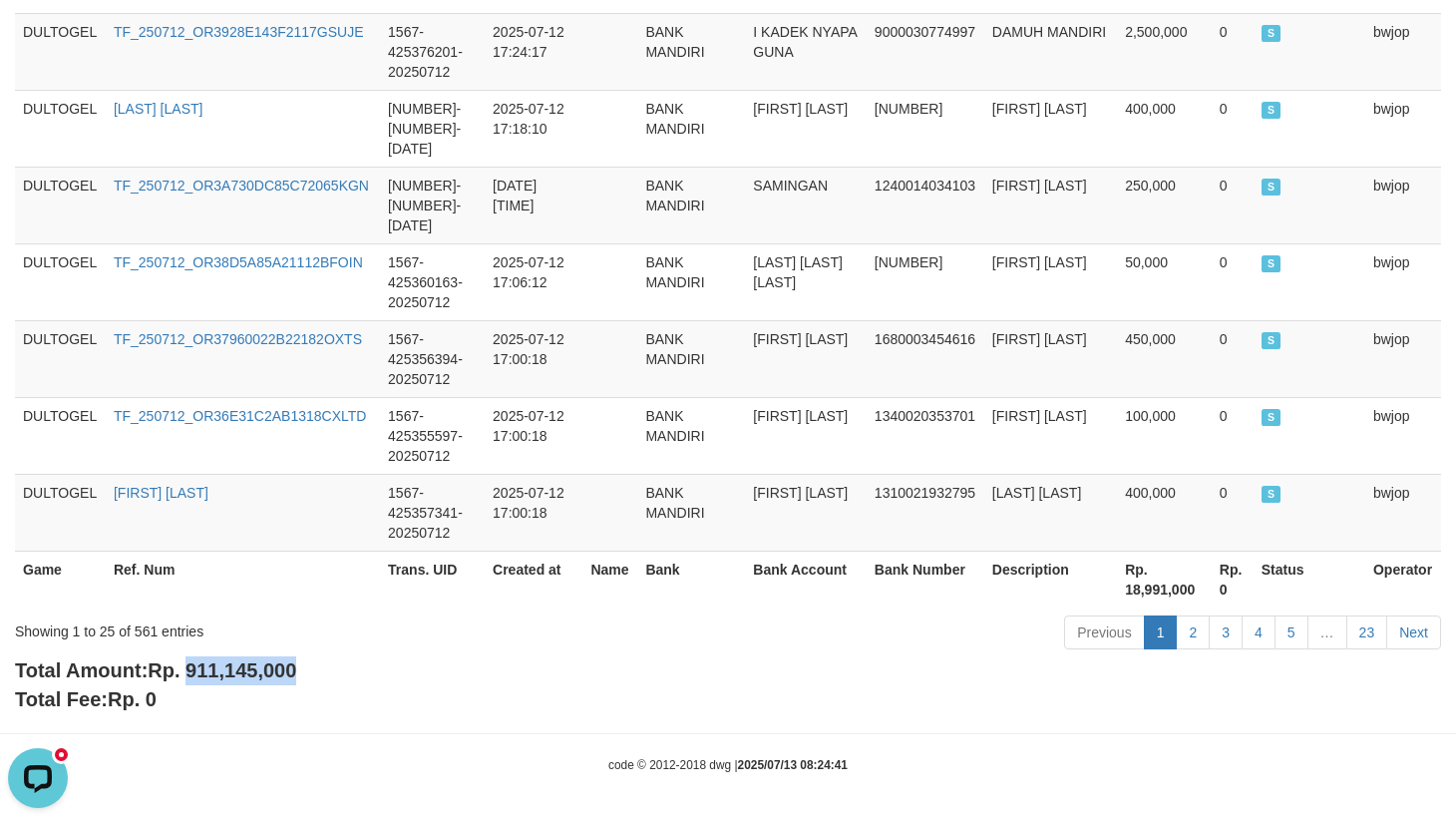click on "Rp. 911,145,000" at bounding box center [221, 670] 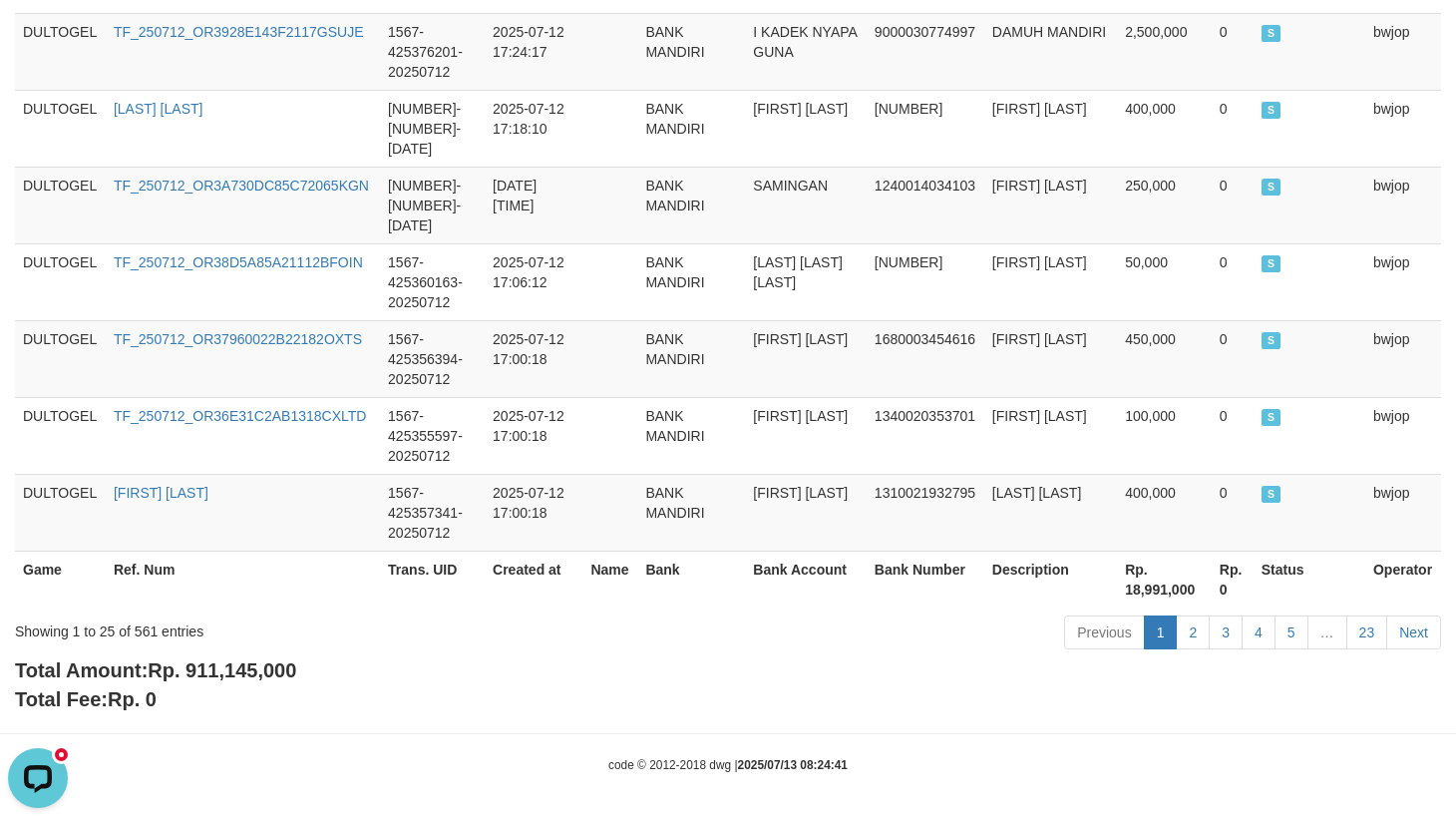click on "Previous 1 2 3 4 5 … 23 Next" at bounding box center [1031, 634] 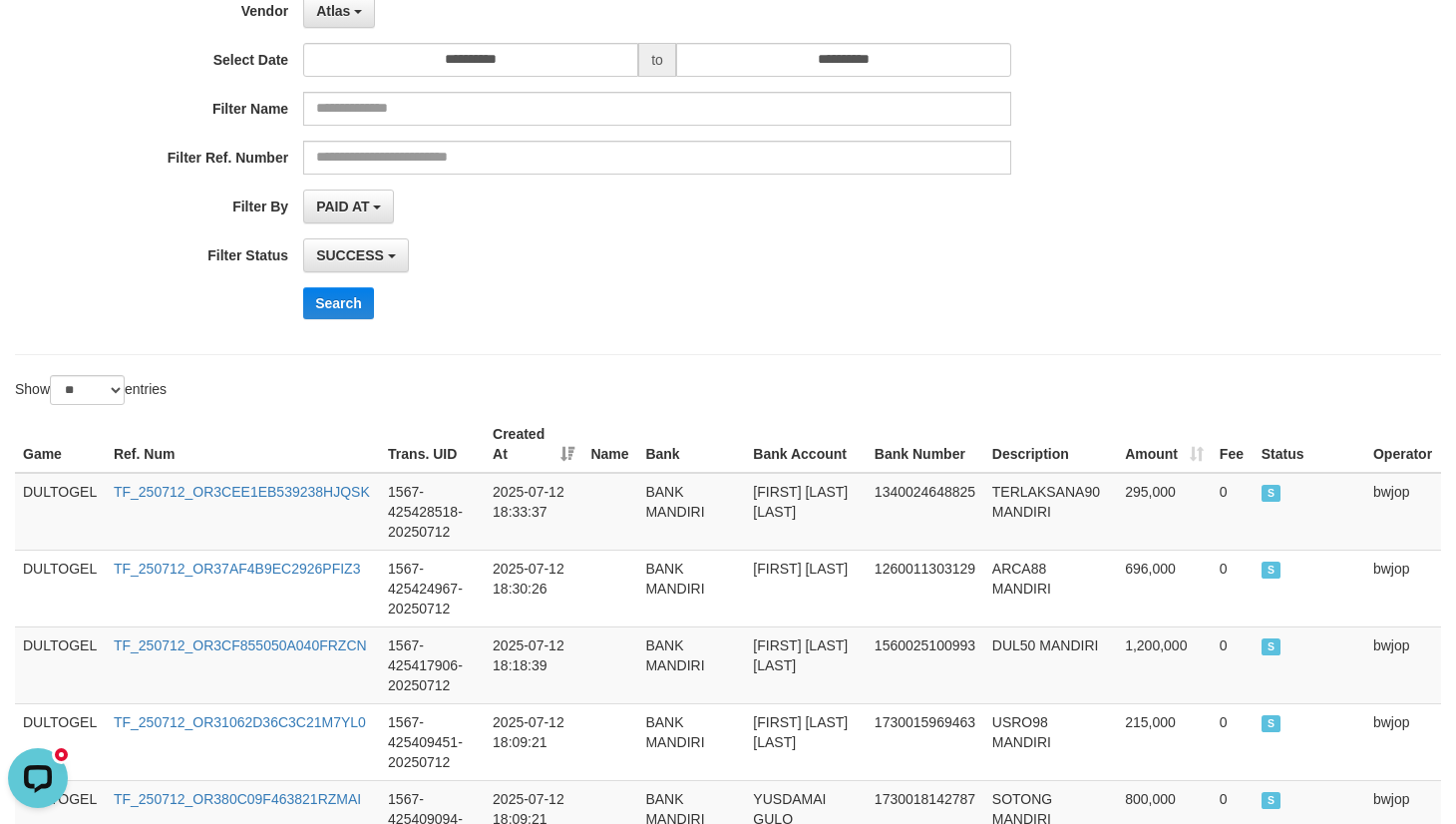 scroll, scrollTop: 0, scrollLeft: 0, axis: both 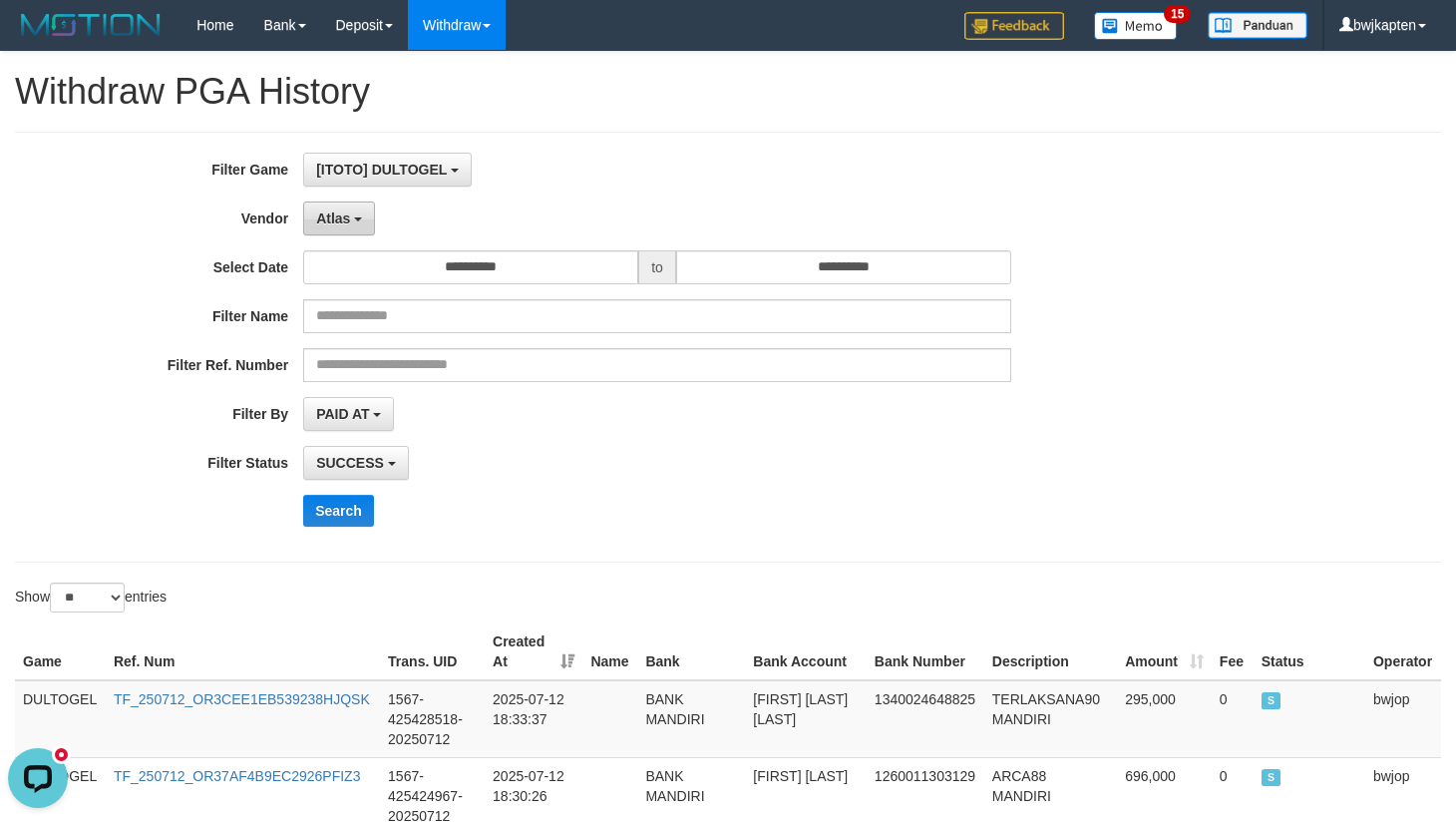 click on "Atlas" at bounding box center (339, 218) 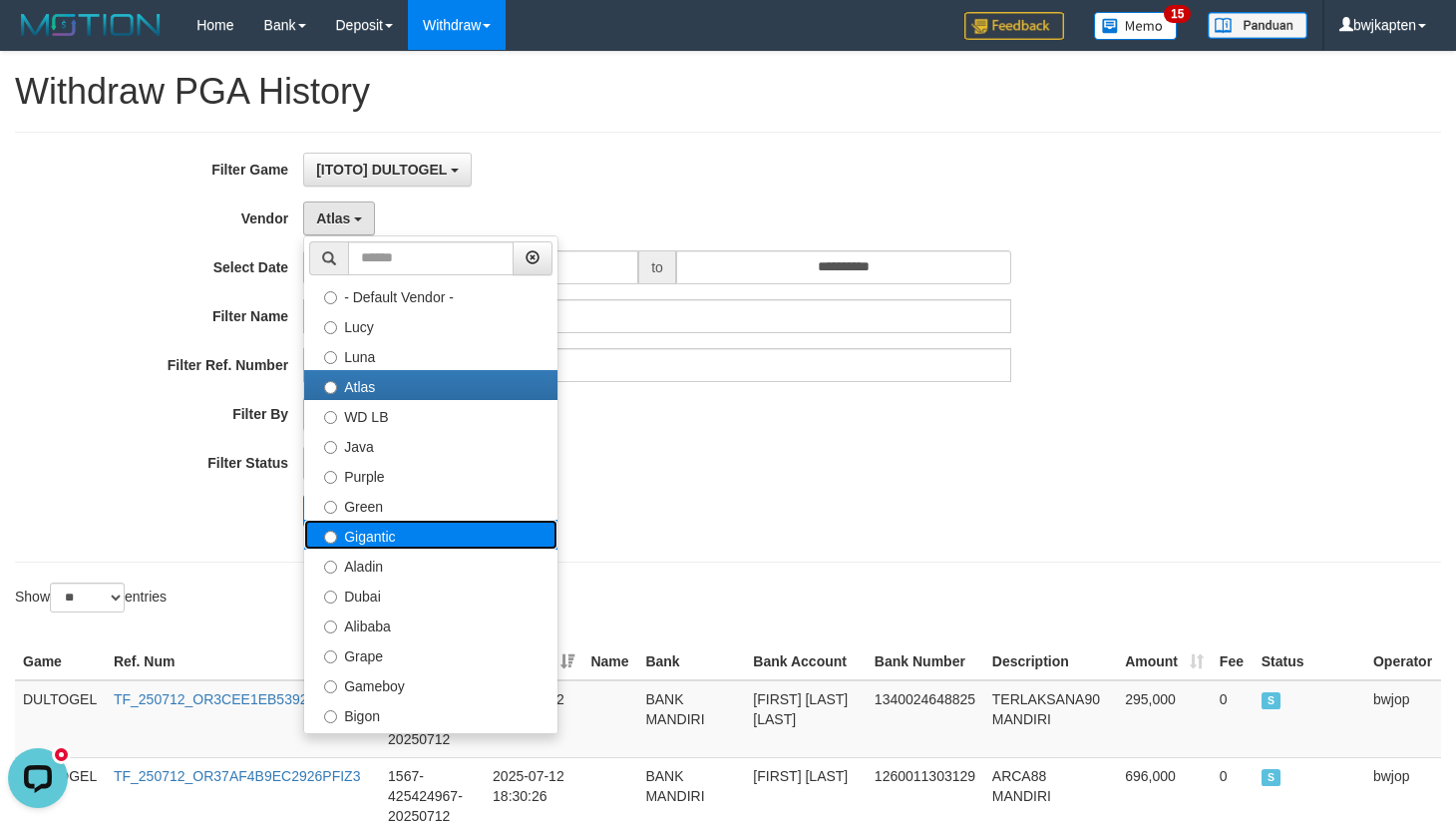 click on "Gigantic" at bounding box center (431, 535) 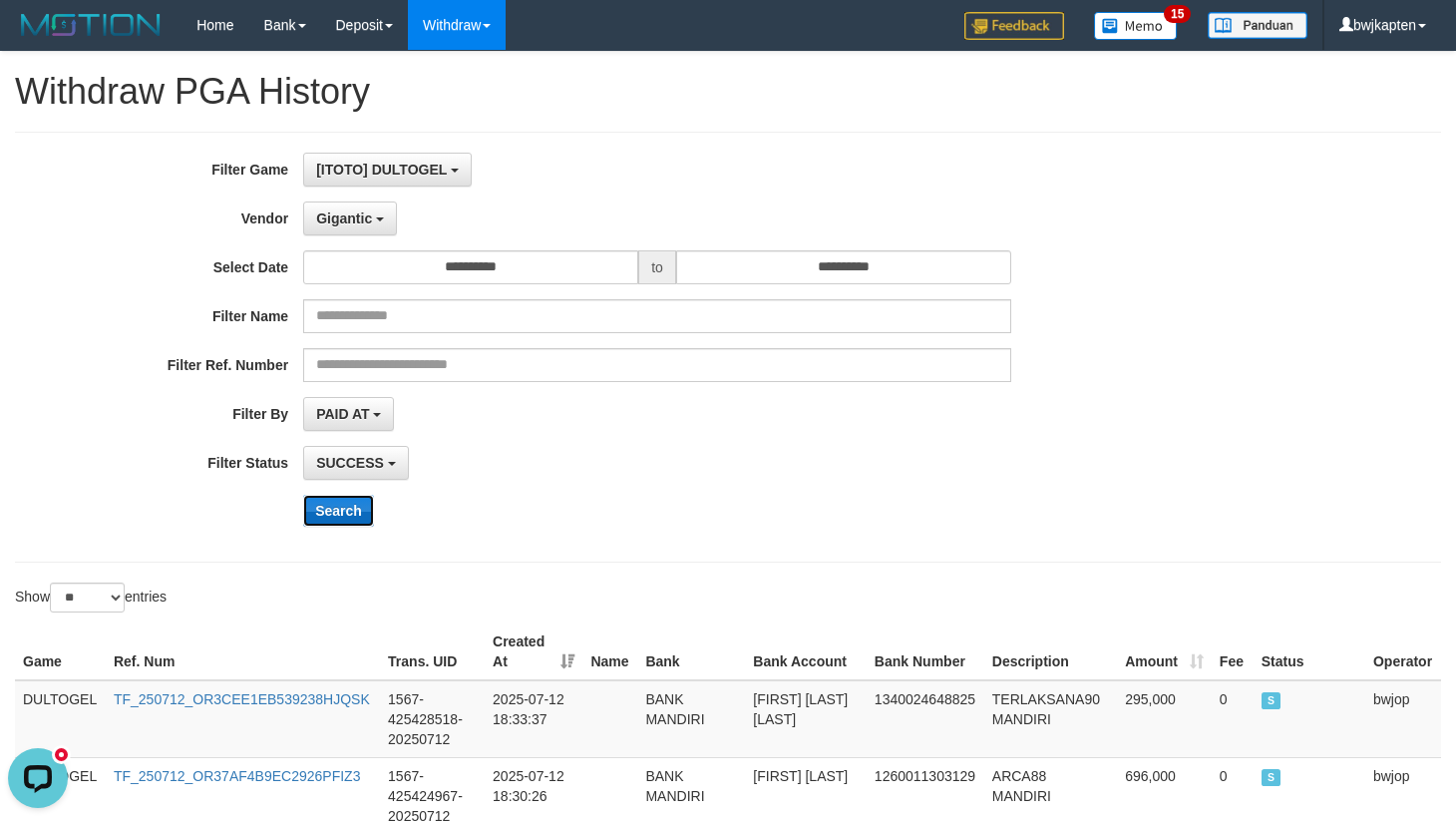 click on "Search" at bounding box center [338, 511] 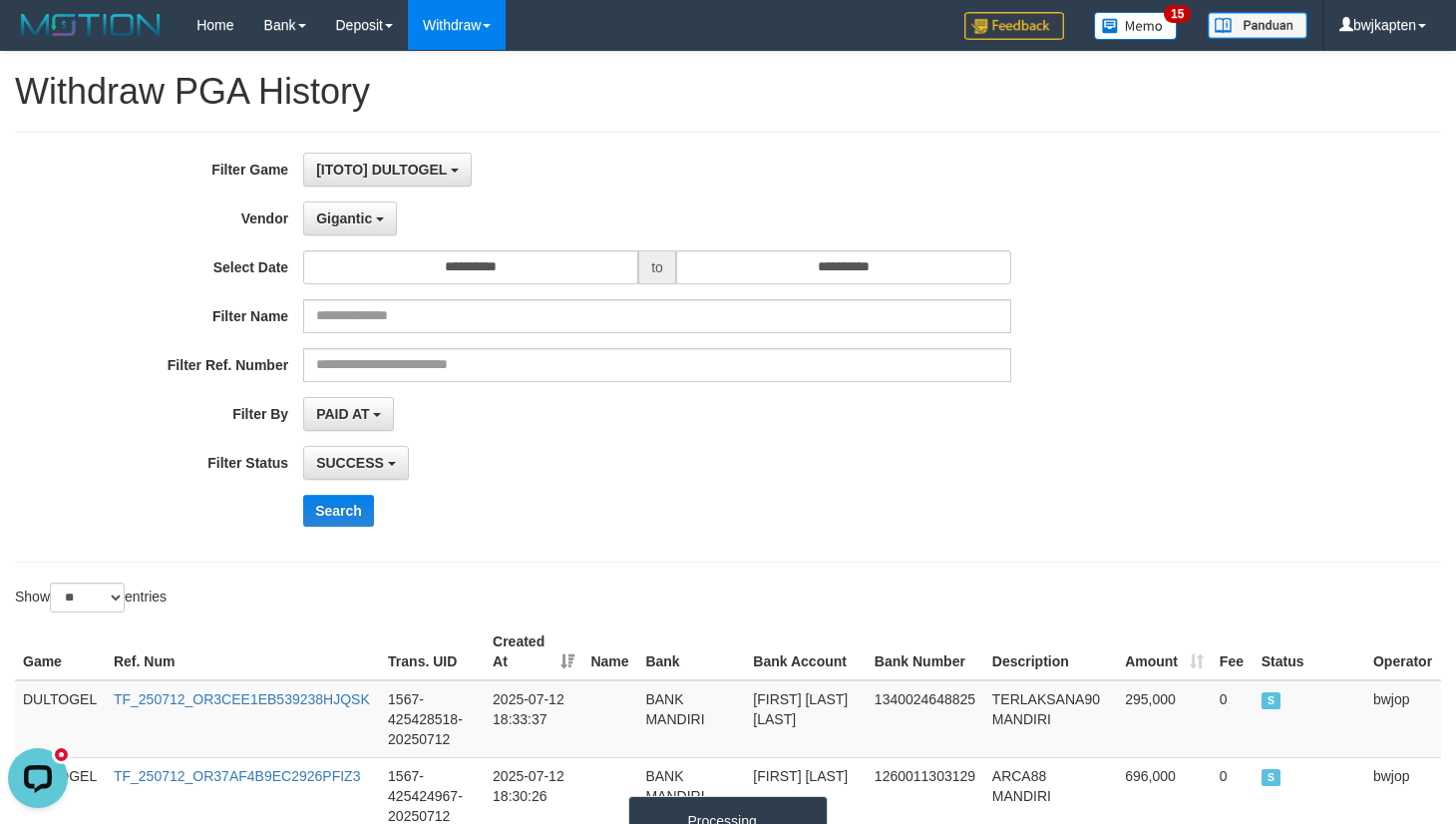 click on "SUCCESS
SUCCESS
ON PROCESS
FAILED" at bounding box center (657, 463) 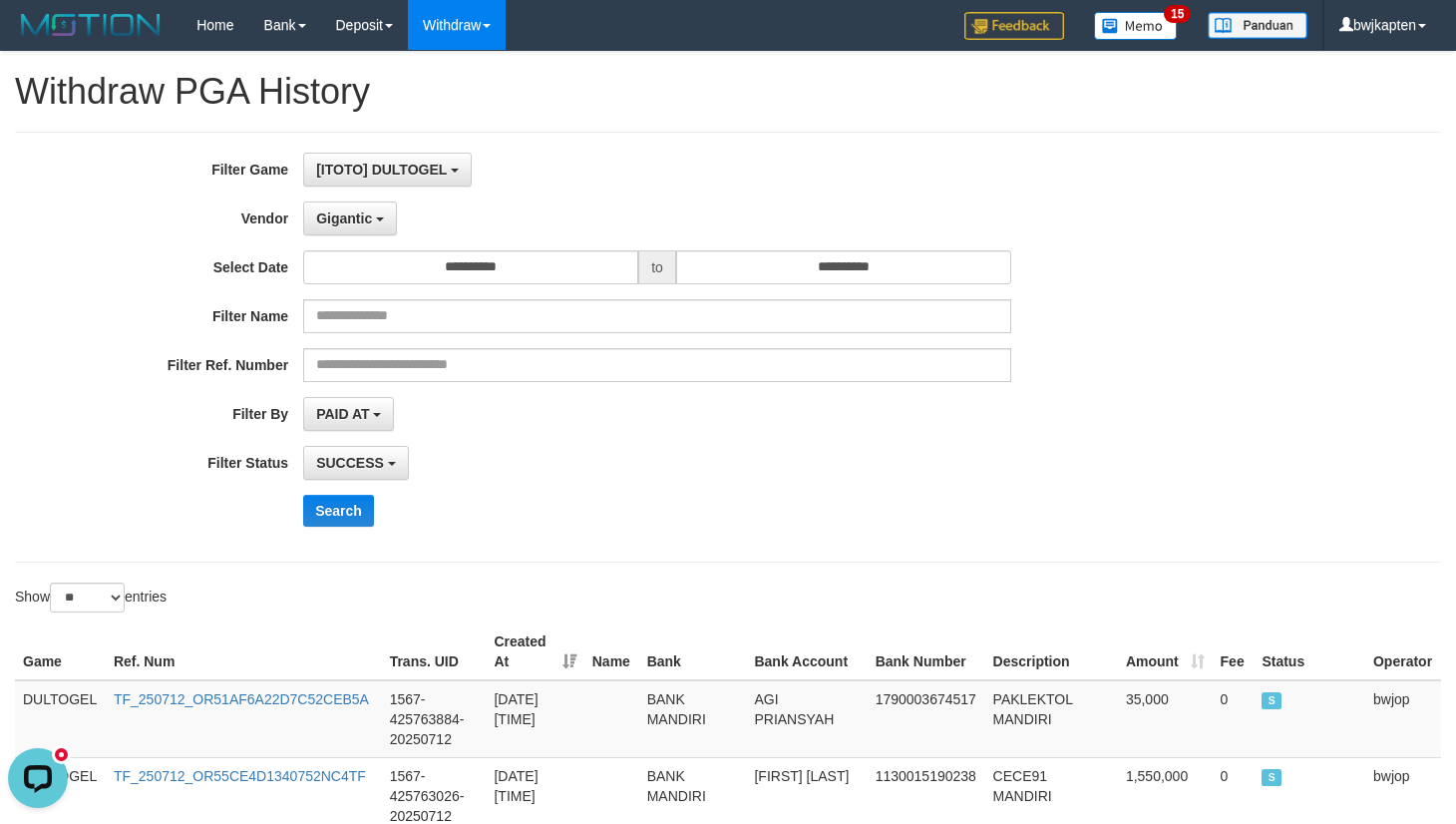click on "SUCCESS
SUCCESS
ON PROCESS
FAILED" at bounding box center (657, 463) 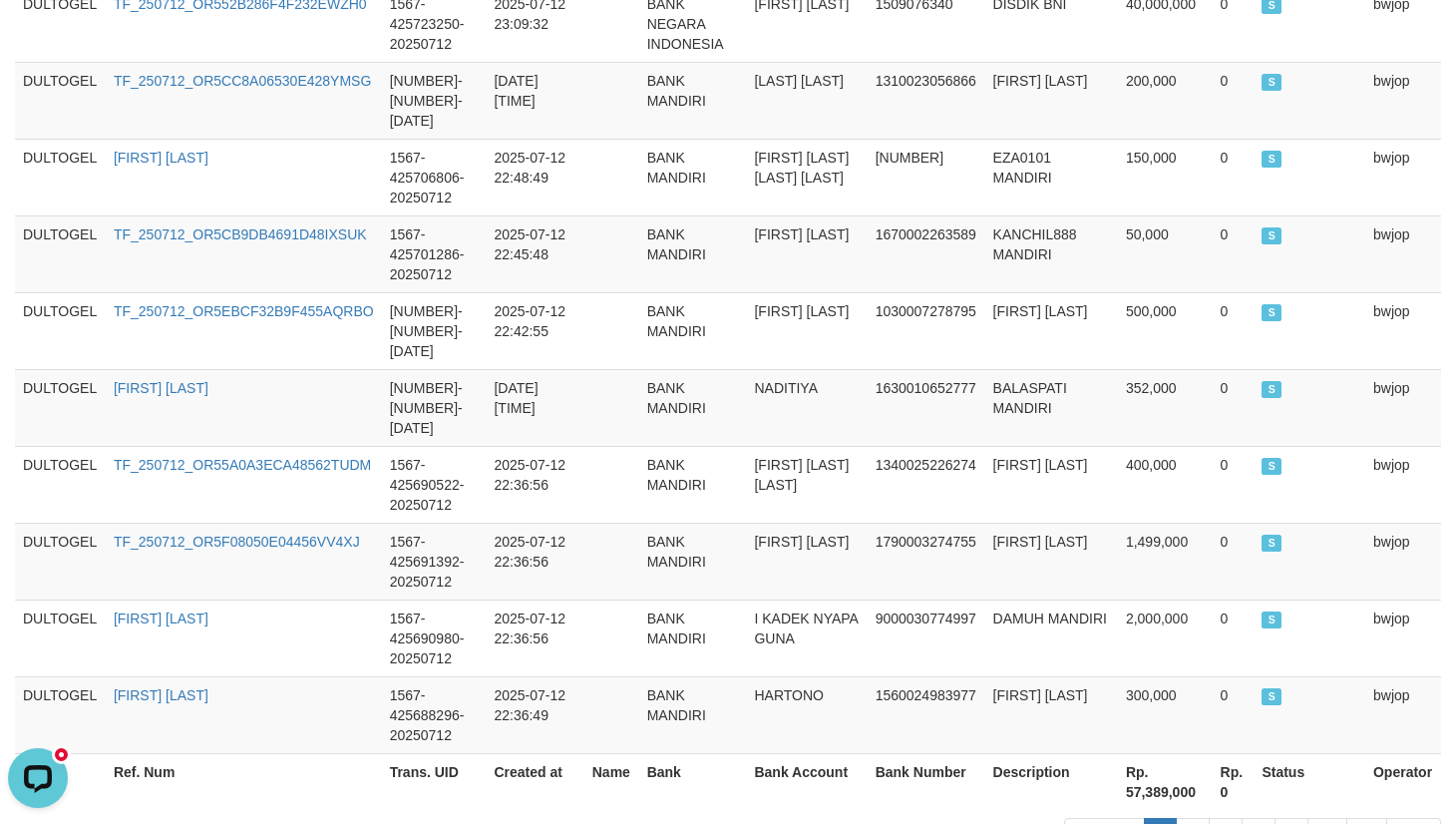 scroll, scrollTop: 2051, scrollLeft: 0, axis: vertical 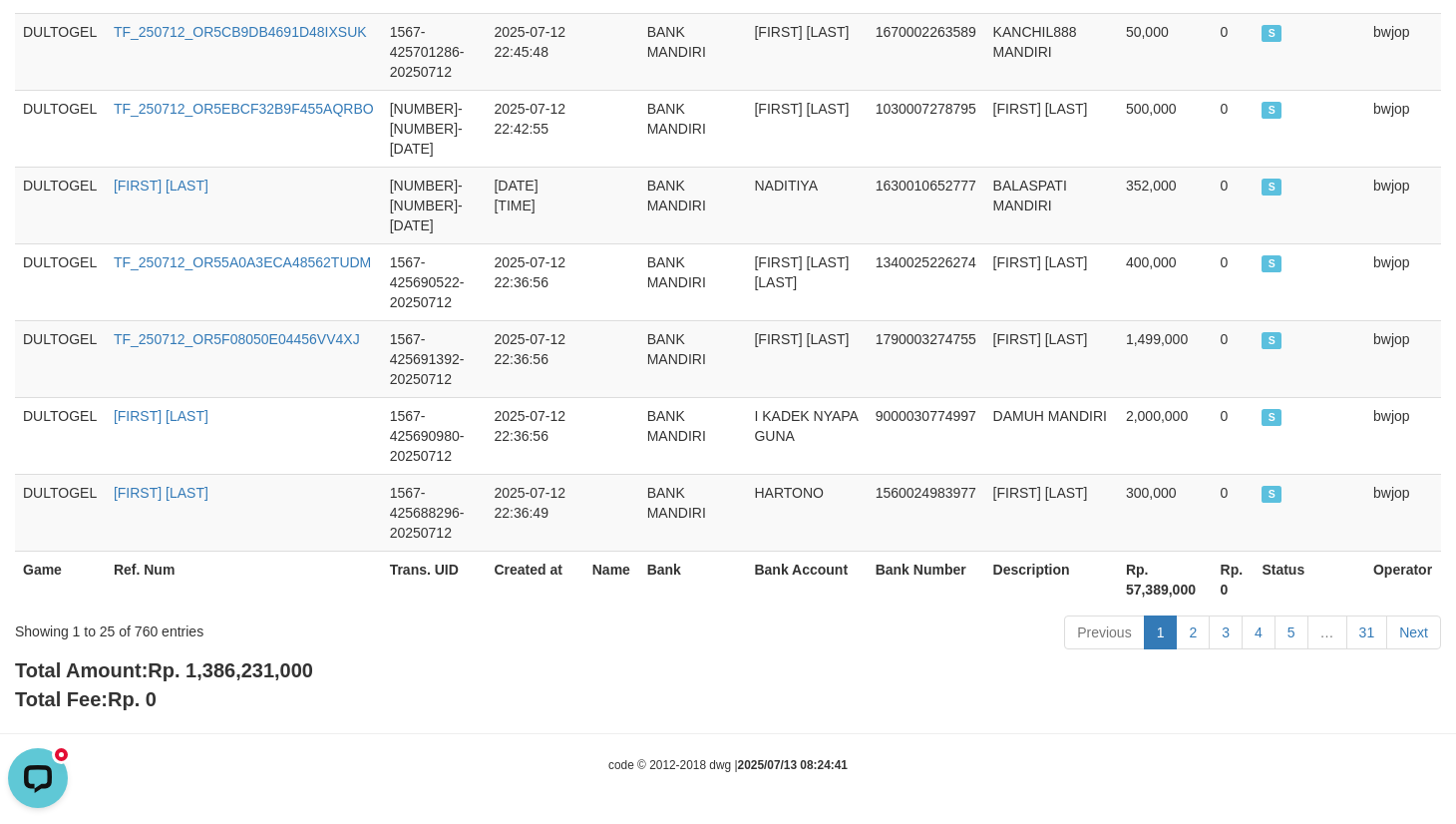 click on "Rp. 1,386,231,000" at bounding box center (230, 670) 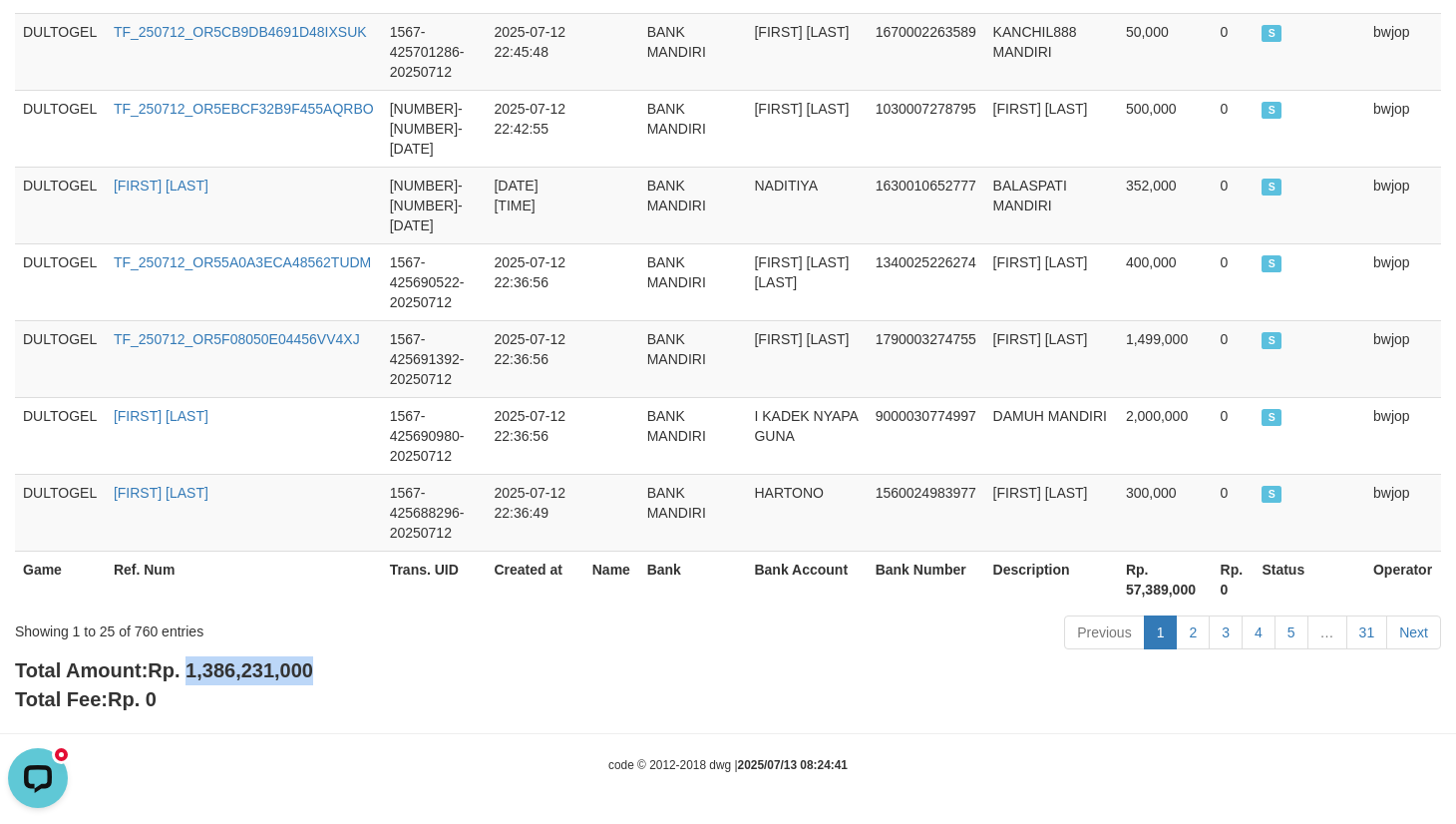 click on "Rp. 1,386,231,000" at bounding box center [230, 670] 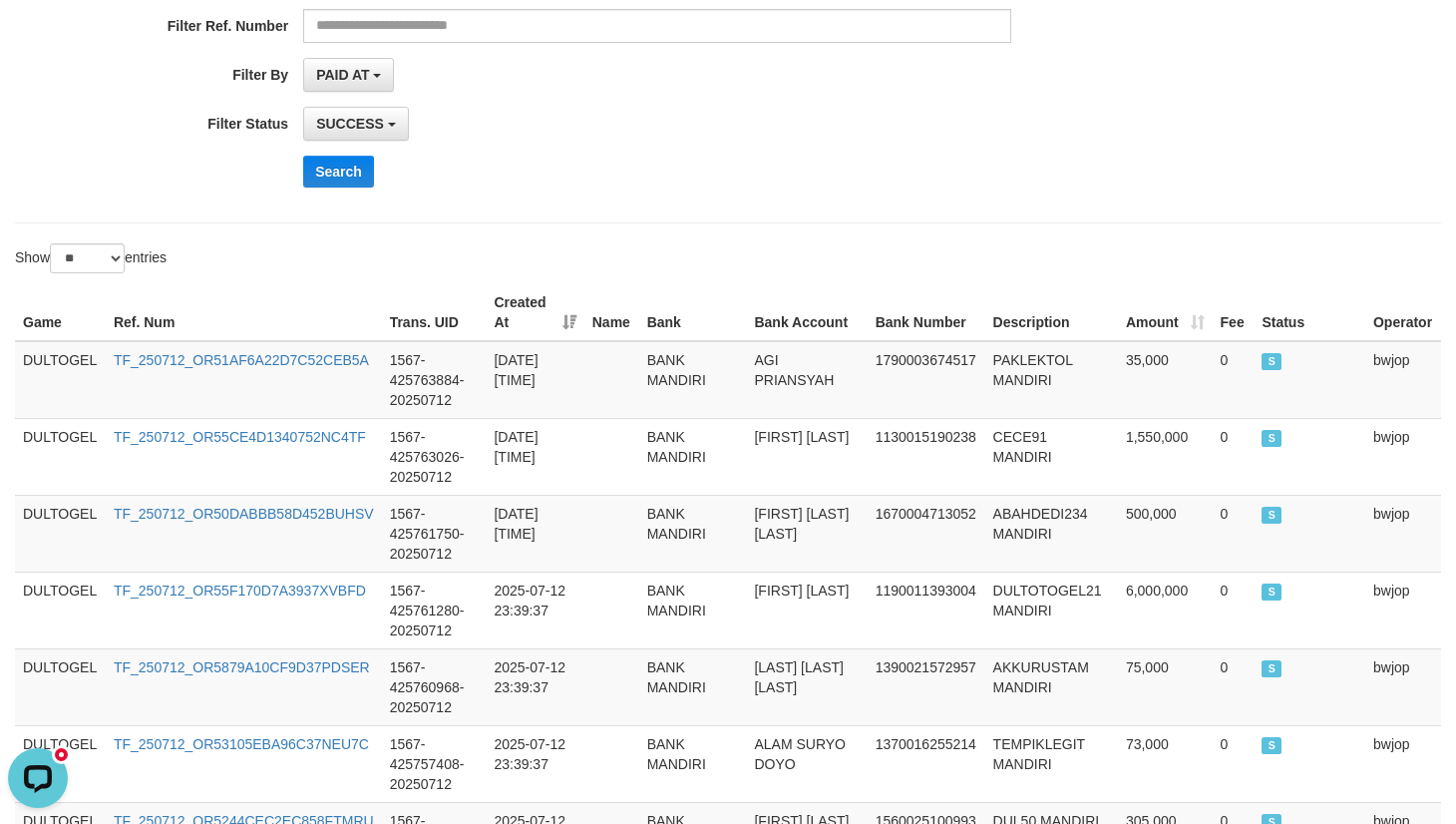 scroll, scrollTop: 0, scrollLeft: 0, axis: both 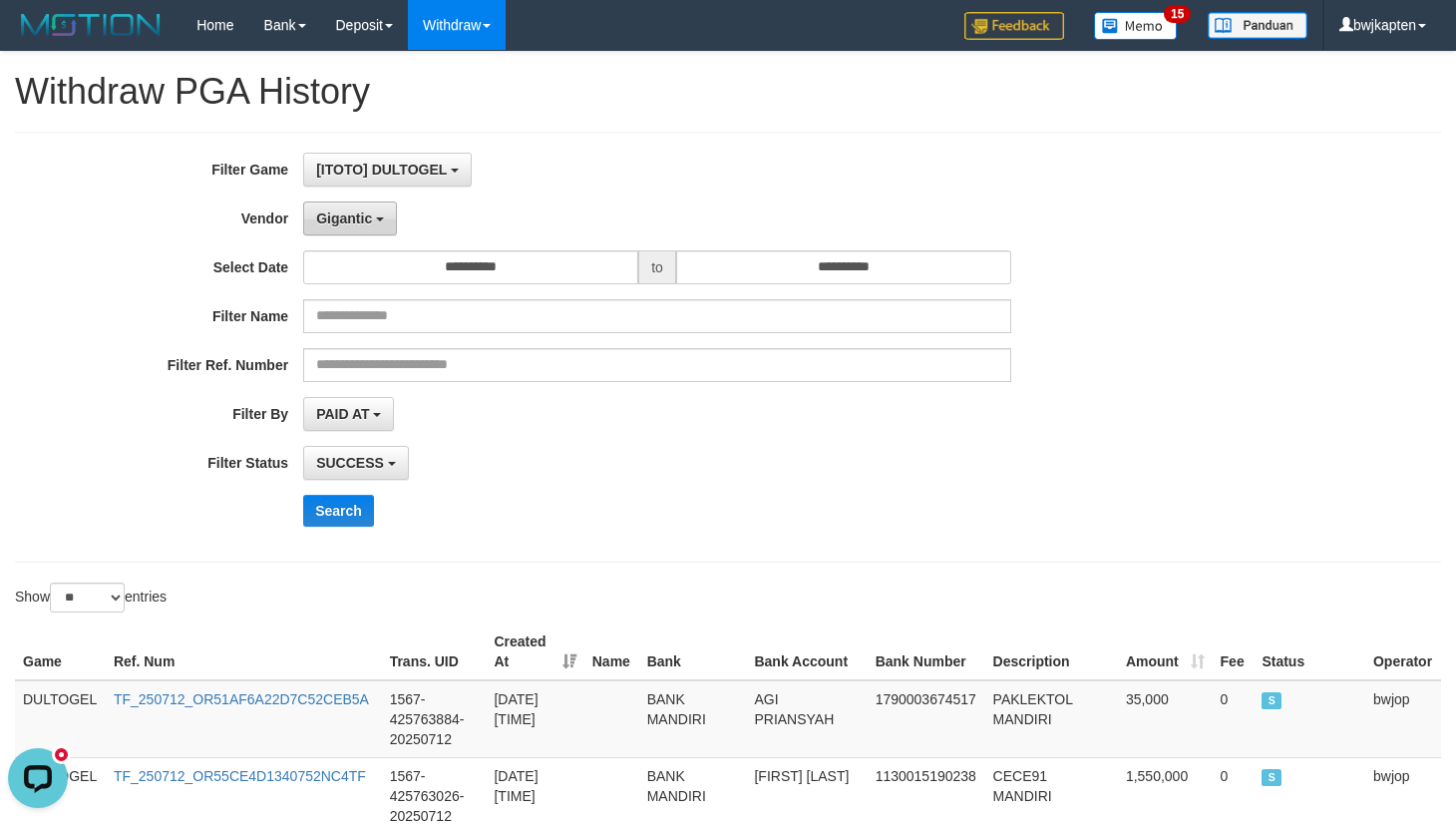 click on "Gigantic" at bounding box center [344, 218] 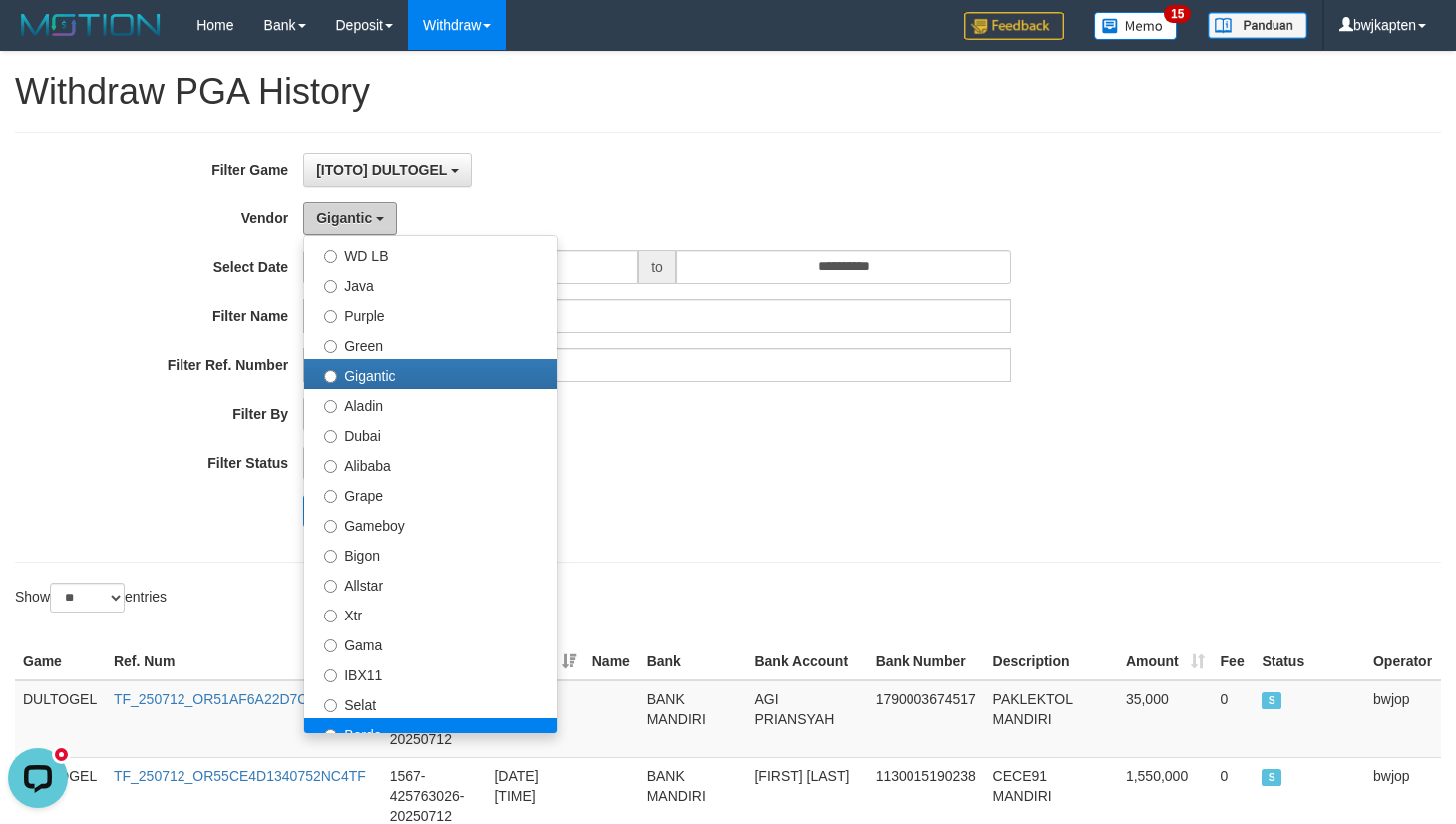 scroll, scrollTop: 443, scrollLeft: 0, axis: vertical 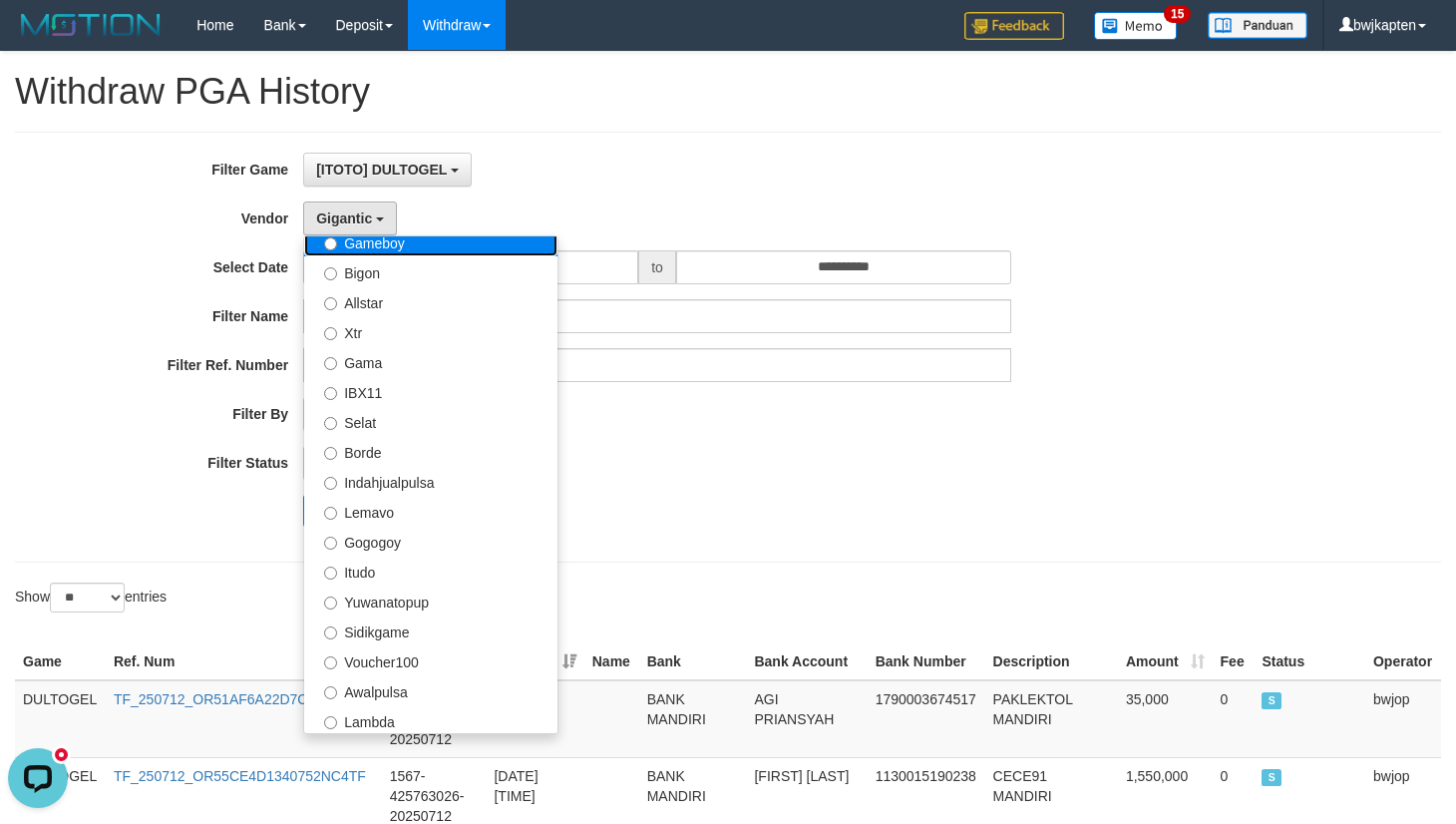 click on "Gameboy" at bounding box center [431, 241] 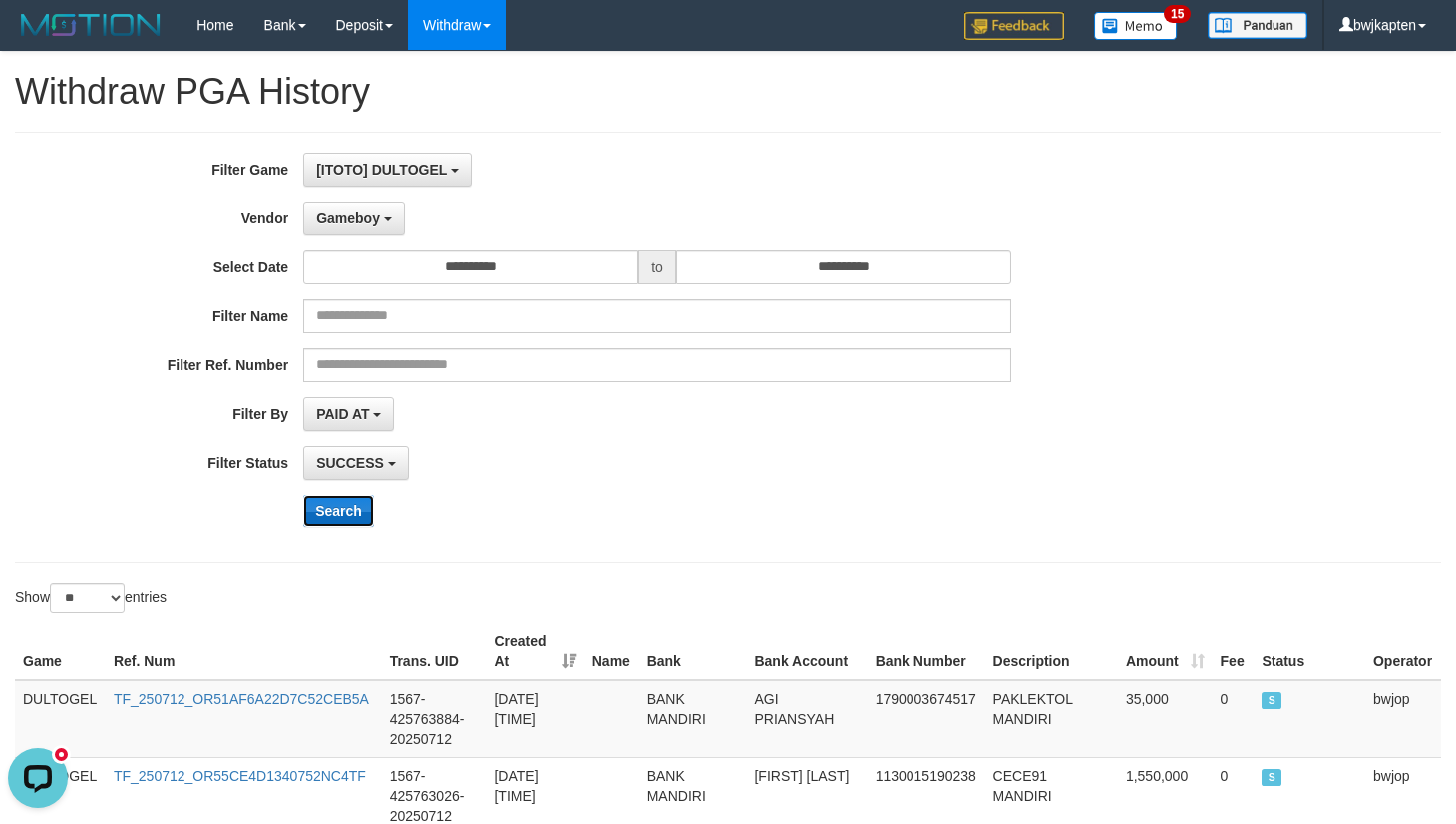 click on "Search" at bounding box center [338, 511] 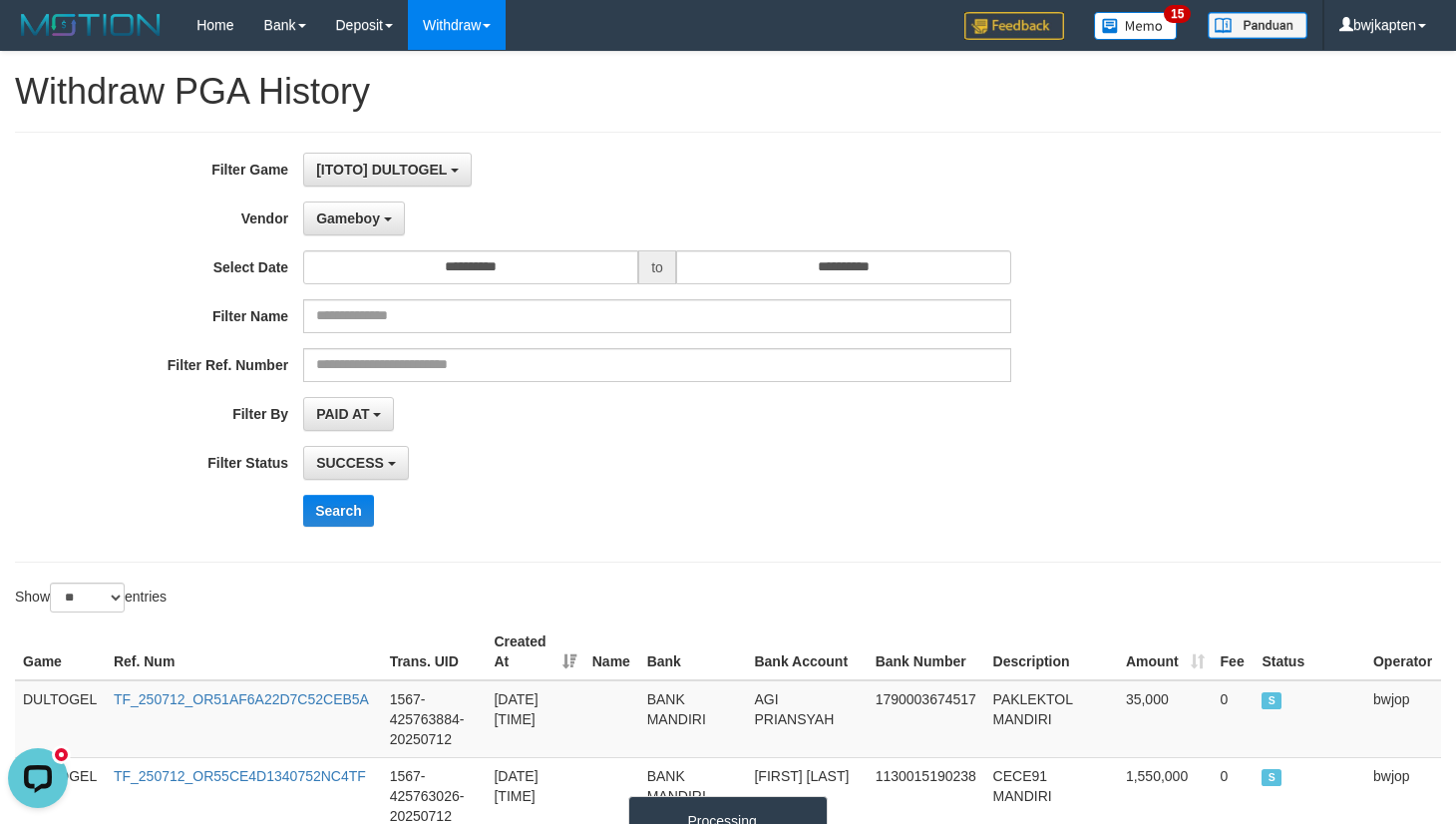click on "**********" at bounding box center (606, 347) 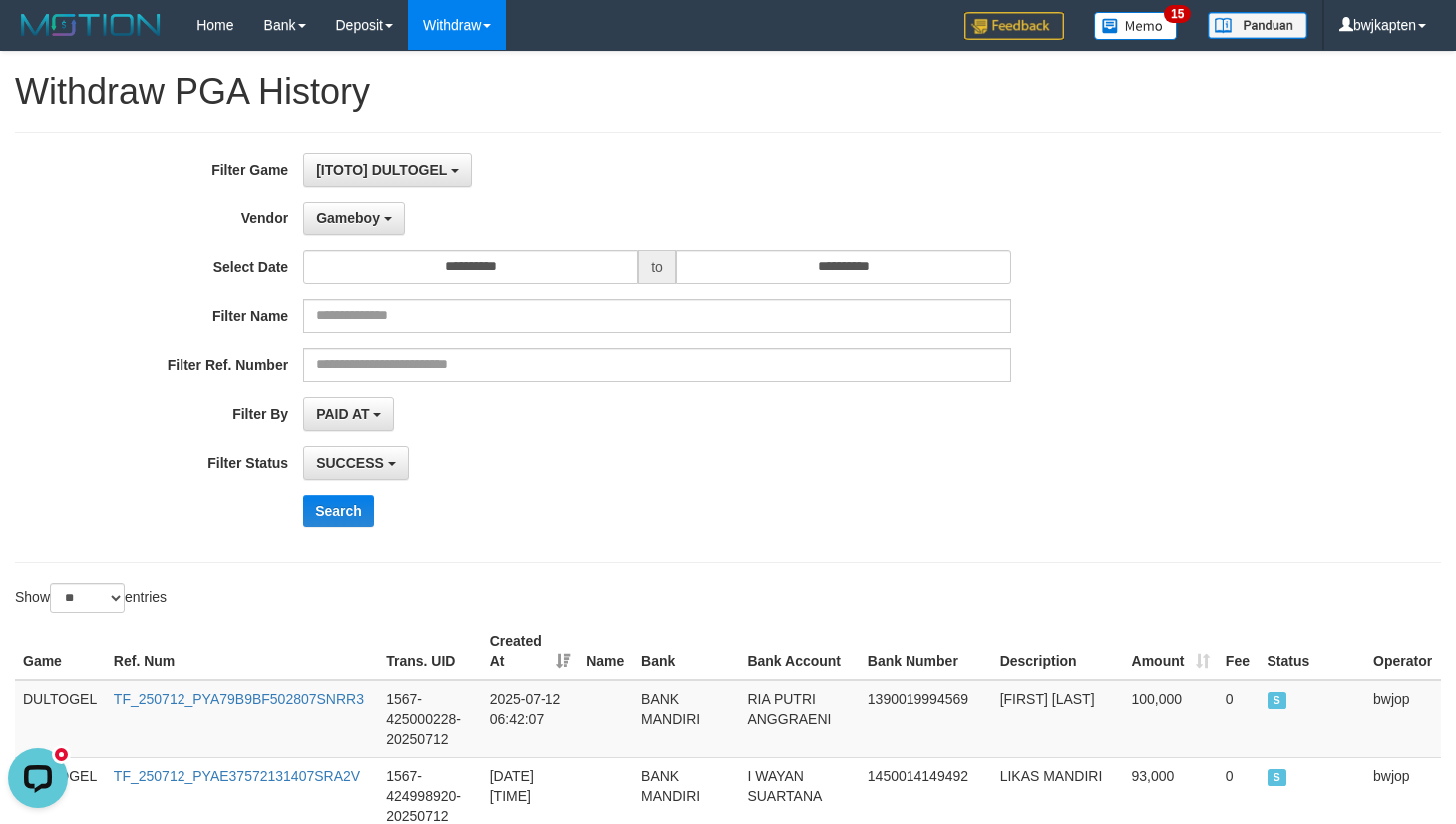 click on "Search" at bounding box center (758, 511) 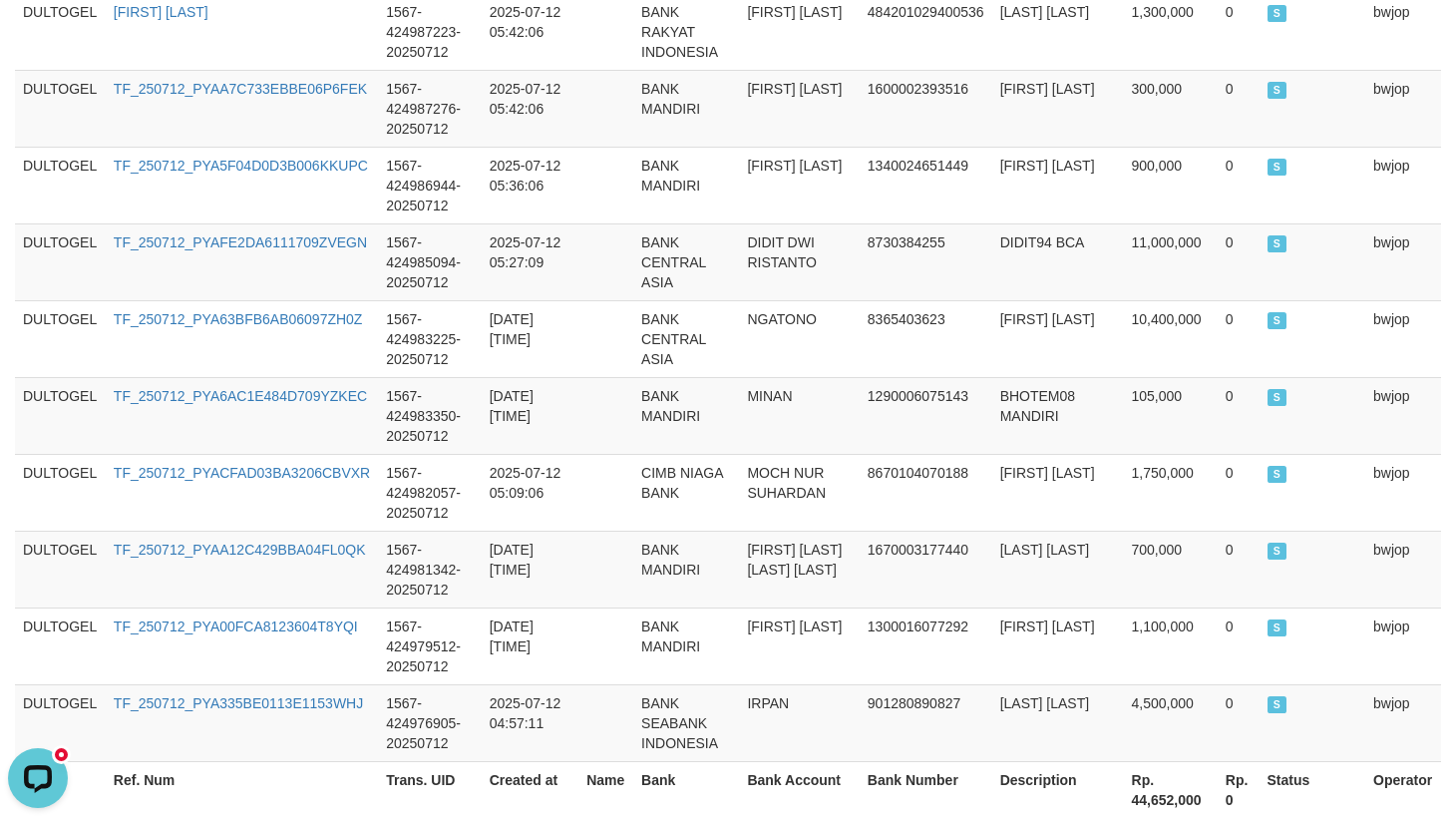 scroll, scrollTop: 2051, scrollLeft: 0, axis: vertical 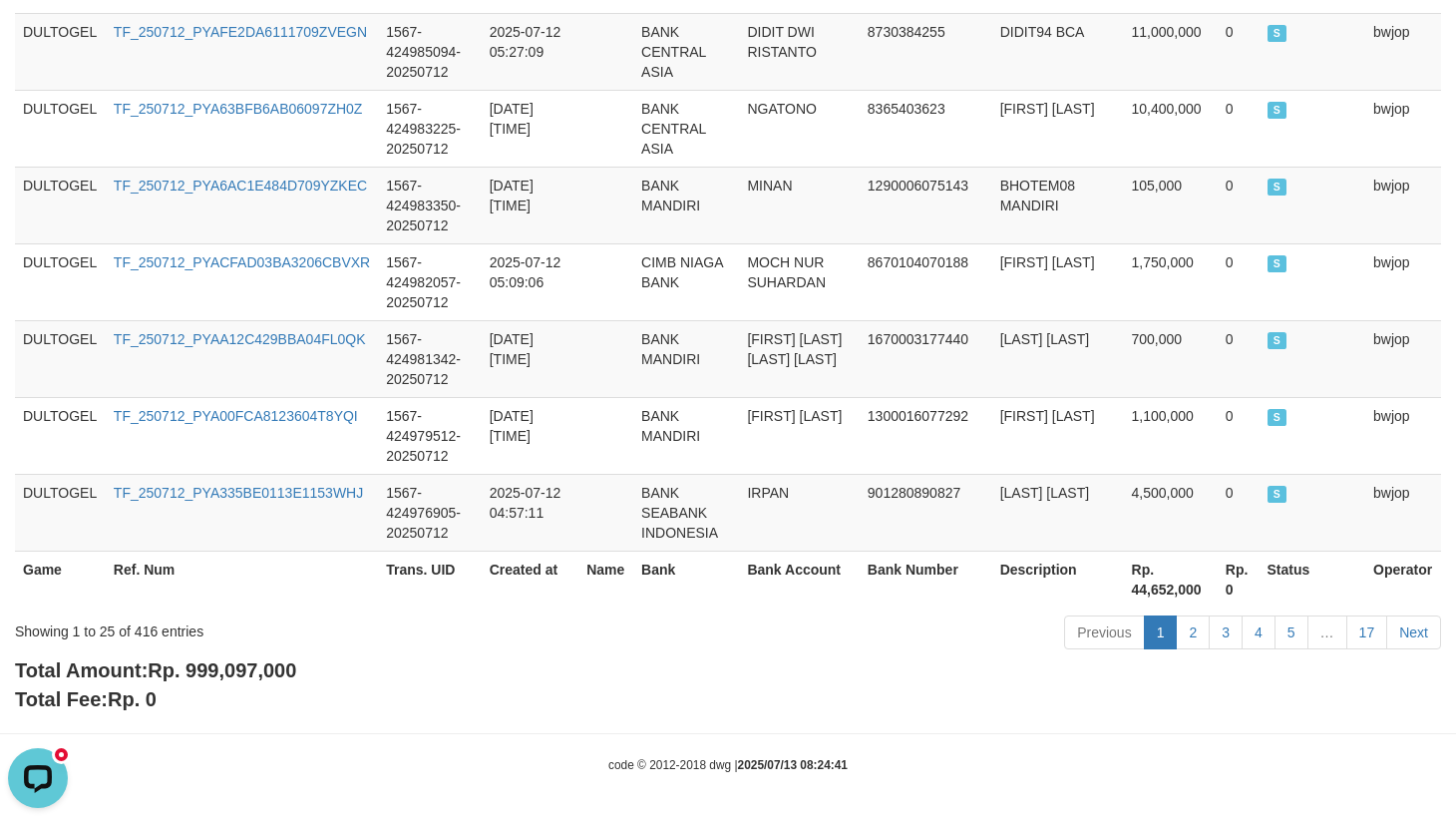 click on "Rp. 999,097,000" at bounding box center (221, 670) 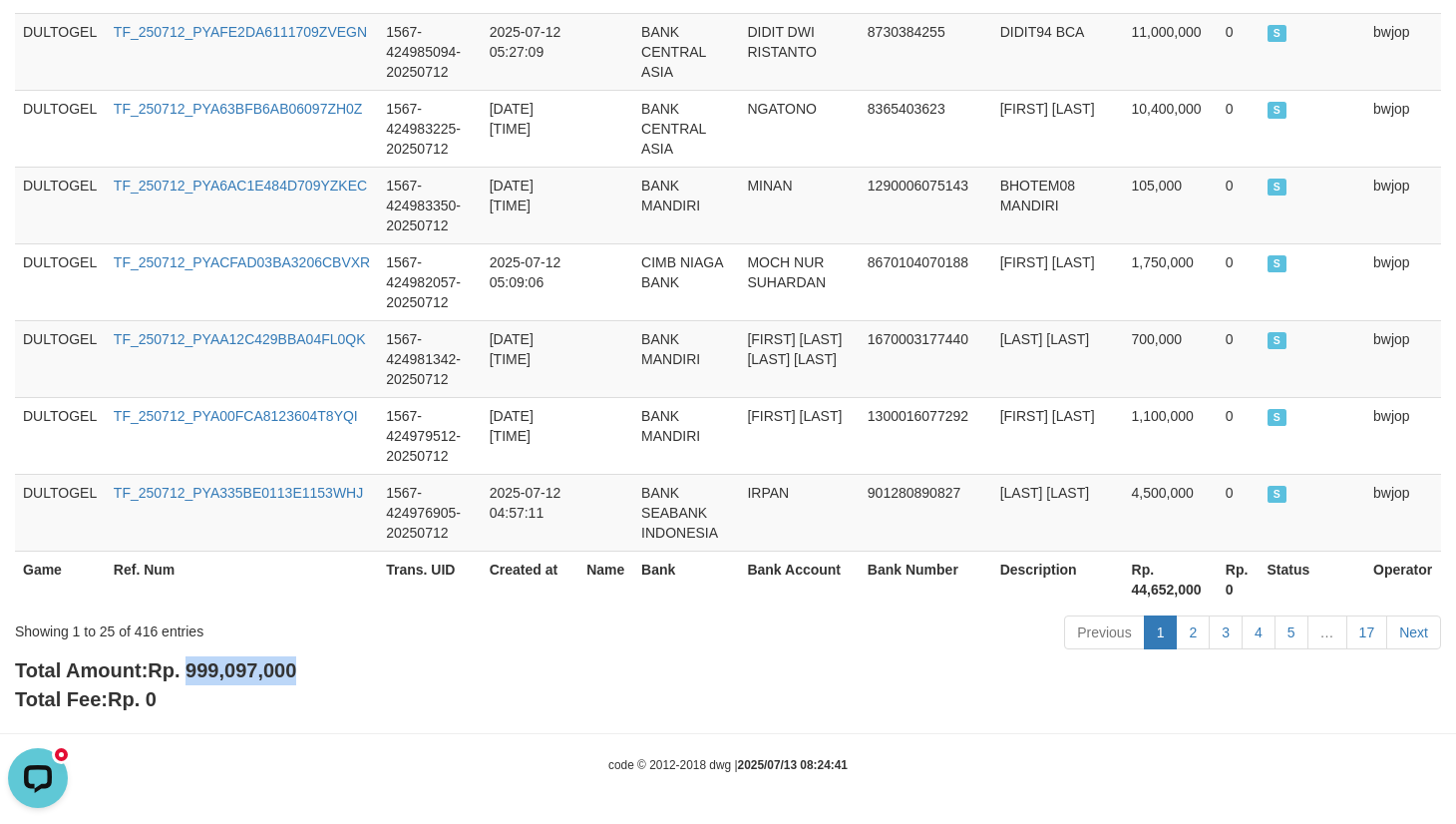 click on "Rp. 999,097,000" at bounding box center [221, 670] 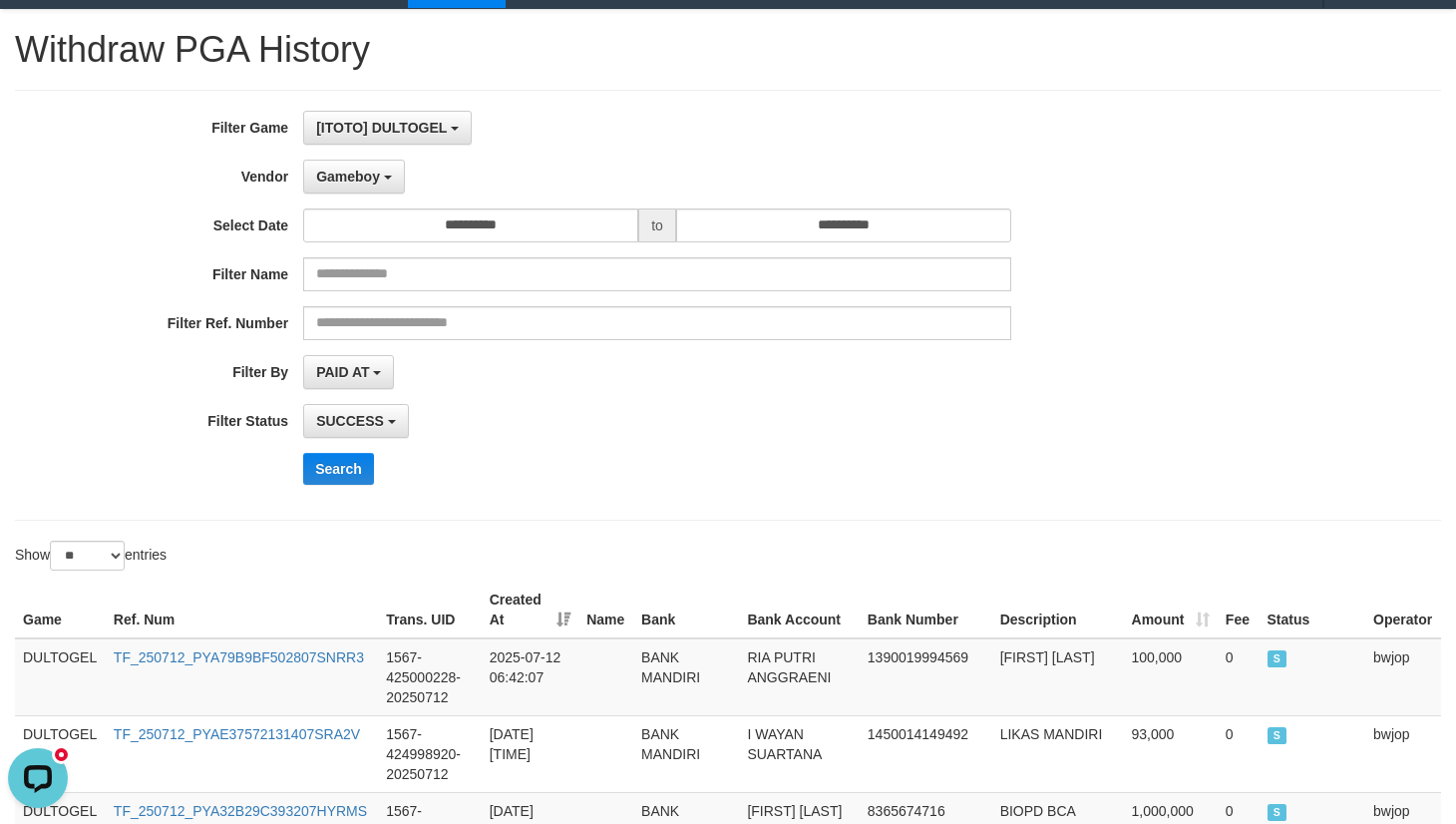 scroll, scrollTop: 0, scrollLeft: 0, axis: both 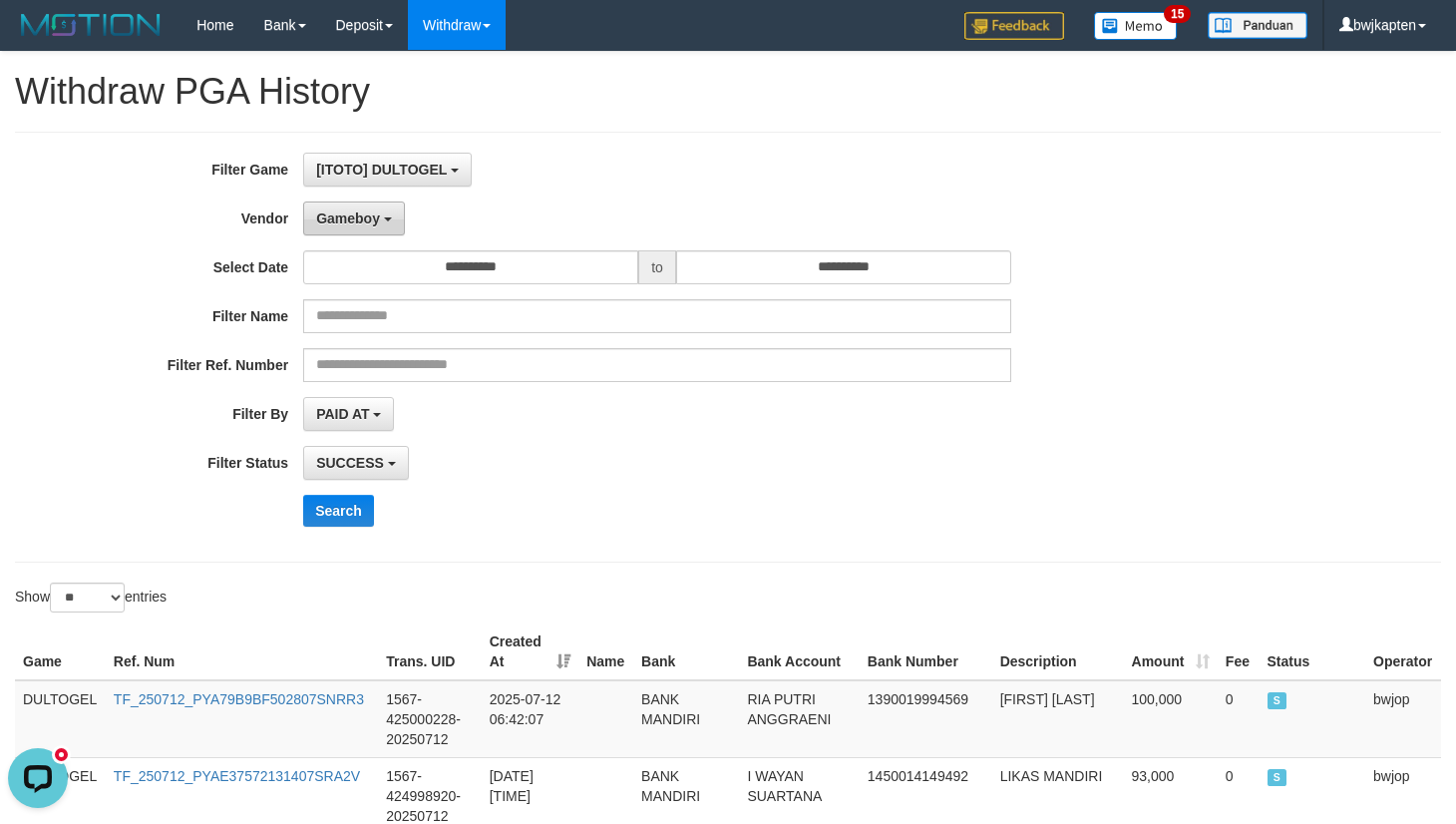 click on "Gameboy" at bounding box center [348, 218] 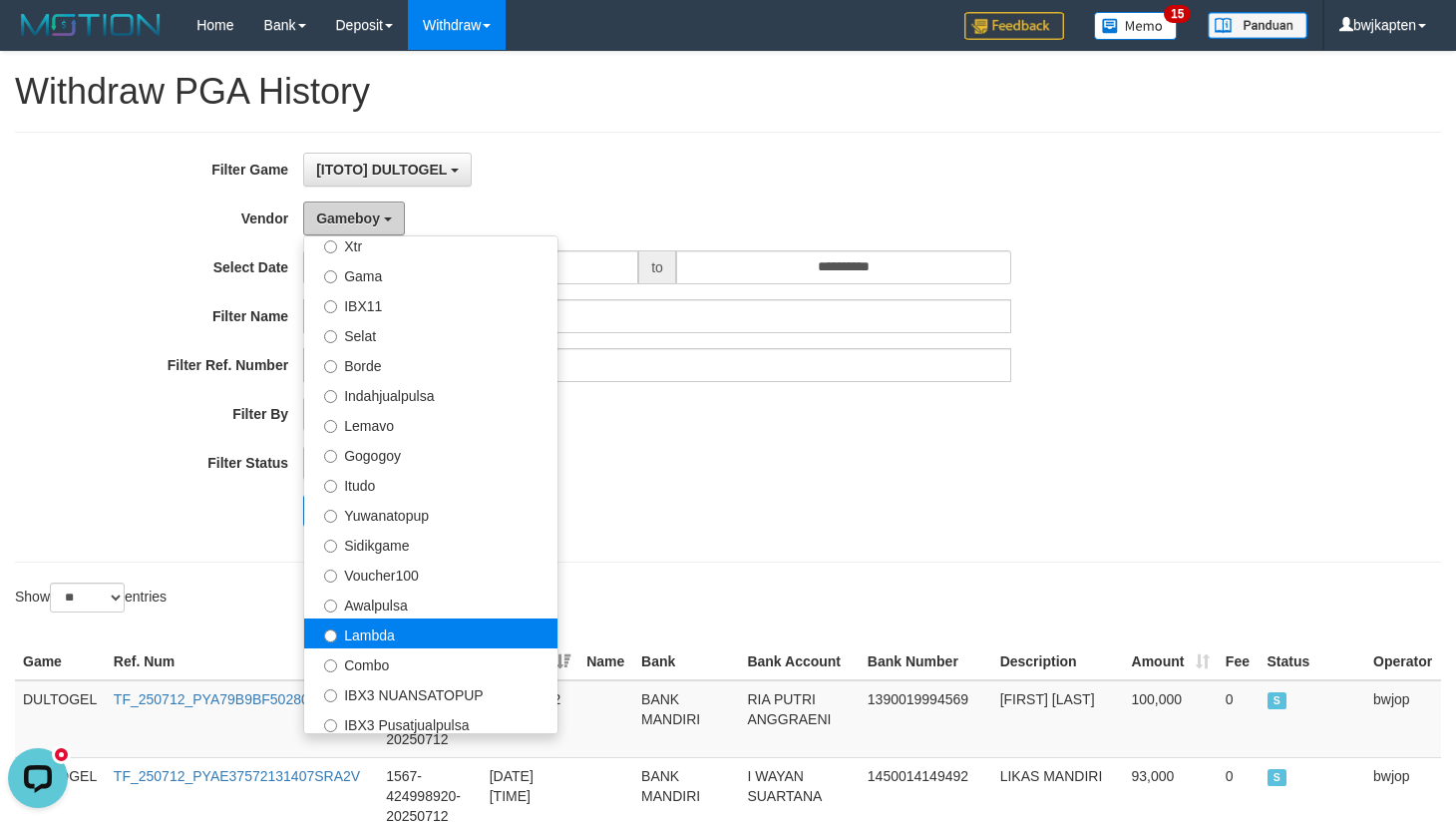 scroll, scrollTop: 682, scrollLeft: 0, axis: vertical 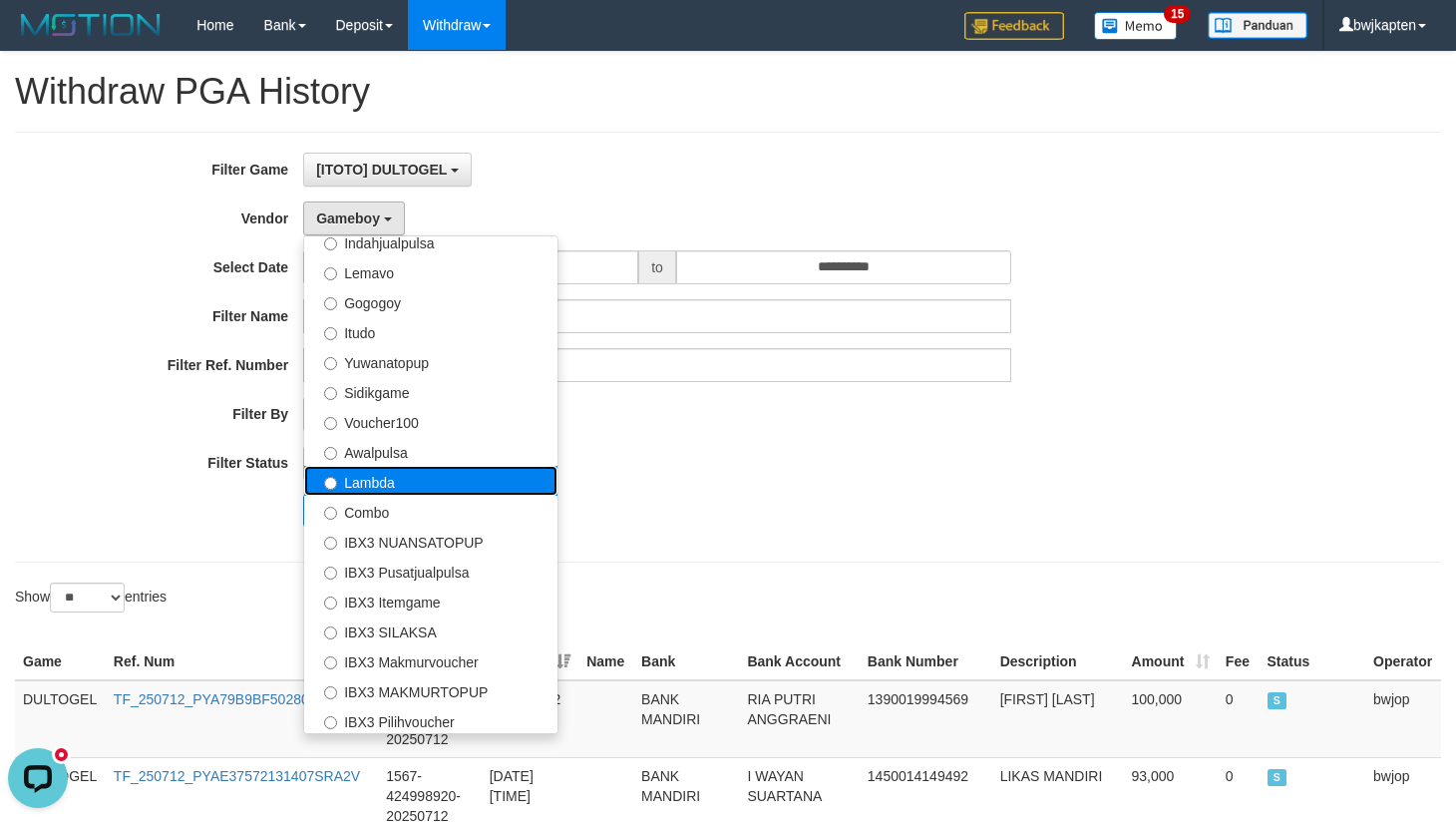 click on "Lambda" at bounding box center (431, 481) 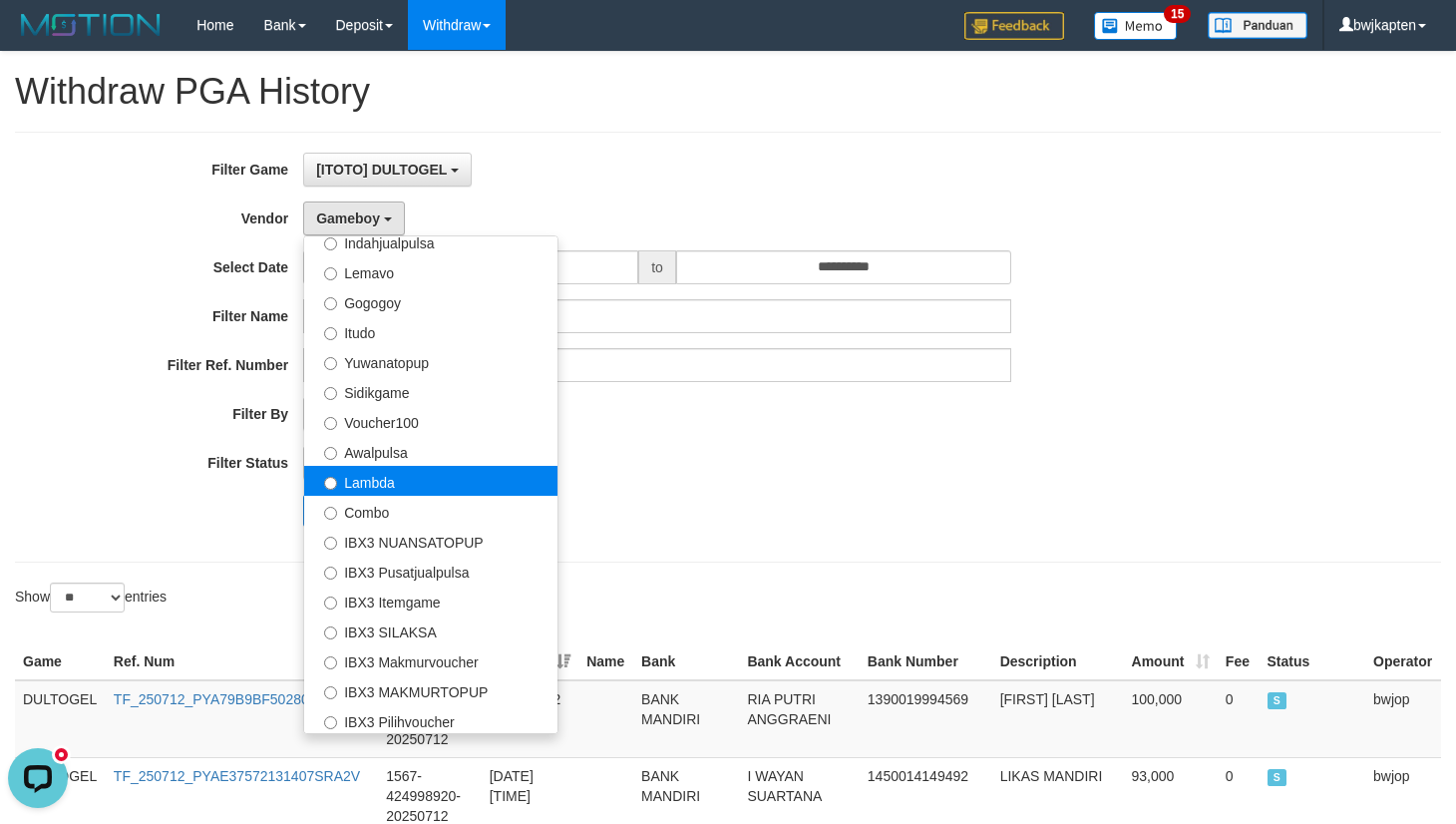 select on "**********" 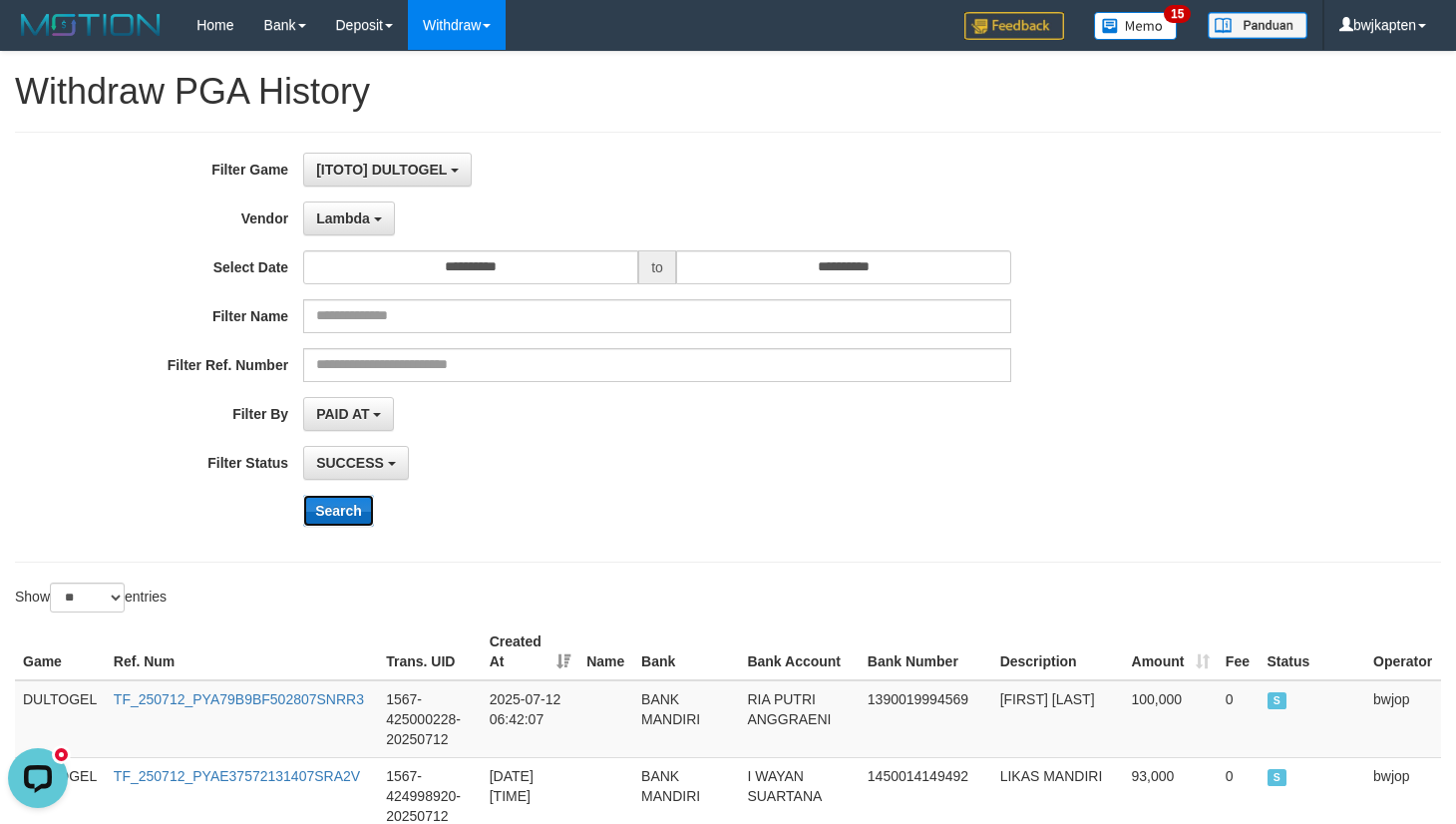 click on "Search" at bounding box center (338, 511) 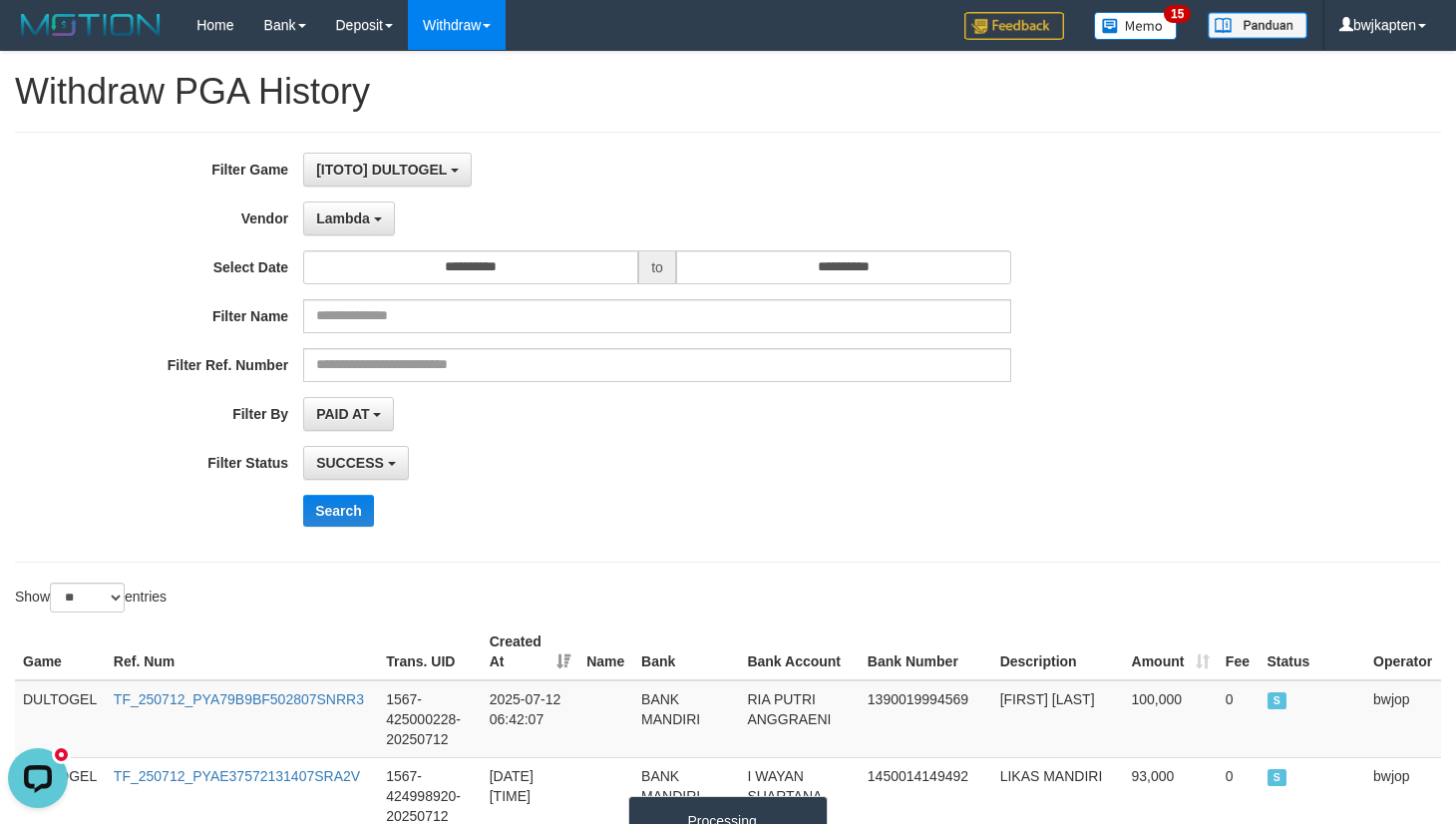 click on "**********" at bounding box center [606, 347] 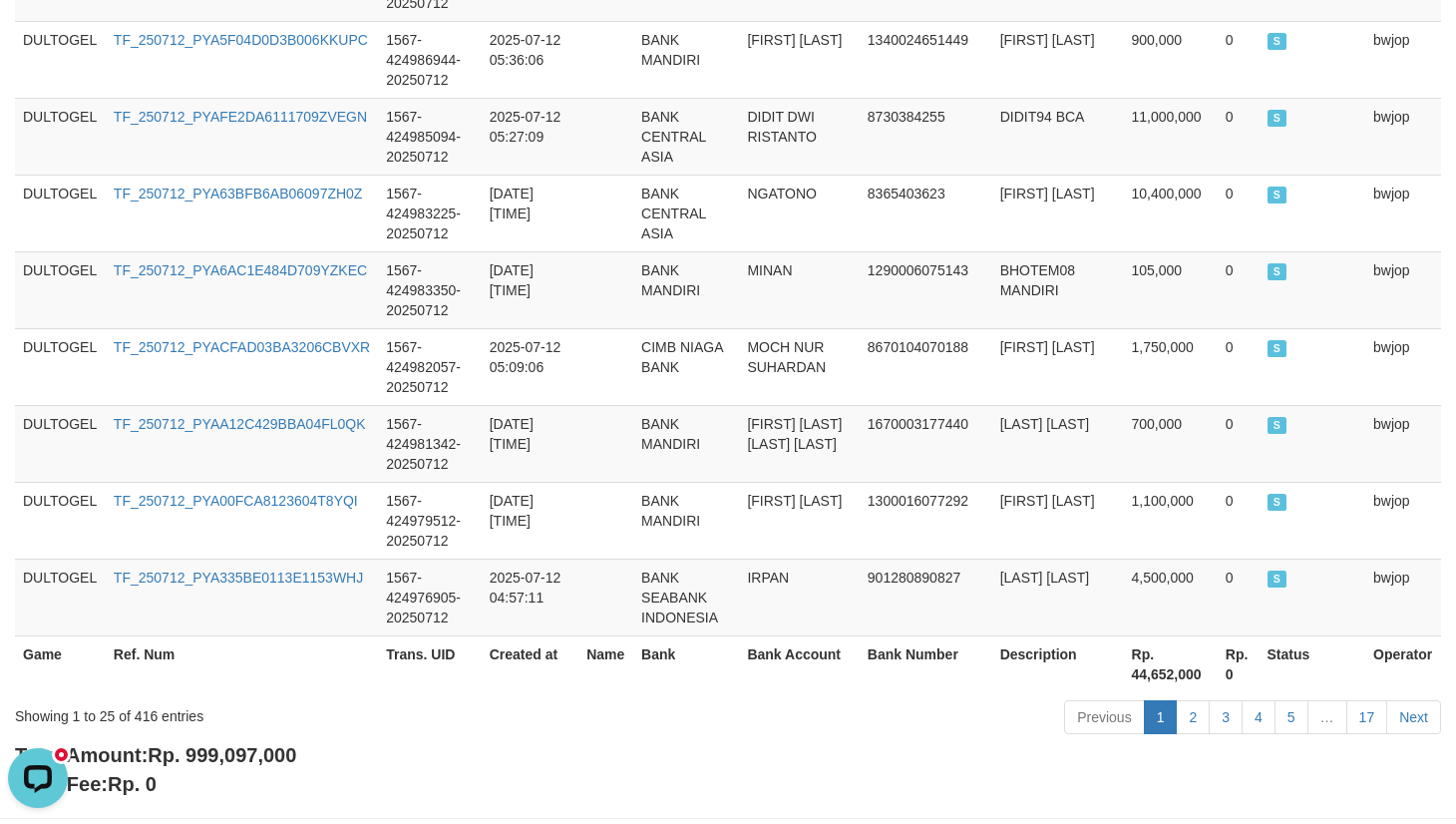 scroll, scrollTop: 2051, scrollLeft: 0, axis: vertical 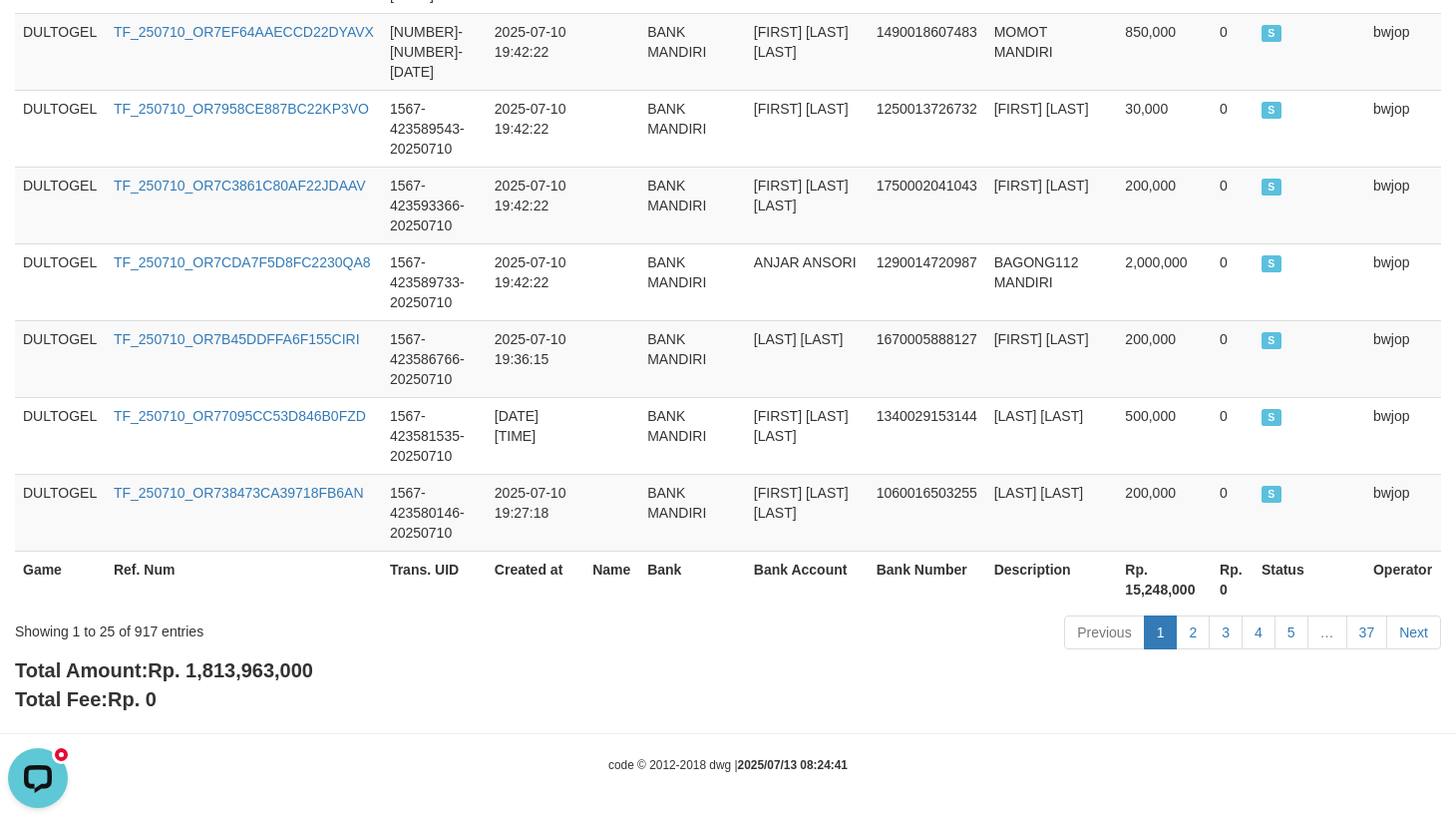 click on "Rp. 1,813,963,000" at bounding box center [230, 670] 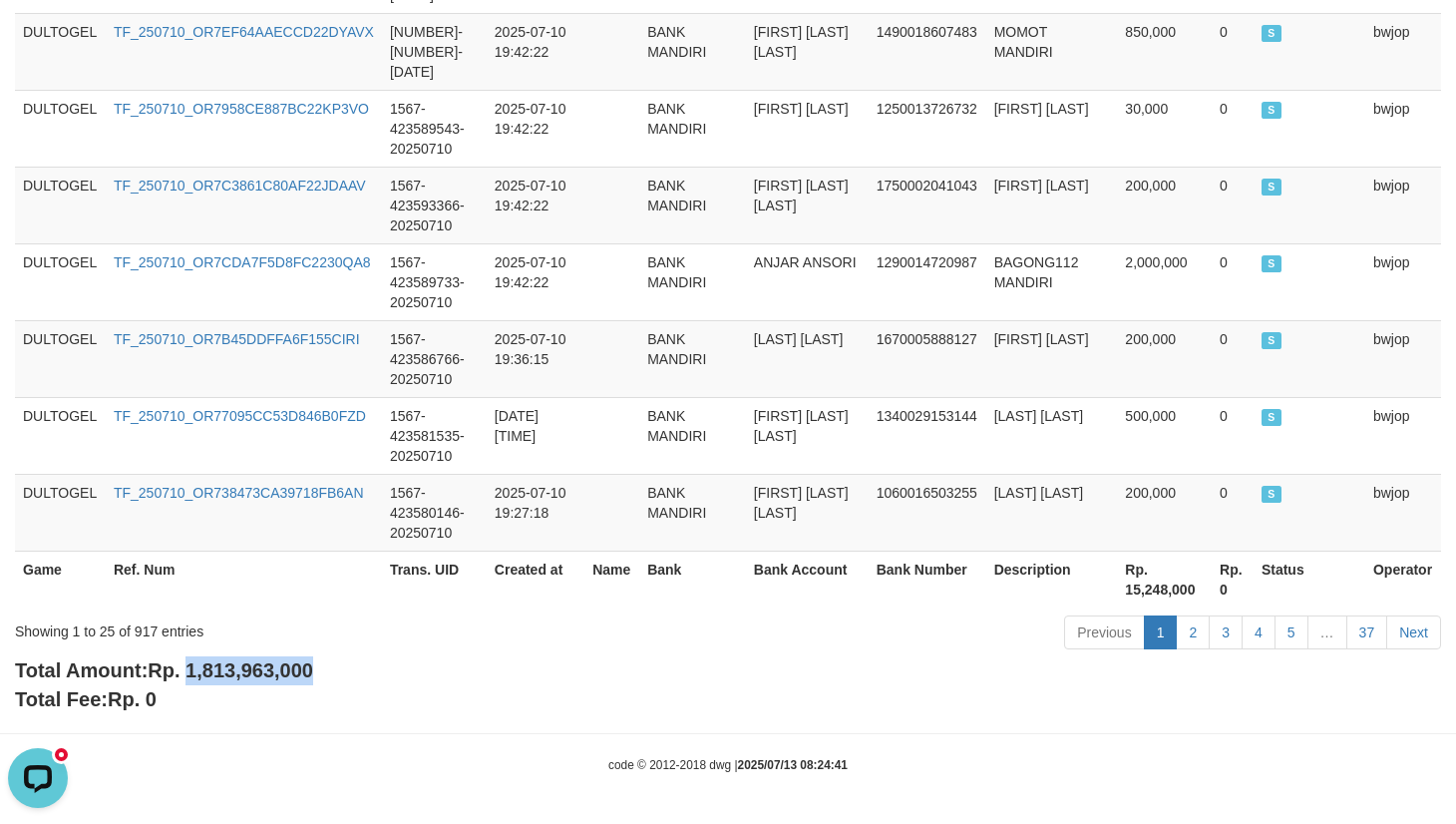 click on "Rp. 1,813,963,000" at bounding box center (230, 670) 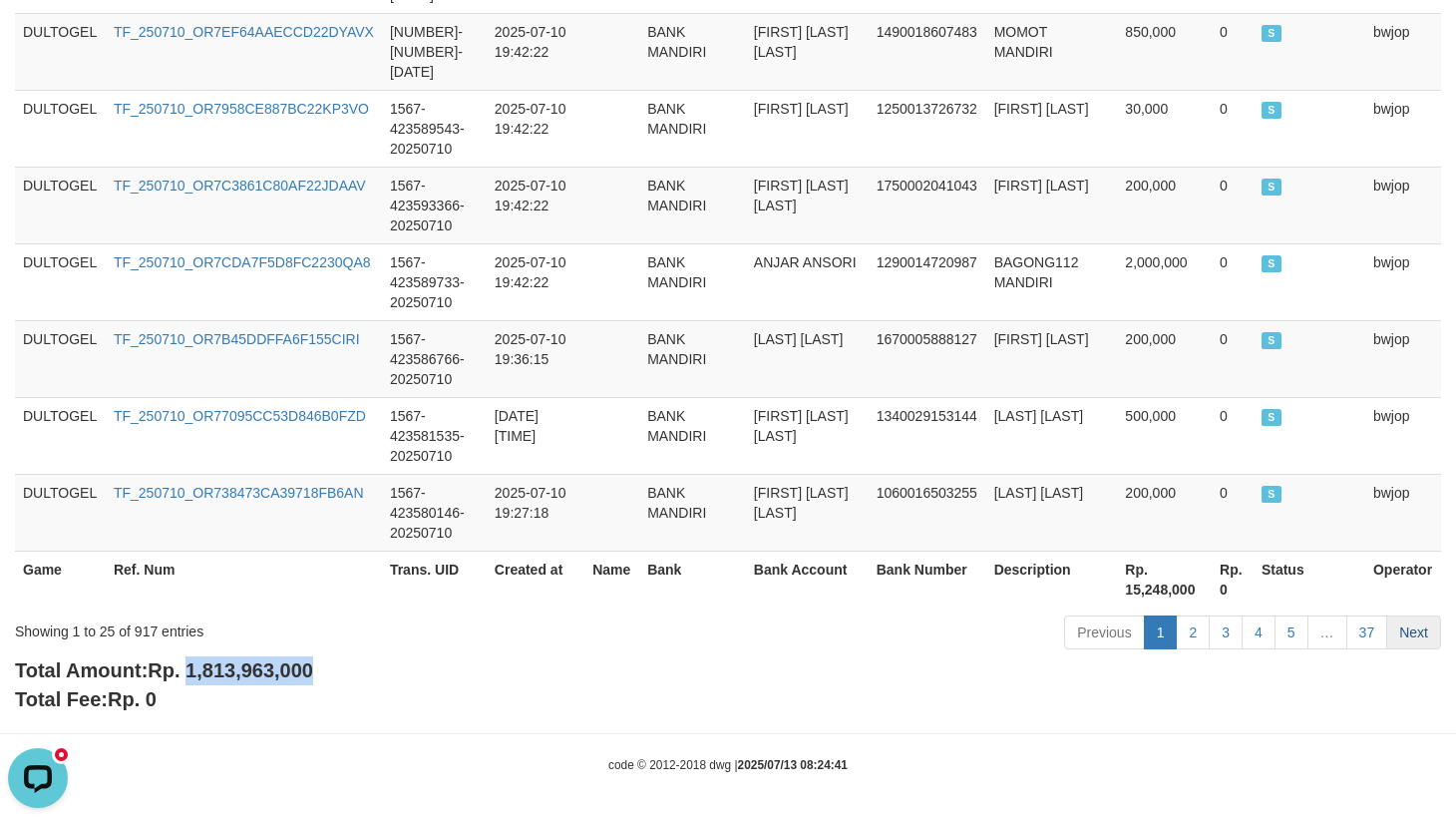 copy on "1,813,963,000" 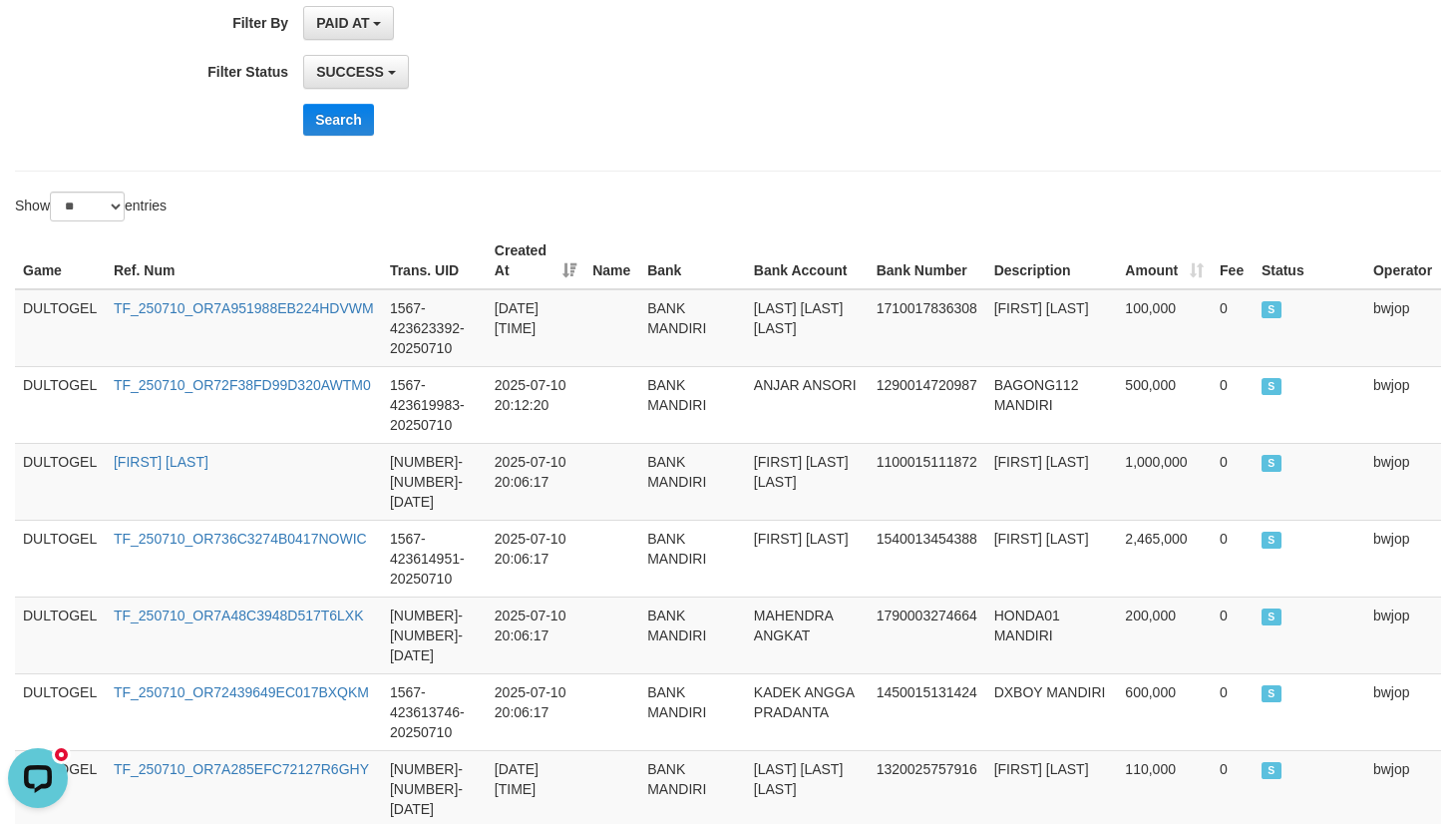 scroll, scrollTop: 277, scrollLeft: 0, axis: vertical 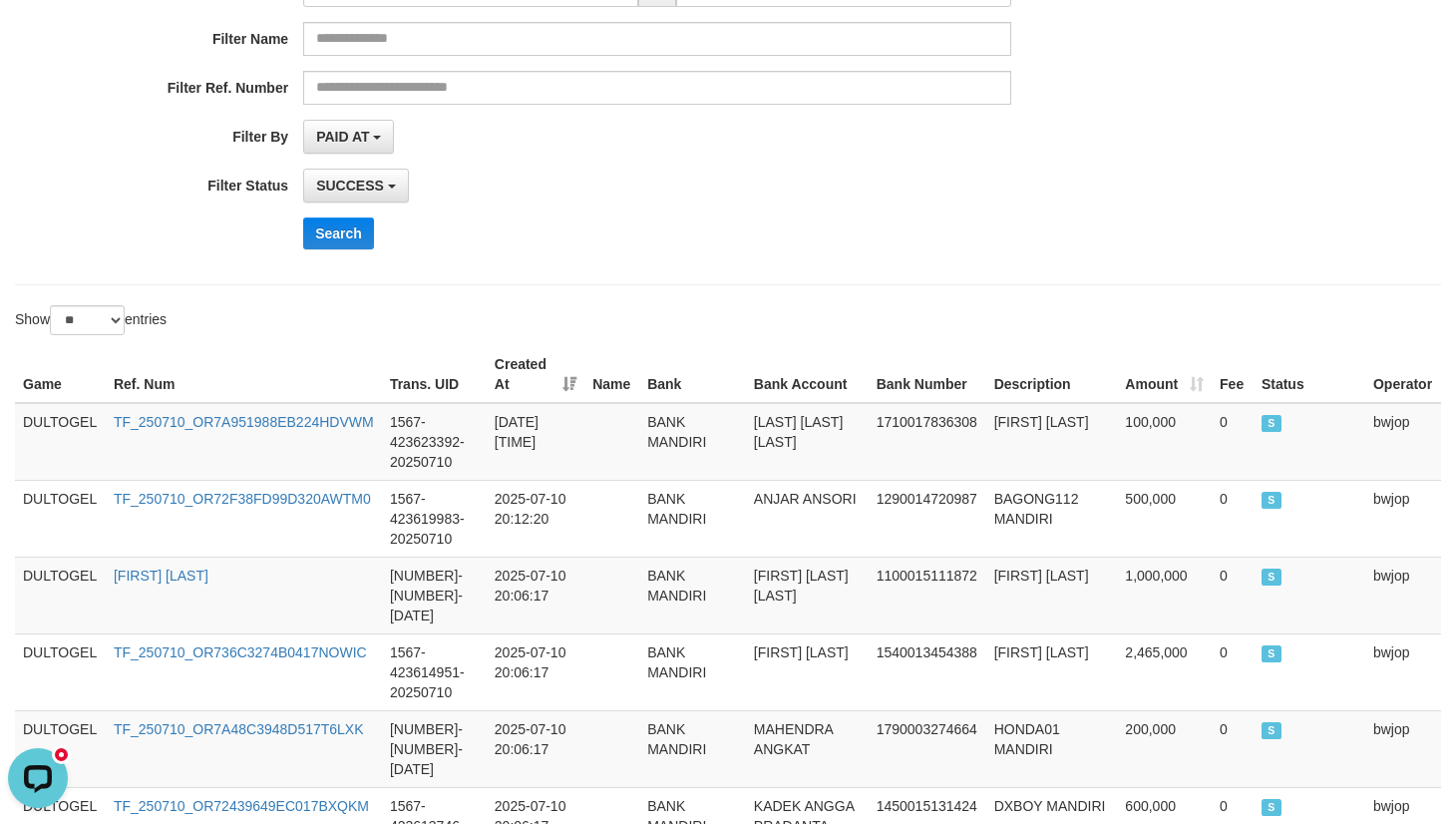 click on "SUCCESS
SUCCESS
ON PROCESS
FAILED" at bounding box center [657, 186] 